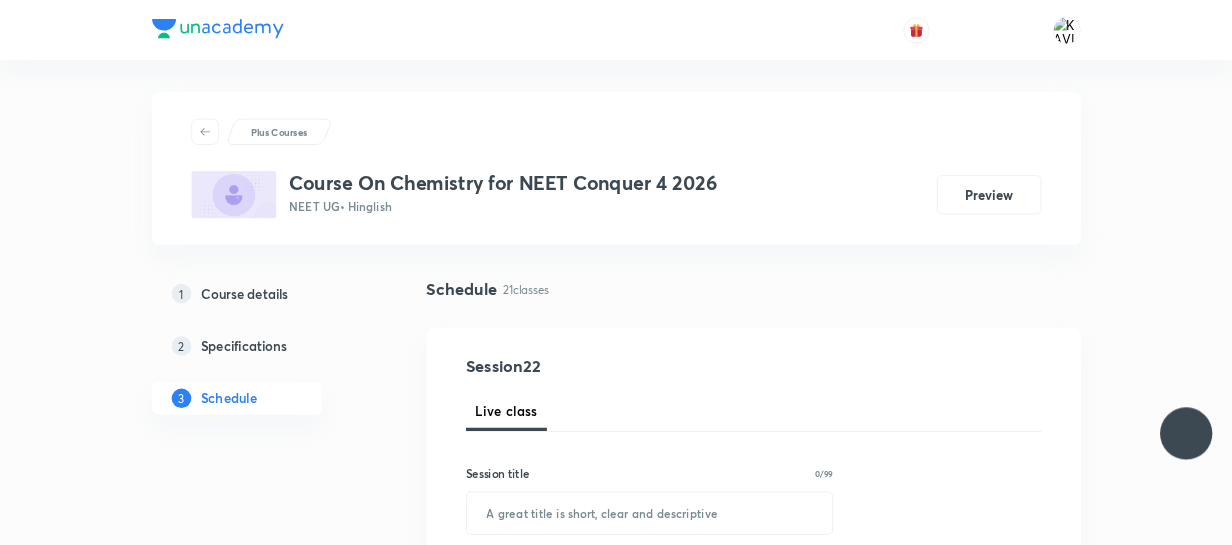 scroll, scrollTop: 0, scrollLeft: 0, axis: both 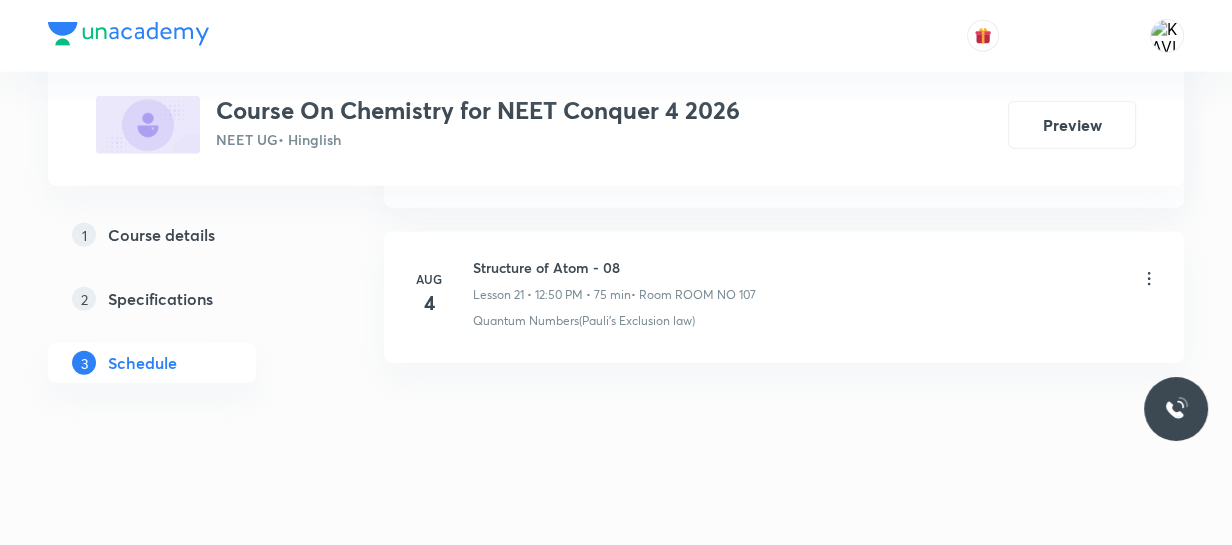 click on "Structure of Atom - 08" at bounding box center (614, 267) 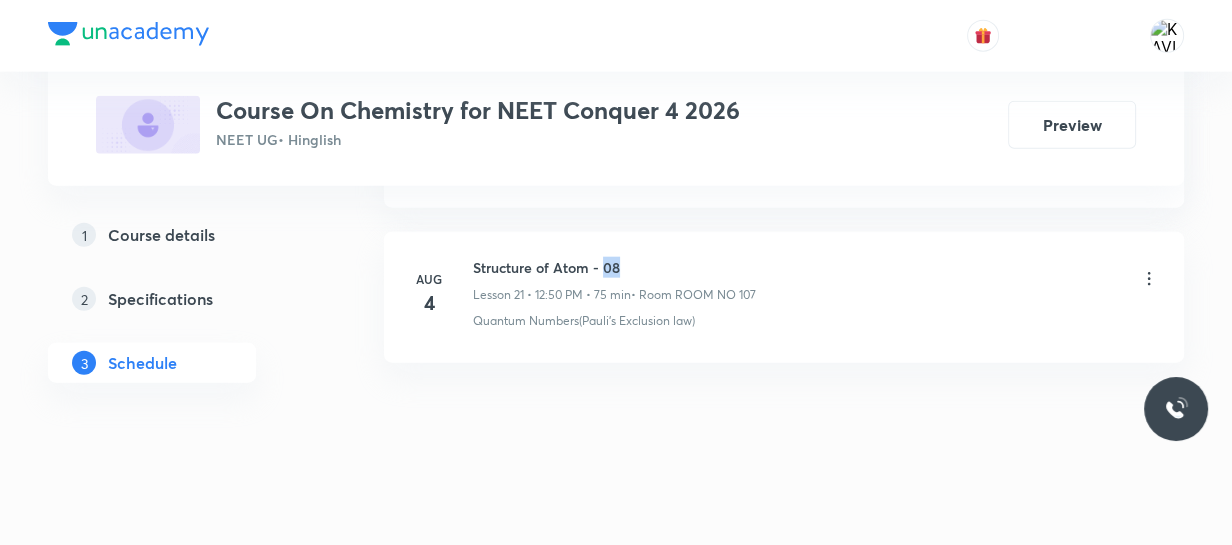 click on "Structure of Atom - 08" at bounding box center [614, 267] 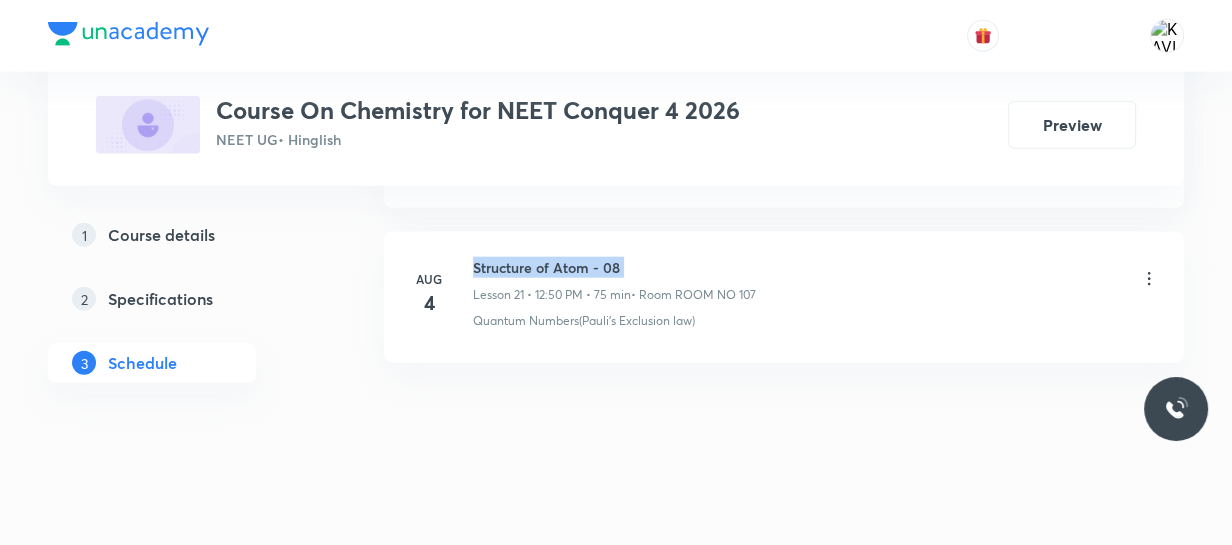 click on "Structure of Atom - 08" at bounding box center (614, 267) 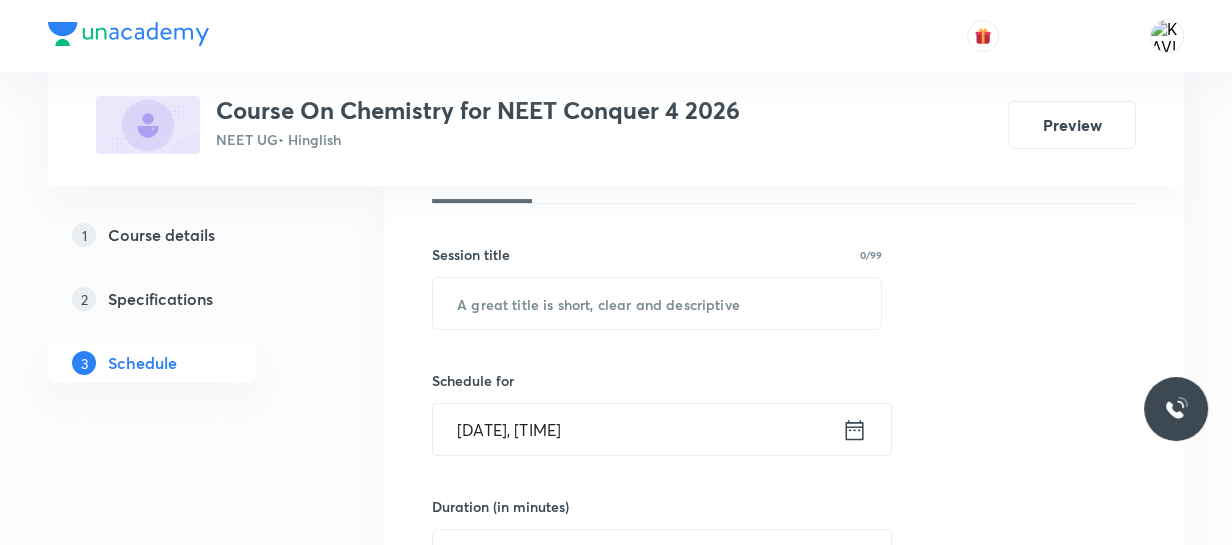 scroll, scrollTop: 326, scrollLeft: 0, axis: vertical 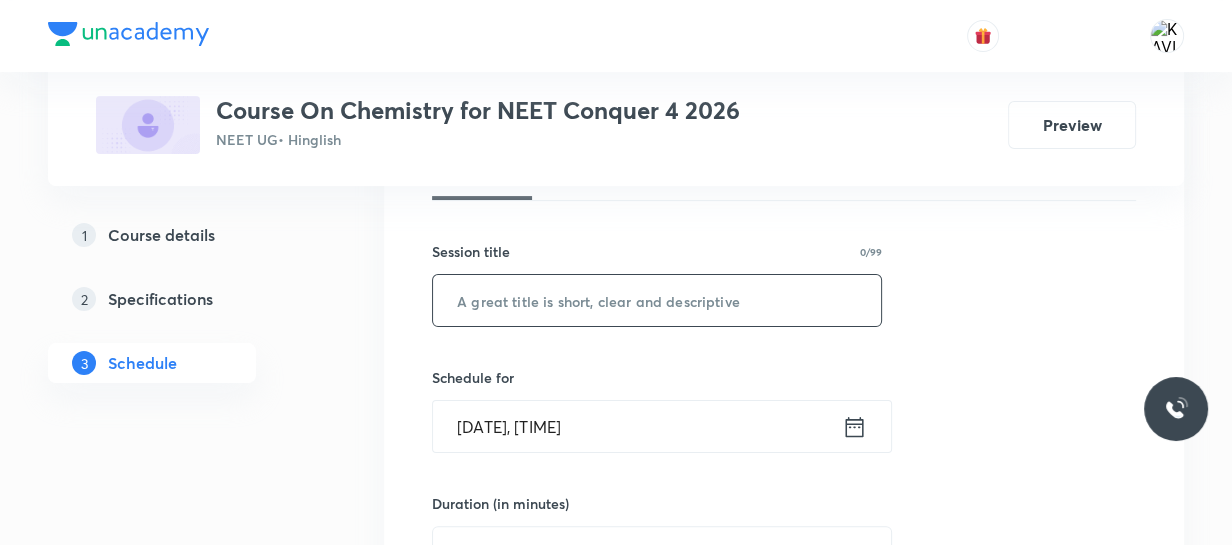 click at bounding box center (657, 300) 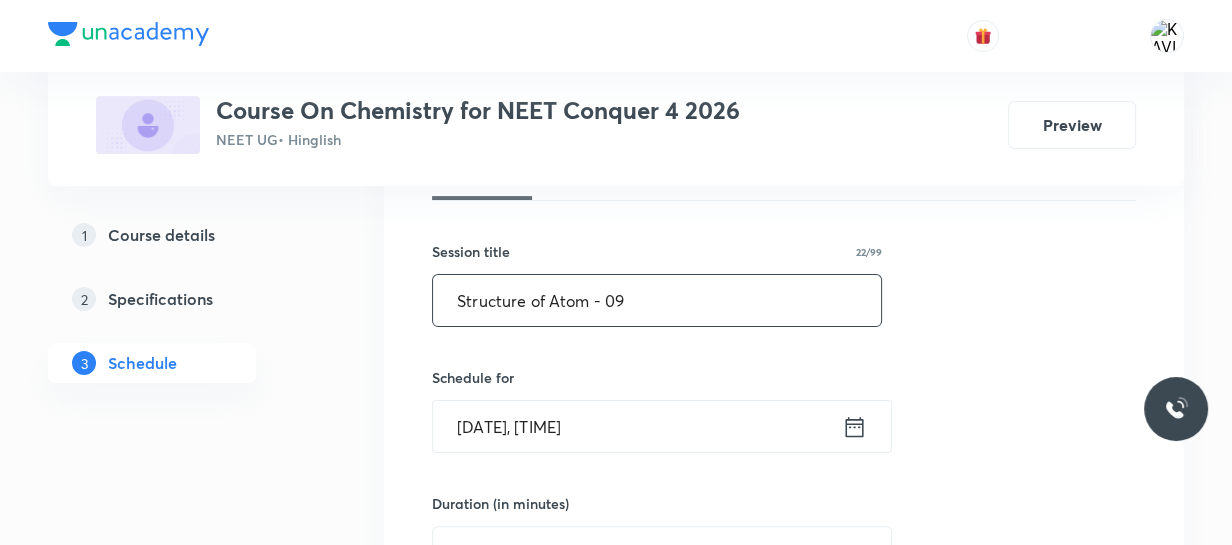 scroll, scrollTop: 409, scrollLeft: 0, axis: vertical 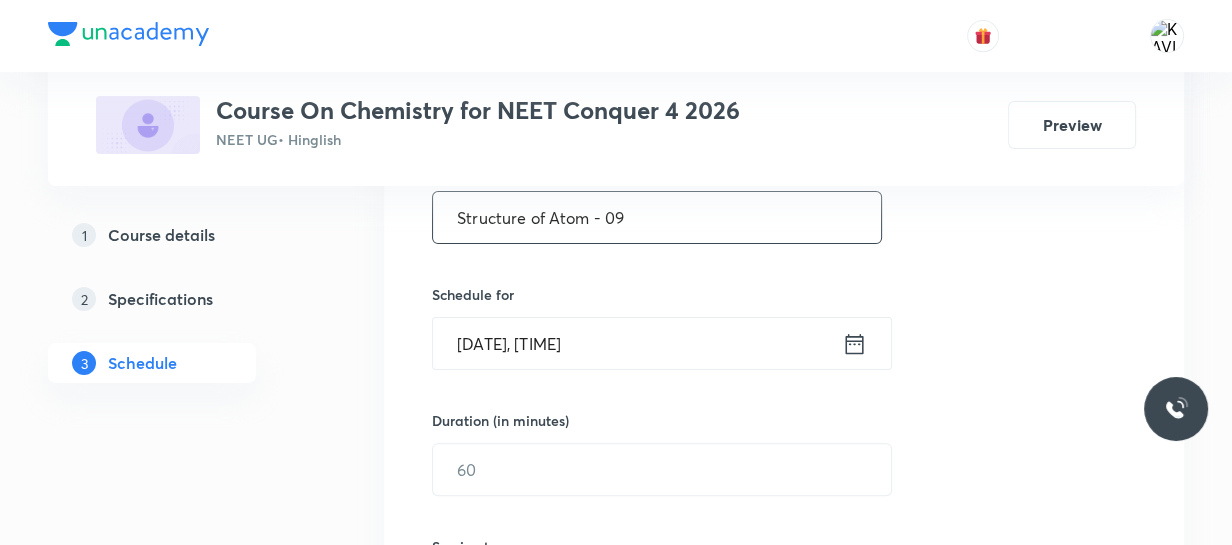 type on "Structure of Atom - 09" 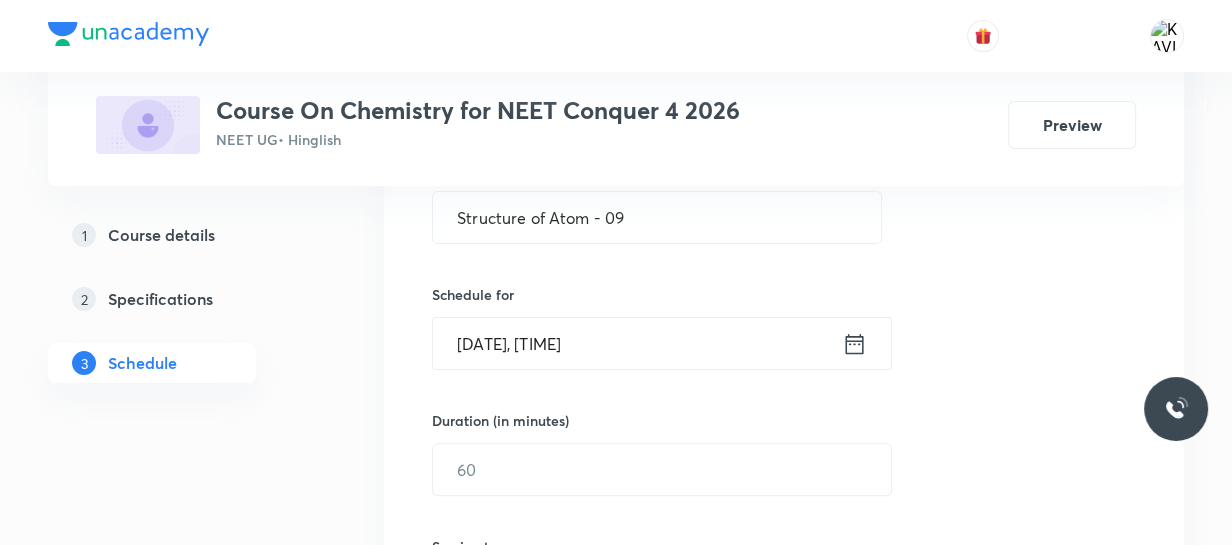 click 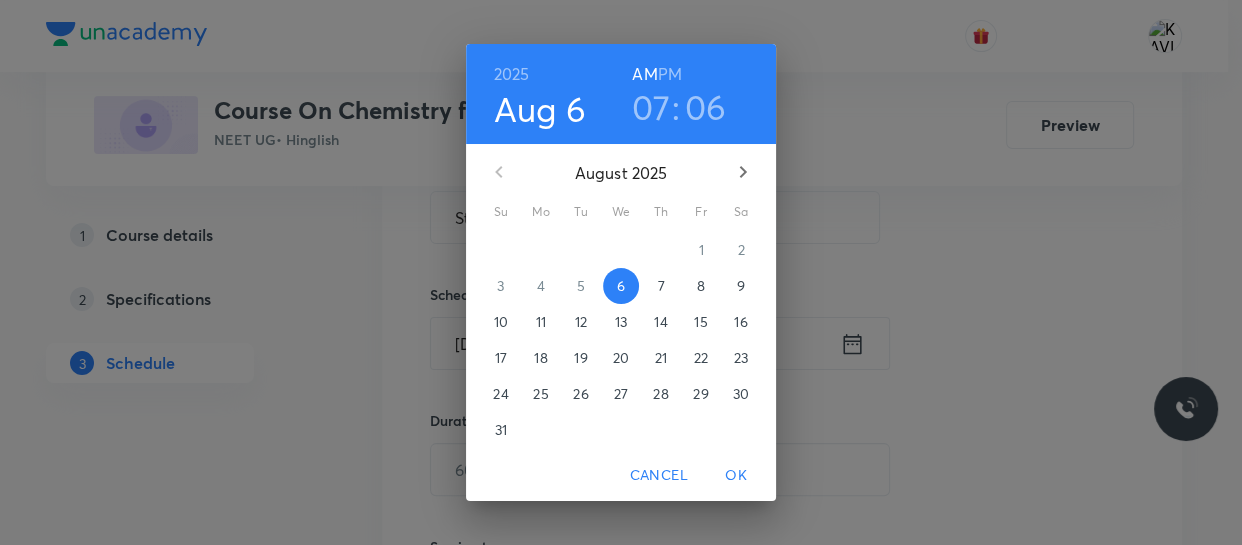 click on "07" at bounding box center (651, 107) 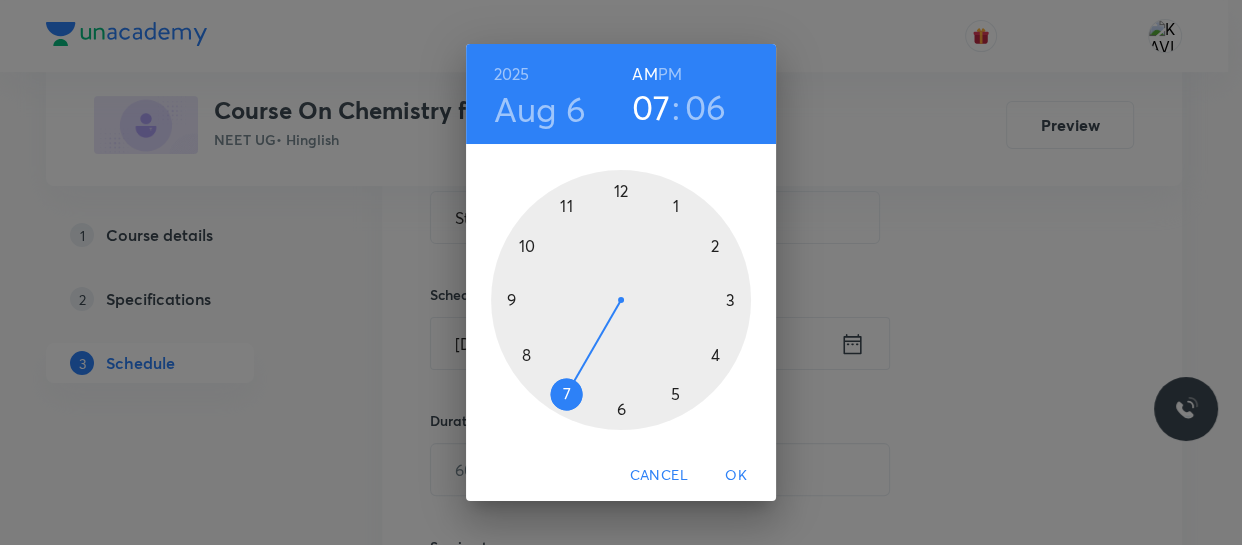 click at bounding box center (621, 300) 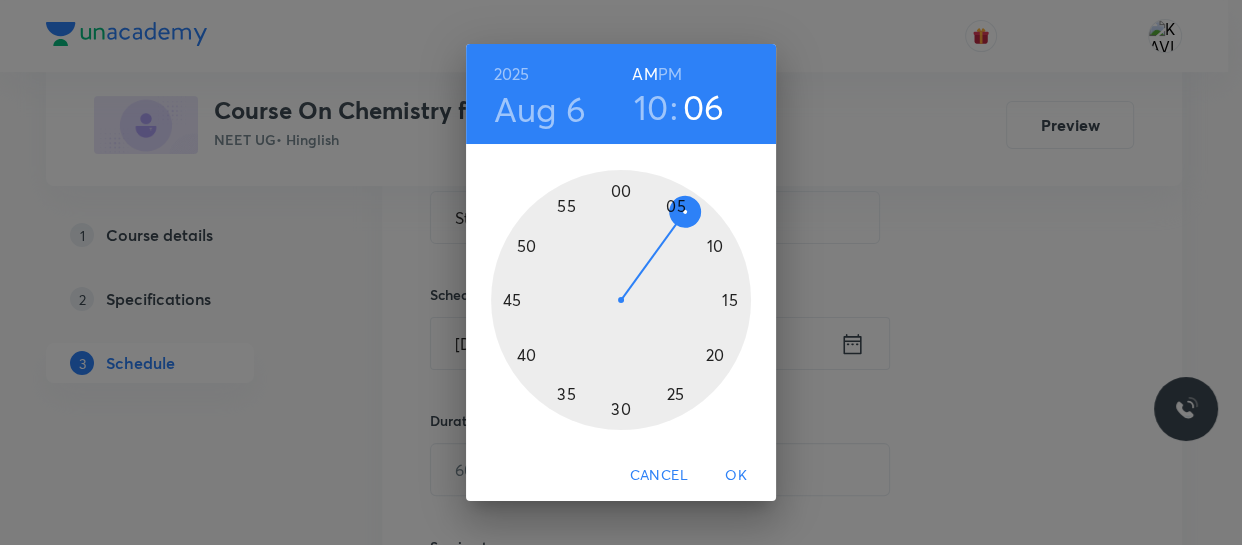 click at bounding box center (621, 300) 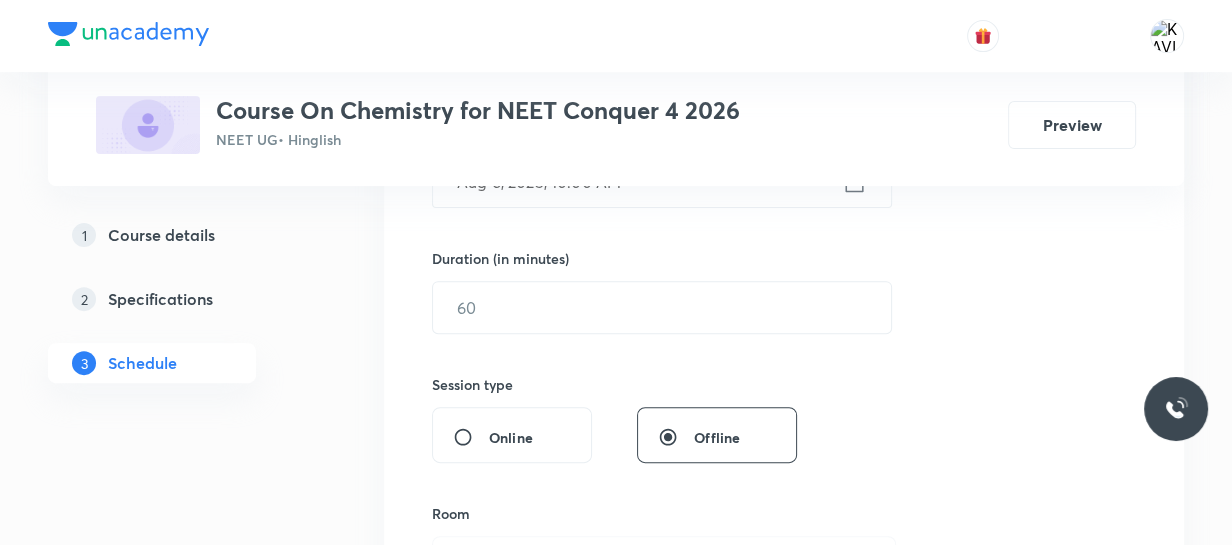 scroll, scrollTop: 574, scrollLeft: 0, axis: vertical 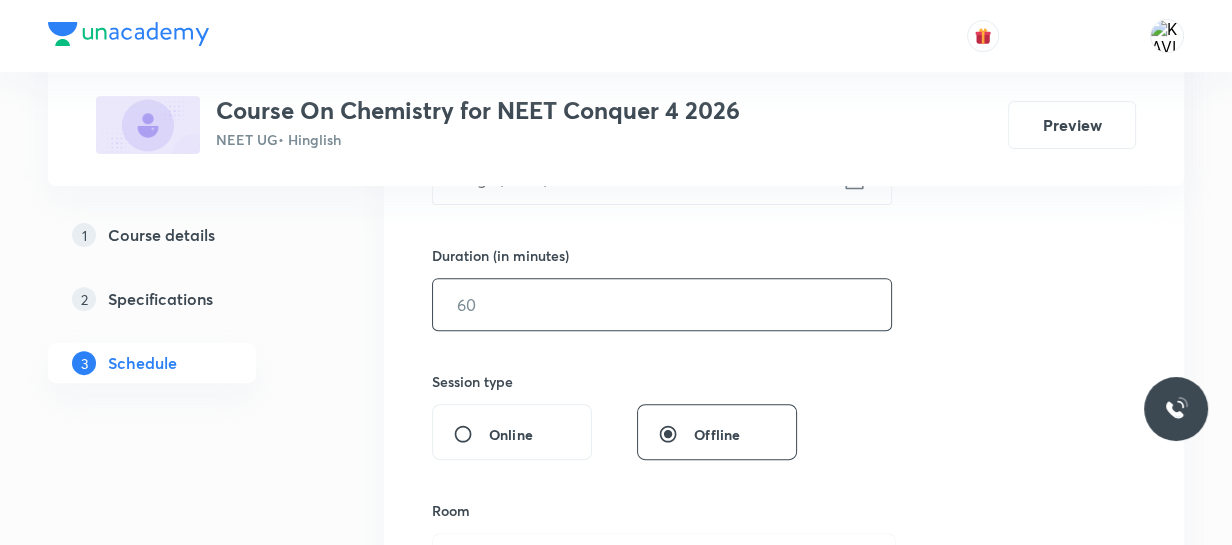 click at bounding box center (662, 304) 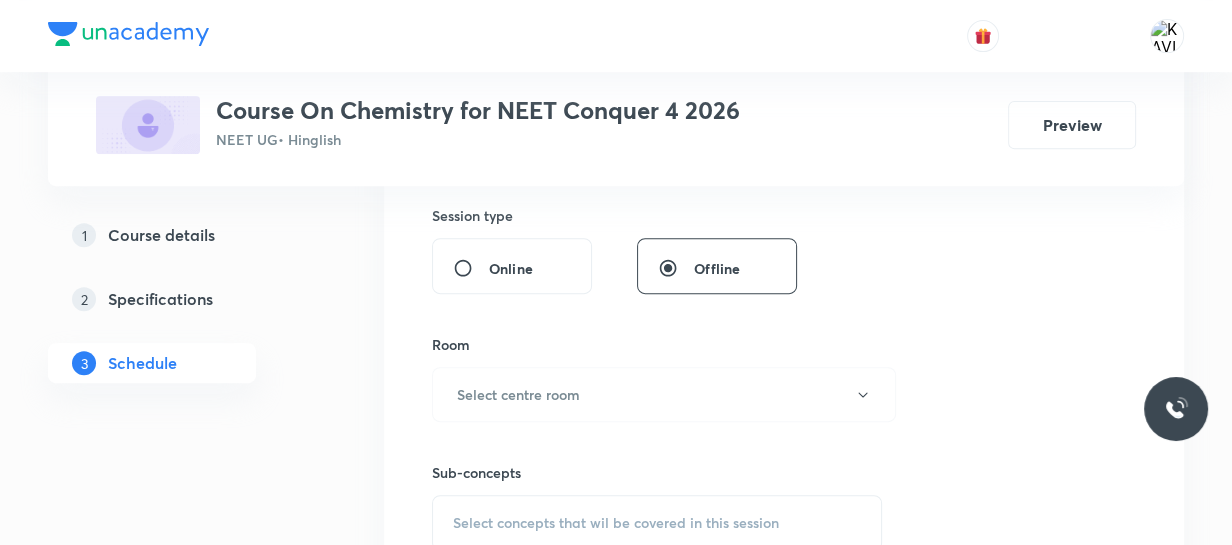 scroll, scrollTop: 747, scrollLeft: 0, axis: vertical 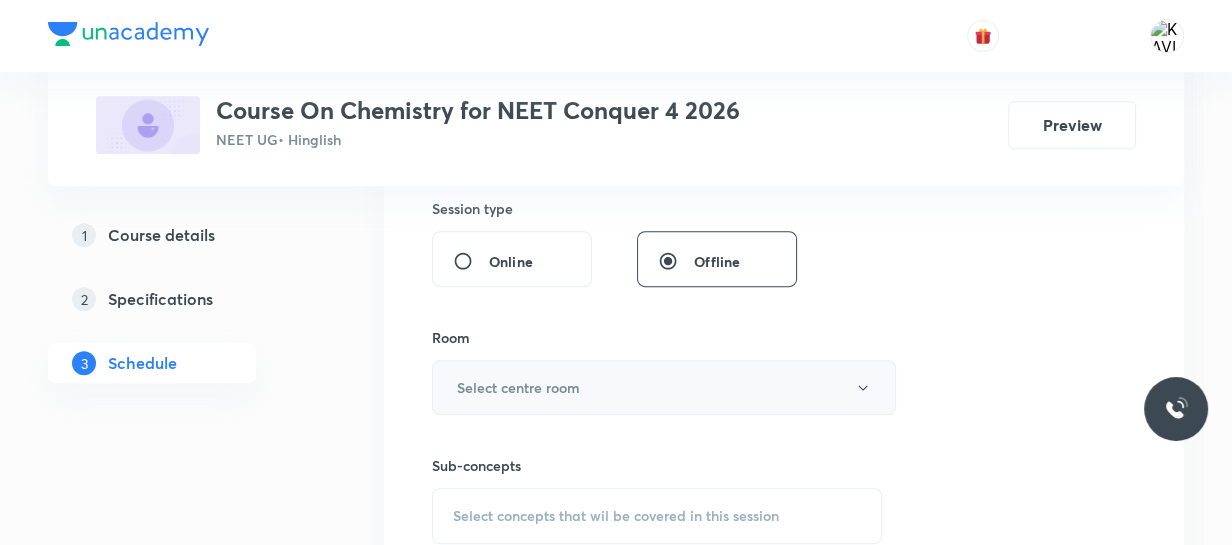 type on "75" 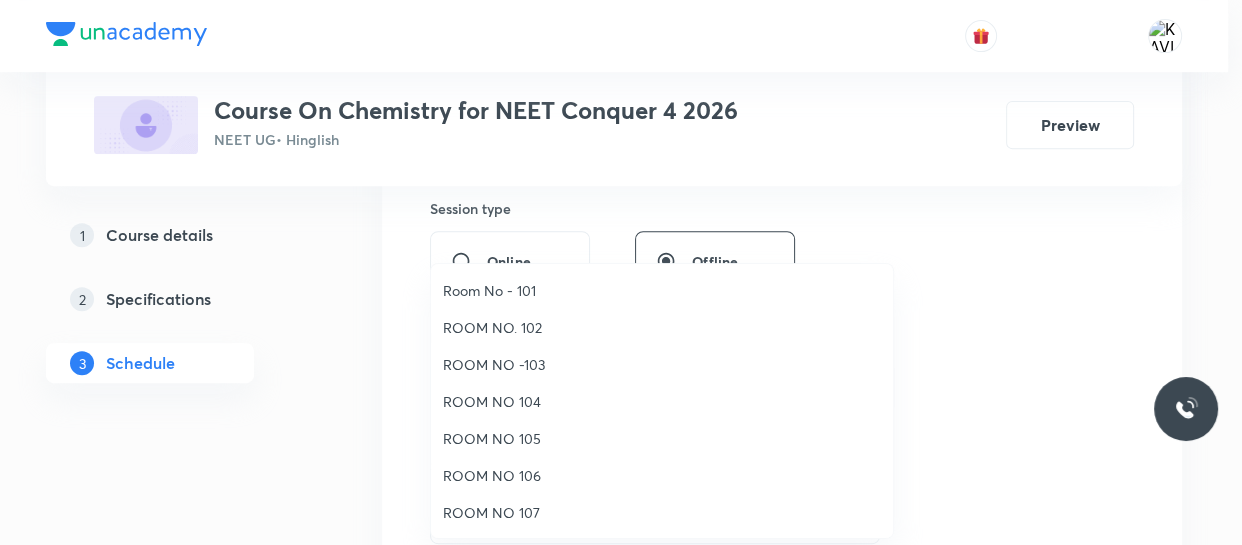 click on "ROOM NO 107" at bounding box center [662, 512] 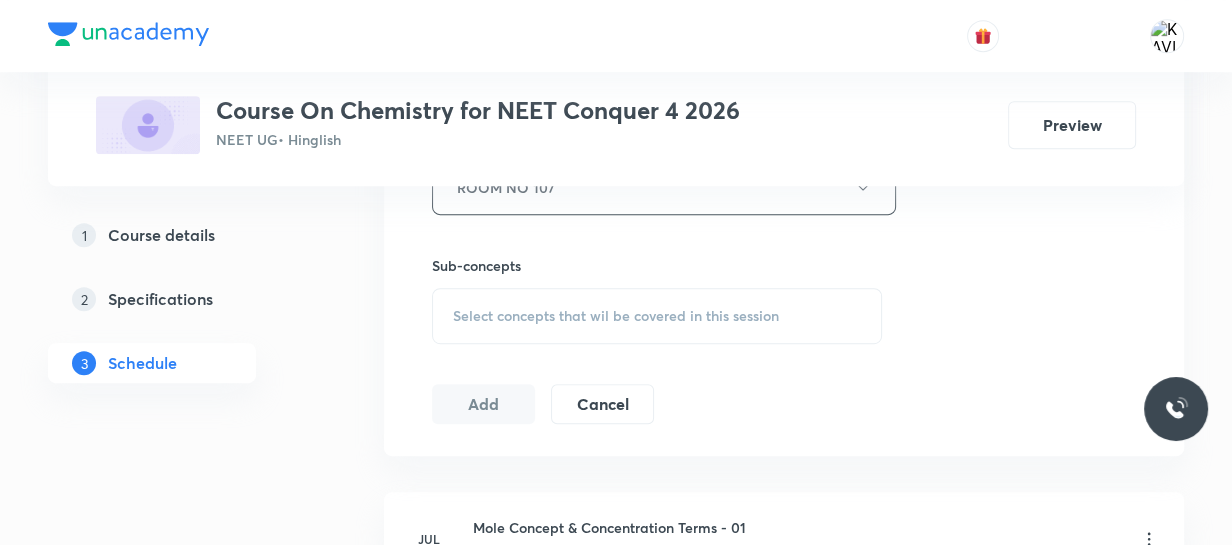 scroll, scrollTop: 949, scrollLeft: 0, axis: vertical 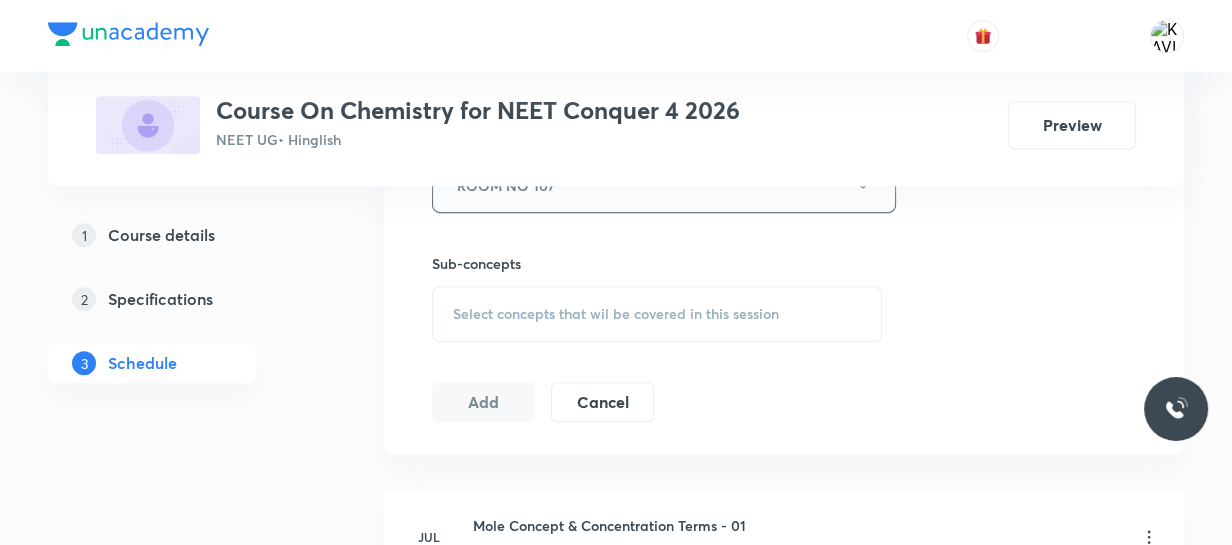 click on "Select concepts that wil be covered in this session" at bounding box center [657, 314] 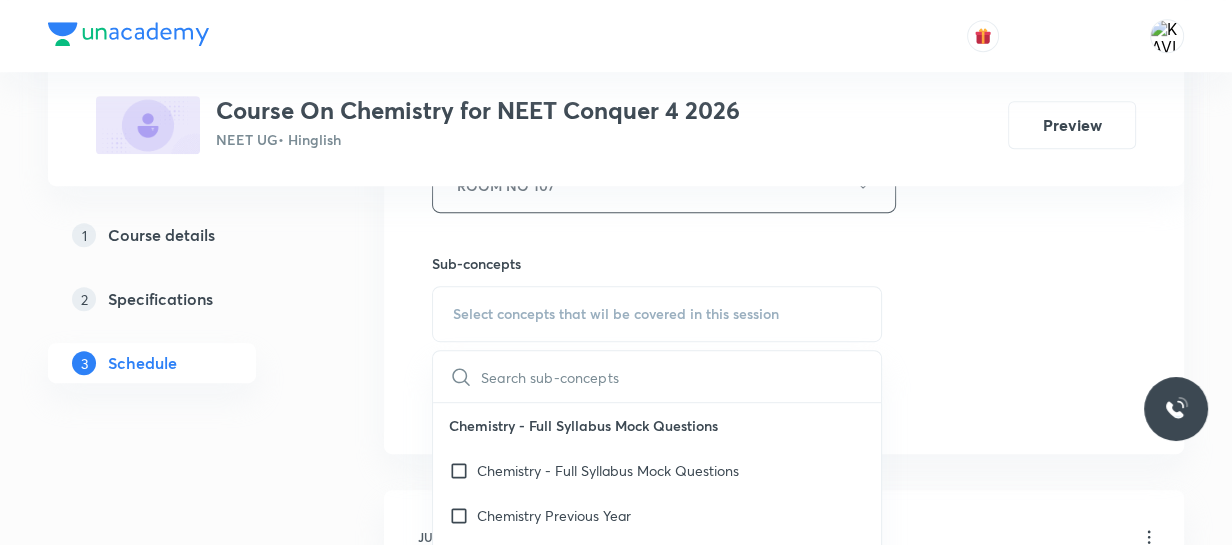 scroll, scrollTop: 1019, scrollLeft: 0, axis: vertical 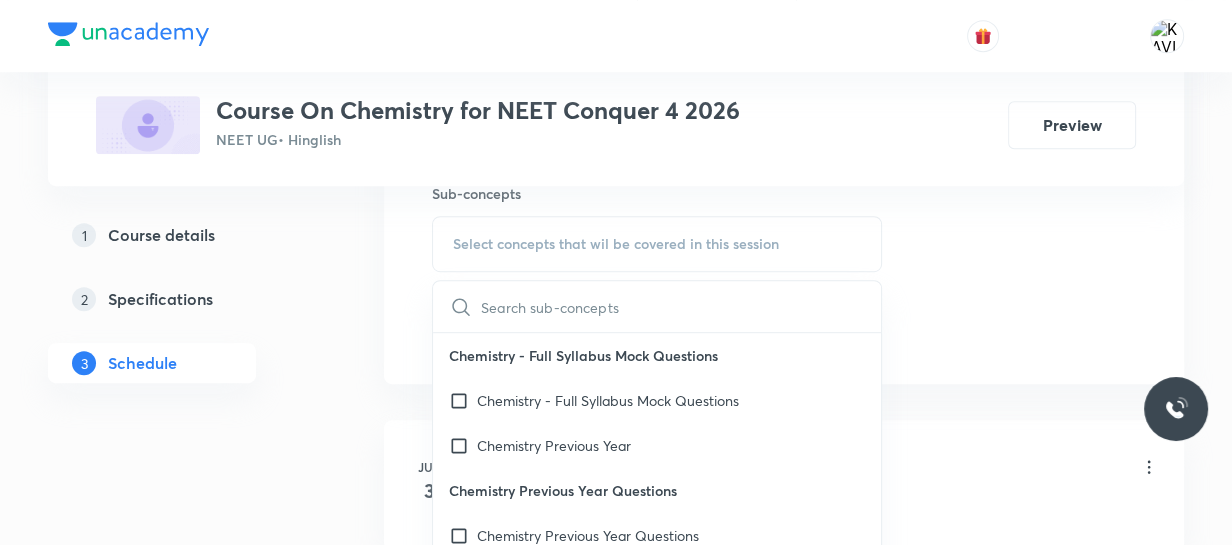 click at bounding box center (681, 306) 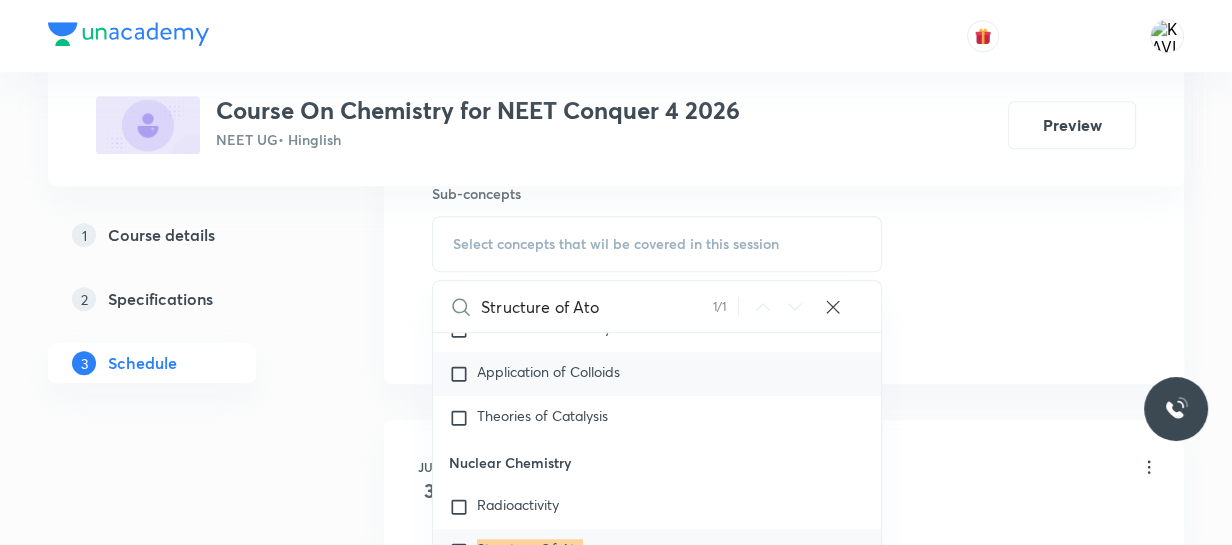 scroll, scrollTop: 15427, scrollLeft: 0, axis: vertical 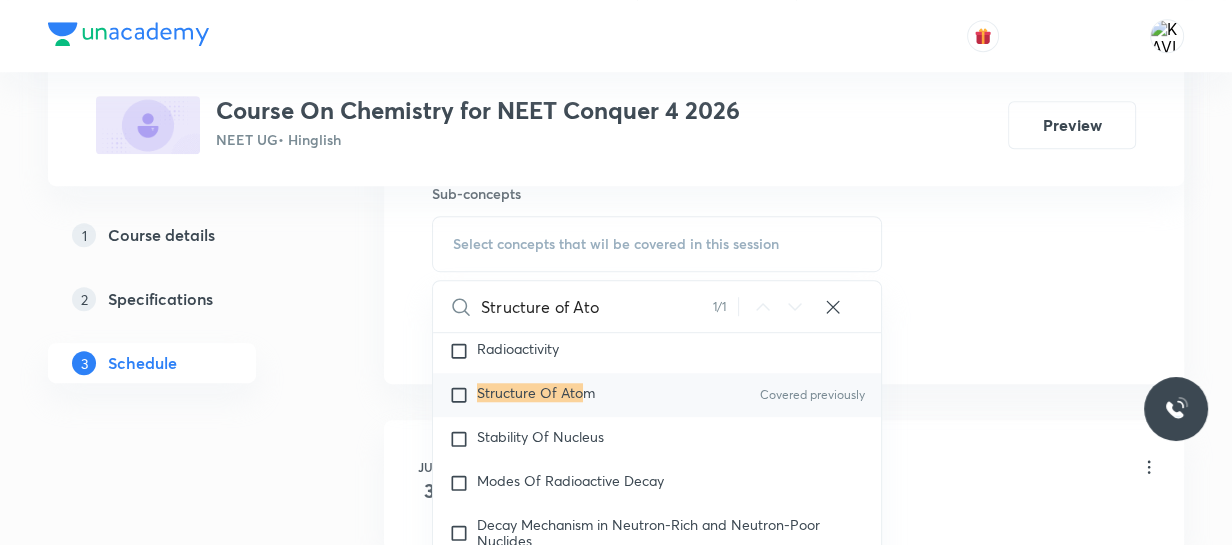 type on "Structure of Ato" 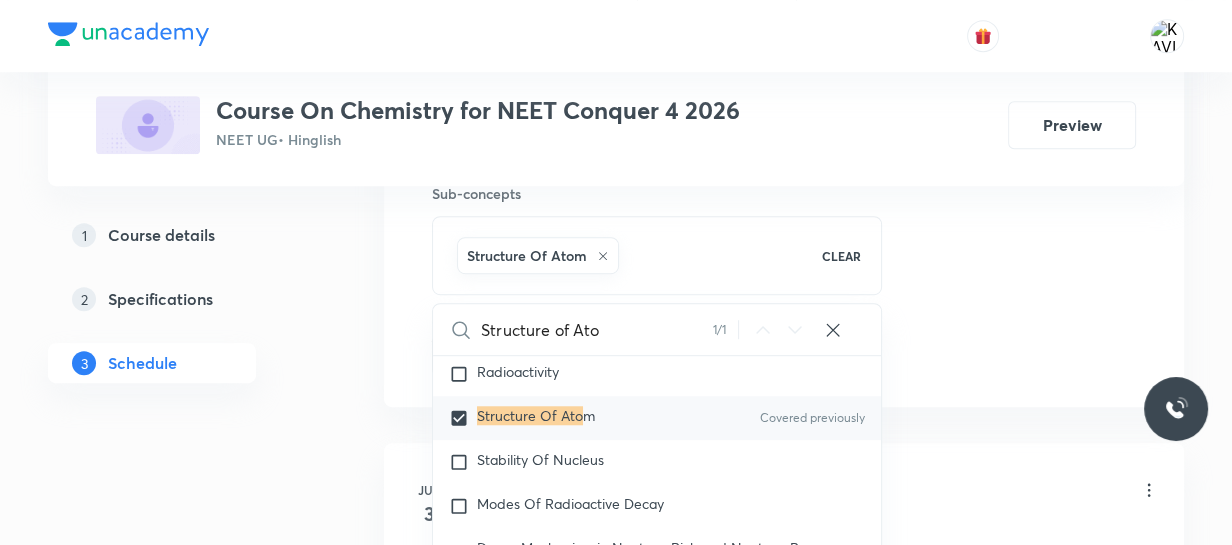 click on "Session  22 Live class Session title 22/99 Structure of Atom - 09 ​ Schedule for Aug 6, 2025, 10:00 AM ​ Duration (in minutes) 75 ​   Session type Online Offline Room ROOM NO 107 Sub-concepts Structure Of Atom CLEAR Structure of Ato 1 / 1 ​ Chemistry - Full Syllabus Mock Questions Chemistry - Full Syllabus Mock Questions Chemistry Previous Year Chemistry Previous Year Questions Chemistry Previous Year Questions General Topics & Mole Concept Basic Concepts Mole – Basic Introduction Covered previously Percentage Composition Stoichiometry Principle of Atom Conservation (POAC) Relation between Stoichiometric Quantities Application of Mole Concept: Gravimetric Analysis Electronic Configuration Of Atoms (Hund's rule)  Quantum Numbers (Magnetic Quantum no.) Covered previously Quantum Numbers(Pauli's Exclusion law) Covered previously Mean Molar Mass or Molecular Mass Covered previously Variation of Conductivity with Concentration Covered previously Mechanism of Corrosion Atomic Structure Covered previously" at bounding box center [784, -106] 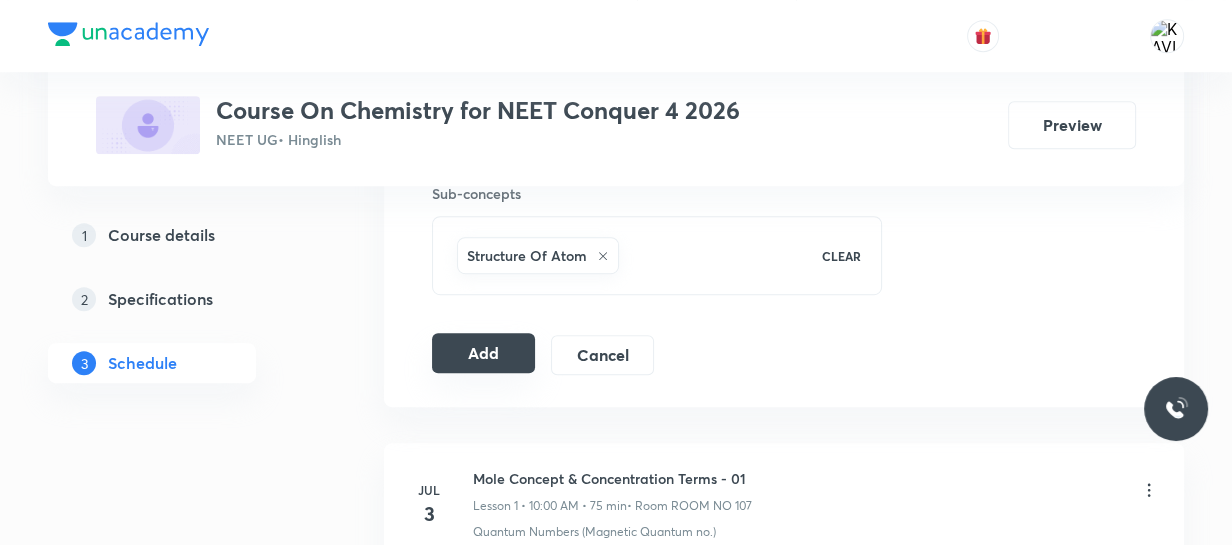 click on "Add" at bounding box center [483, 353] 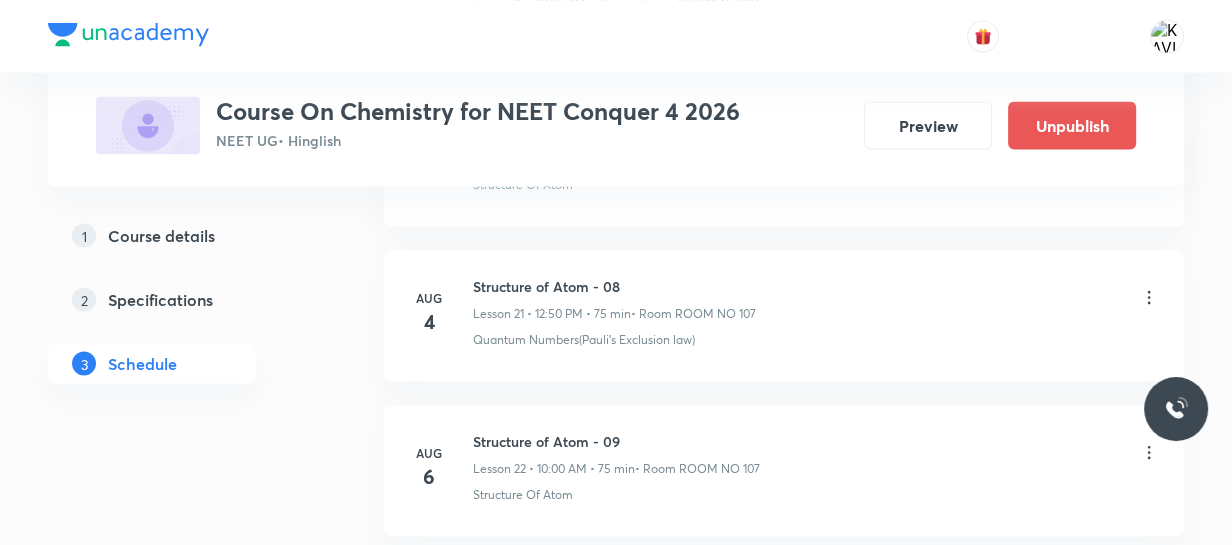 scroll, scrollTop: 3544, scrollLeft: 0, axis: vertical 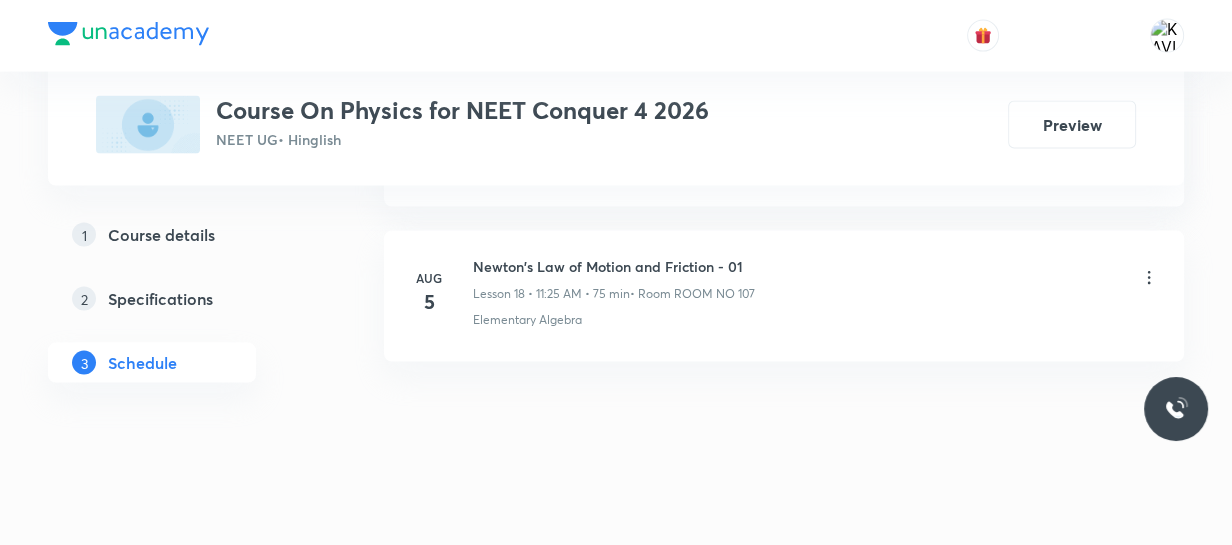 click on "Newton's Law of Motion and Friction - 01" at bounding box center [614, 266] 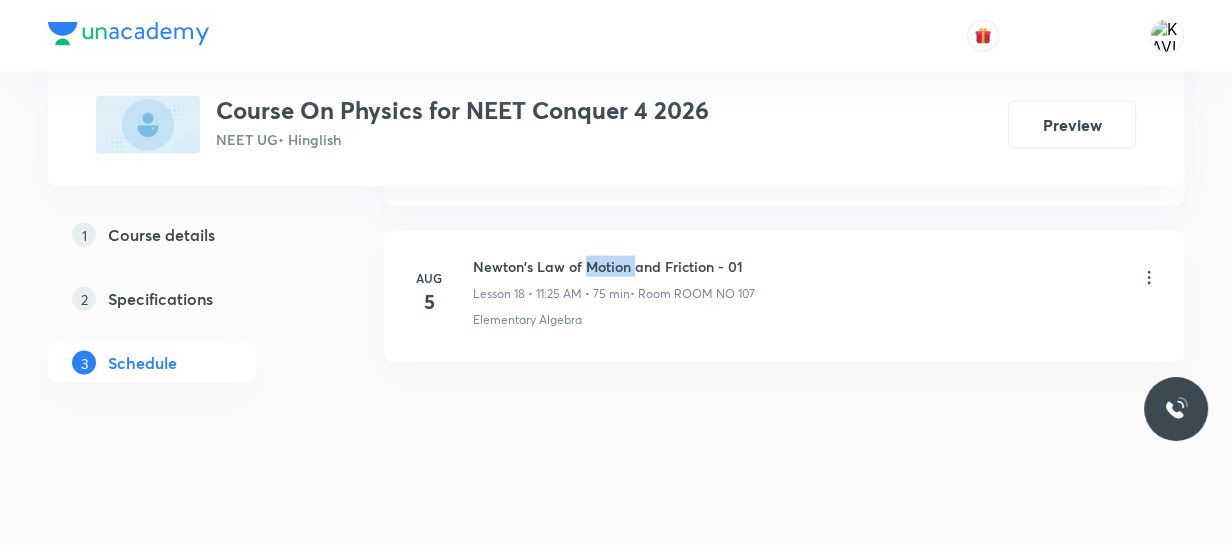 click on "Newton's Law of Motion and Friction - 01" at bounding box center [614, 266] 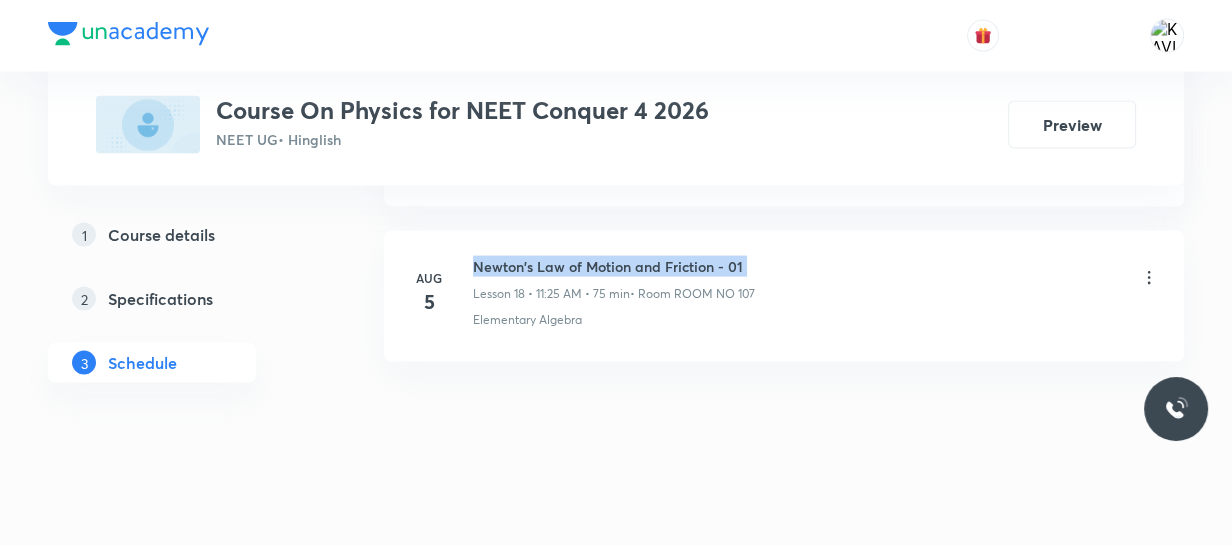 click on "Newton's Law of Motion and Friction - 01" at bounding box center [614, 266] 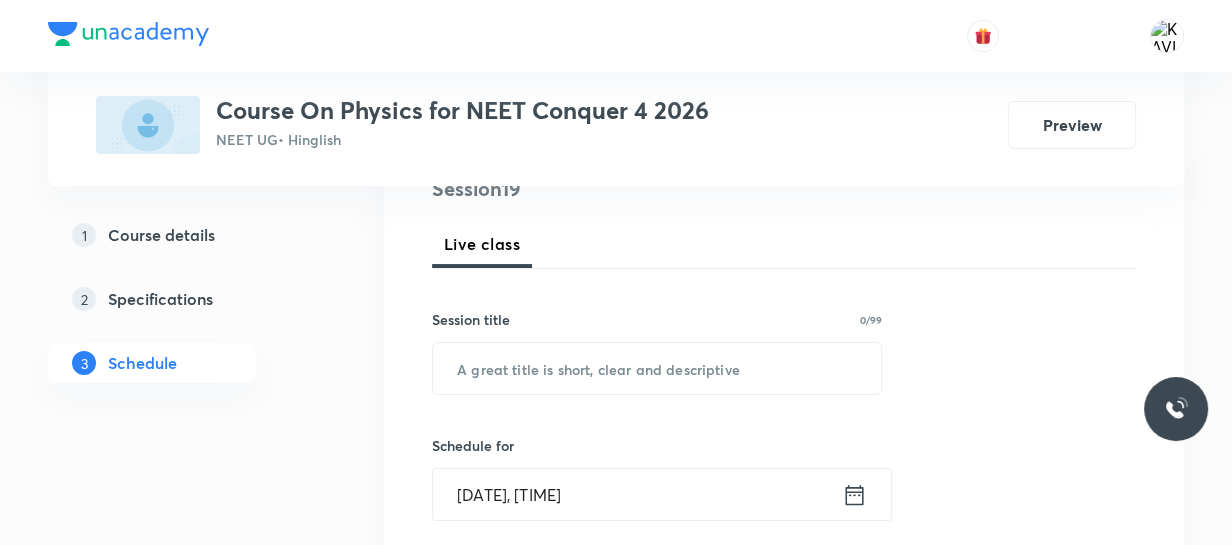 scroll, scrollTop: 259, scrollLeft: 0, axis: vertical 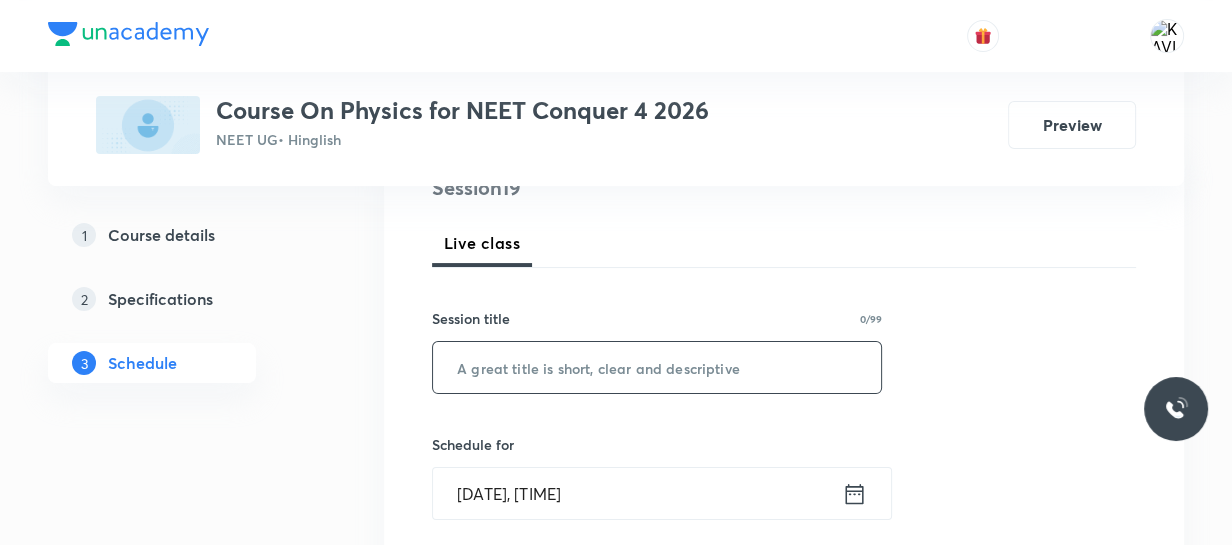 click at bounding box center [657, 367] 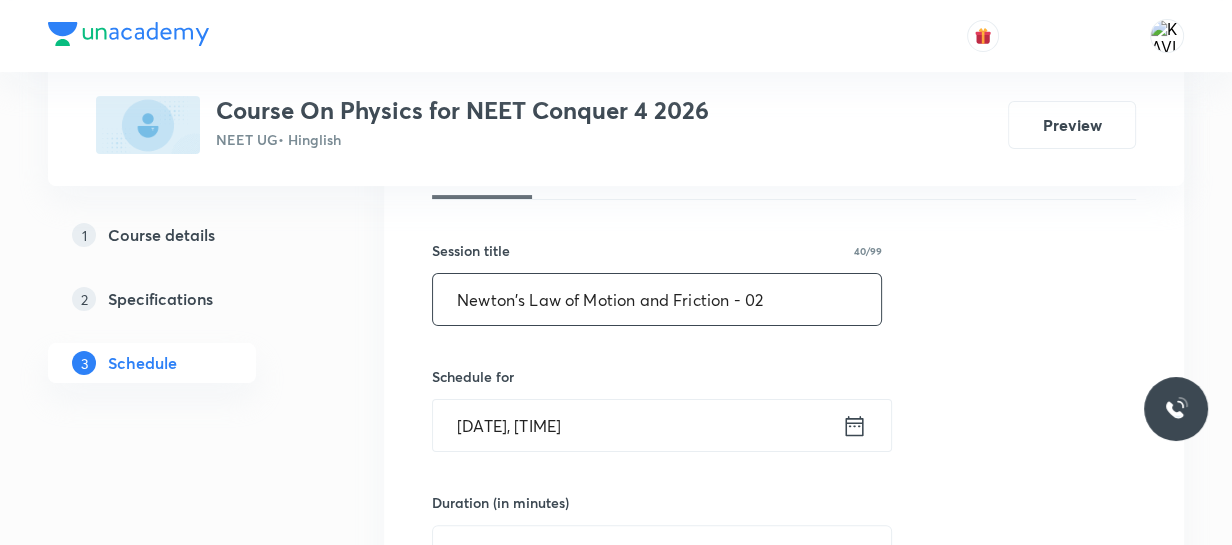 scroll, scrollTop: 328, scrollLeft: 0, axis: vertical 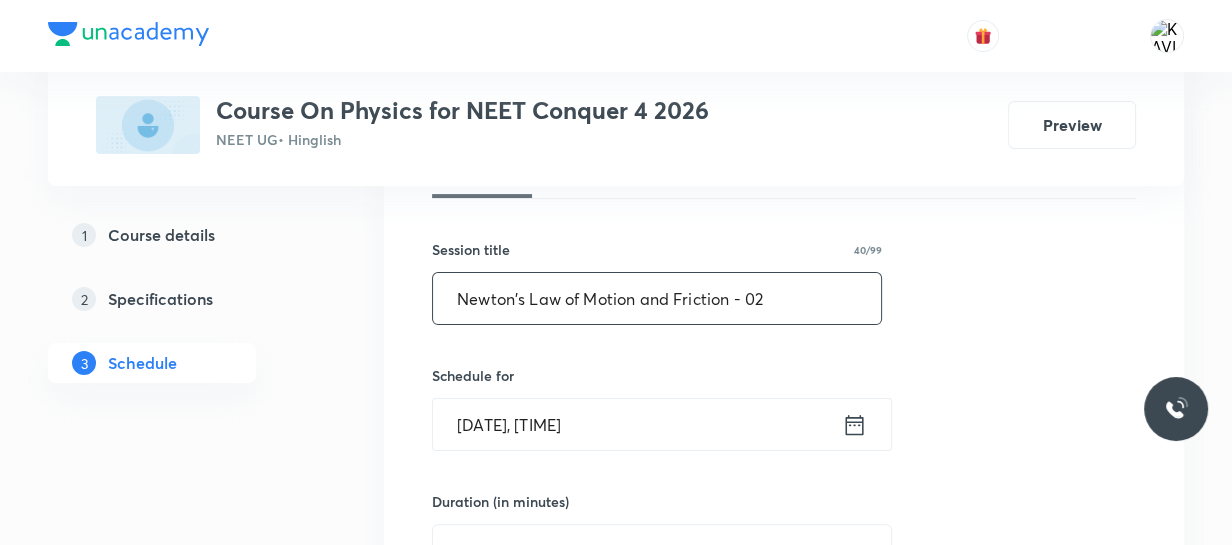 type on "Newton's Law of Motion and Friction - 02" 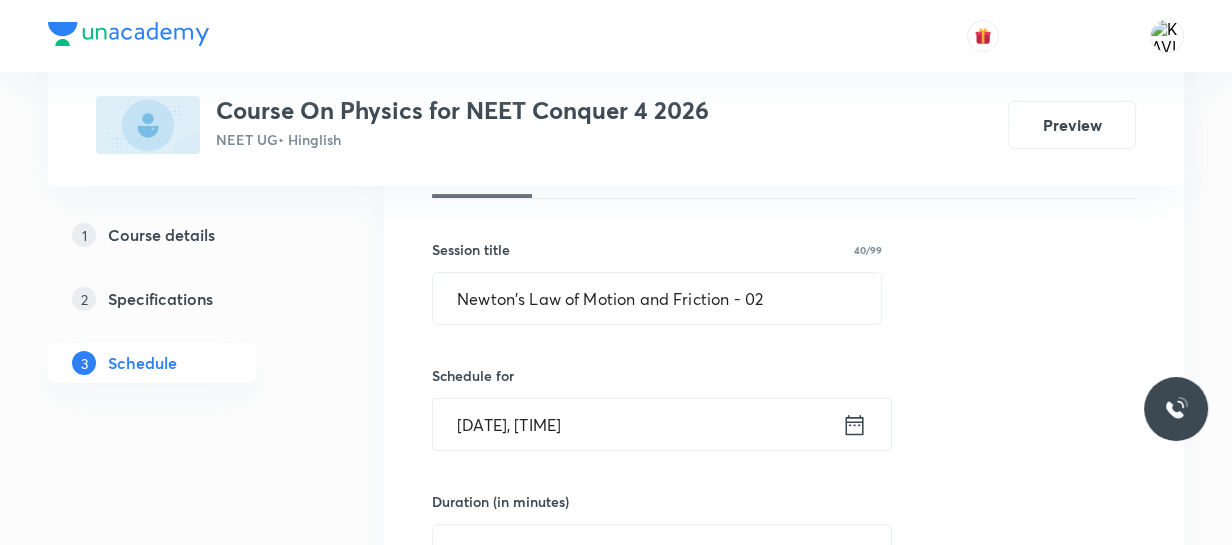 click 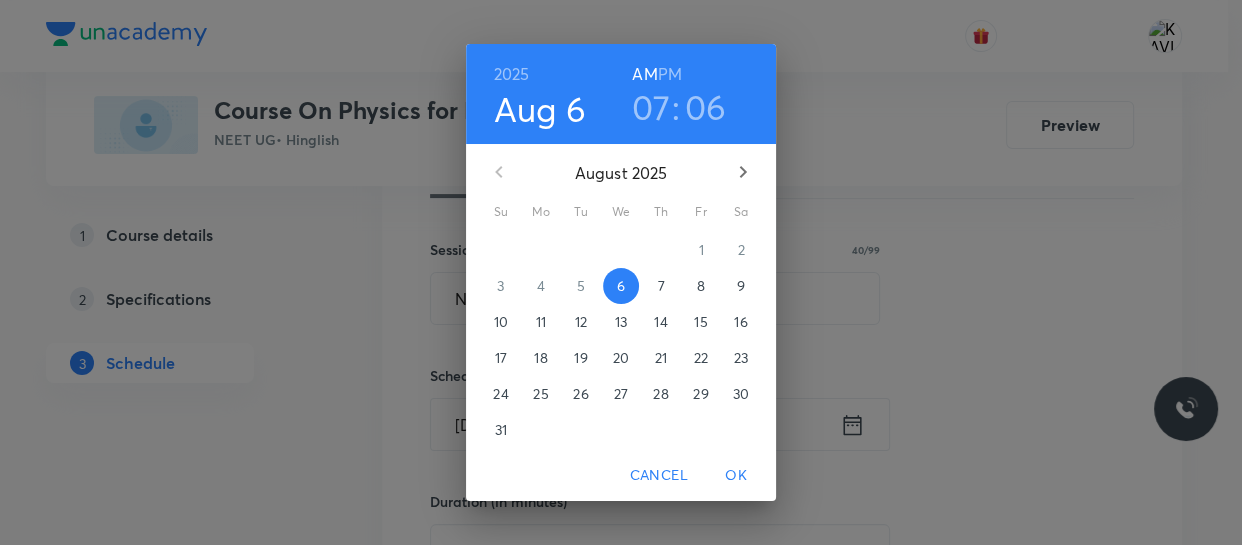 click on "07" at bounding box center (651, 107) 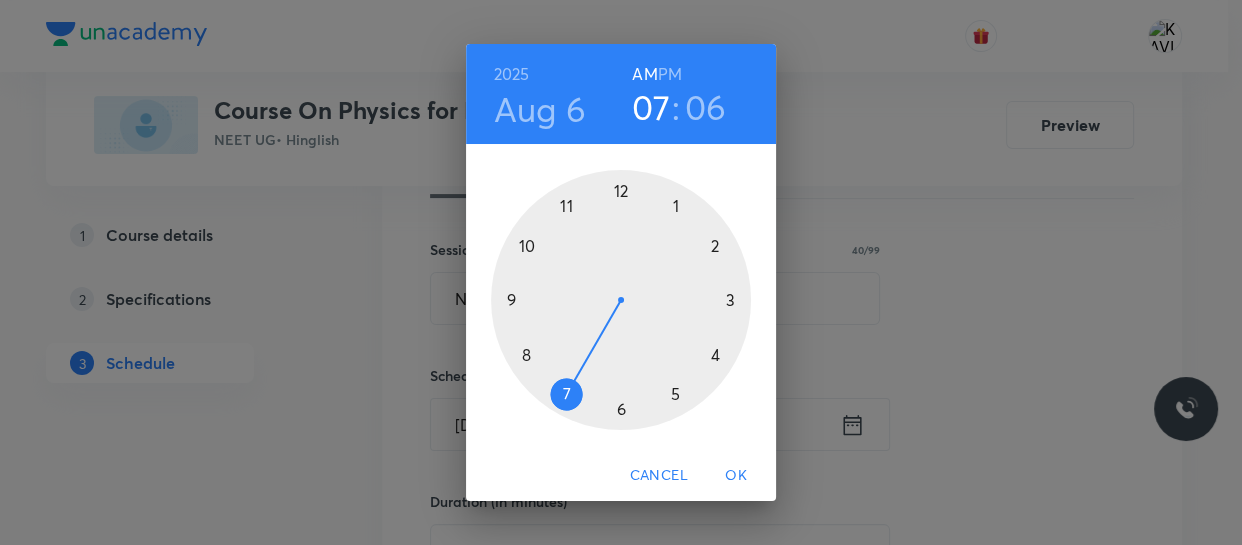 click at bounding box center (621, 300) 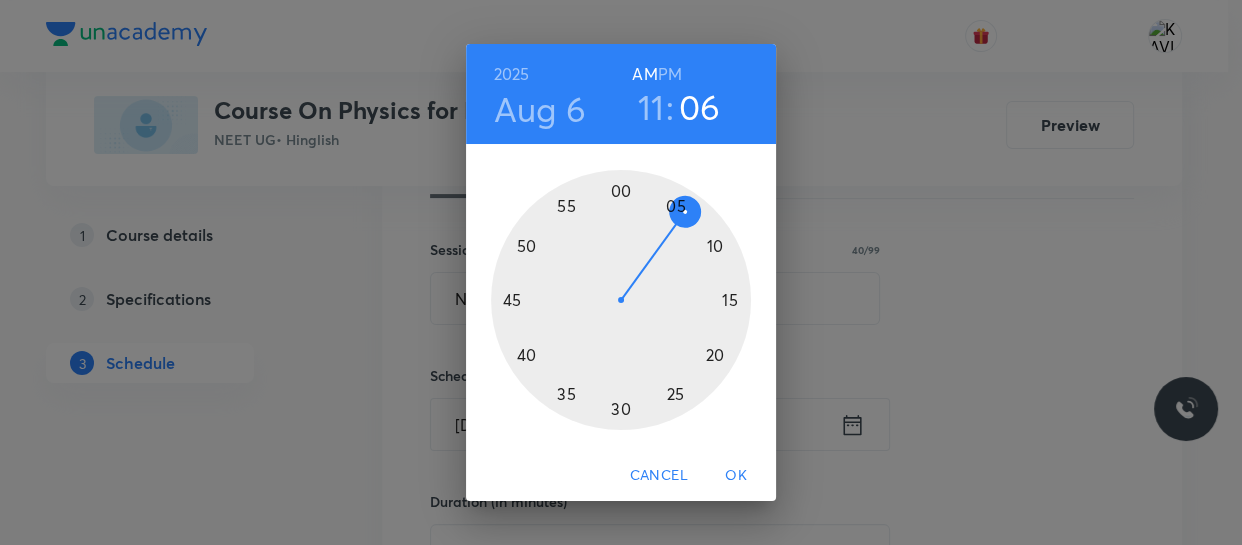 click at bounding box center (621, 300) 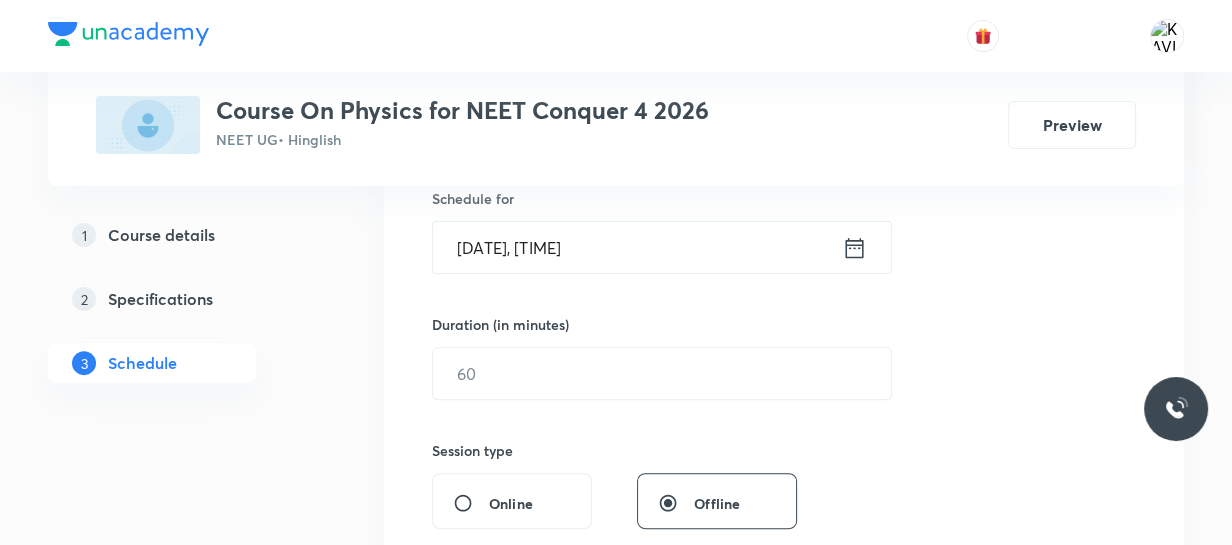 scroll, scrollTop: 506, scrollLeft: 0, axis: vertical 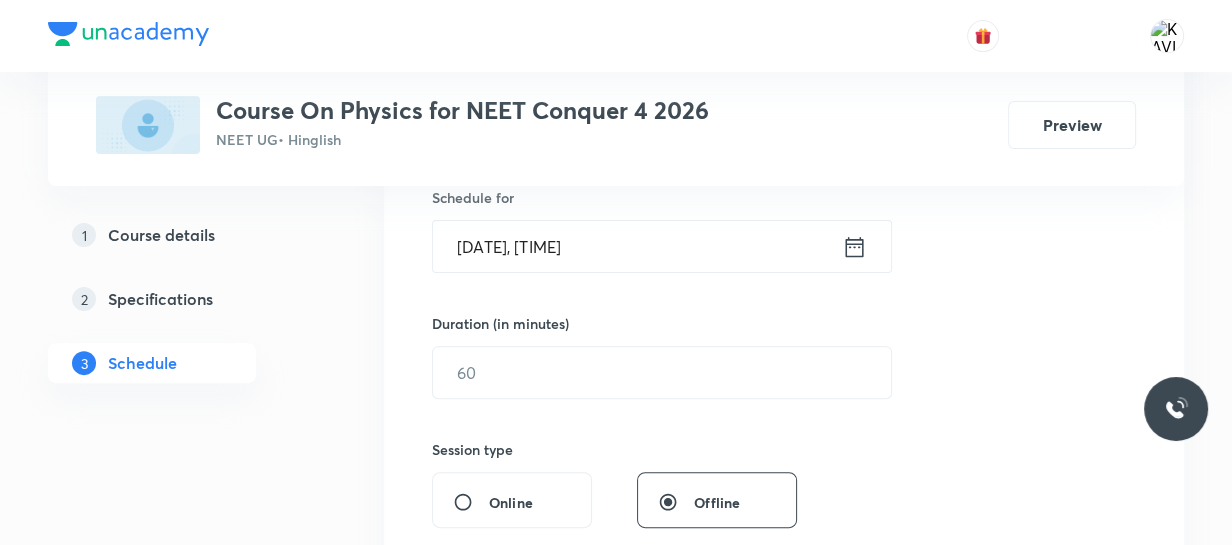 click on "Session  19 Live class Session title 40/99 Newton's Law of Motion and Friction - 02 ​ Schedule for [DATE], [TIME] ​ Duration (in minutes) ​   Session type Online Offline Room Select centre room Sub-concepts Select concepts that wil be covered in this session Add Cancel" at bounding box center [784, 395] 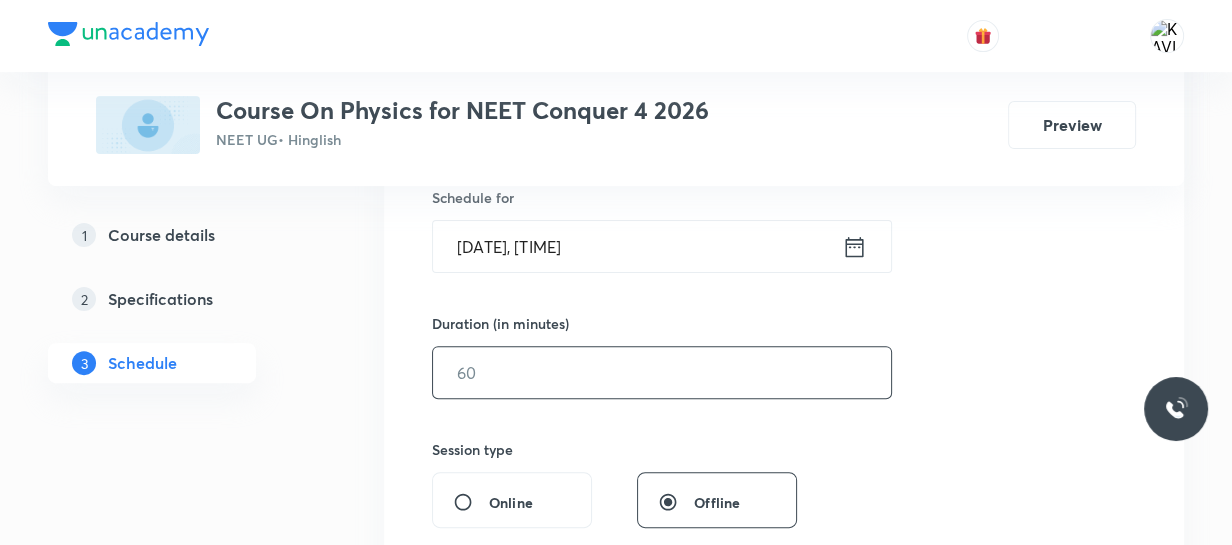 click at bounding box center (662, 372) 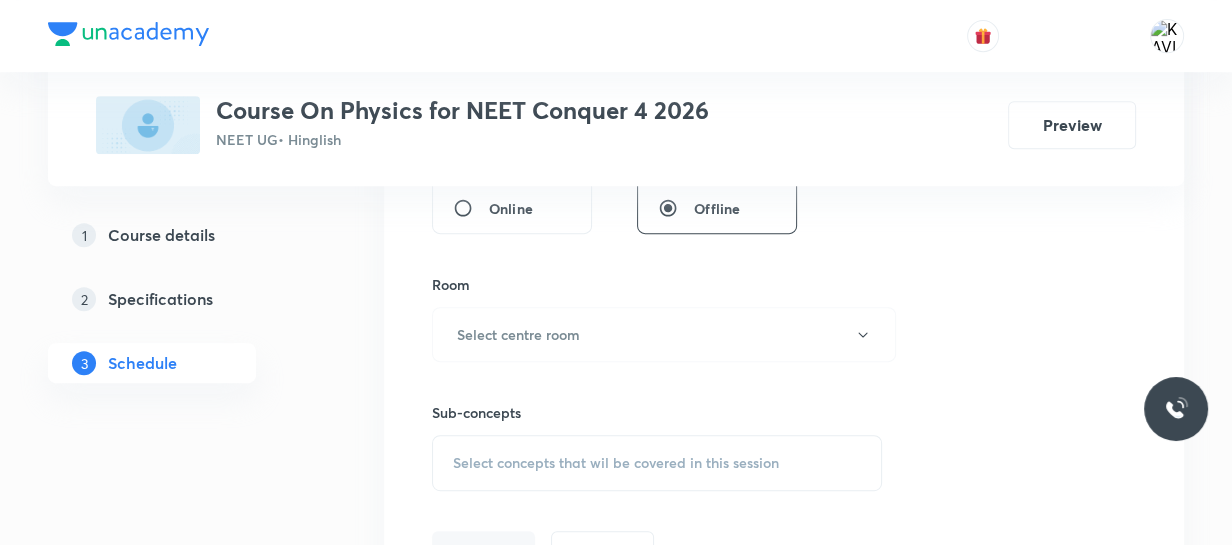 scroll, scrollTop: 800, scrollLeft: 0, axis: vertical 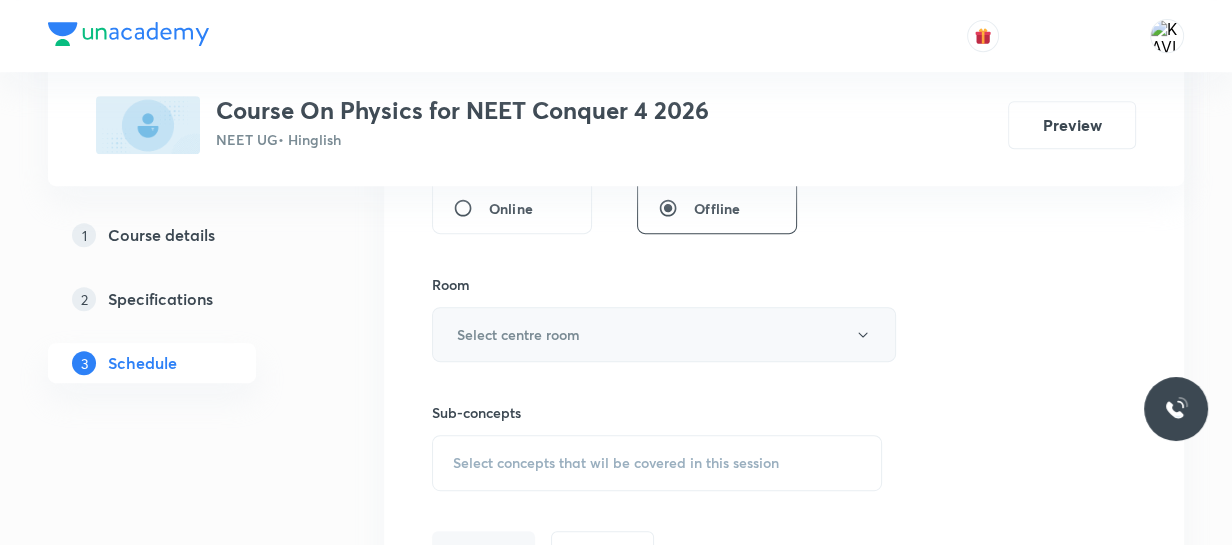 type on "75" 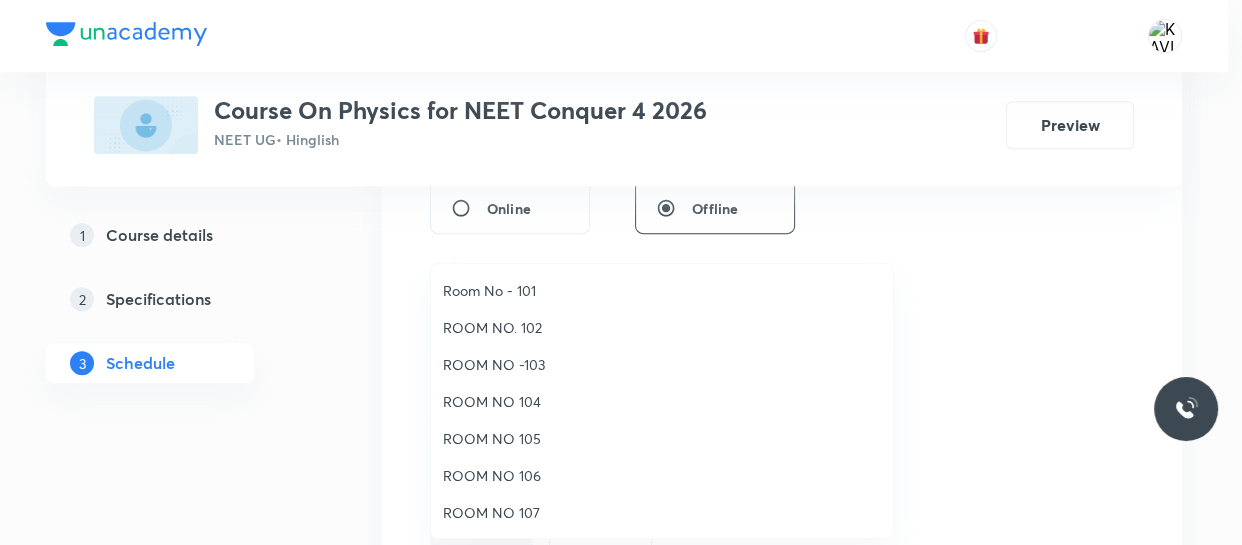 click on "ROOM NO 107" at bounding box center [662, 512] 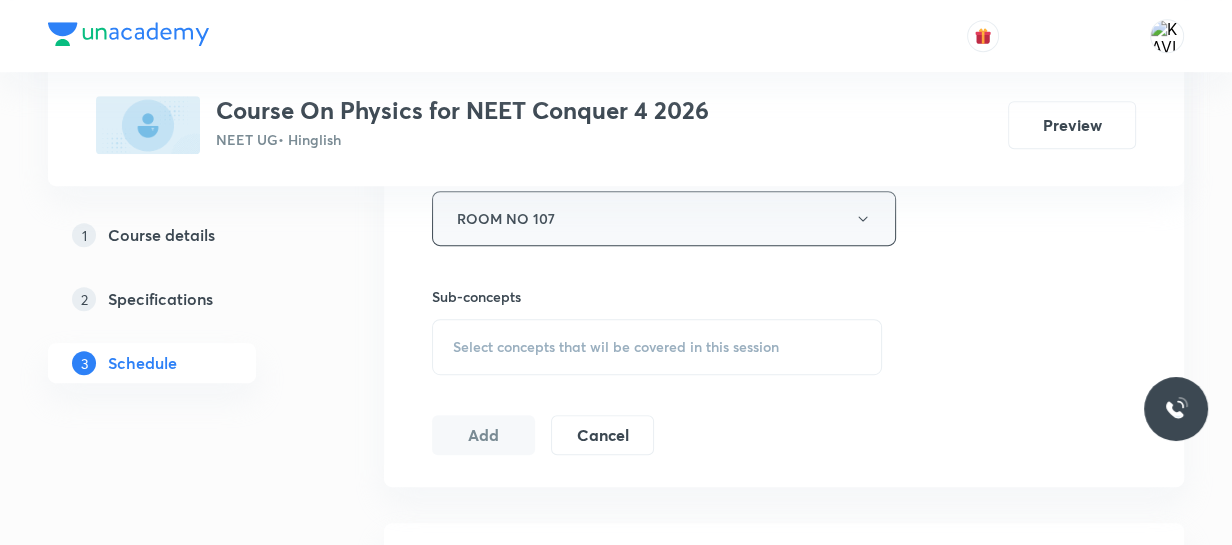 scroll, scrollTop: 917, scrollLeft: 0, axis: vertical 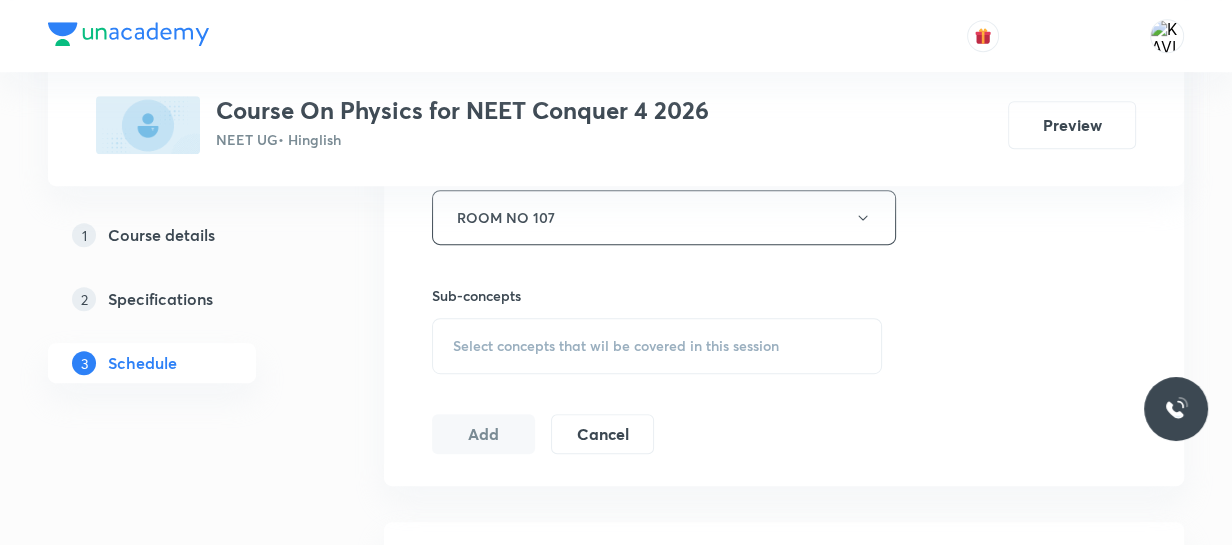 click on "Select concepts that wil be covered in this session" at bounding box center [616, 346] 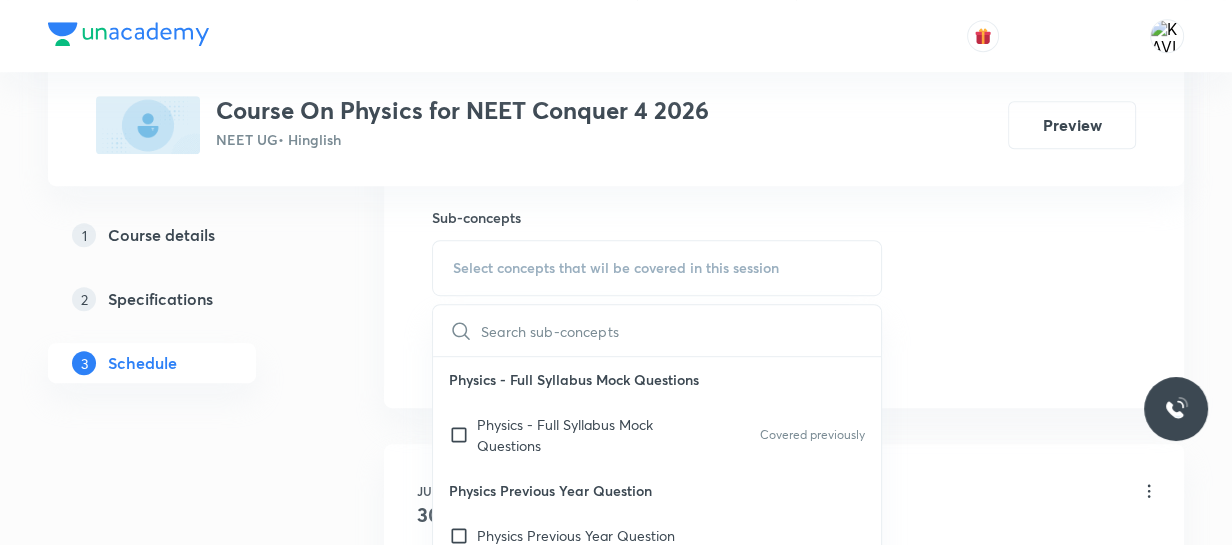 scroll, scrollTop: 1004, scrollLeft: 0, axis: vertical 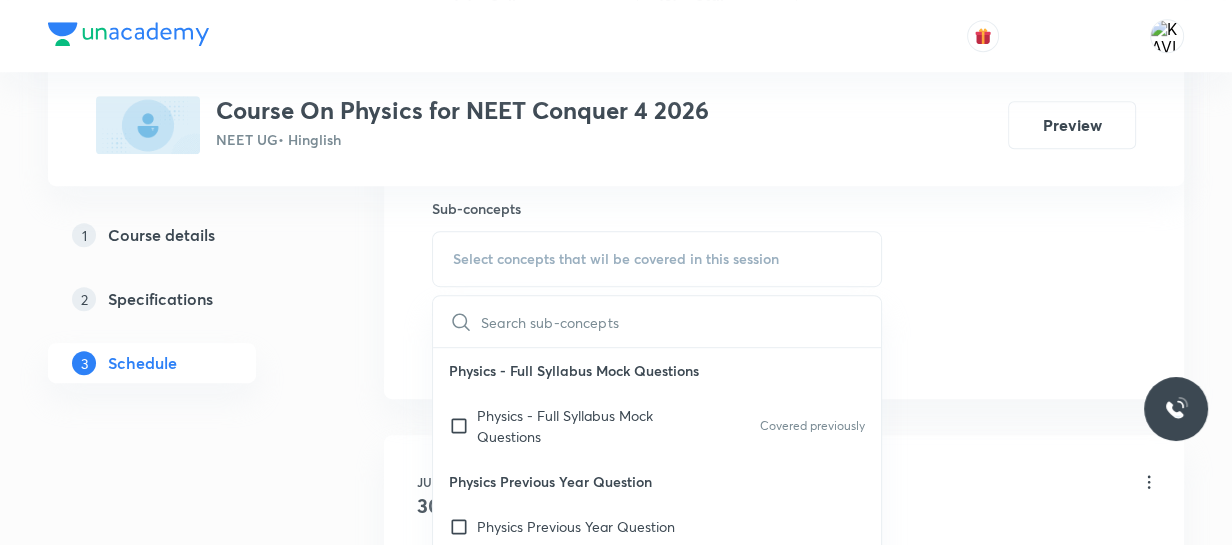 click at bounding box center [681, 321] 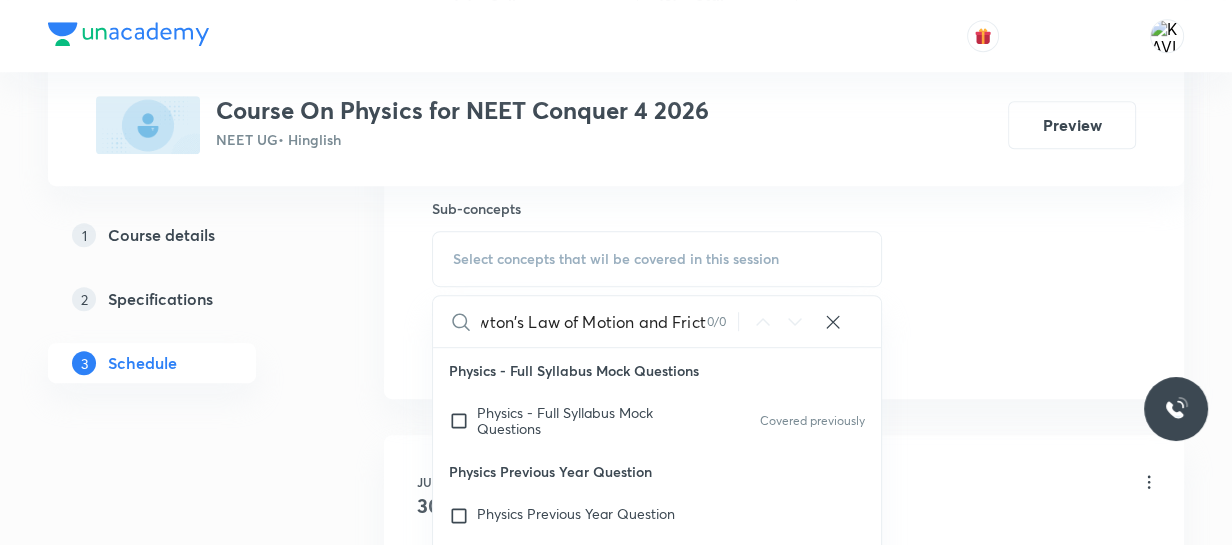 scroll, scrollTop: 0, scrollLeft: 27, axis: horizontal 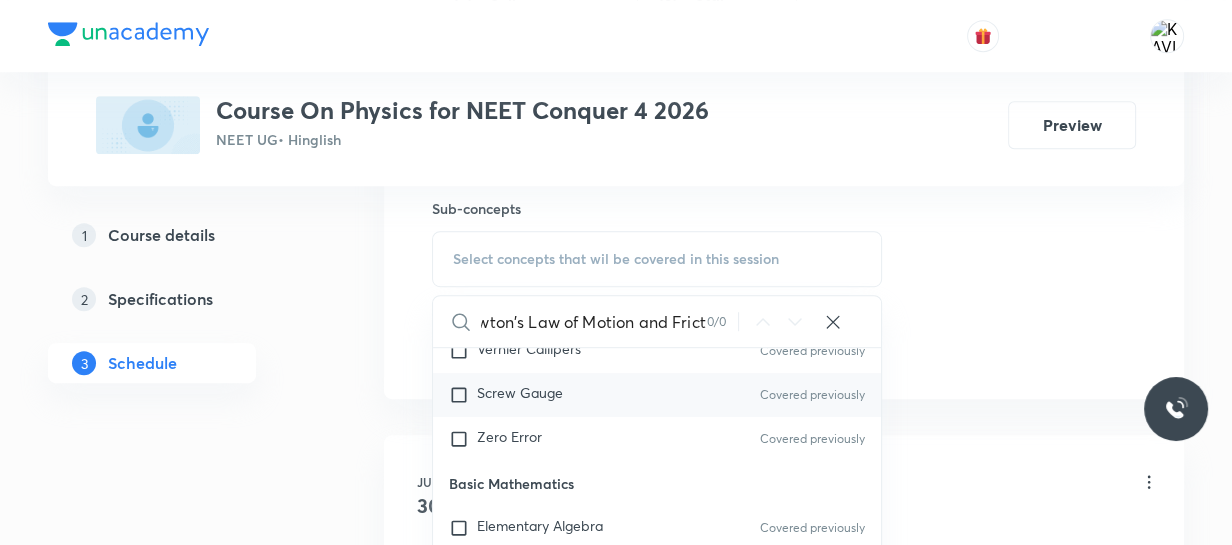 type on "Newton's Law of Motion and Frict" 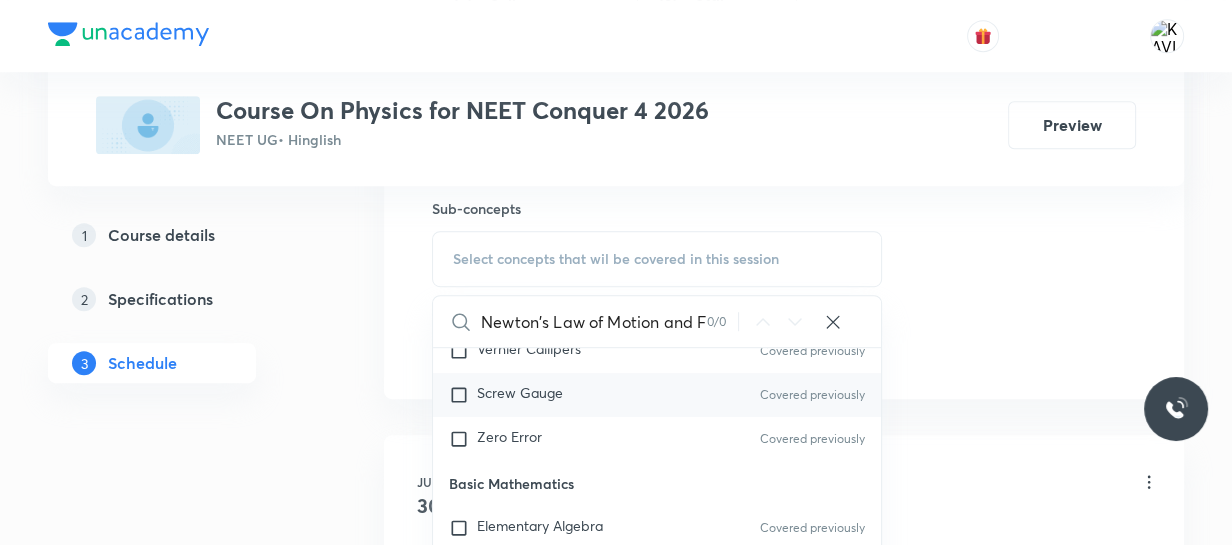 click on "Screw Gauge Covered previously" at bounding box center (657, 395) 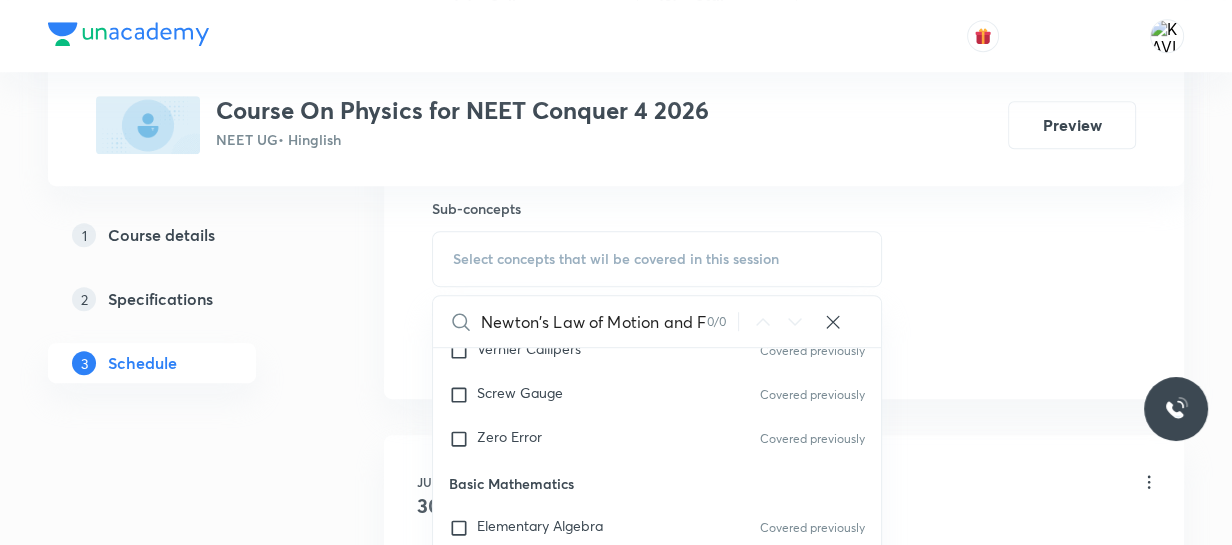 checkbox on "true" 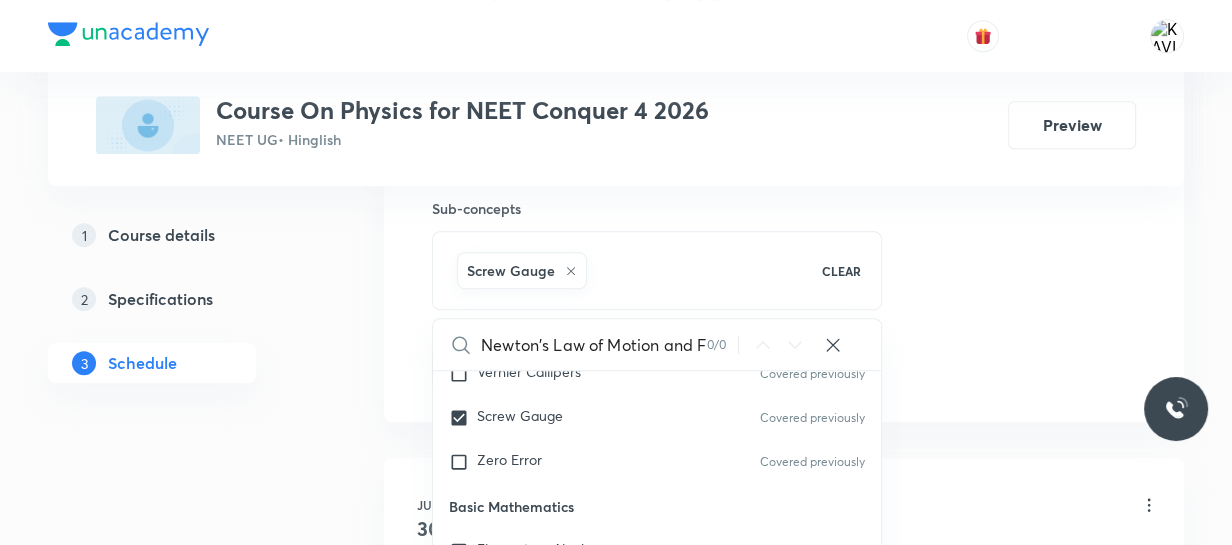 click on "Session  19 Live class Session title 40/99 Newton's Law of Motion and Friction - 02 ​ Schedule for [DATE], [TIME] ​ Duration (in minutes) 75 ​   Session type Online Offline Room ROOM NO 107 Sub-concepts Screw Gauge CLEAR Newton's Law of Motion and Frict 0 / 0 ​ Physics - Full Syllabus Mock Questions Physics - Full Syllabus Mock Questions Covered previously Physics Previous Year Question Physics Previous Year Question Units & Dimensions Physical quantity Applications of Dimensional Analysis Significant Figures Units of Physical Quantities System of Units Covered previously Dimensions of Some Mathematical Functions Unit and Dimension Product of Two Vectors Subtraction of Vectors Cross Product Covered previously Least Count Analysis Errors of Measurement Covered previously Vernier Callipers Covered previously Screw Gauge Covered previously Zero Error Covered previously Basic Mathematics Elementary Algebra Covered previously Elementary Trigonometry Covered previously Basic Coordinate Geometry Error" at bounding box center [784, -91] 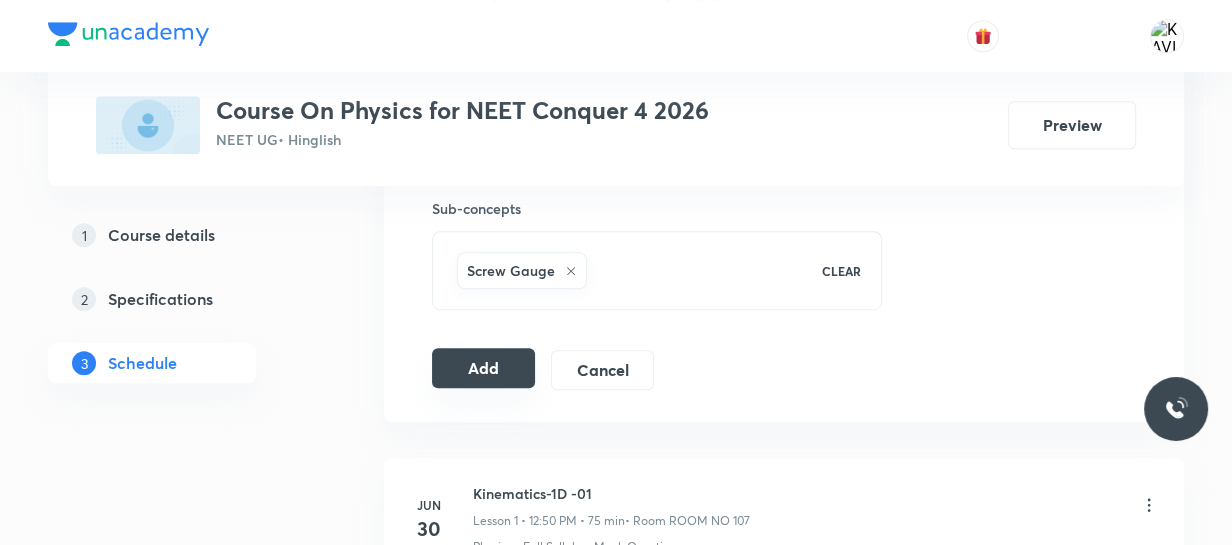click on "Add" at bounding box center (483, 368) 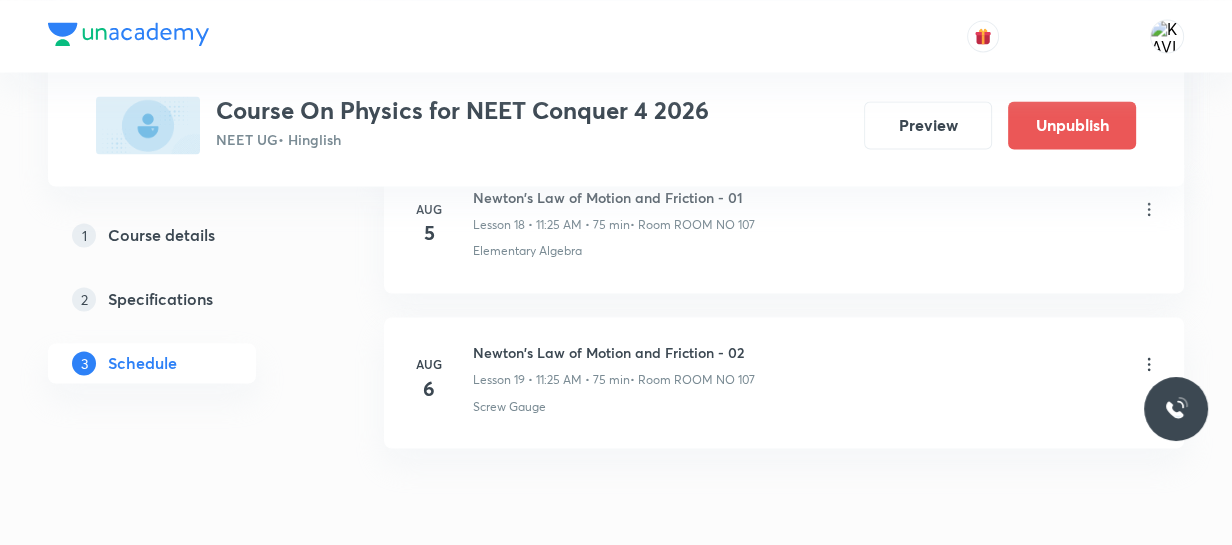 scroll, scrollTop: 3080, scrollLeft: 0, axis: vertical 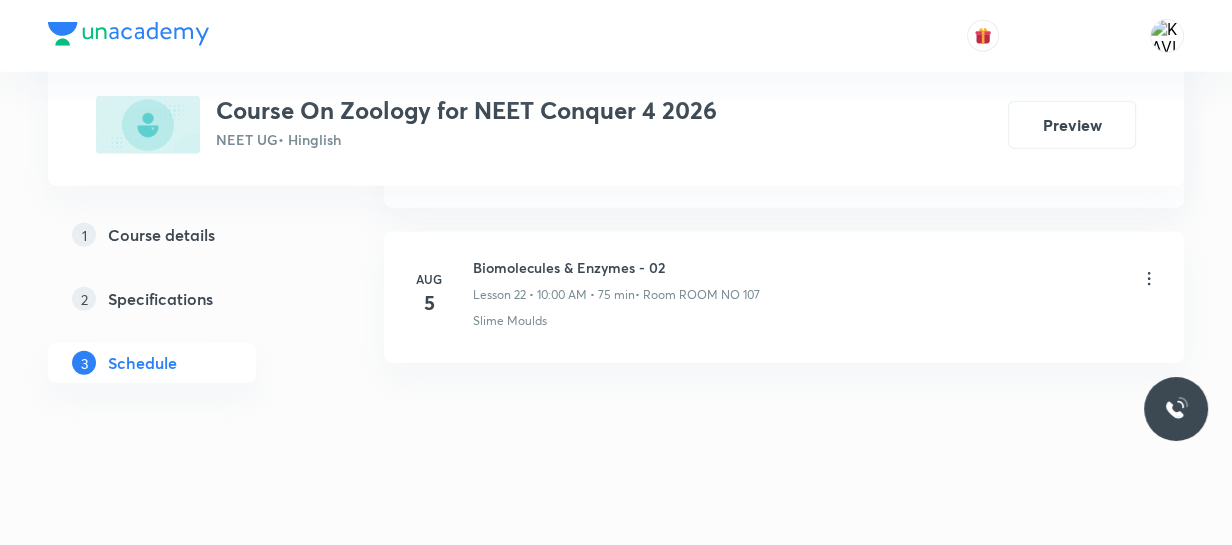 click on "Biomolecules & Enzymes - 02" at bounding box center [616, 267] 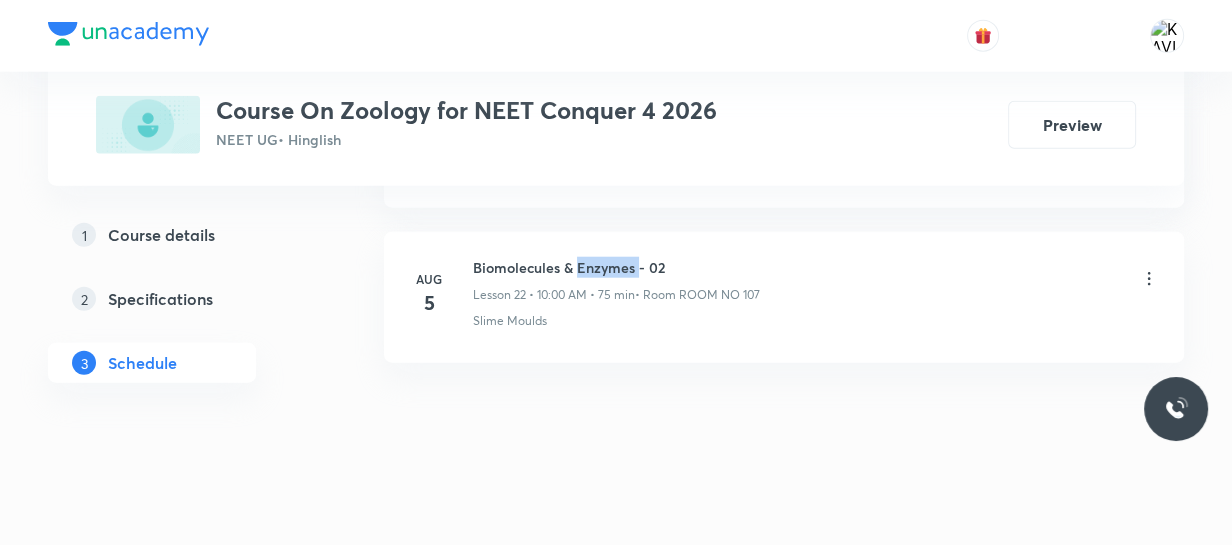 click on "Biomolecules & Enzymes - 02" at bounding box center (616, 267) 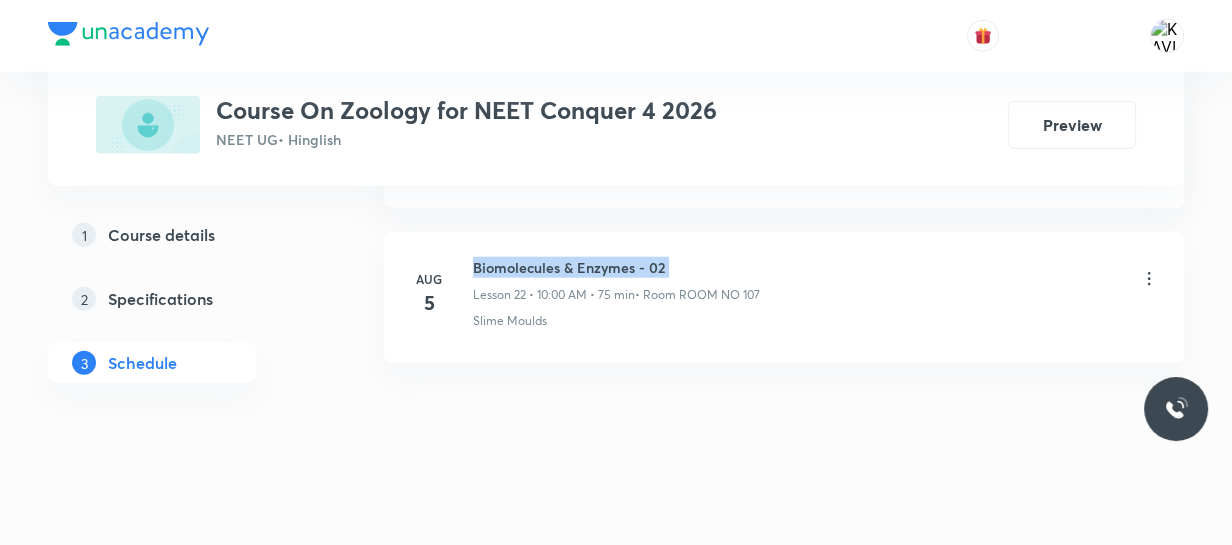 click on "Biomolecules & Enzymes - 02" at bounding box center [616, 267] 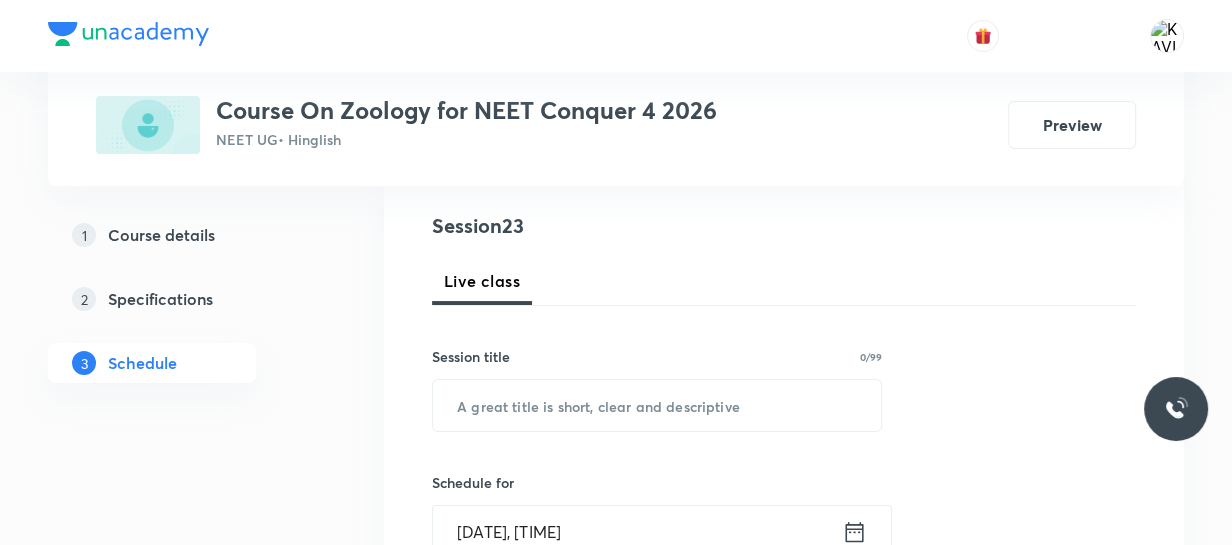 scroll, scrollTop: 226, scrollLeft: 0, axis: vertical 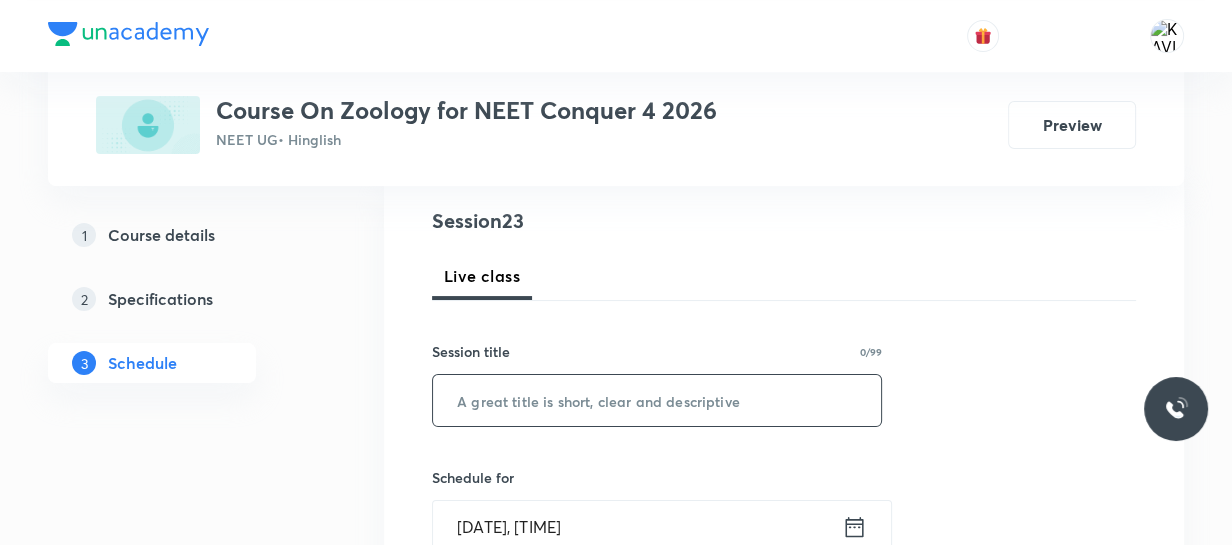 click at bounding box center (657, 400) 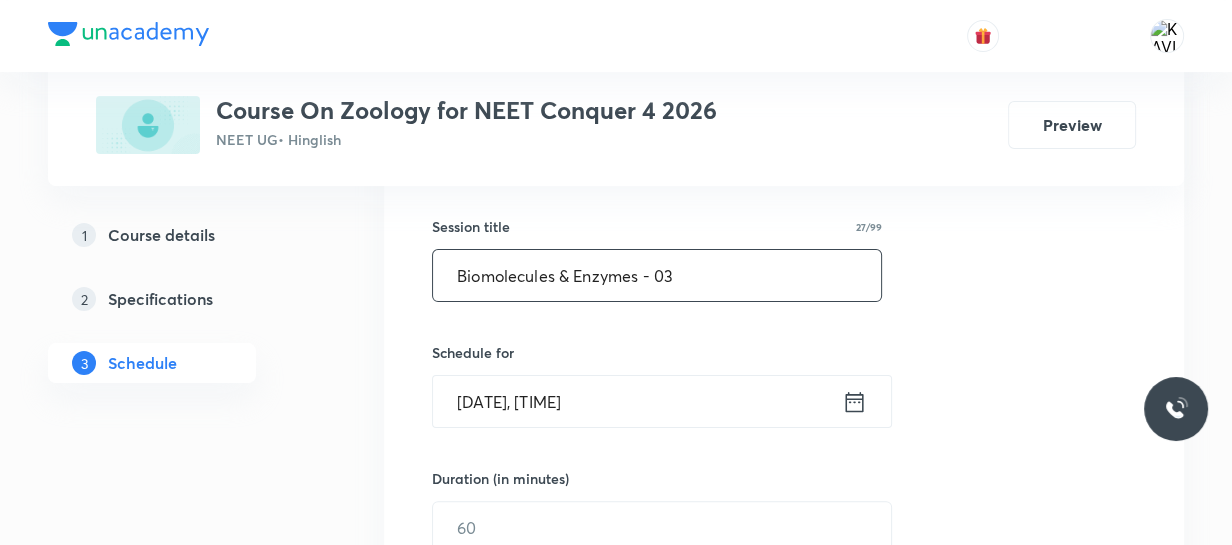 scroll, scrollTop: 352, scrollLeft: 0, axis: vertical 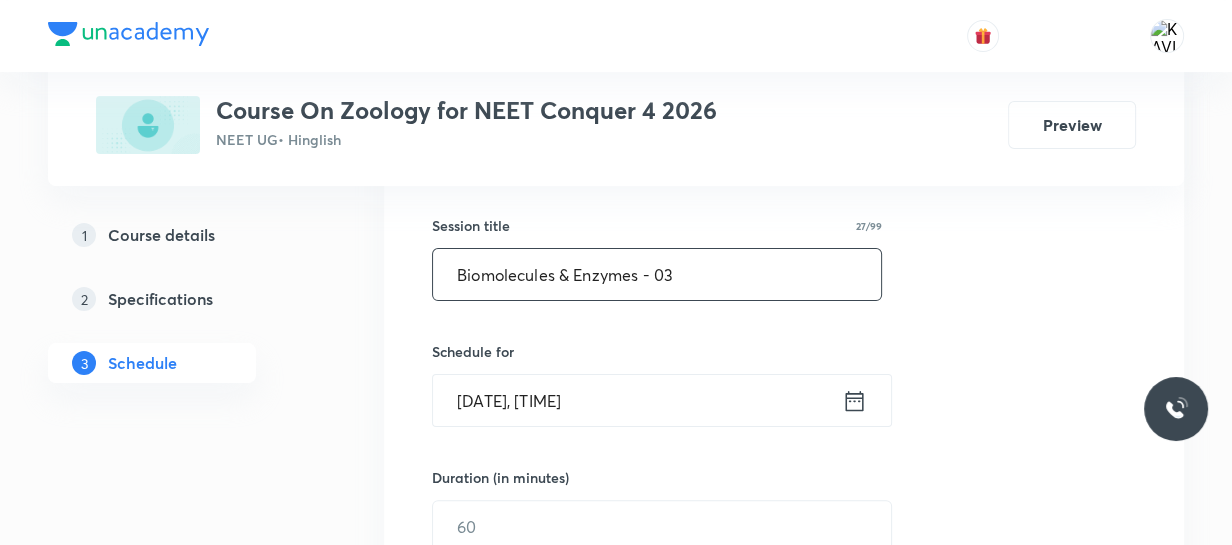 type on "Biomolecules & Enzymes - 03" 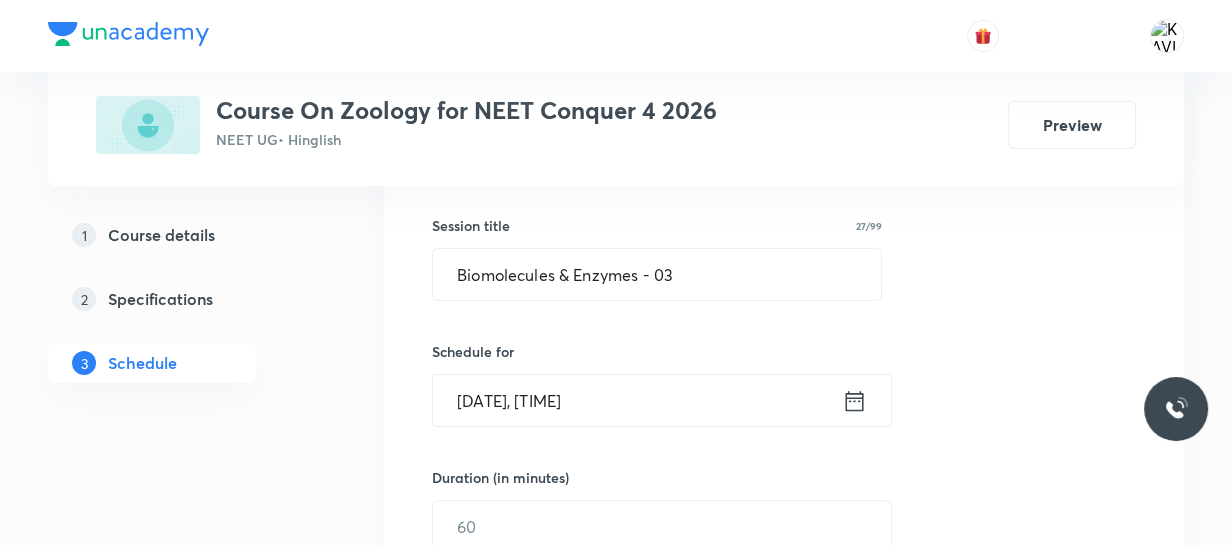 click 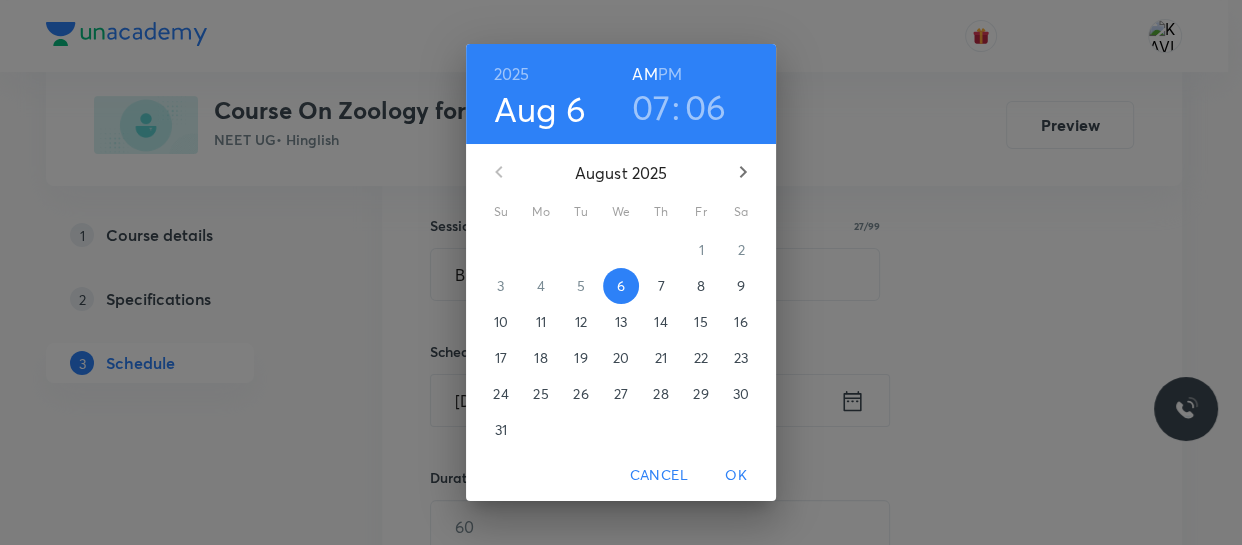 click on "PM" at bounding box center [670, 74] 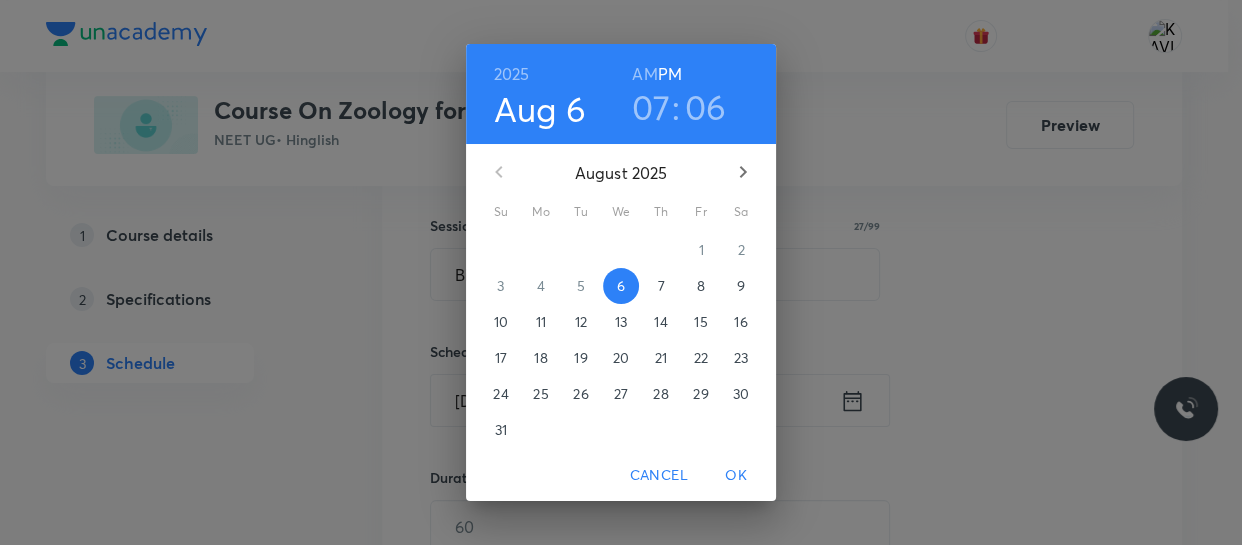 click on "07" at bounding box center (651, 107) 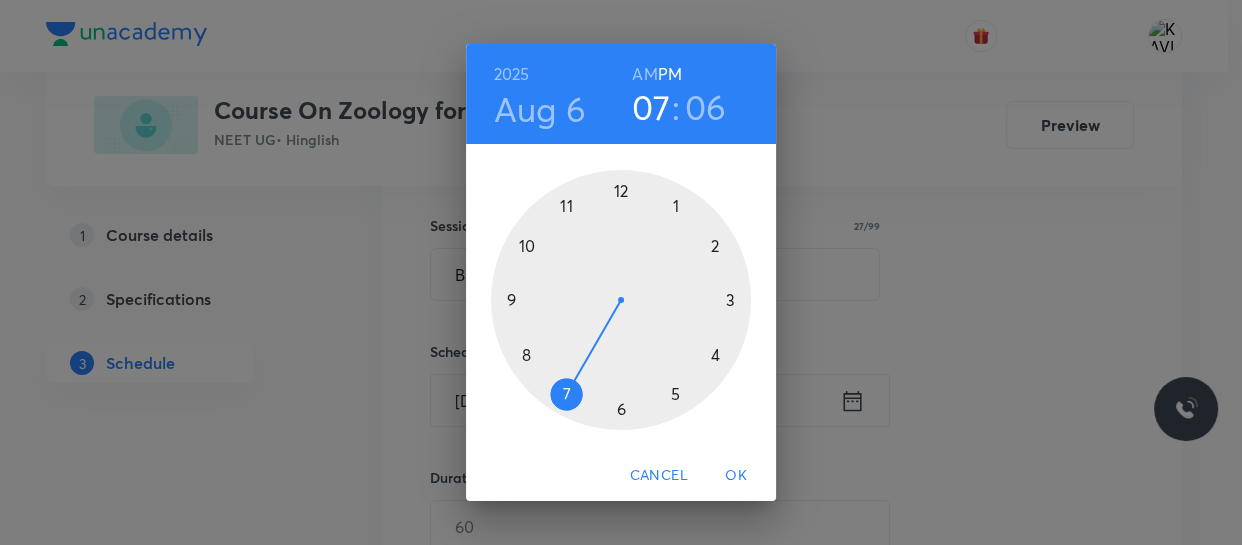 click at bounding box center [621, 300] 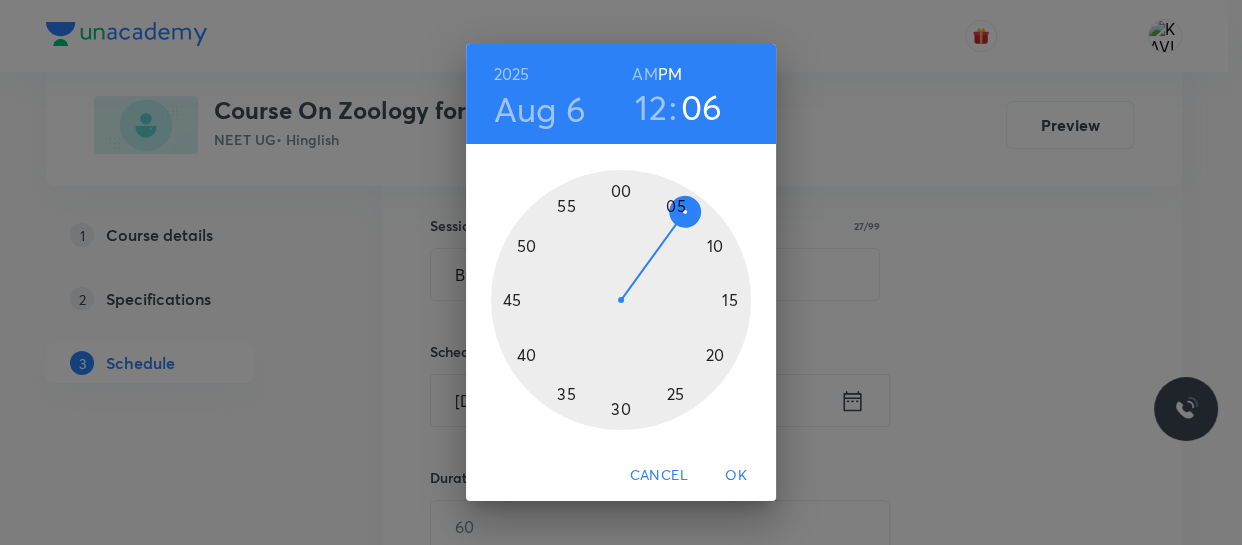 click at bounding box center (621, 300) 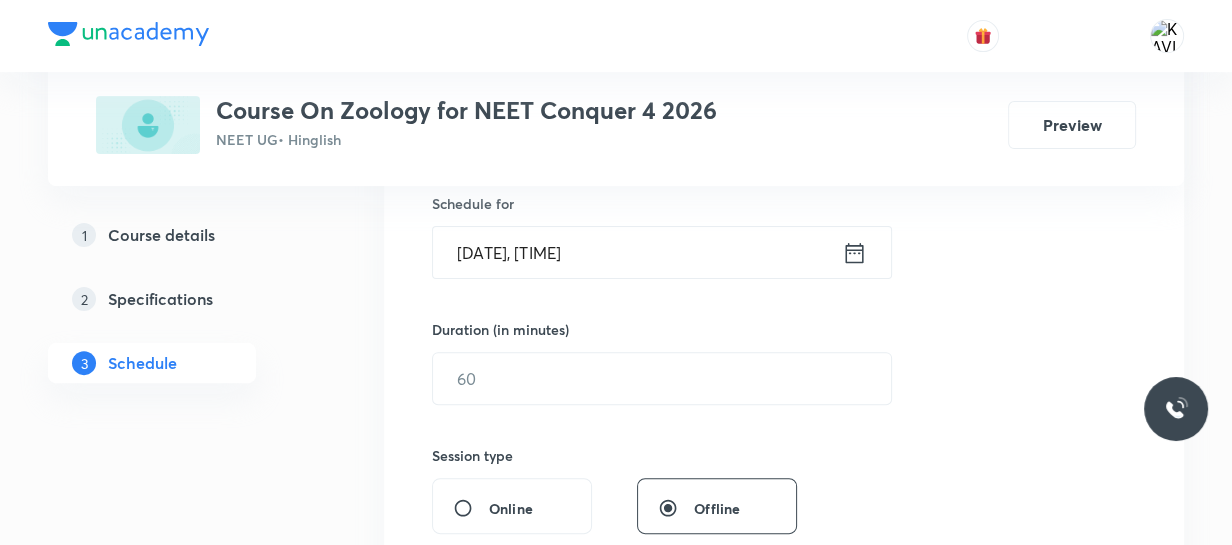 scroll, scrollTop: 503, scrollLeft: 0, axis: vertical 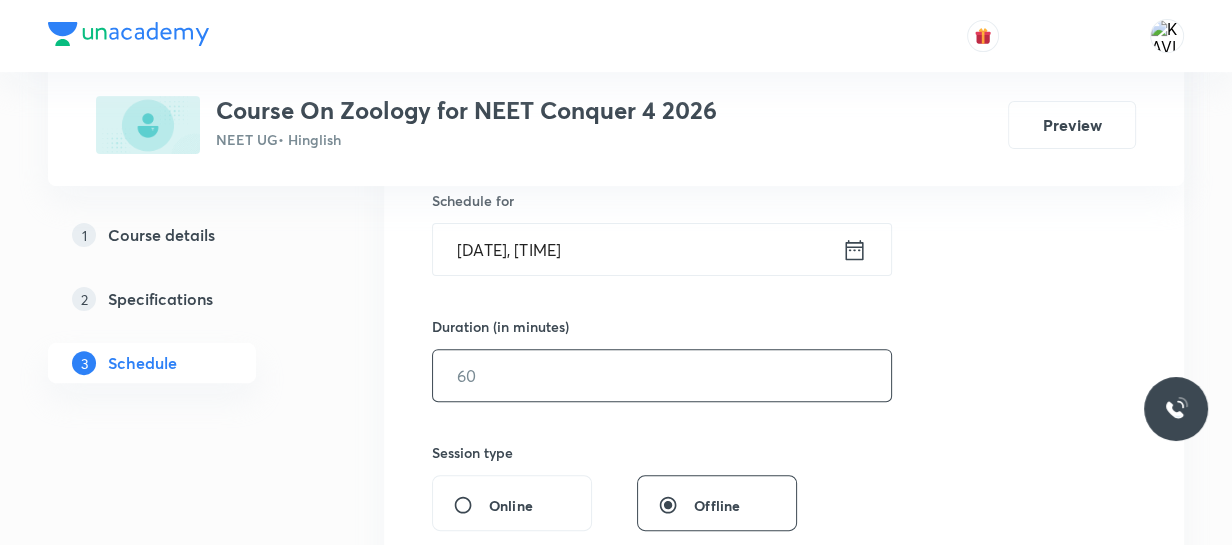 click at bounding box center [662, 375] 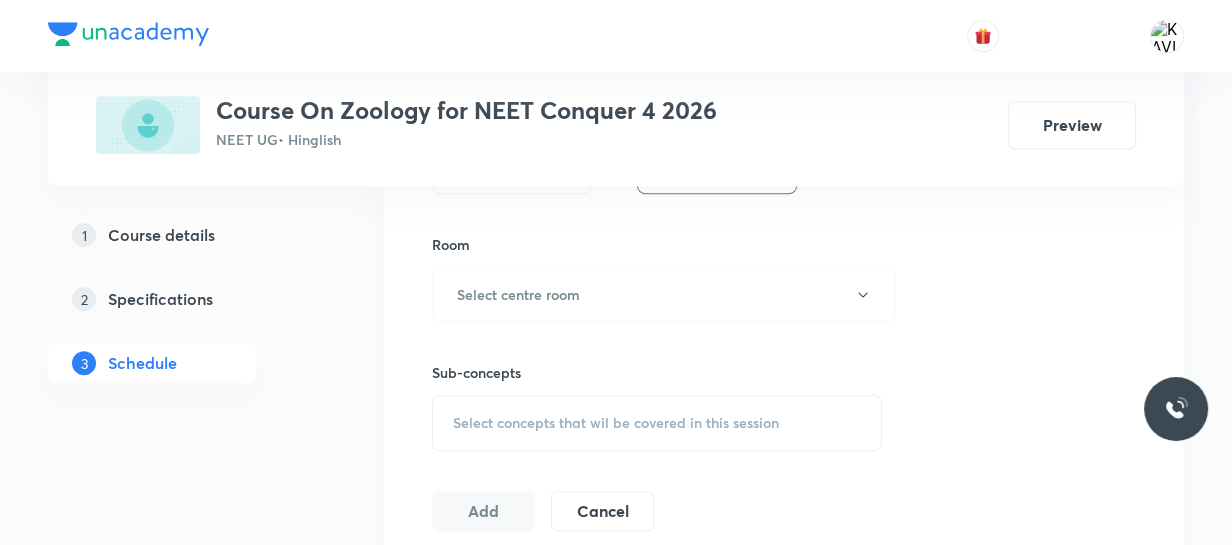 scroll, scrollTop: 840, scrollLeft: 0, axis: vertical 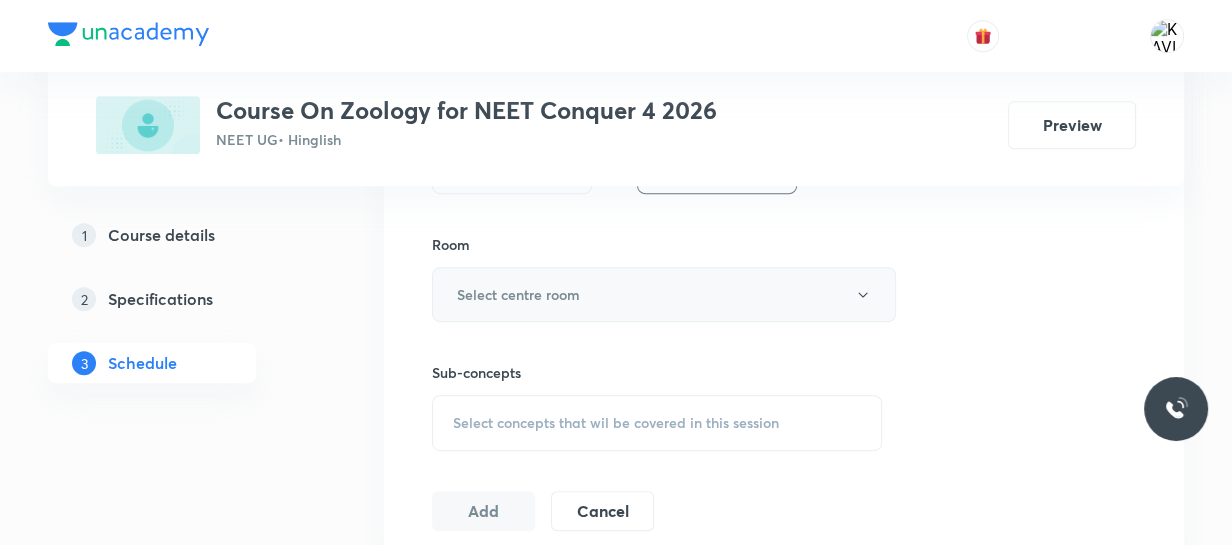 type on "75" 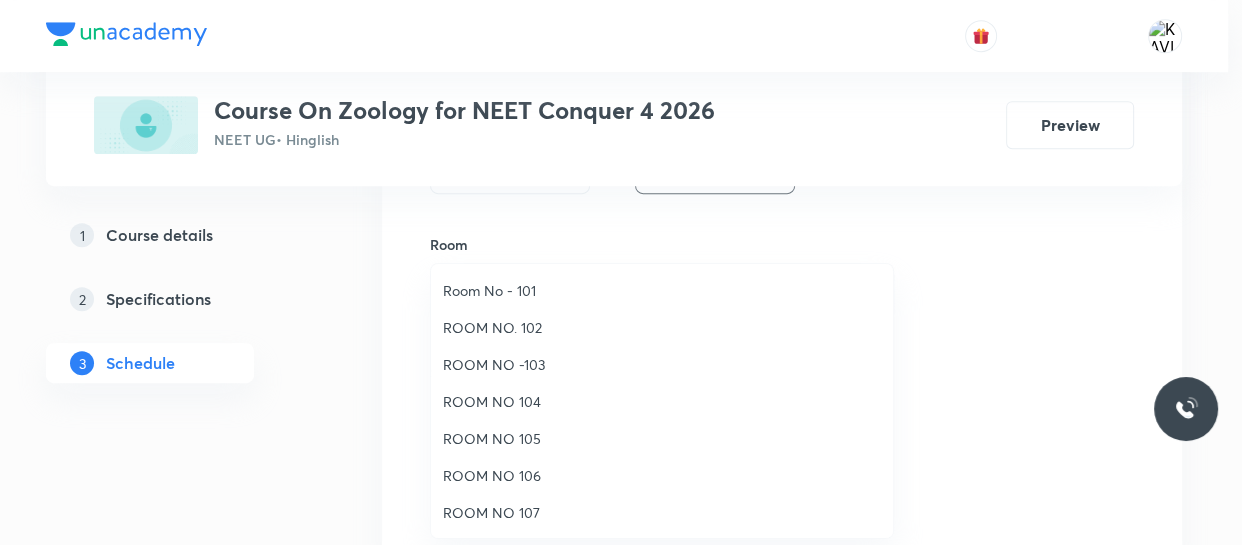 click on "ROOM NO 107" at bounding box center (662, 512) 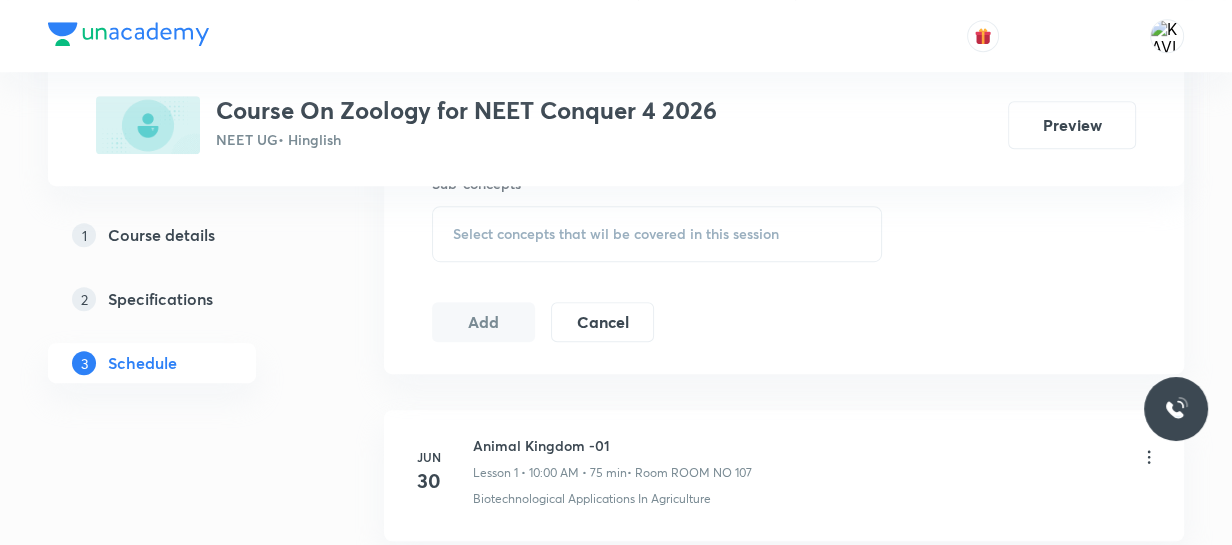 scroll, scrollTop: 1030, scrollLeft: 0, axis: vertical 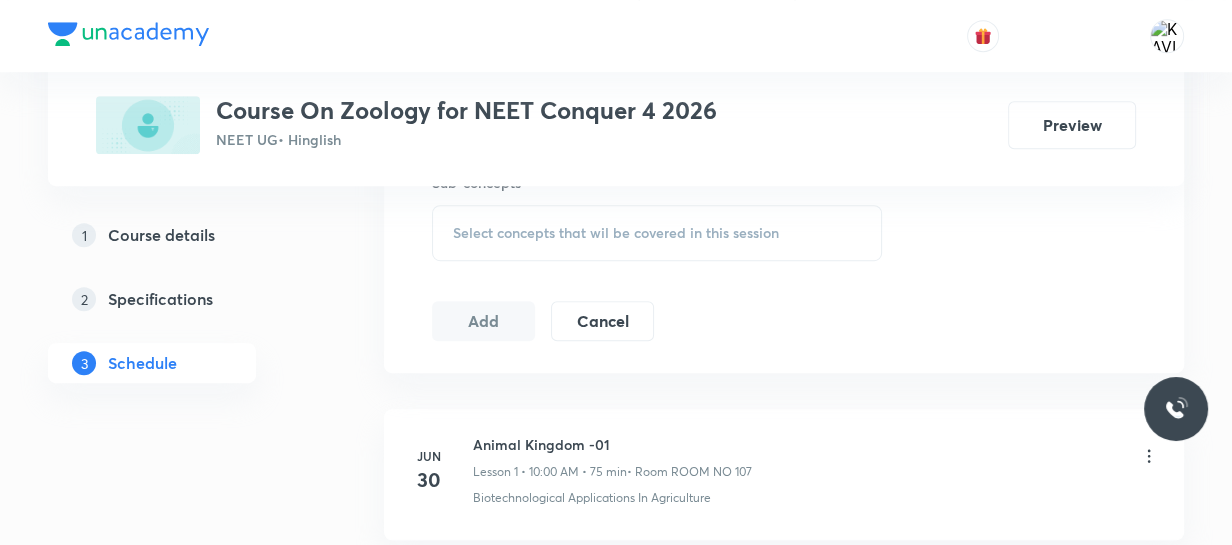 click on "Select concepts that wil be covered in this session" at bounding box center [616, 233] 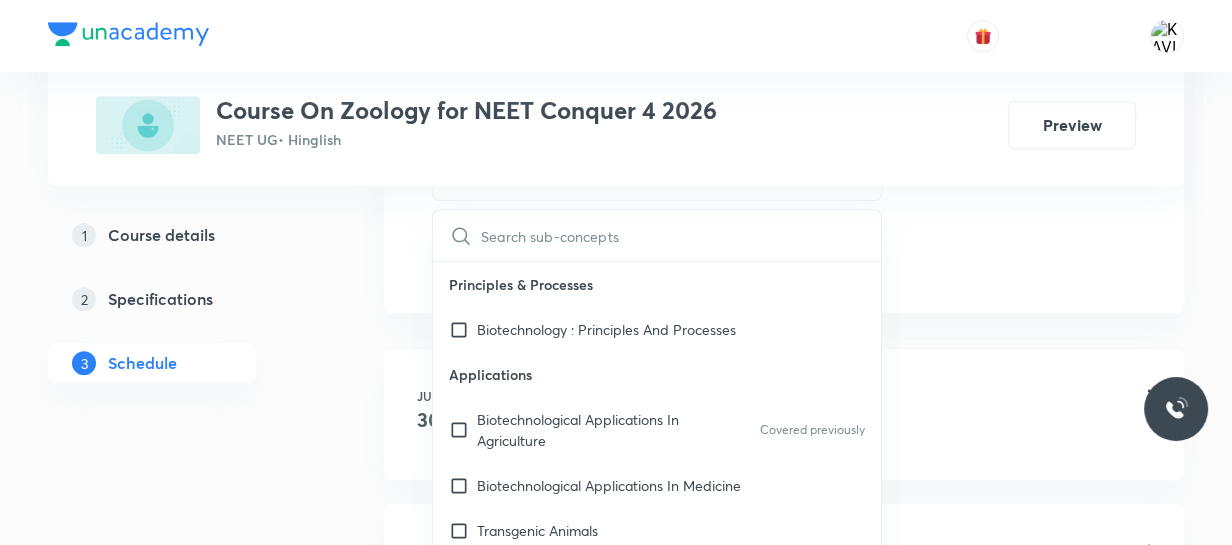 scroll, scrollTop: 1090, scrollLeft: 0, axis: vertical 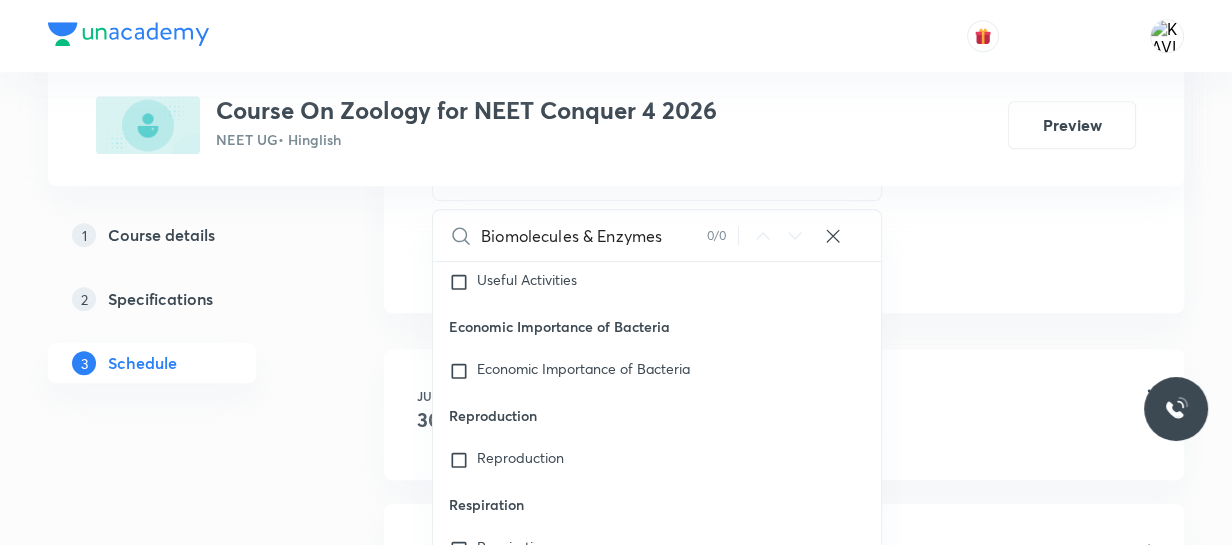 type on "Biomolecules & Enzymes" 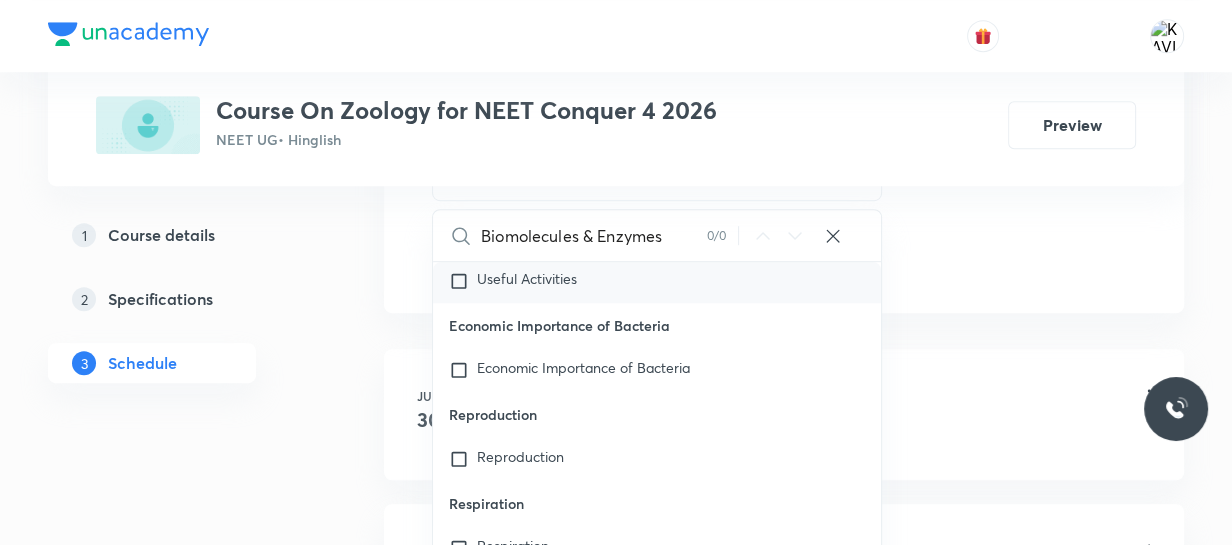 click on "Useful Activities" at bounding box center (657, 281) 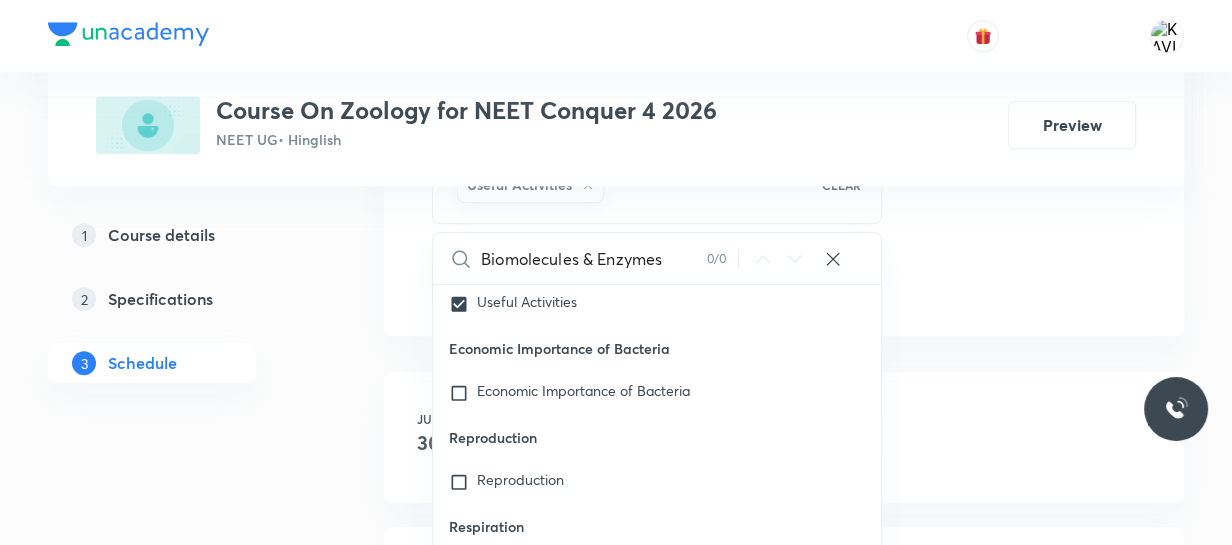 click on "Session  23 Live class Session title 27/99 Biomolecules & Enzymes - 03 ​ Schedule for Aug 6, 2025, 12:50 PM ​ Duration (in minutes) 75 ​   Session type Online Offline Room ROOM NO 107 Sub-concepts Useful Activities CLEAR Biomolecules & Enzymes 0 / 0 ​ Principles & Processes Biotechnology : Principles And Processes Applications Biotechnological Applications In Agriculture Covered previously Biotechnological Applications In Medicine Transgenic Animals Ethical Issues Industrial Biotechnology Biosafety Issues Covered previously Kingdom Protista Kingdom Protista Covered previously Prions and Lichens Prions and Lichens Covered previously Viroids Viroids Covered previously Viruses Viruses Covered previously Deuteromycetes Deuteromycetes Covered previously Basidiomycetes Basidiomycetes Covered previously Ascomycetes Ascomycetes Covered previously Phycomycetes Phycomycetes Covered previously Kingdom Fungi ( Mycology ) Kingdom Fungi ( Mycology ) Covered previously Slime Moulds Slime Moulds Covered previously" at bounding box center (784, -177) 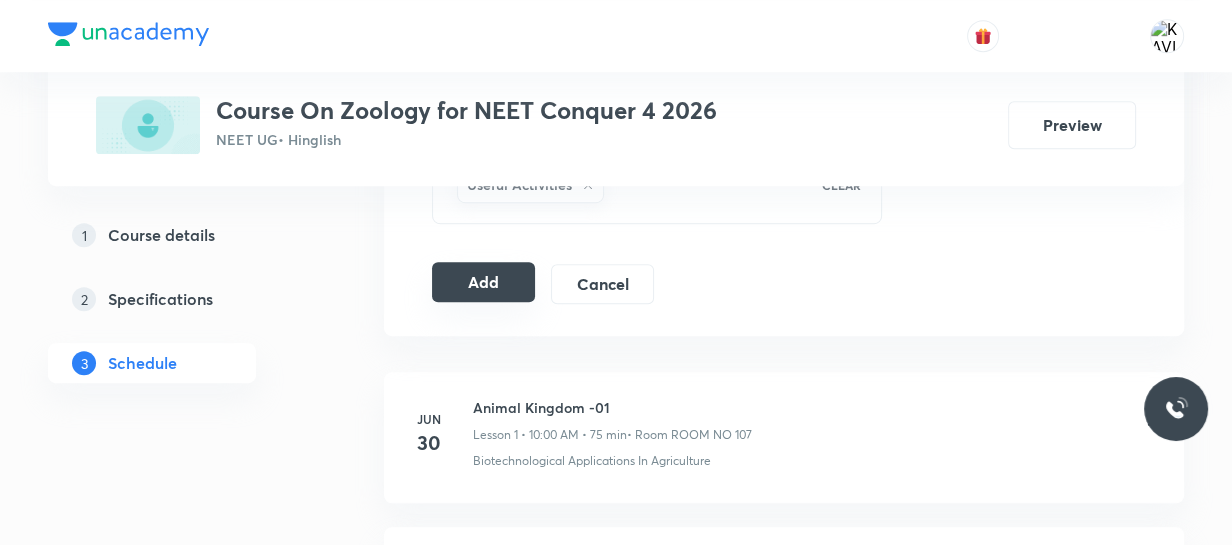 click on "Add" at bounding box center (483, 282) 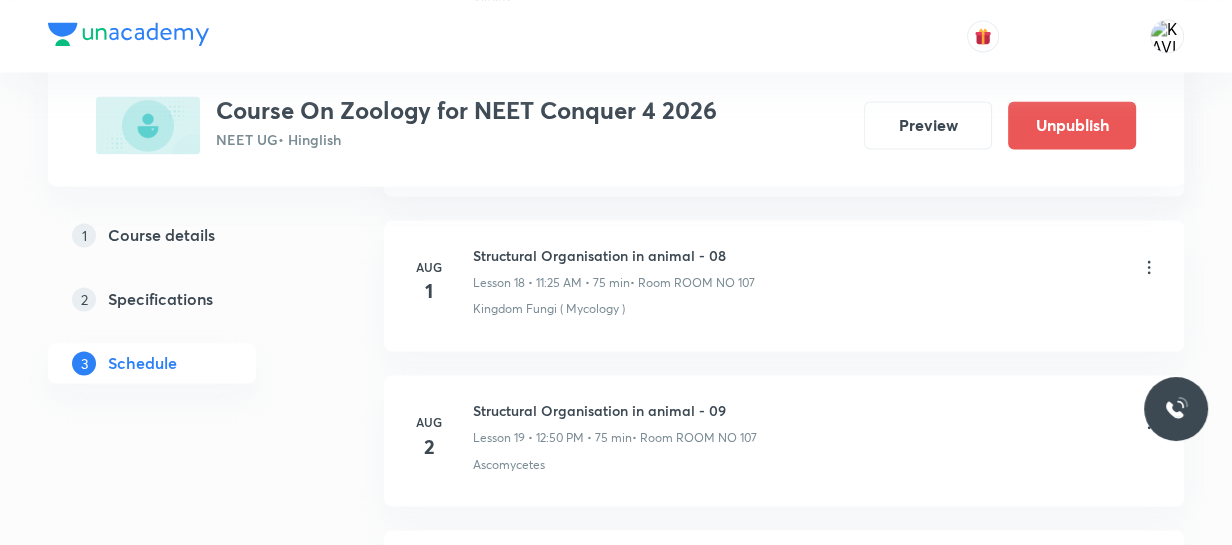 scroll, scrollTop: 3699, scrollLeft: 0, axis: vertical 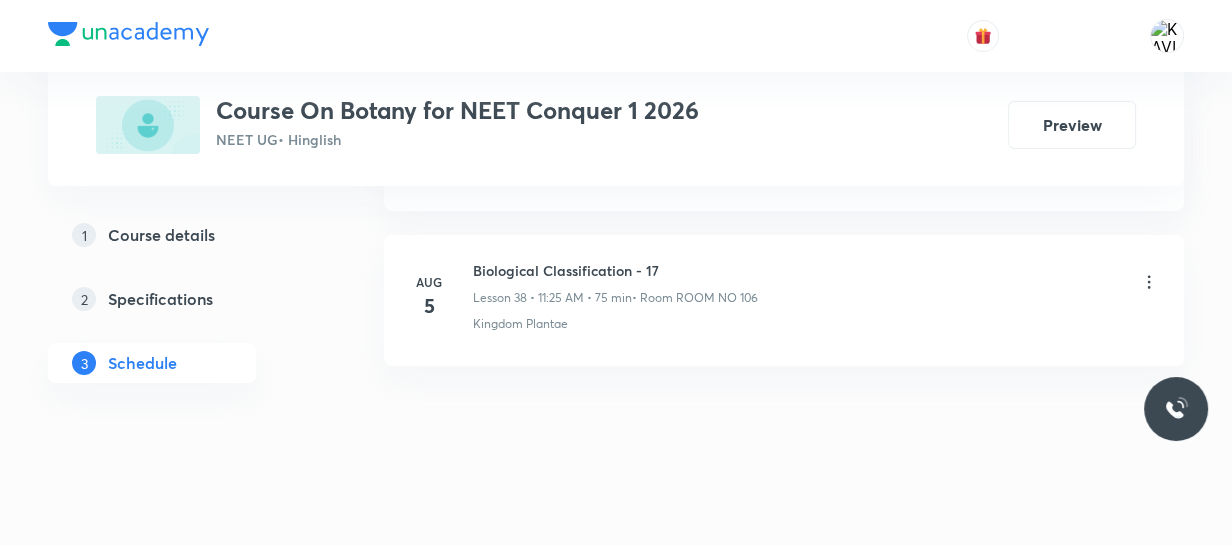 click on "Biological Classification - 17" at bounding box center [615, 270] 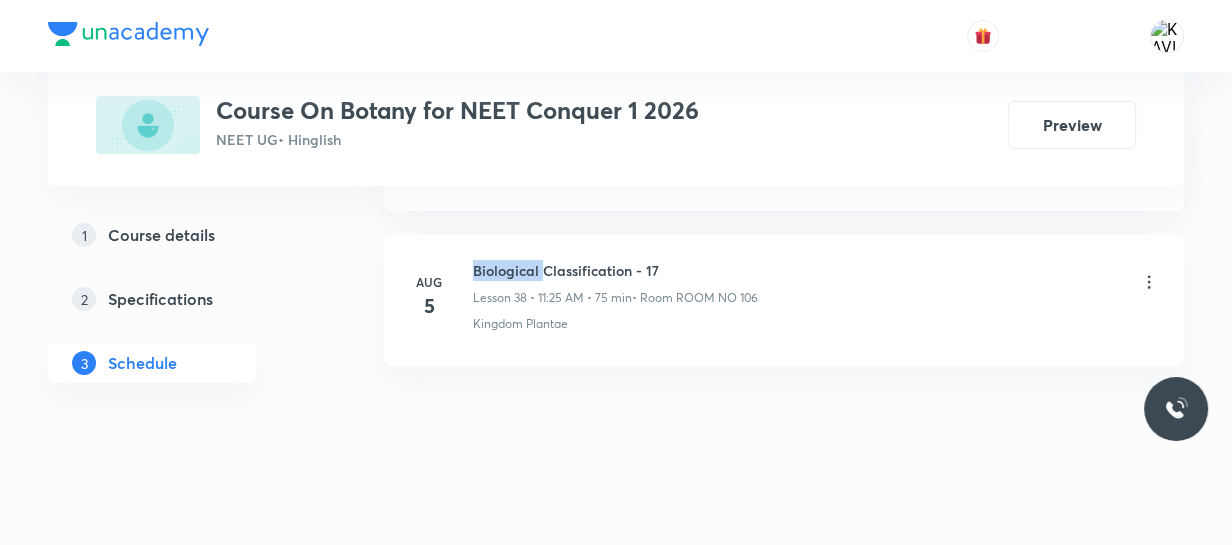 click on "Biological Classification - 17" at bounding box center (615, 270) 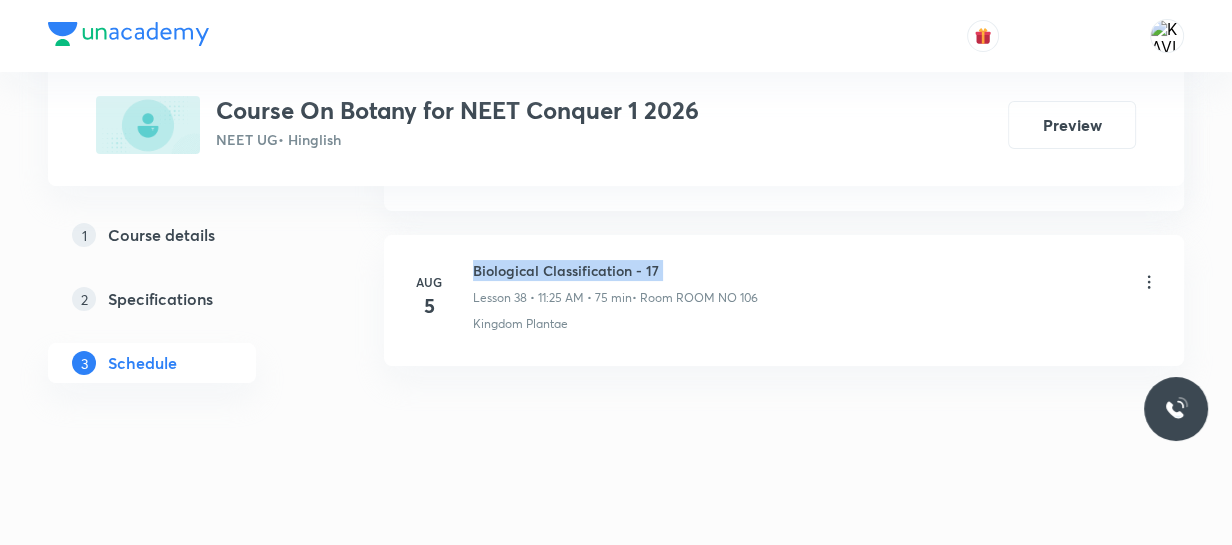 click on "Biological Classification - 17" at bounding box center [615, 270] 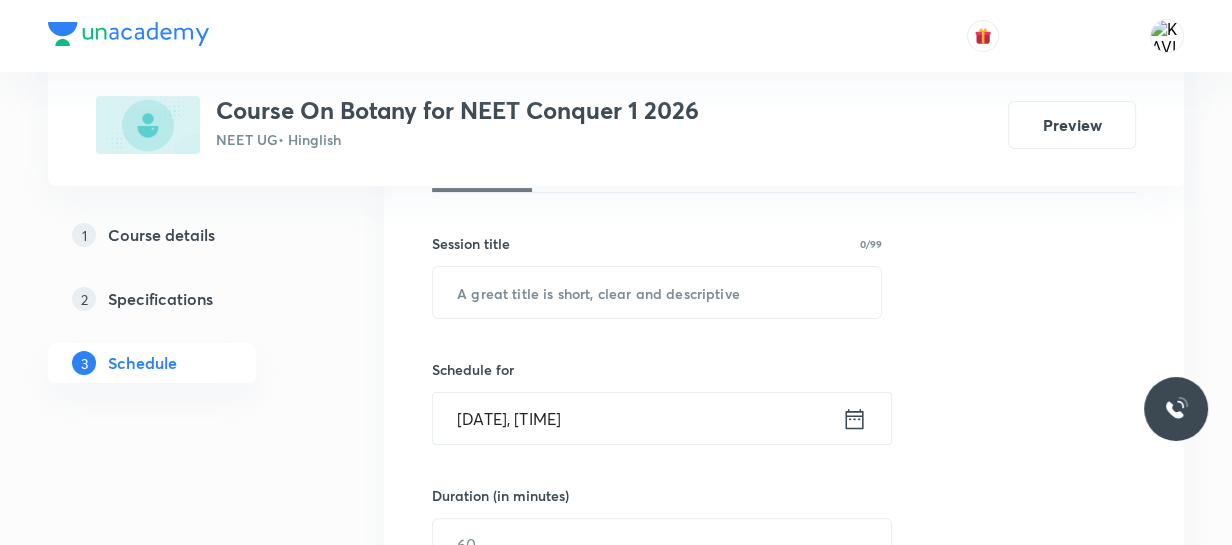 scroll, scrollTop: 335, scrollLeft: 0, axis: vertical 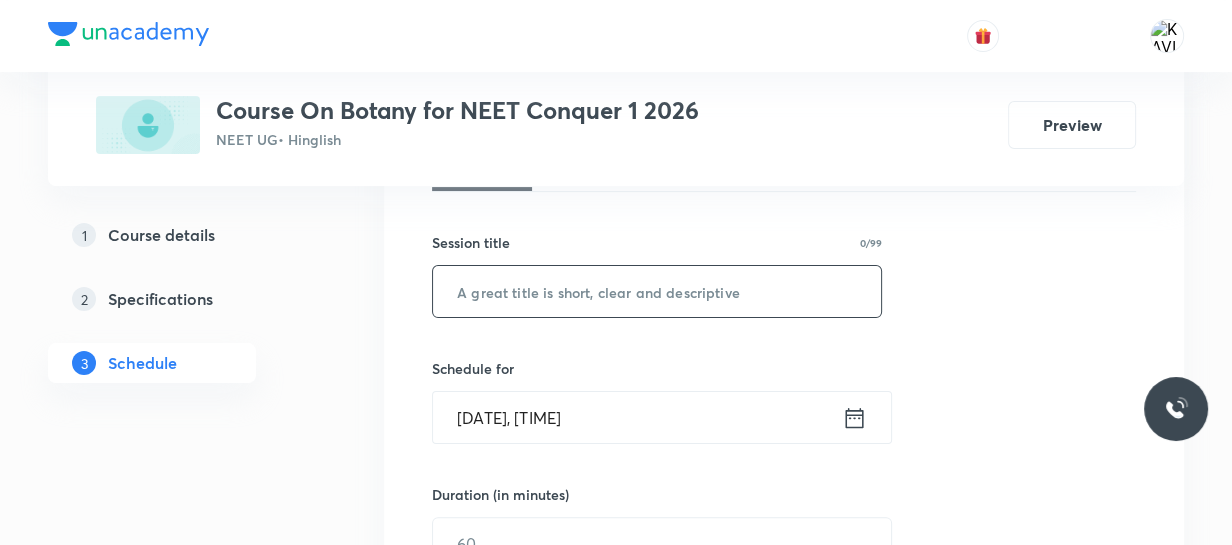 click at bounding box center (657, 291) 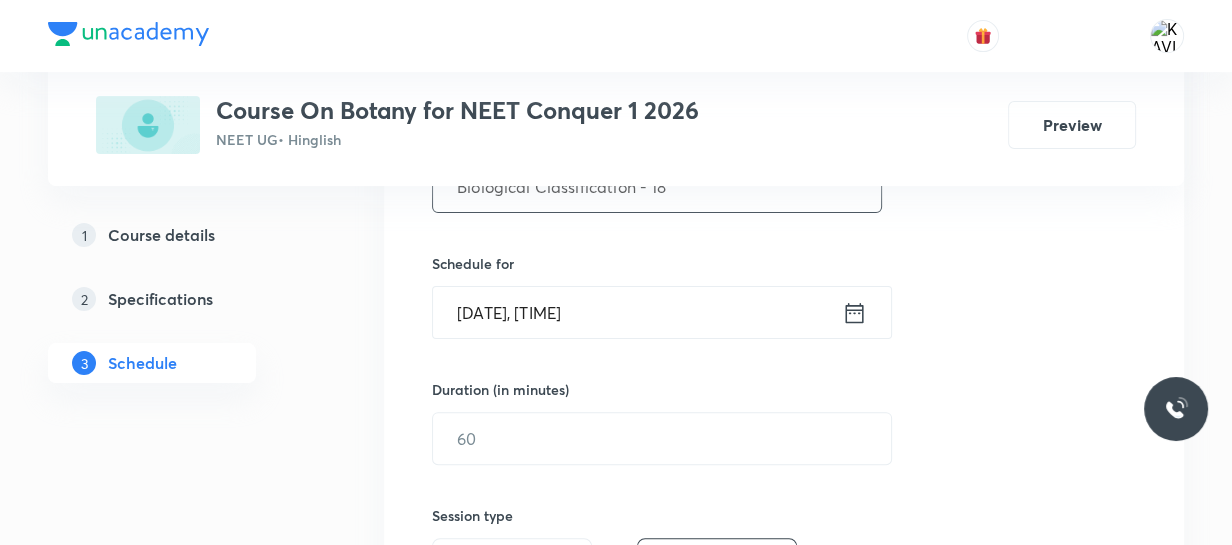 scroll, scrollTop: 440, scrollLeft: 0, axis: vertical 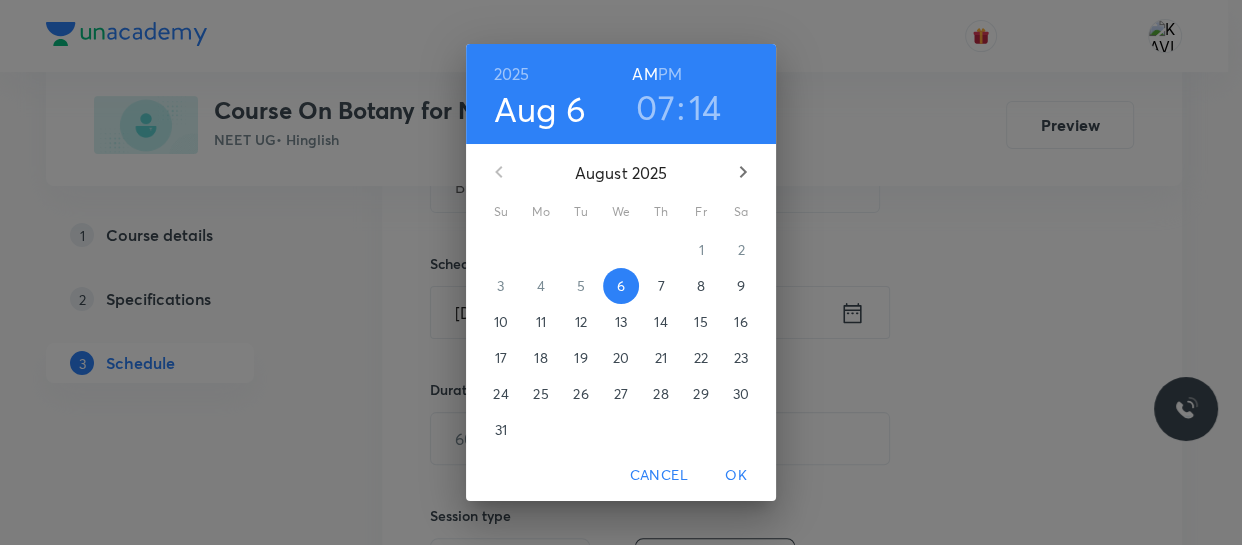 click on "07" at bounding box center (655, 107) 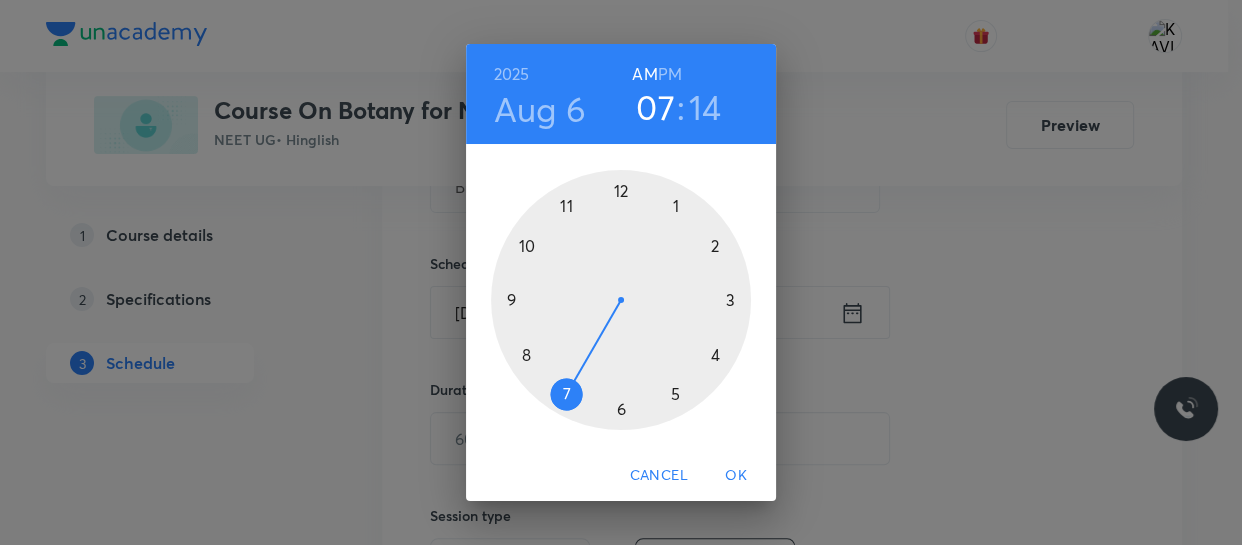 click at bounding box center (621, 300) 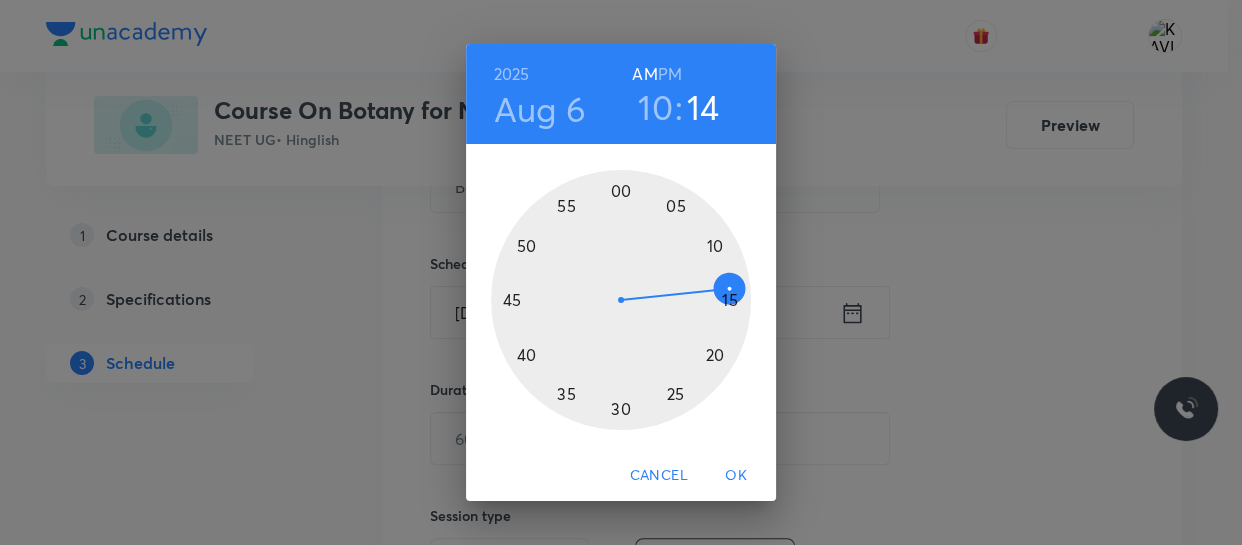 click at bounding box center (621, 300) 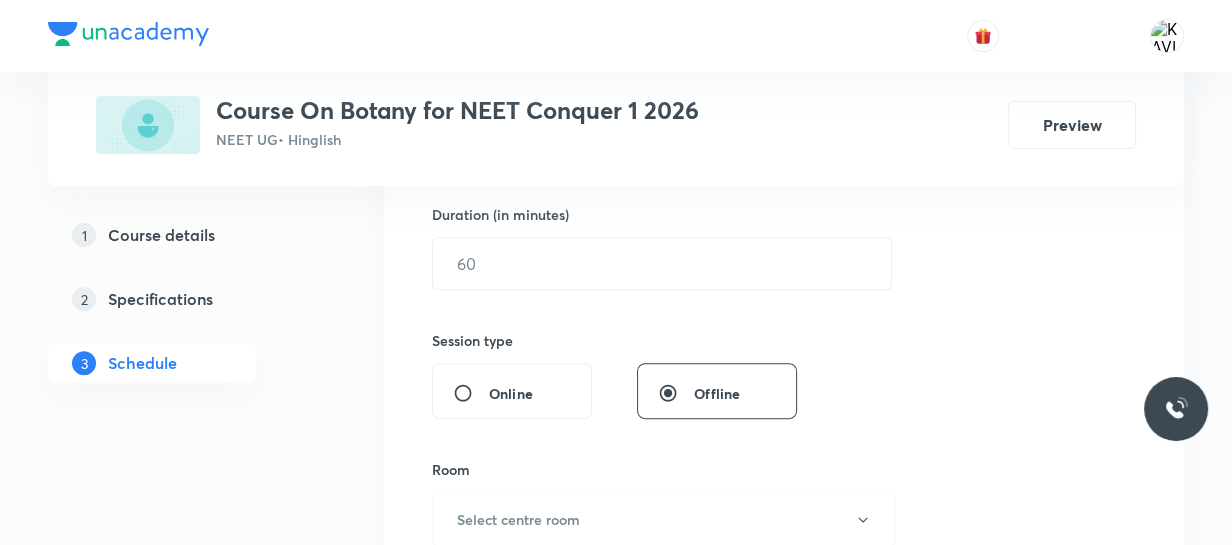 scroll, scrollTop: 616, scrollLeft: 0, axis: vertical 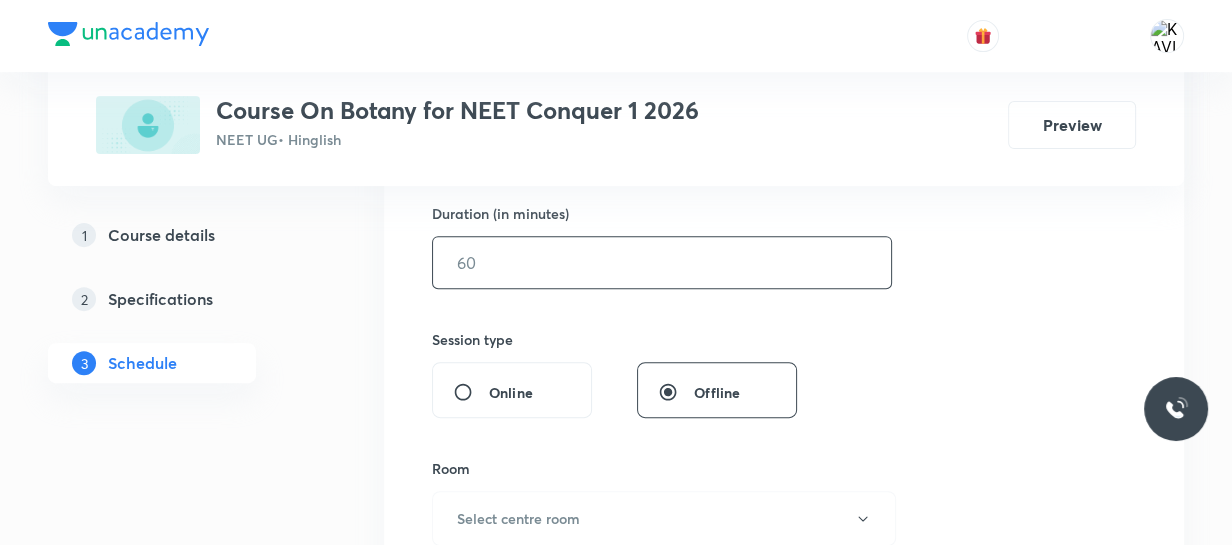 click at bounding box center (662, 262) 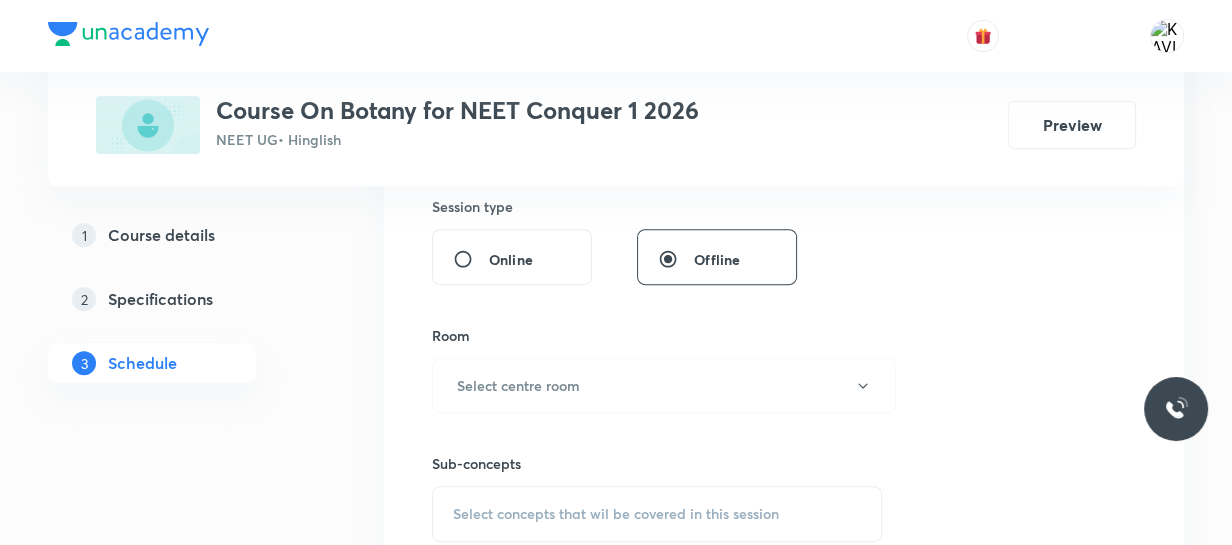 scroll, scrollTop: 751, scrollLeft: 0, axis: vertical 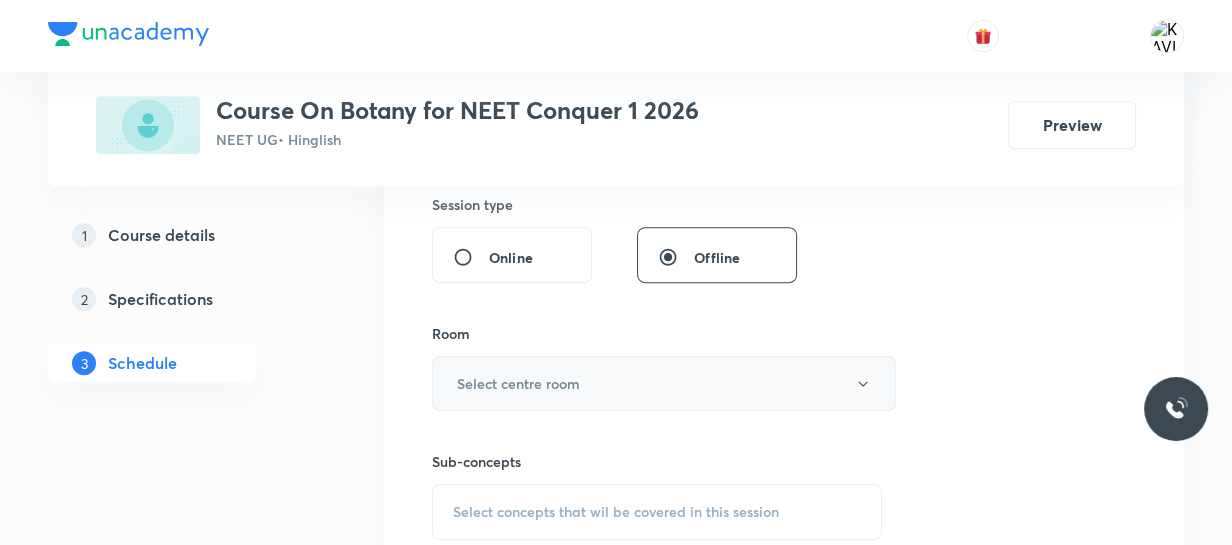 type on "75" 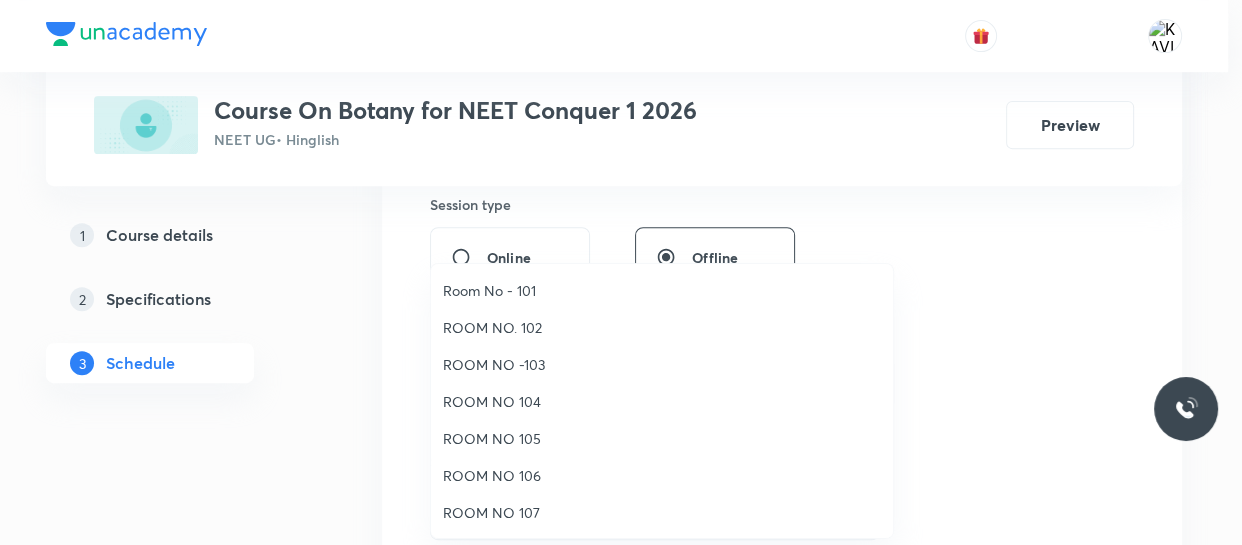 click on "ROOM NO 106" at bounding box center [662, 475] 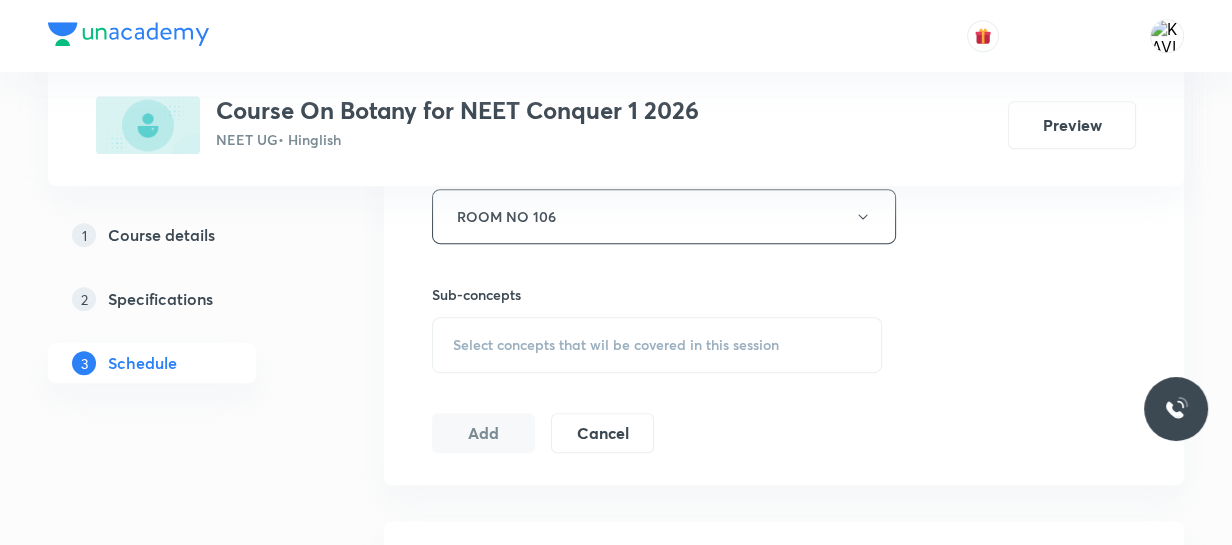 scroll, scrollTop: 920, scrollLeft: 0, axis: vertical 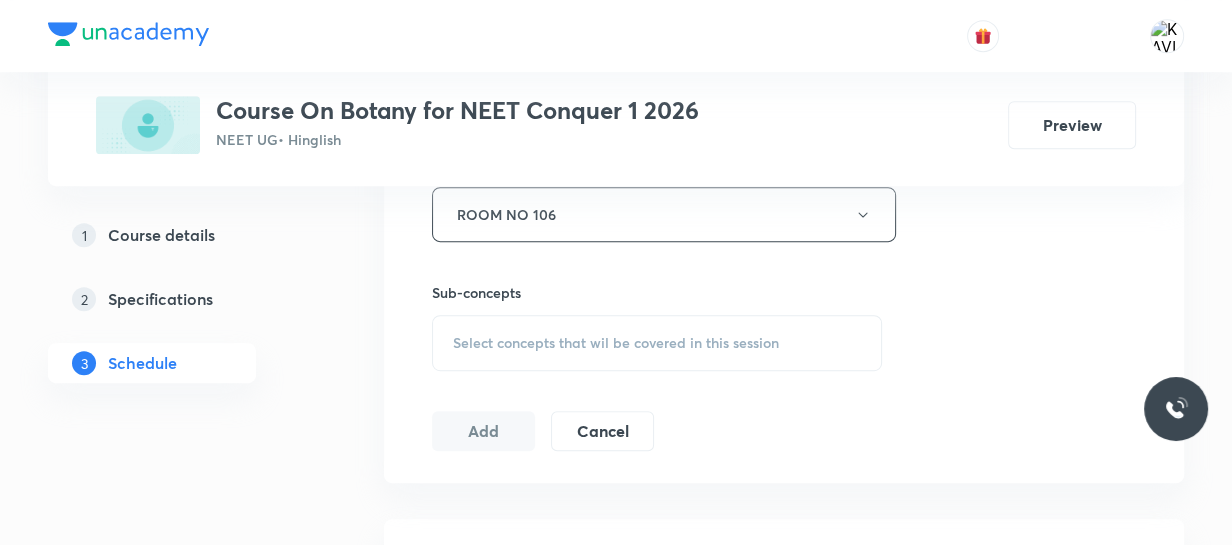 click on "Select concepts that wil be covered in this session" at bounding box center (616, 343) 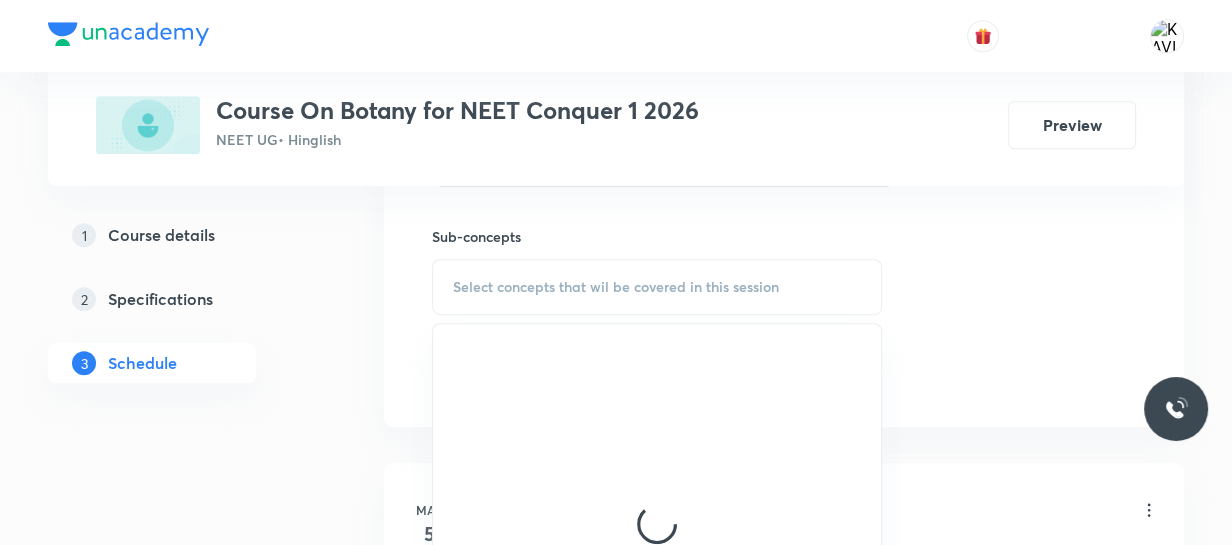 scroll, scrollTop: 977, scrollLeft: 0, axis: vertical 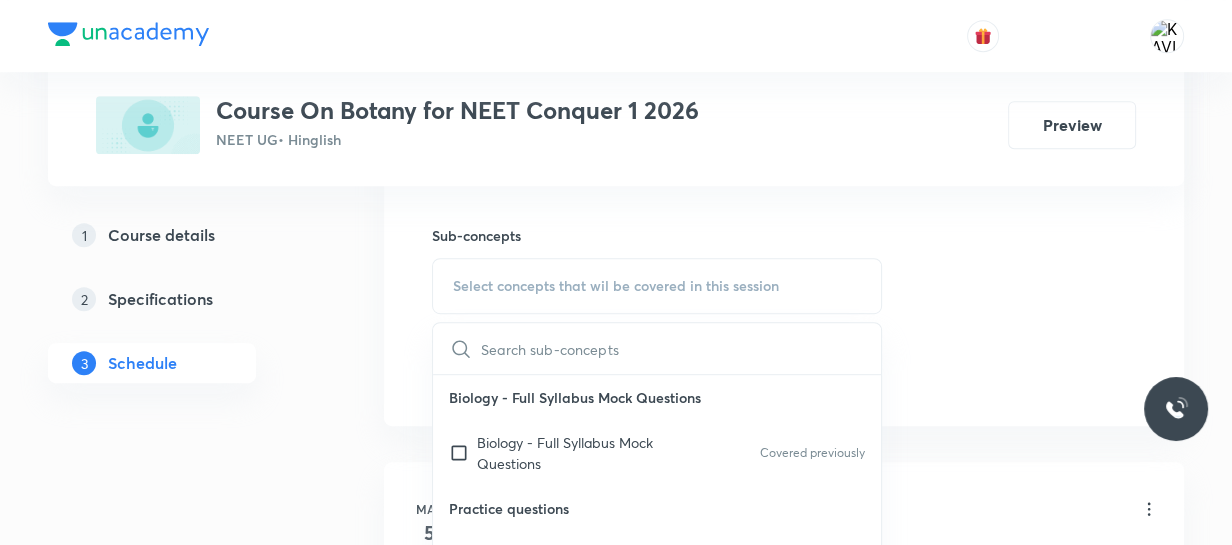 click at bounding box center [681, 348] 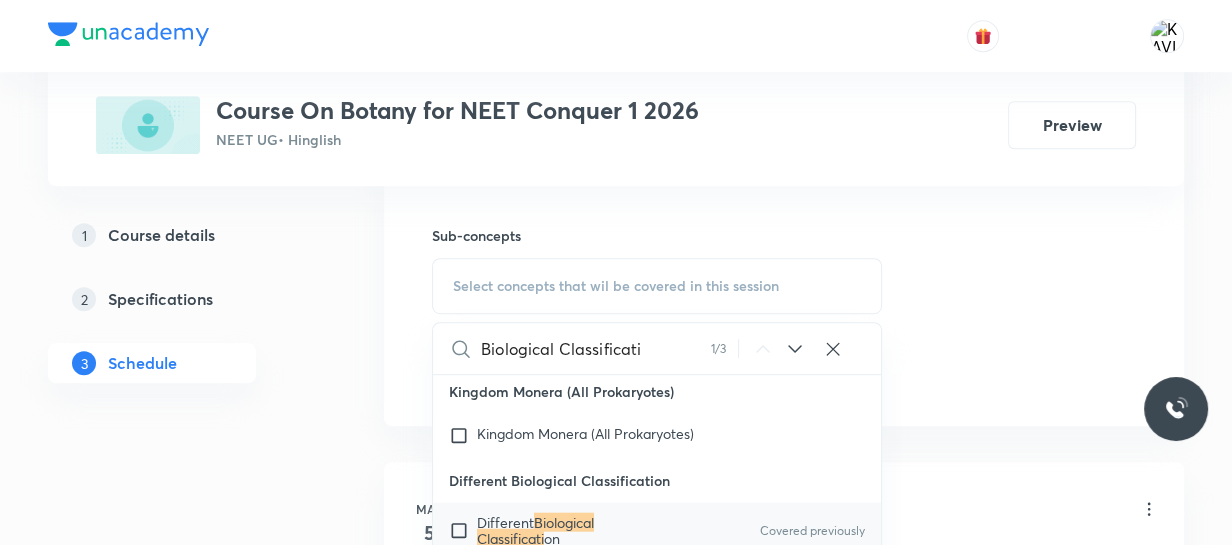 scroll, scrollTop: 31706, scrollLeft: 0, axis: vertical 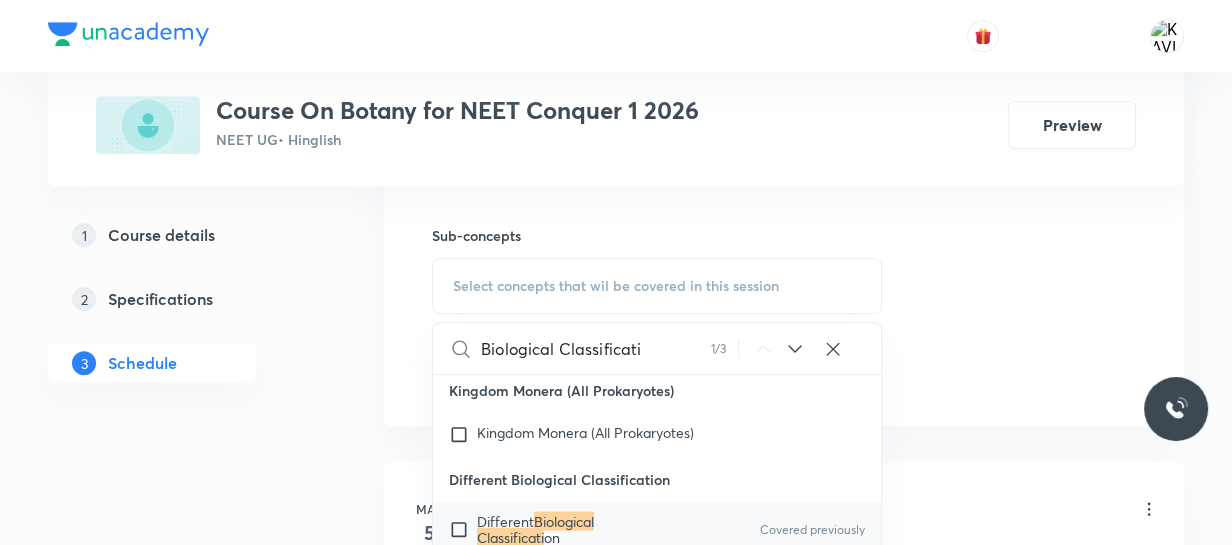type on "Biological Classificati" 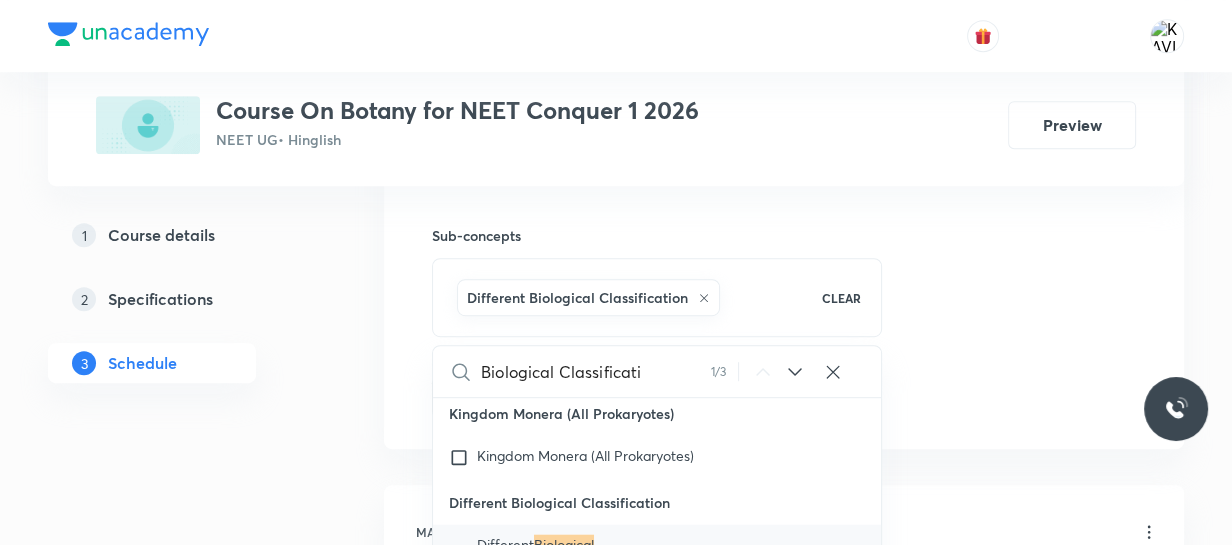 click on "Session  39 Live class Session title 30/99 Biological Classification - 18 ​ Schedule for Aug 6, 2025, 10:00 AM ​ Duration (in minutes) 75 ​   Session type Online Offline Room ROOM NO 106 Sub-concepts Different Biological Classification CLEAR Biological Classificati 1 / 3 ​ Biology - Full Syllabus Mock Questions Biology - Full Syllabus Mock Questions Covered previously Practice questions Practice Questions Biology Previous Year Questions Maths Previous Year Questions Living World What Is Living? Covered previously Diversity In The Living World Covered previously Systematics Covered previously Types Of Taxonomy Covered previously Fundamental Components Of Taxonomy Taxonomic Categories Covered previously Taxonomical Aids The Three Domains Of Life Covered previously Biological Nomenclature  Covered previously Biological Classification System Of Classification Kingdom Monera Covered previously Kingdom Protista Kingdom Fungi Covered previously Kingdom Plantae Covered previously Kingdom Animalia Linchens ER" at bounding box center [784, -64] 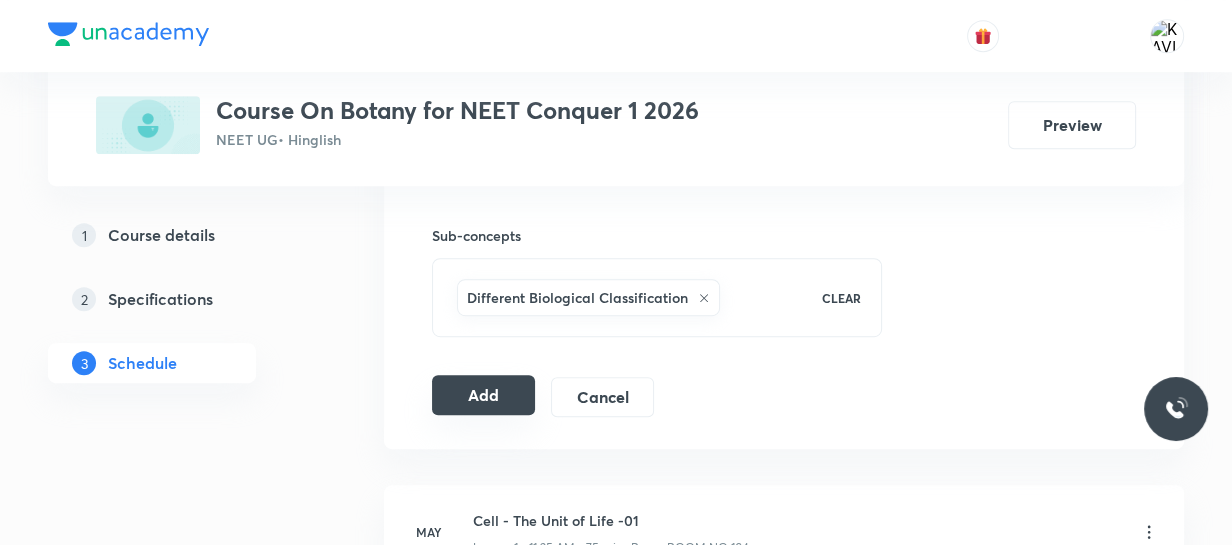 click on "Add" at bounding box center [483, 395] 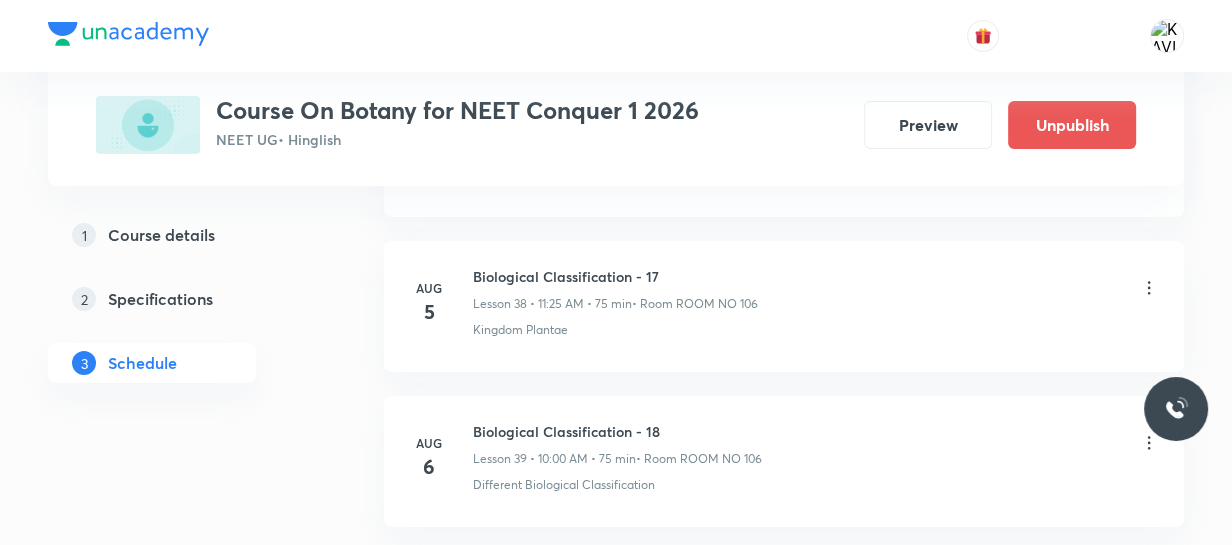 scroll, scrollTop: 6175, scrollLeft: 0, axis: vertical 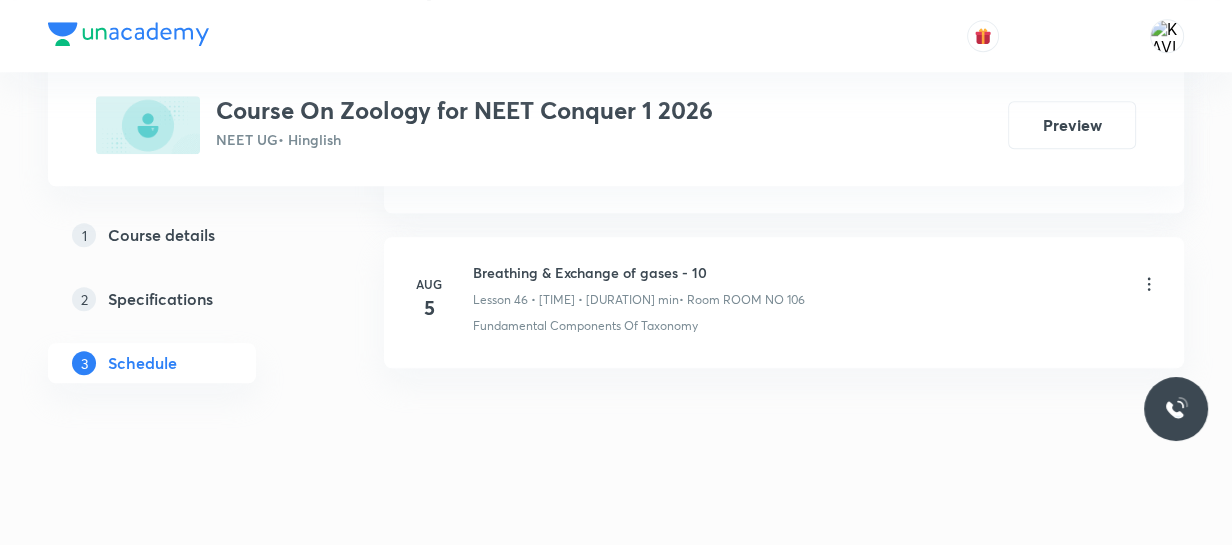 click on "Breathing & Exchange of gases - 10" at bounding box center (639, 272) 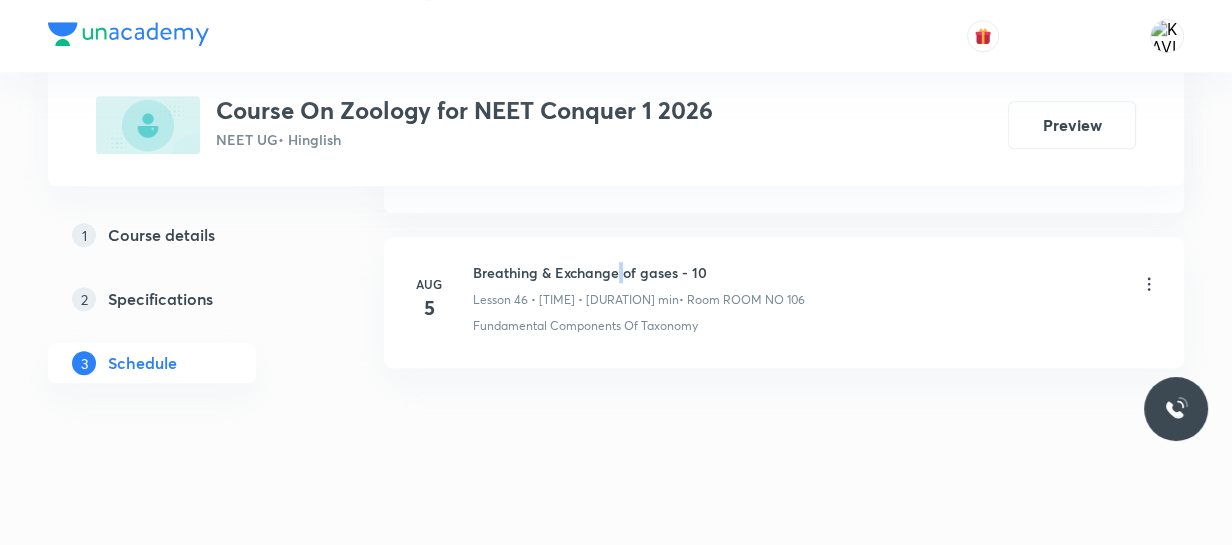 click on "Breathing & Exchange of gases - 10" at bounding box center [639, 272] 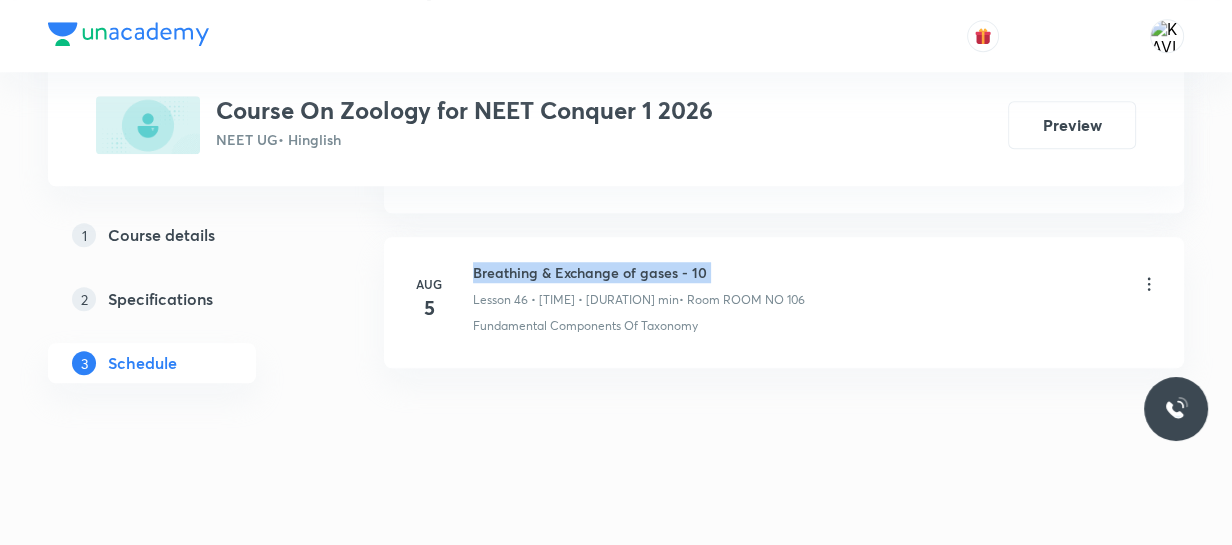 click on "Breathing & Exchange of gases - 10" at bounding box center [639, 272] 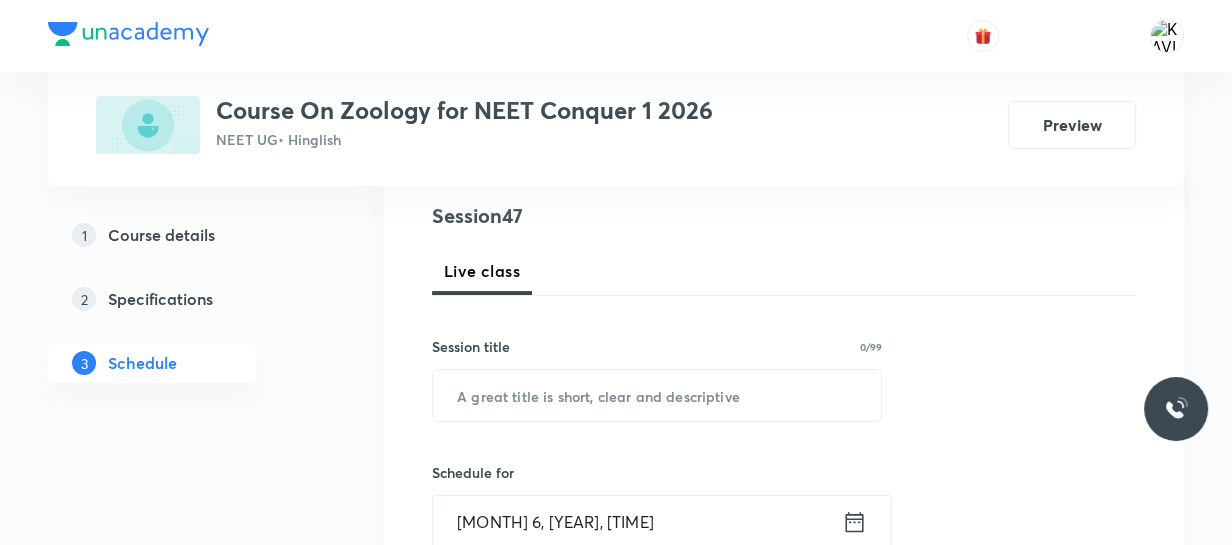 scroll, scrollTop: 237, scrollLeft: 0, axis: vertical 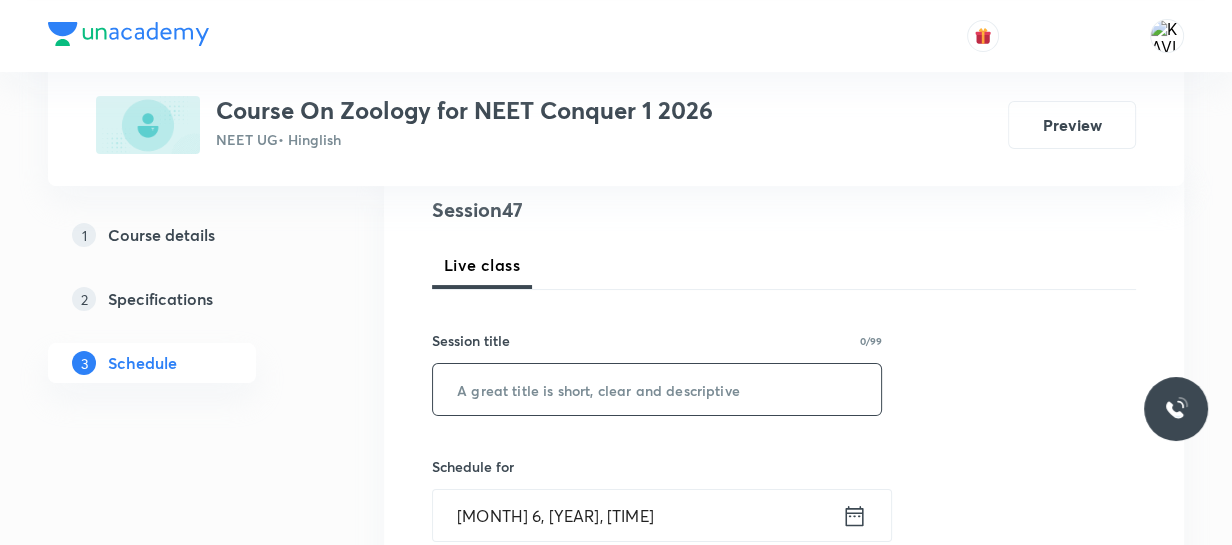 click at bounding box center (657, 389) 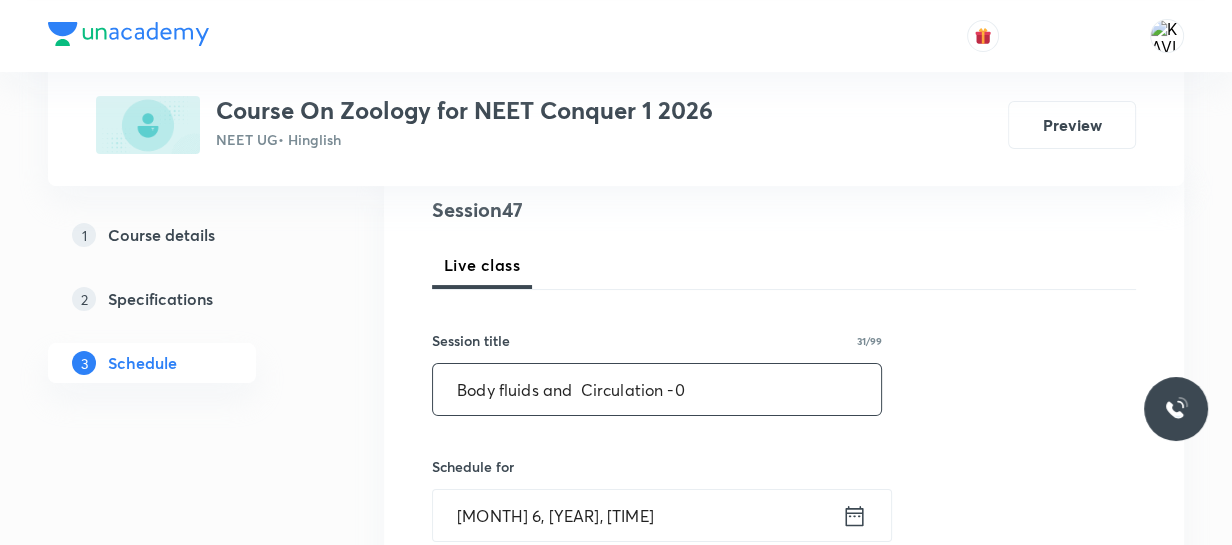 click on "Body fluids and  Circulation -0" at bounding box center [657, 389] 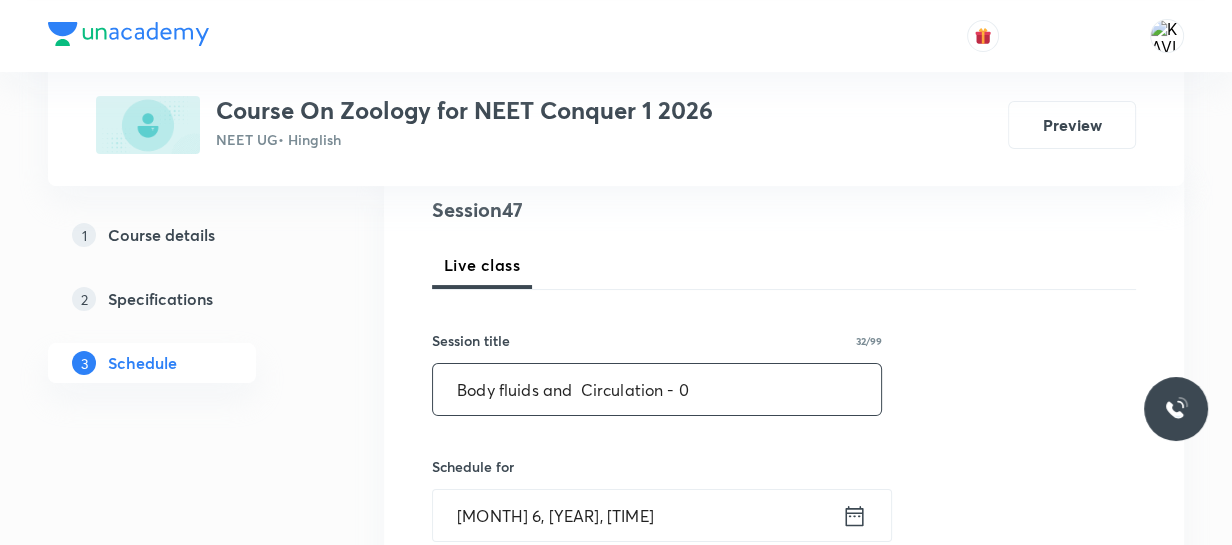 click on "Body fluids and  Circulation - 0" at bounding box center [657, 389] 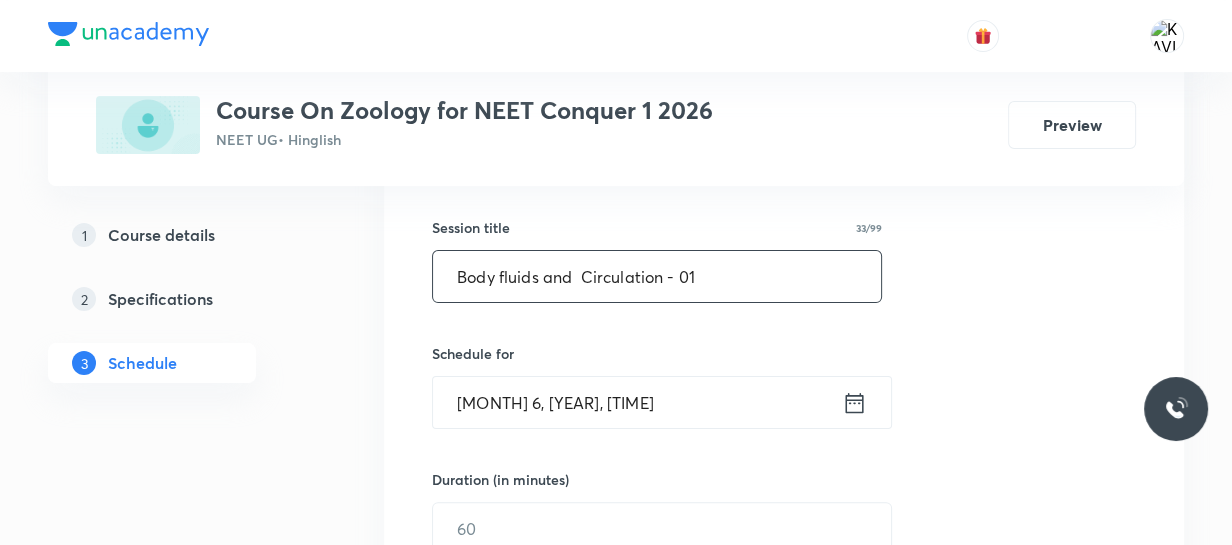 scroll, scrollTop: 353, scrollLeft: 0, axis: vertical 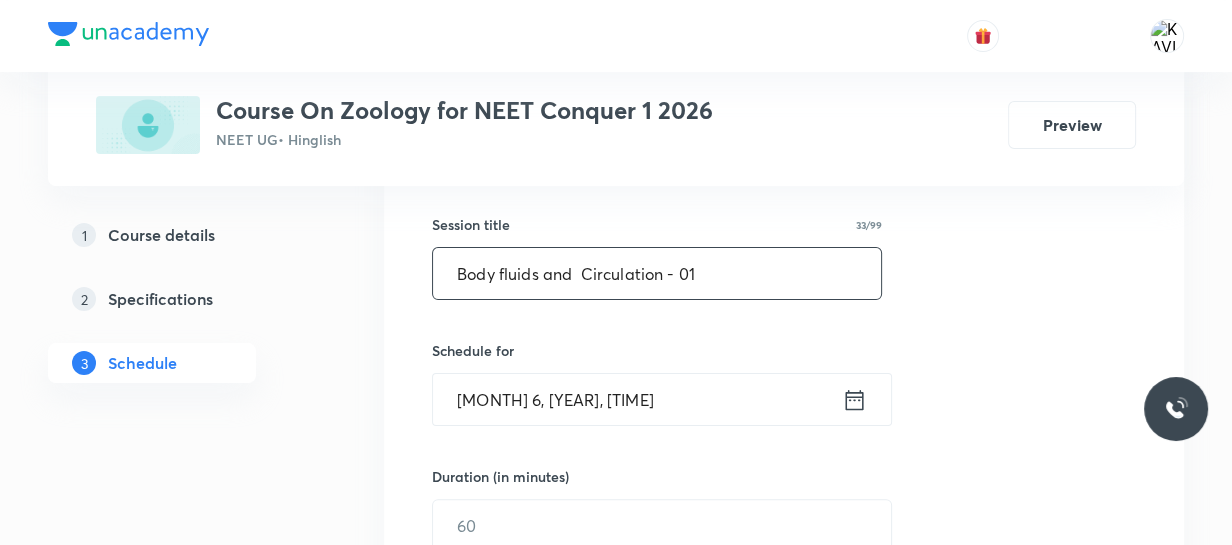 type on "Body fluids and  Circulation - 01" 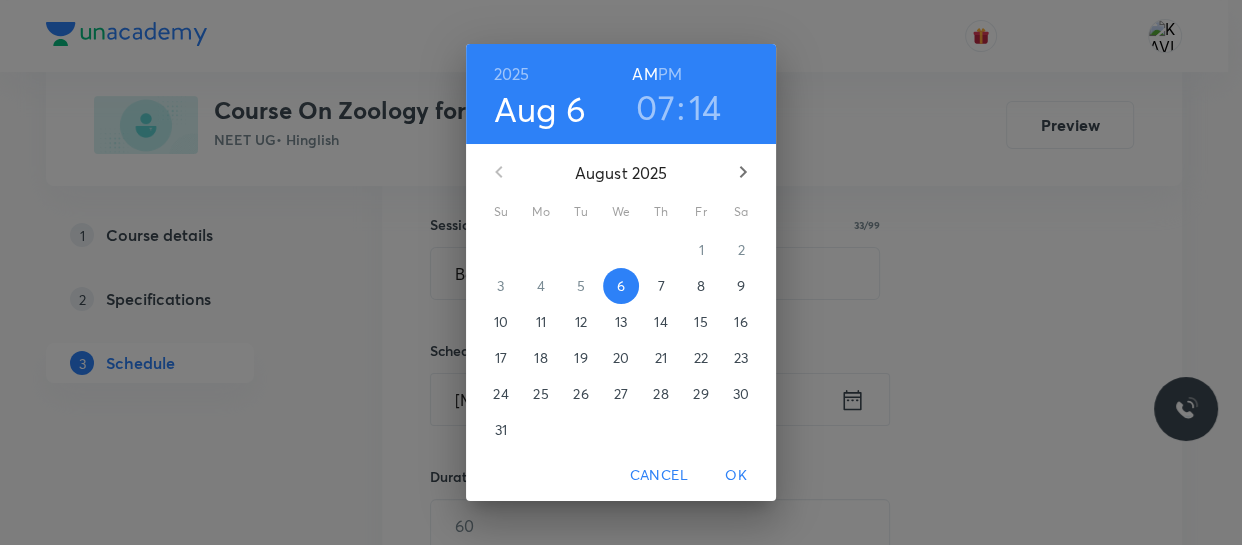 click on "07" at bounding box center [655, 107] 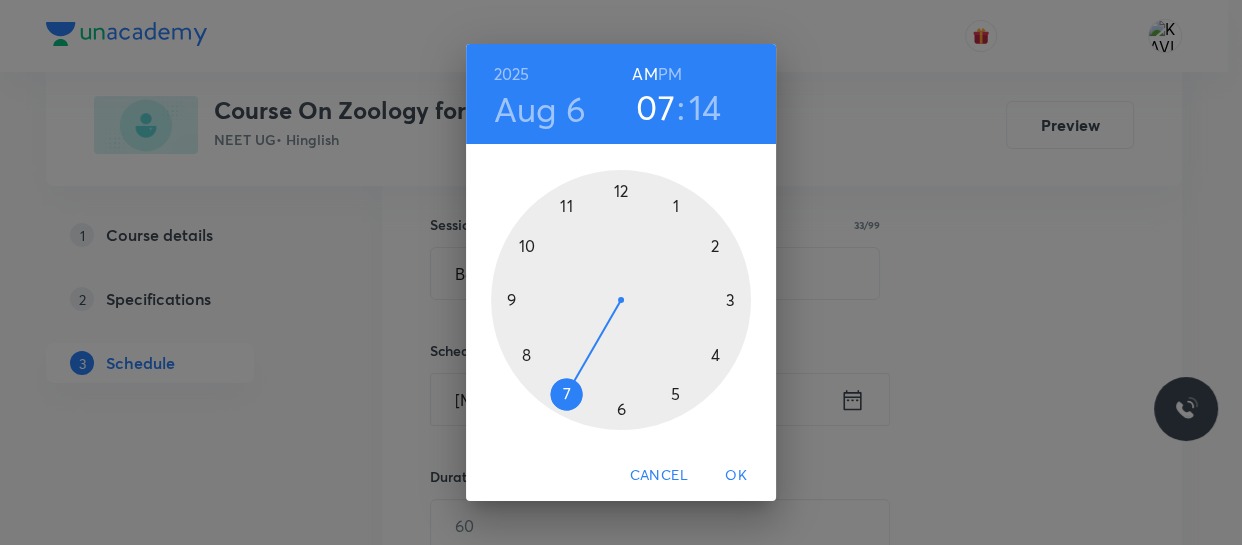 click at bounding box center [621, 300] 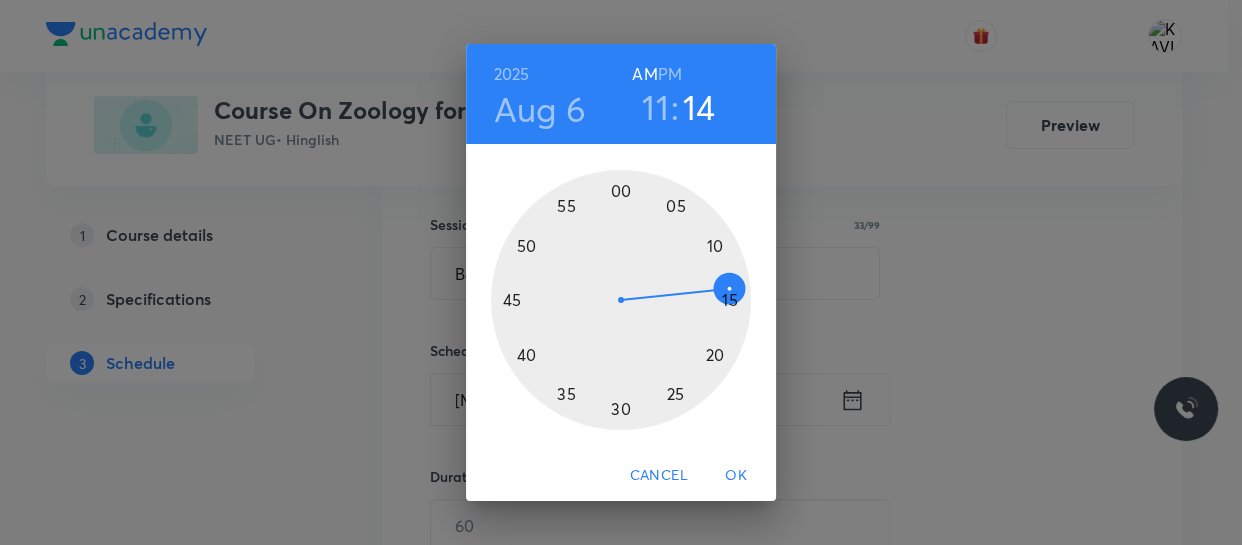 click at bounding box center (621, 300) 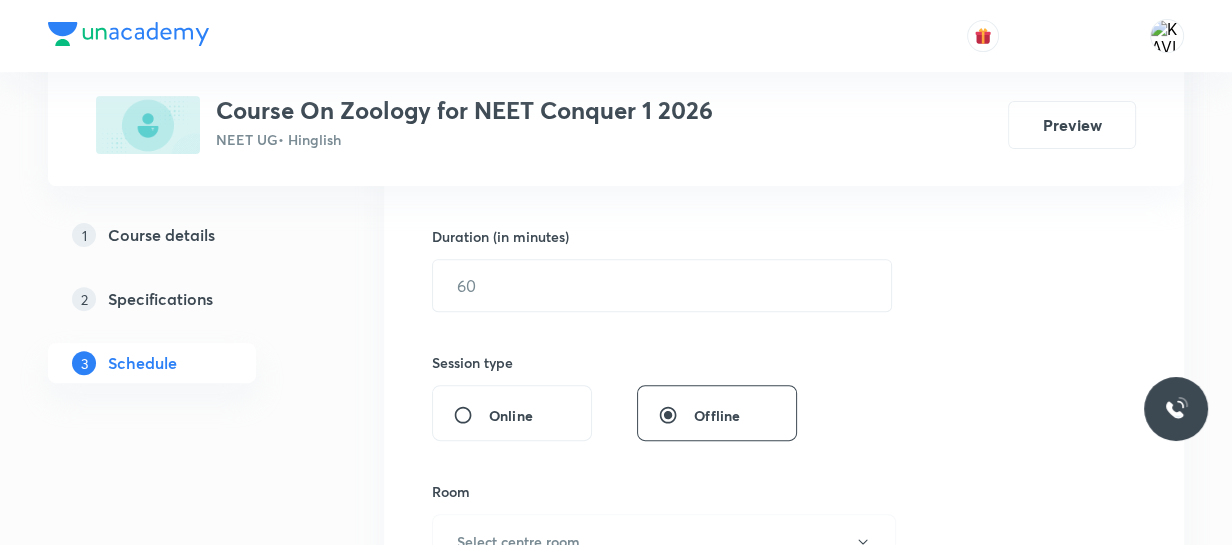 scroll, scrollTop: 594, scrollLeft: 0, axis: vertical 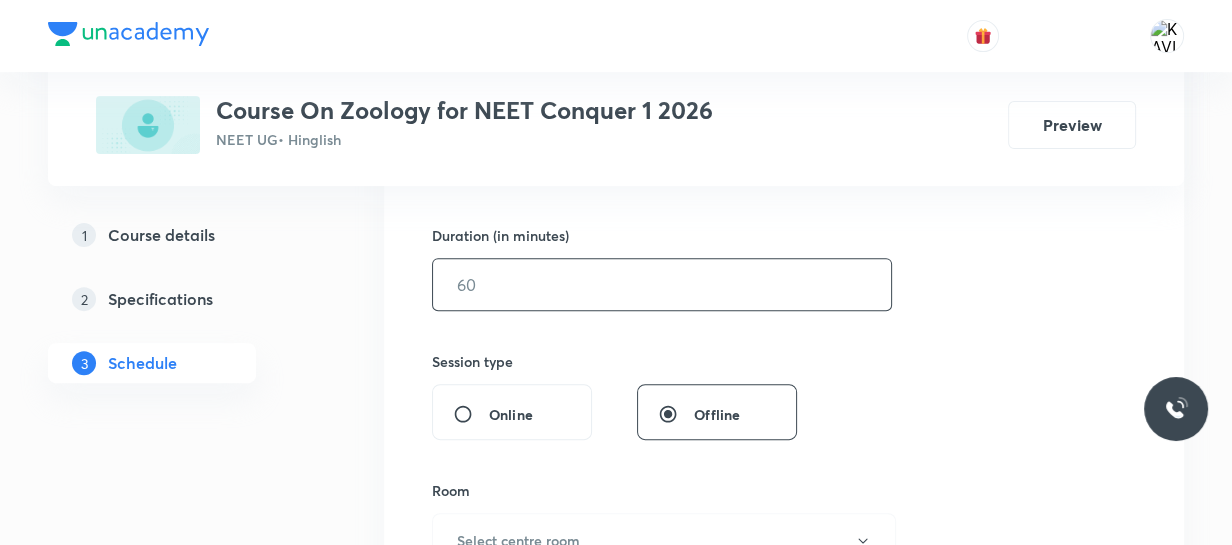 click at bounding box center [662, 284] 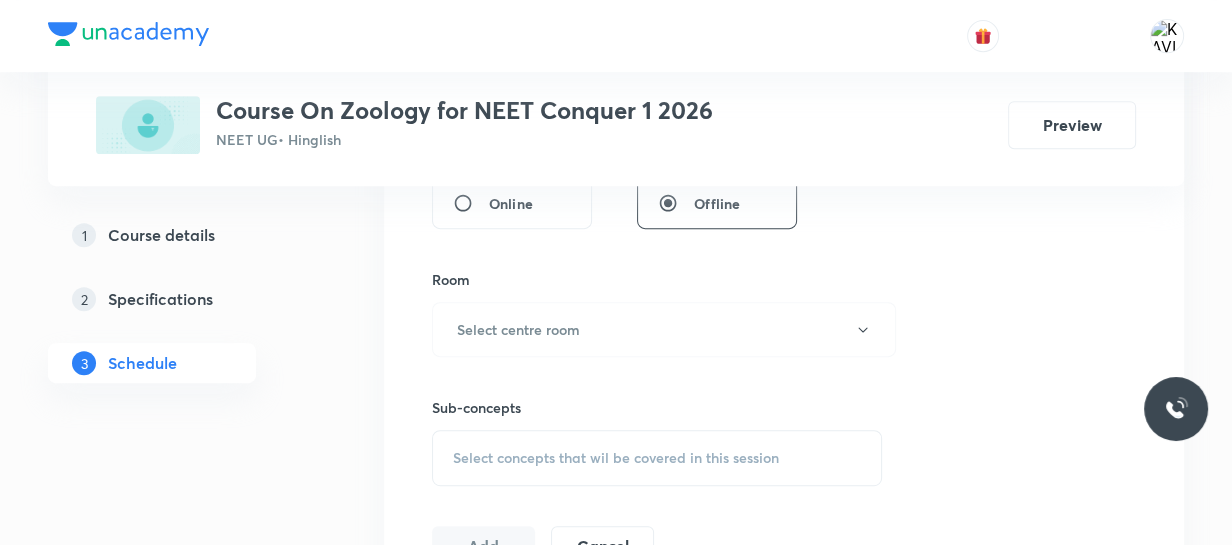 scroll, scrollTop: 806, scrollLeft: 0, axis: vertical 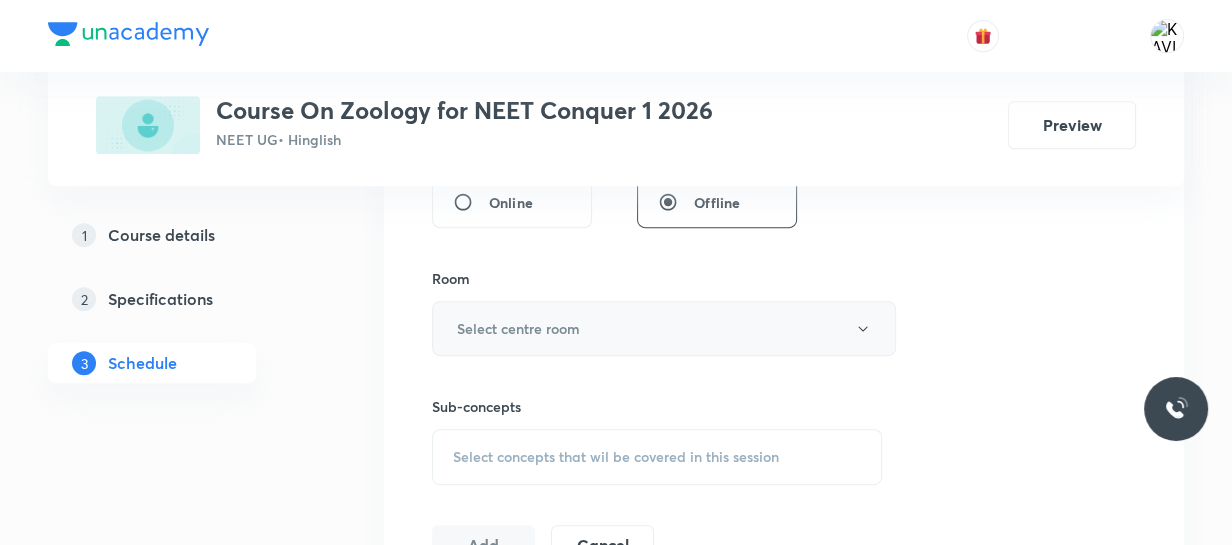 type on "75" 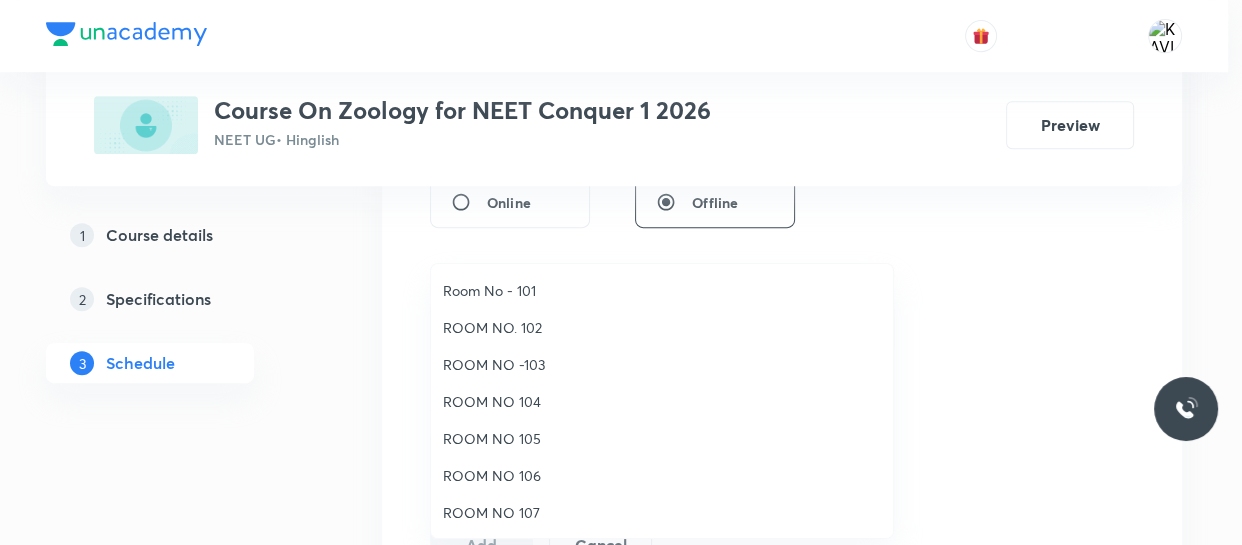 click on "ROOM NO 106" at bounding box center [662, 475] 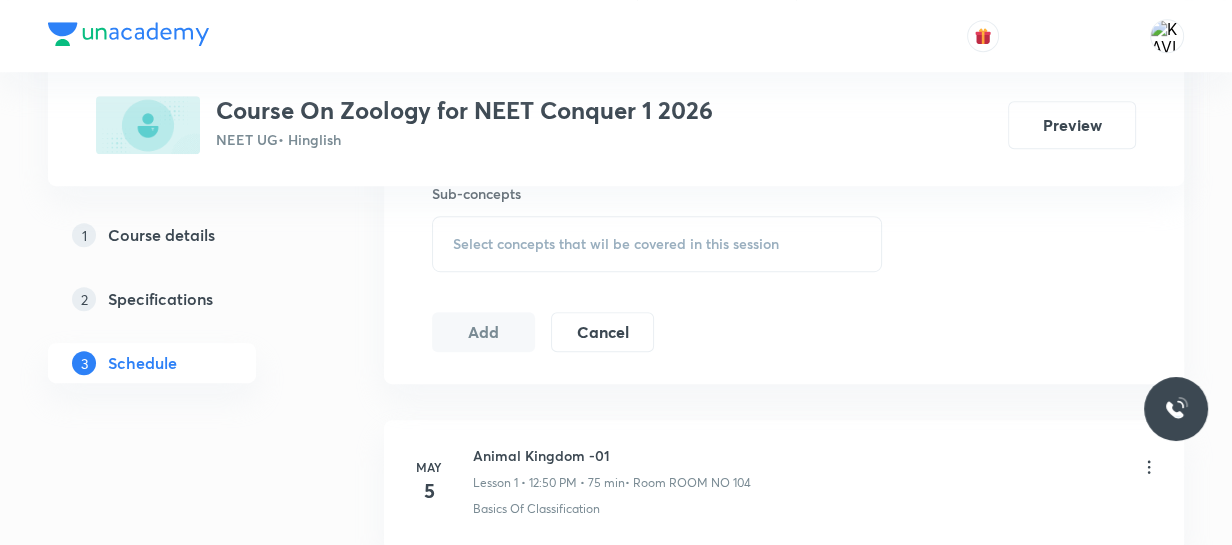 scroll, scrollTop: 1023, scrollLeft: 0, axis: vertical 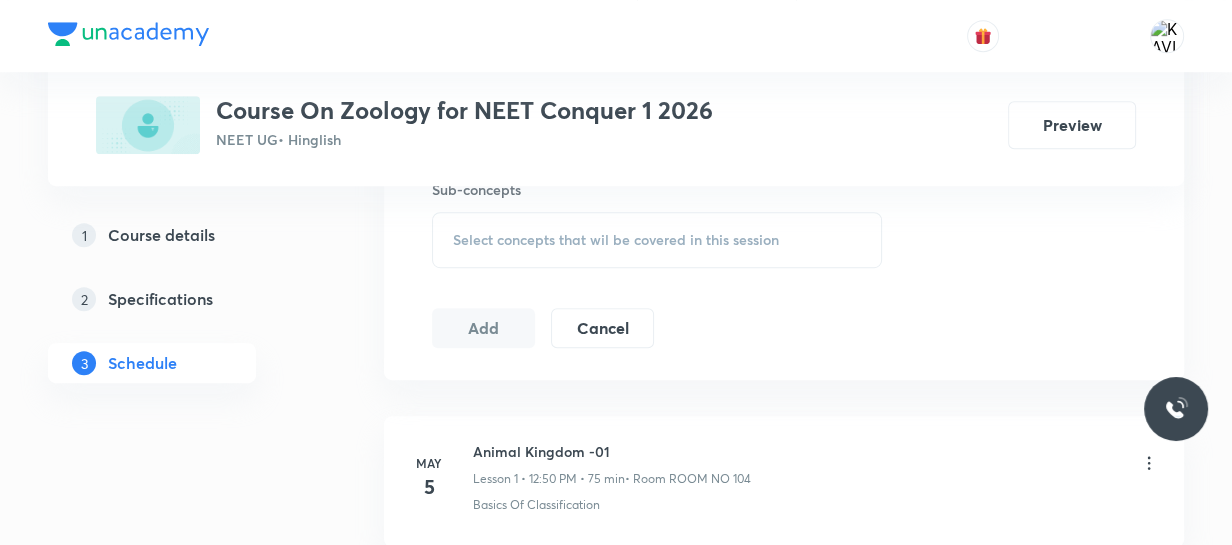 click on "Select concepts that wil be covered in this session" at bounding box center (657, 240) 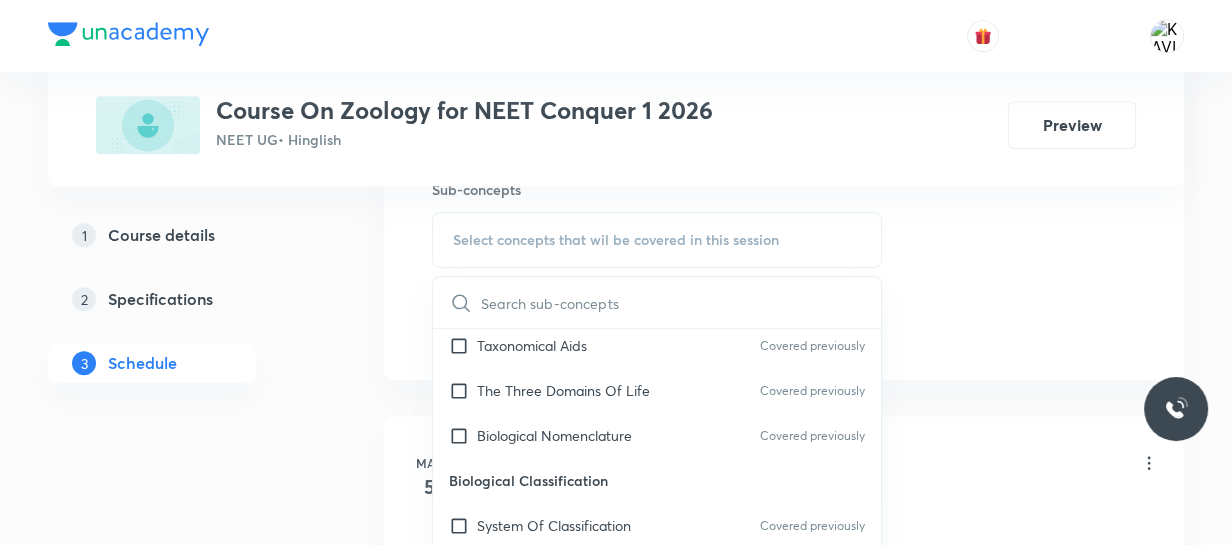 scroll, scrollTop: 780, scrollLeft: 0, axis: vertical 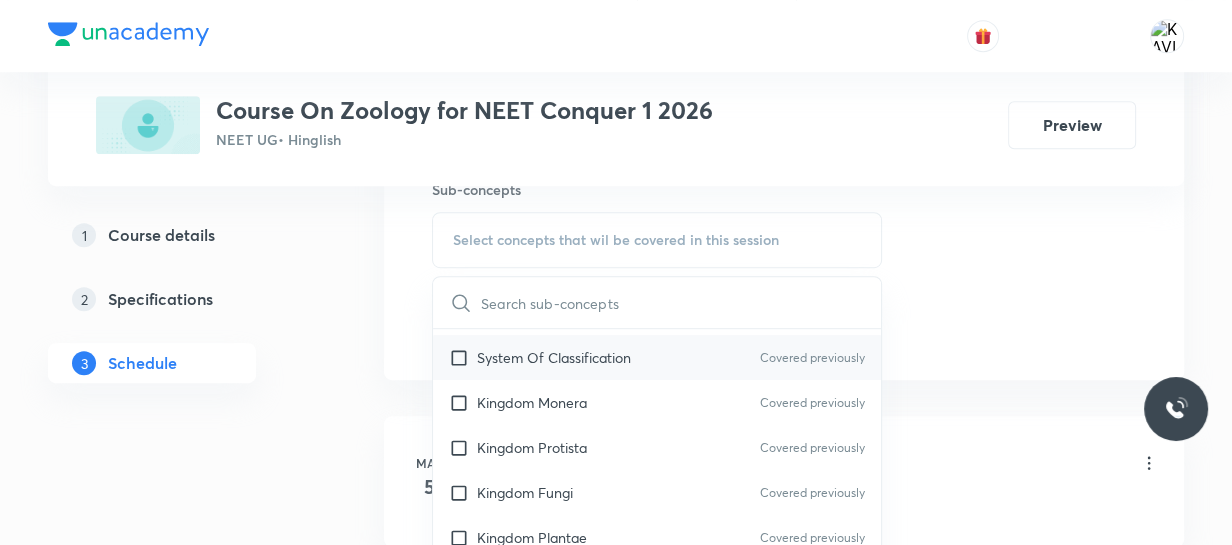 click on "System Of Classification Covered previously" at bounding box center [657, 357] 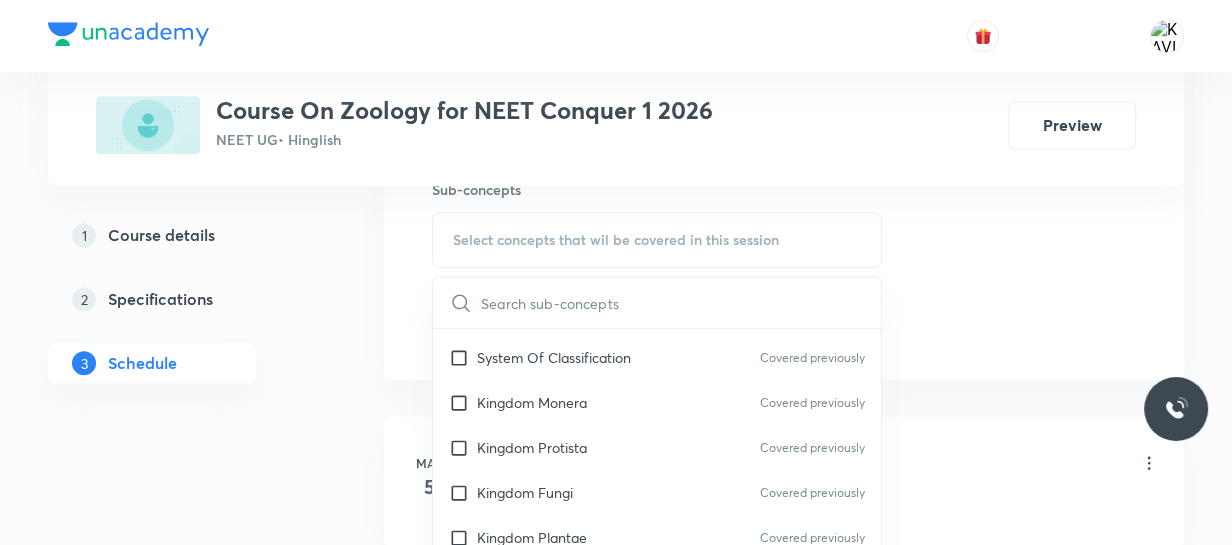 checkbox on "true" 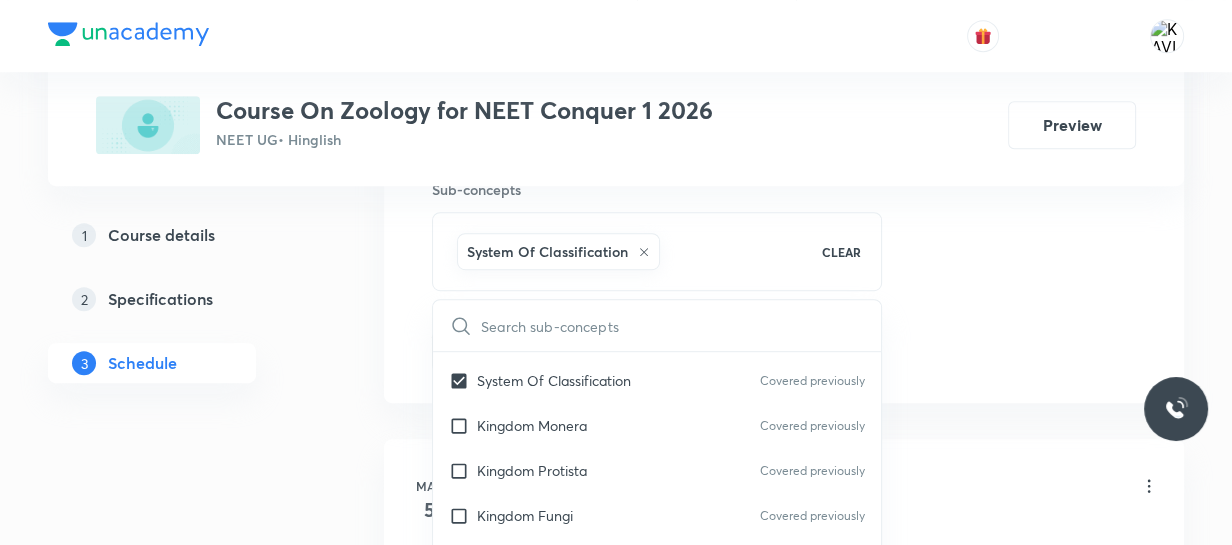 click on "Session  47 Live class Session title 33/99 Body fluids and  Circulation - 01 ​ Schedule for Aug 6, 2025, 11:25 AM ​ Duration (in minutes) 75 ​   Session type Online Offline Room ROOM NO 106 Sub-concepts System Of Classification CLEAR ​ Biology - Full Syllabus Mock Questions Biology - Full Syllabus Mock Questions Practice questions Practice Questions Covered previously Biology Previous Year Questions Maths Previous Year Questions Living World What Is Living? Diversity In The Living World Covered previously Systematics Types Of Taxonomy Covered previously Fundamental Components Of Taxonomy Covered previously Taxonomic Categories Covered previously Taxonomical Aids Covered previously The Three Domains Of Life Covered previously Biological Nomenclature  Covered previously Biological Classification System Of Classification Covered previously Kingdom Monera Covered previously Kingdom Protista Covered previously Kingdom Fungi Covered previously Kingdom Plantae Covered previously Kingdom Animalia Linchens ER" at bounding box center [784, -110] 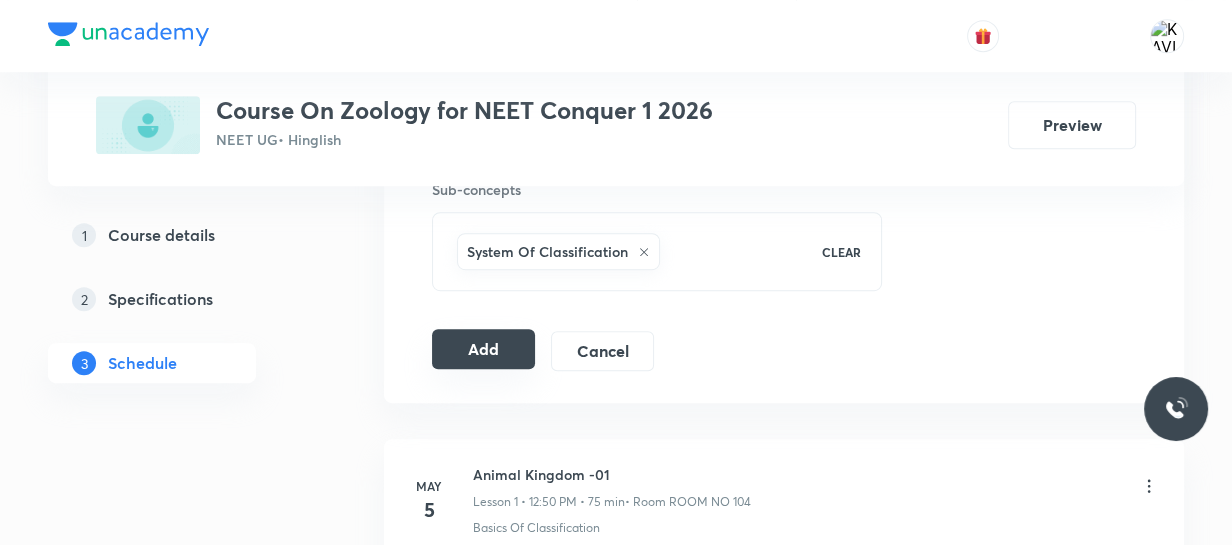 click on "Add" at bounding box center (483, 349) 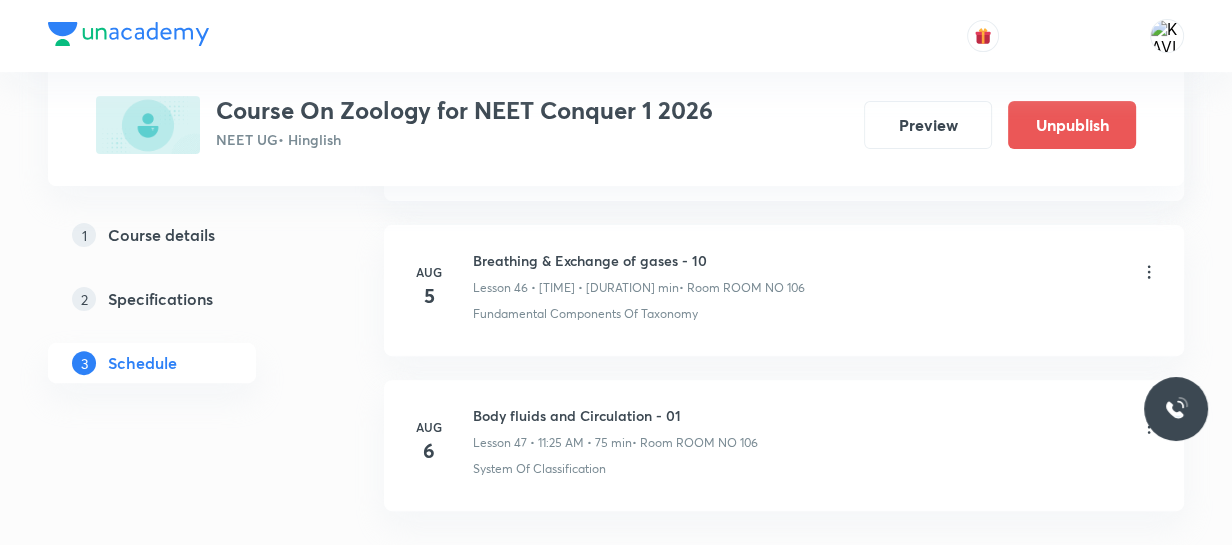 scroll, scrollTop: 7413, scrollLeft: 0, axis: vertical 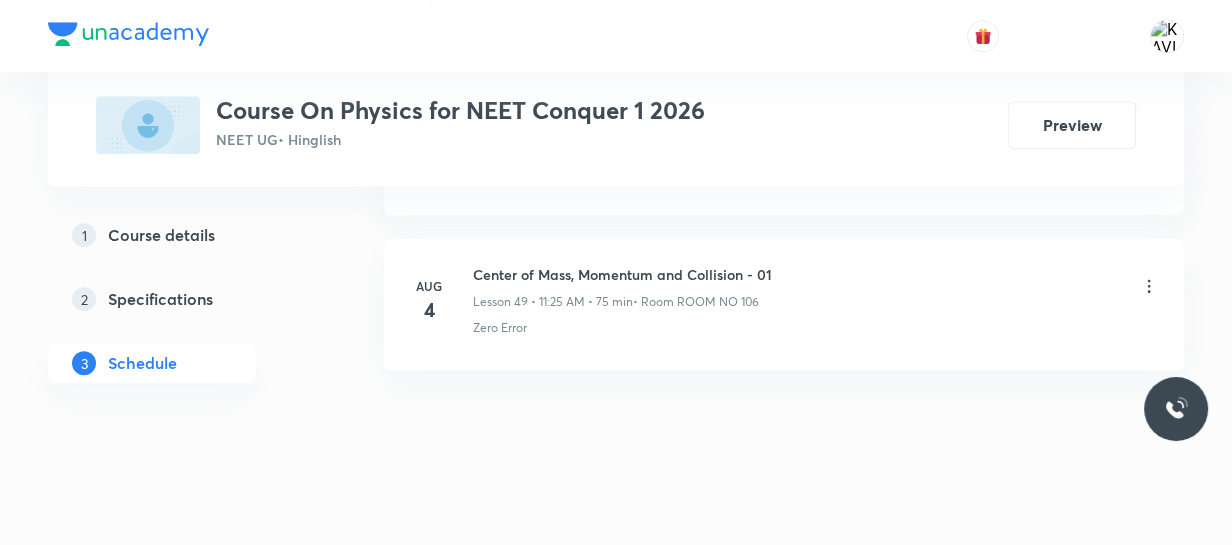 click on "Center of Mass, Momentum and Collision - 01" at bounding box center (622, 274) 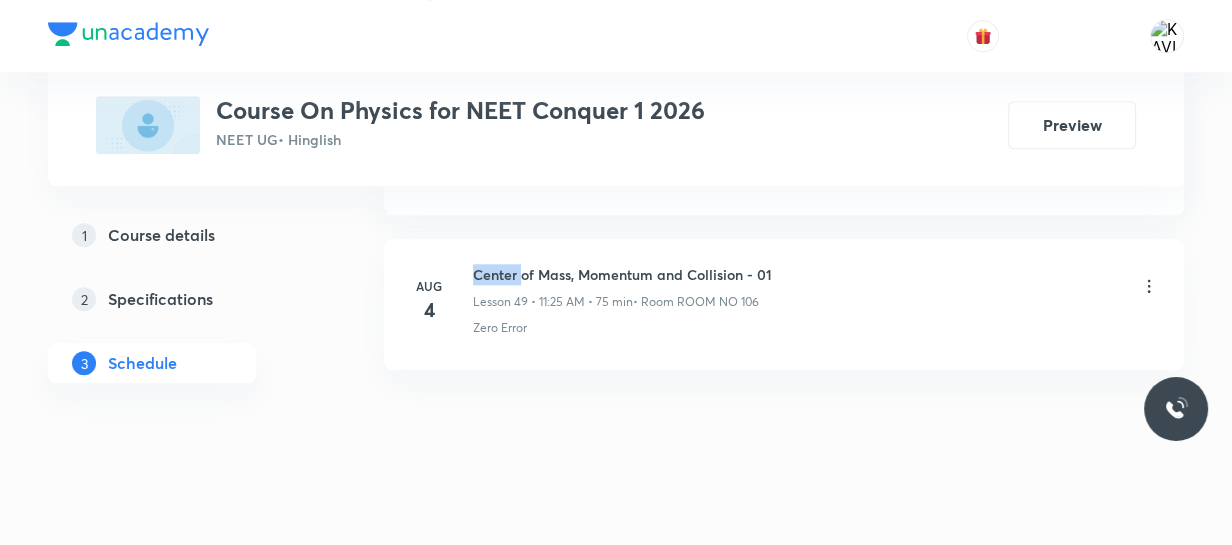 click on "Center of Mass, Momentum and Collision - 01" at bounding box center [622, 274] 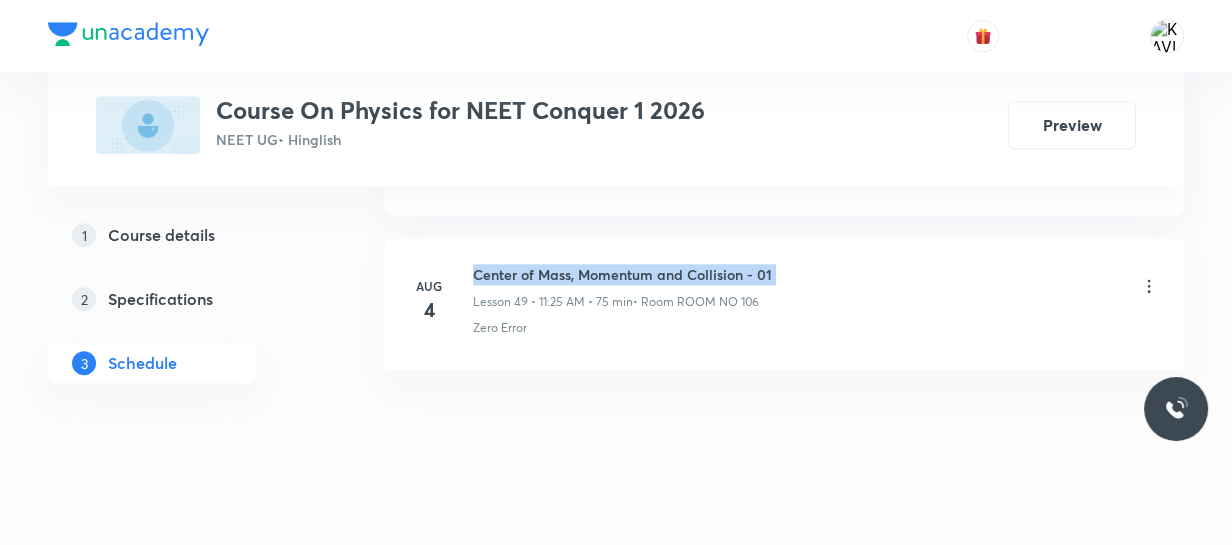 click on "Center of Mass, Momentum and Collision - 01" at bounding box center (622, 274) 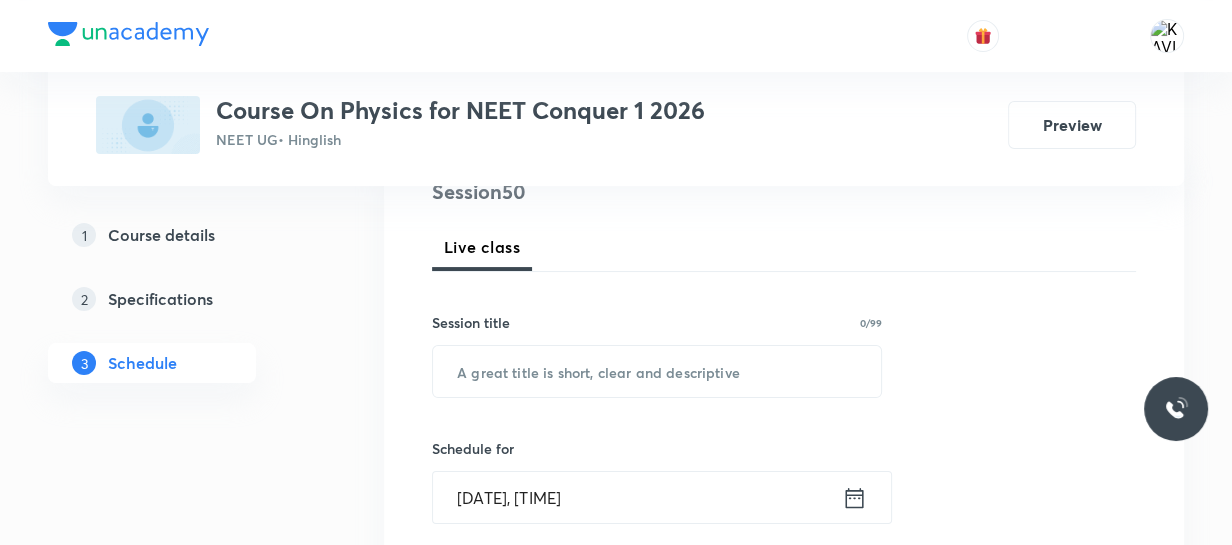 scroll, scrollTop: 256, scrollLeft: 0, axis: vertical 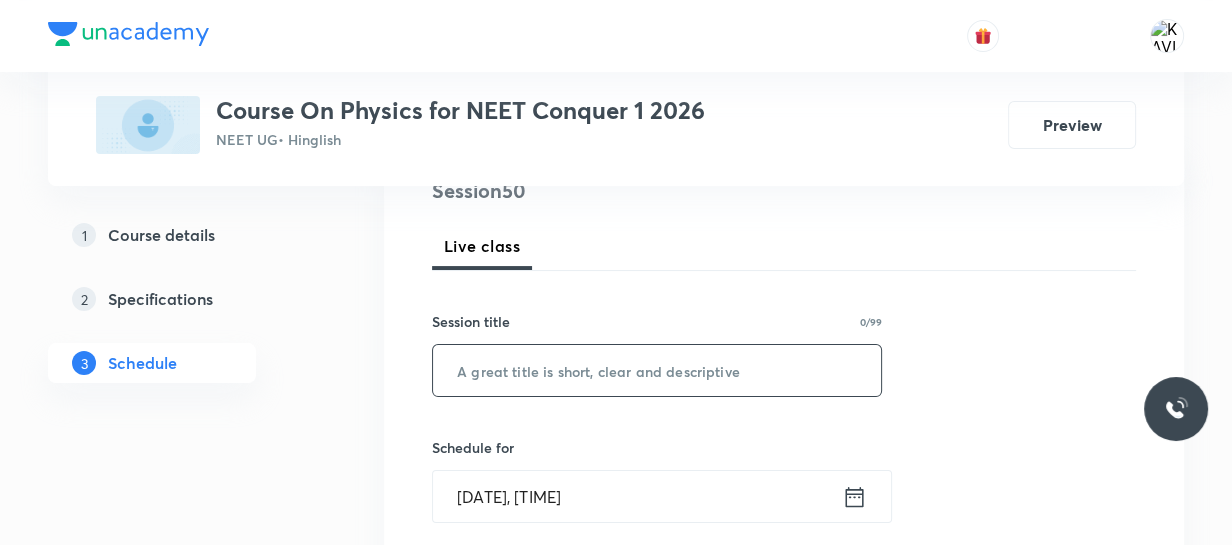 click at bounding box center [657, 370] 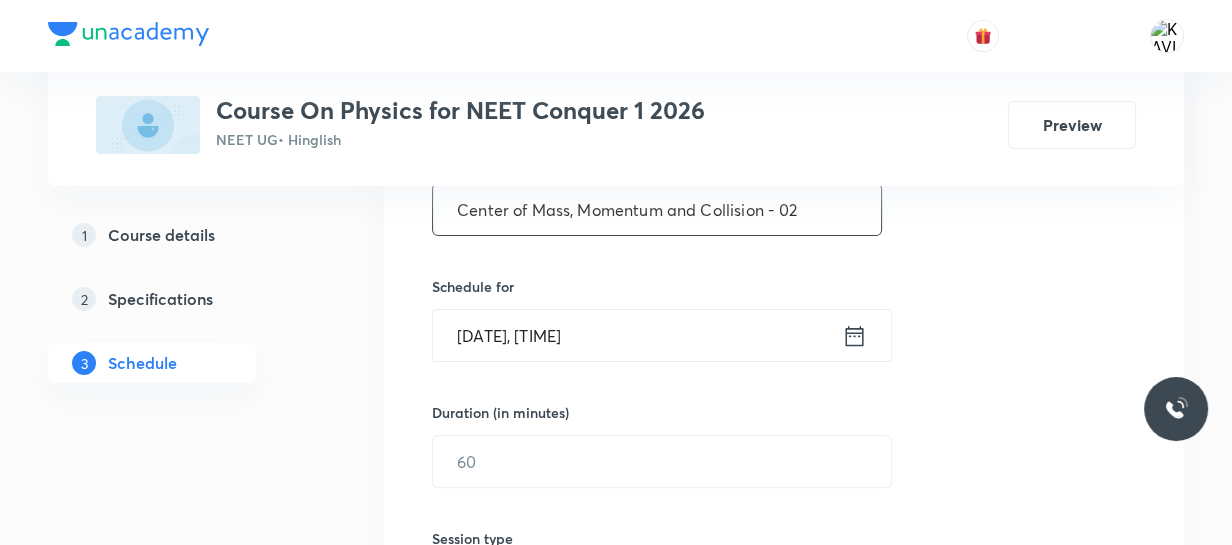 scroll, scrollTop: 420, scrollLeft: 0, axis: vertical 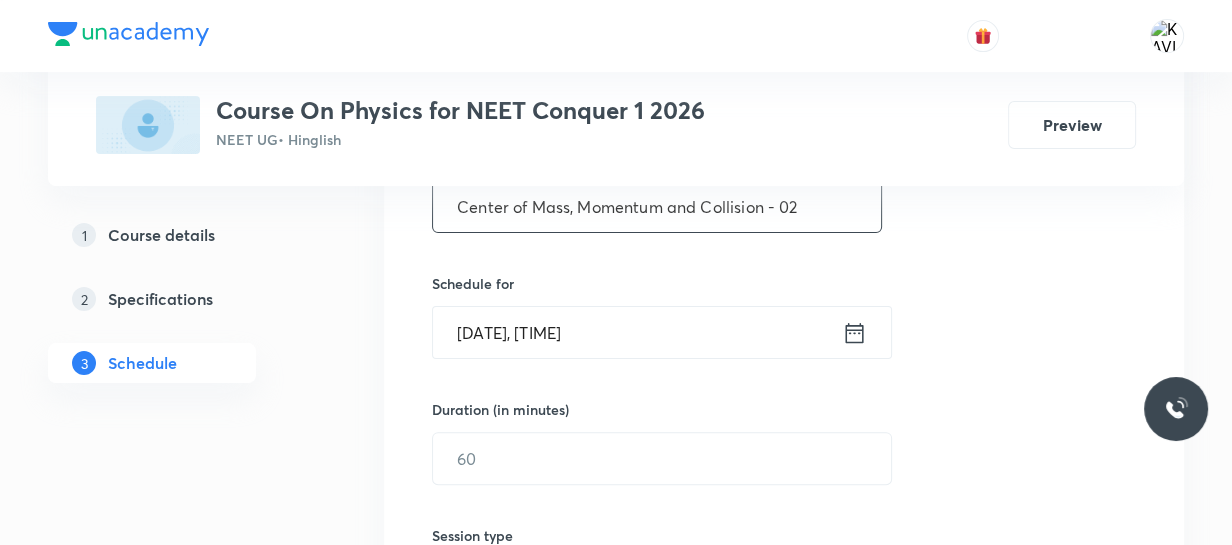 type on "Center of Mass, Momentum and Collision - 02" 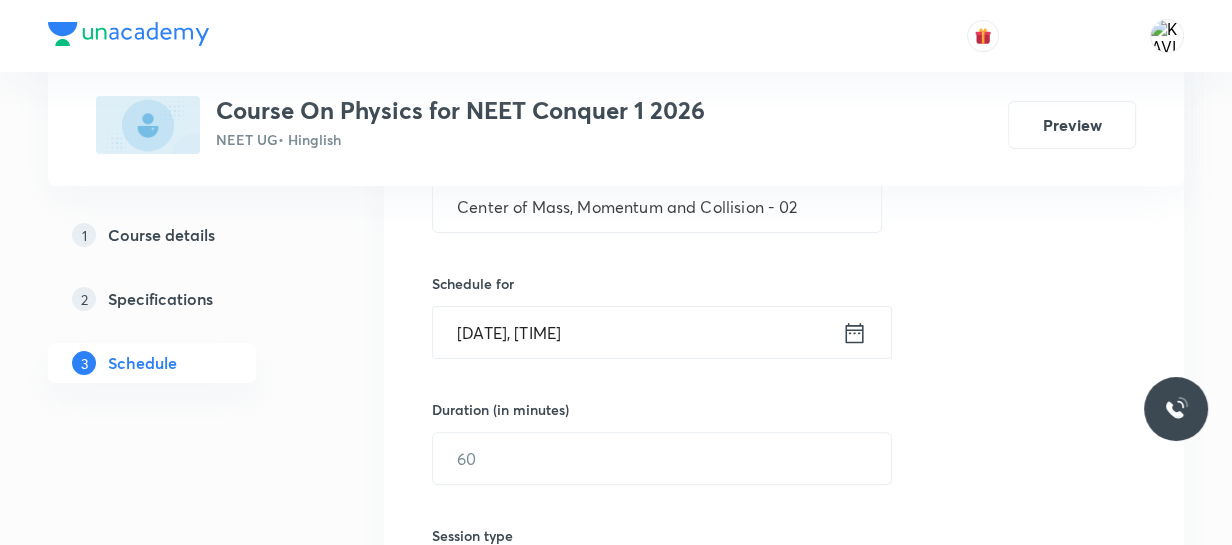 click 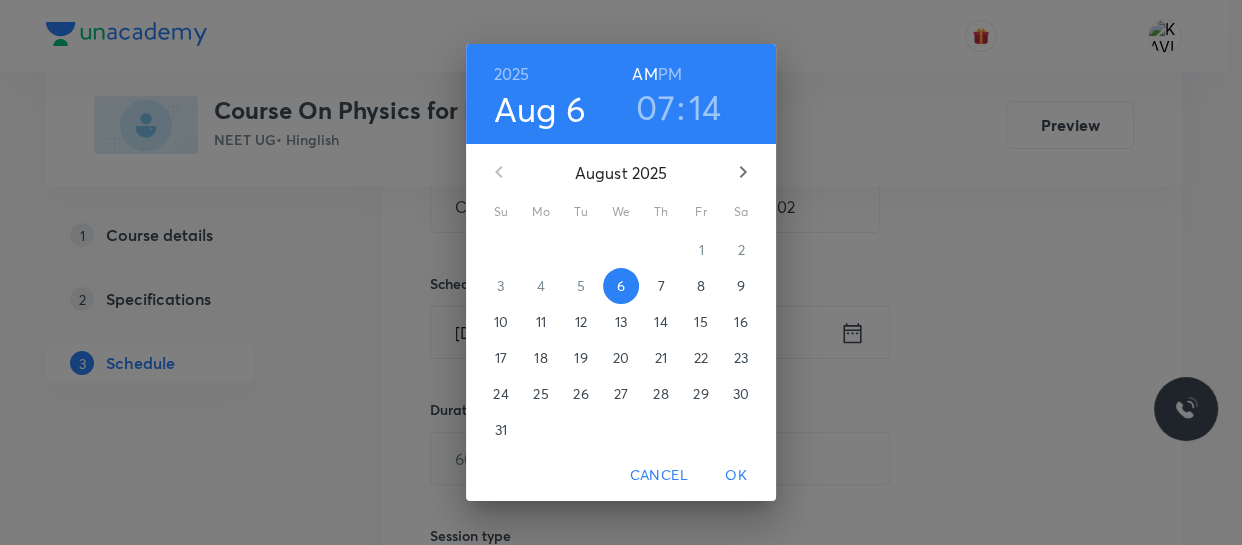 click on "PM" at bounding box center (670, 74) 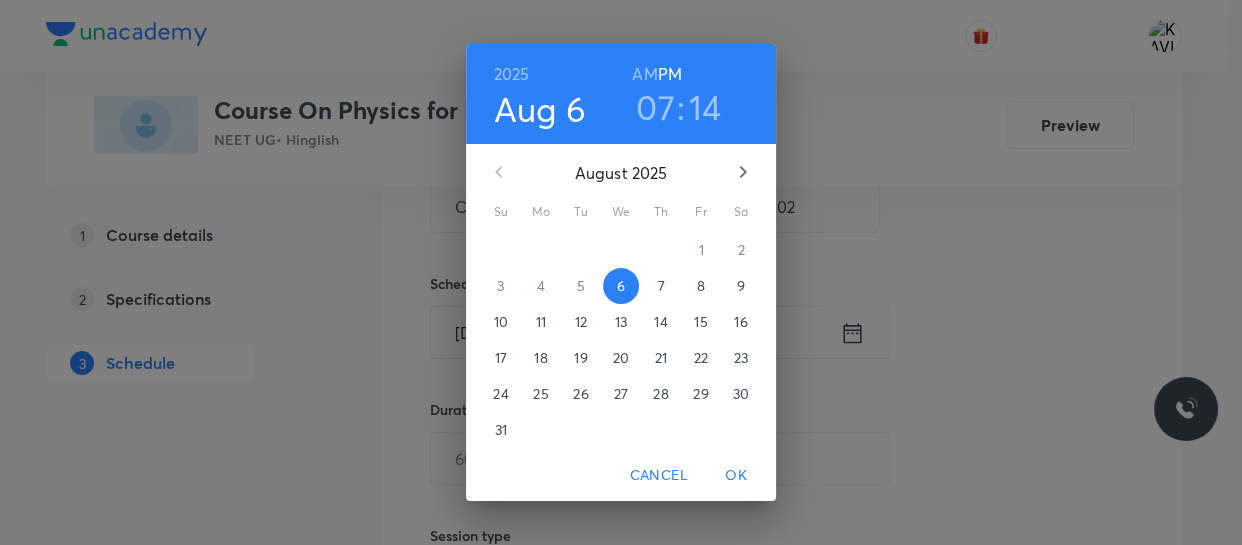 click on "07" at bounding box center [655, 107] 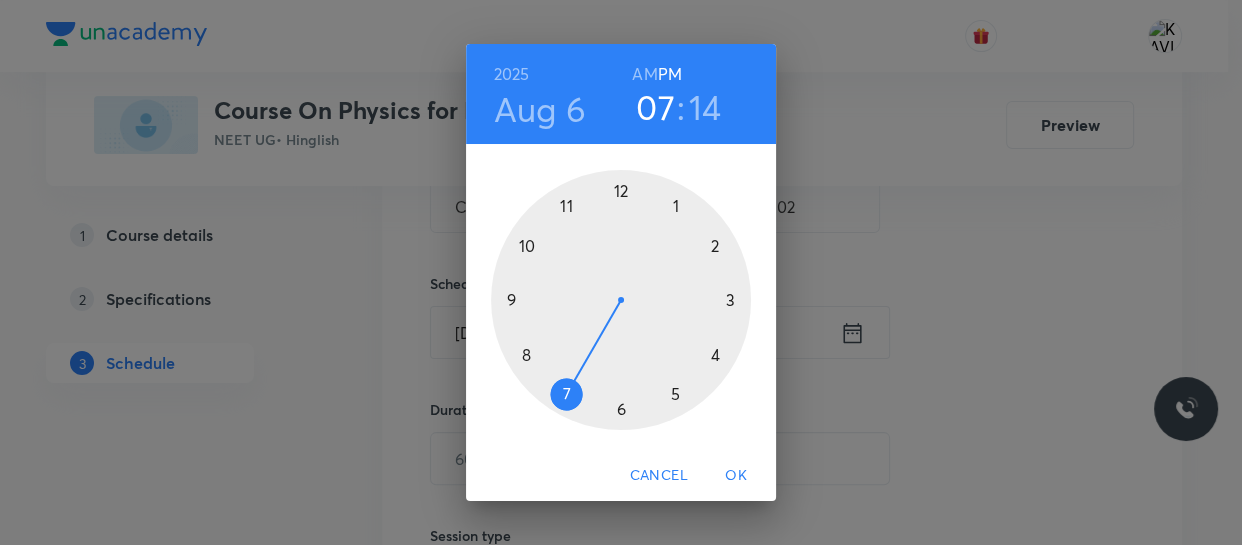 click at bounding box center [621, 300] 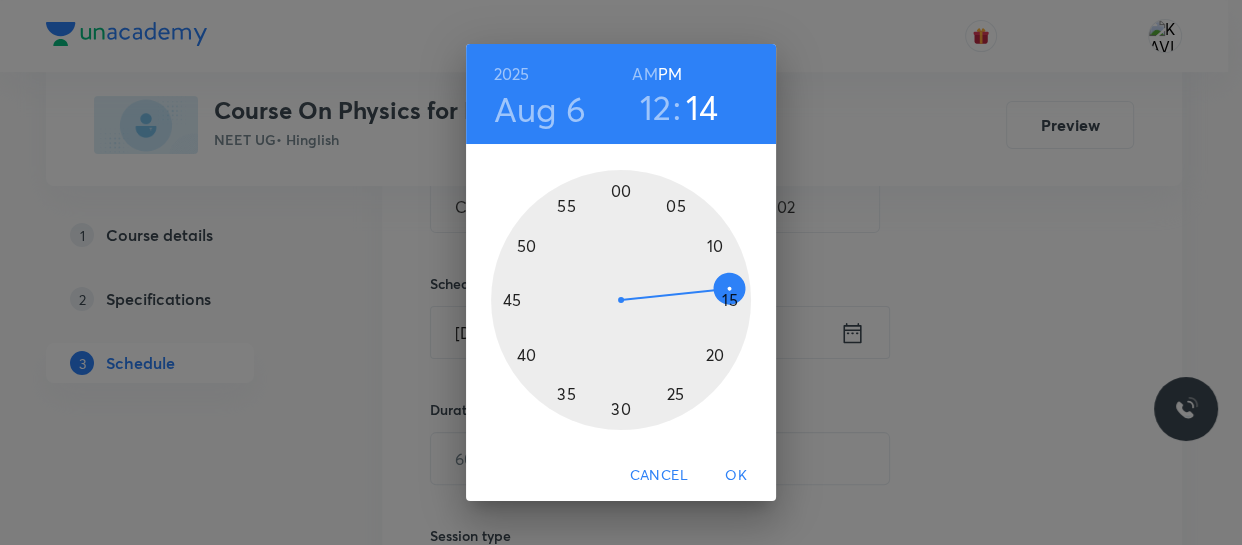 click at bounding box center (621, 300) 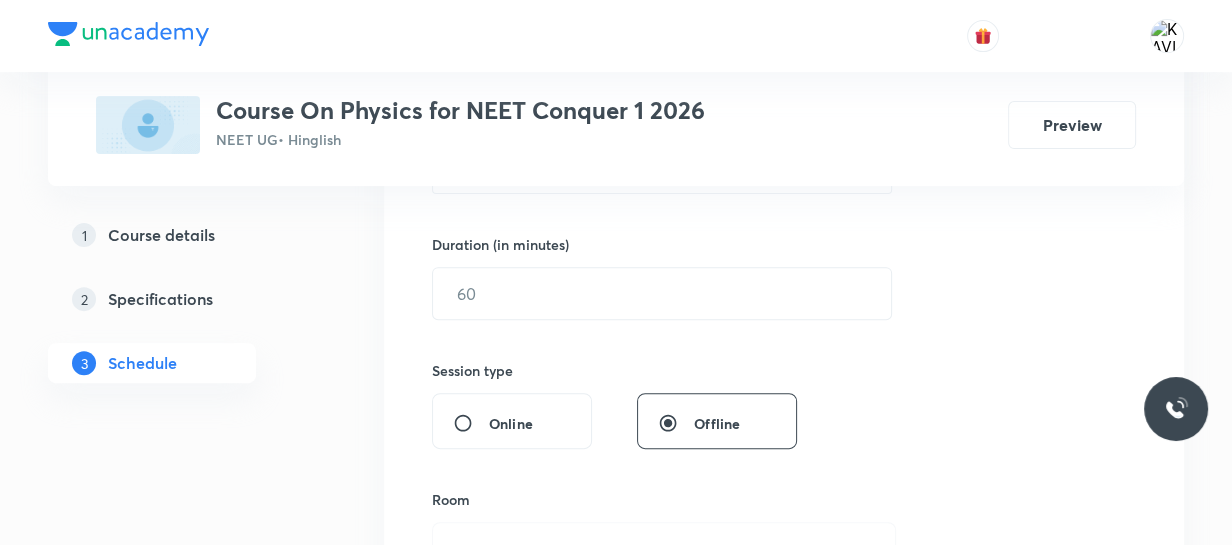 scroll, scrollTop: 586, scrollLeft: 0, axis: vertical 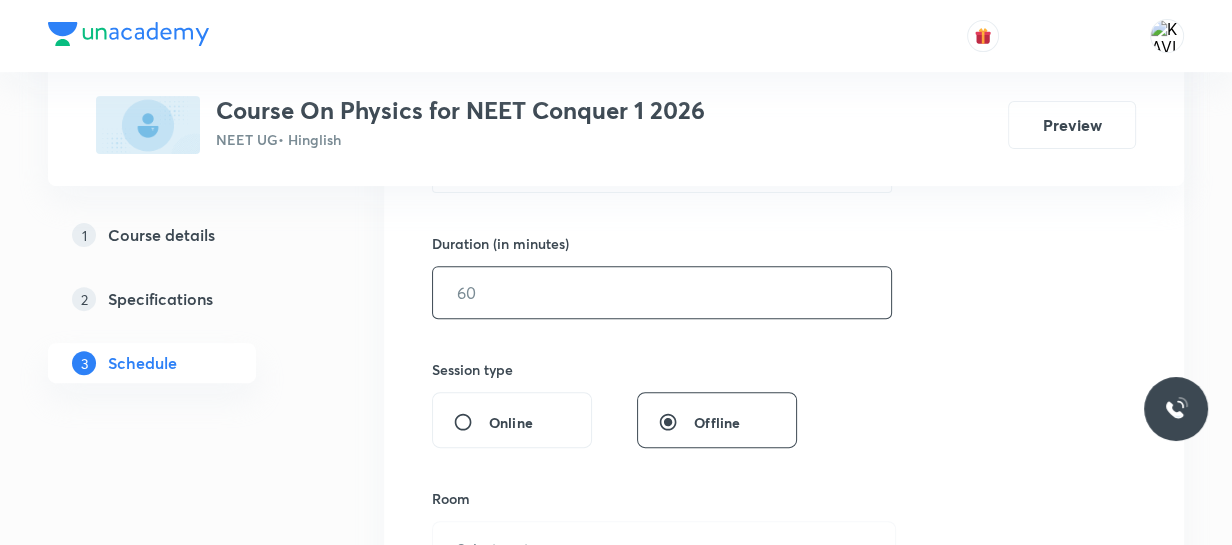 click at bounding box center (662, 292) 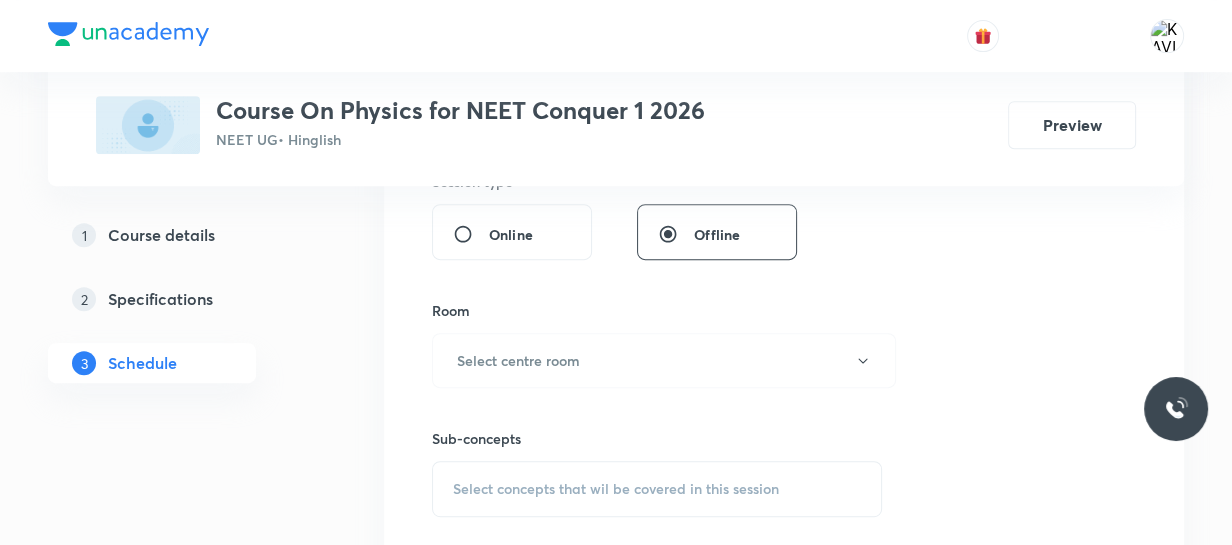 scroll, scrollTop: 780, scrollLeft: 0, axis: vertical 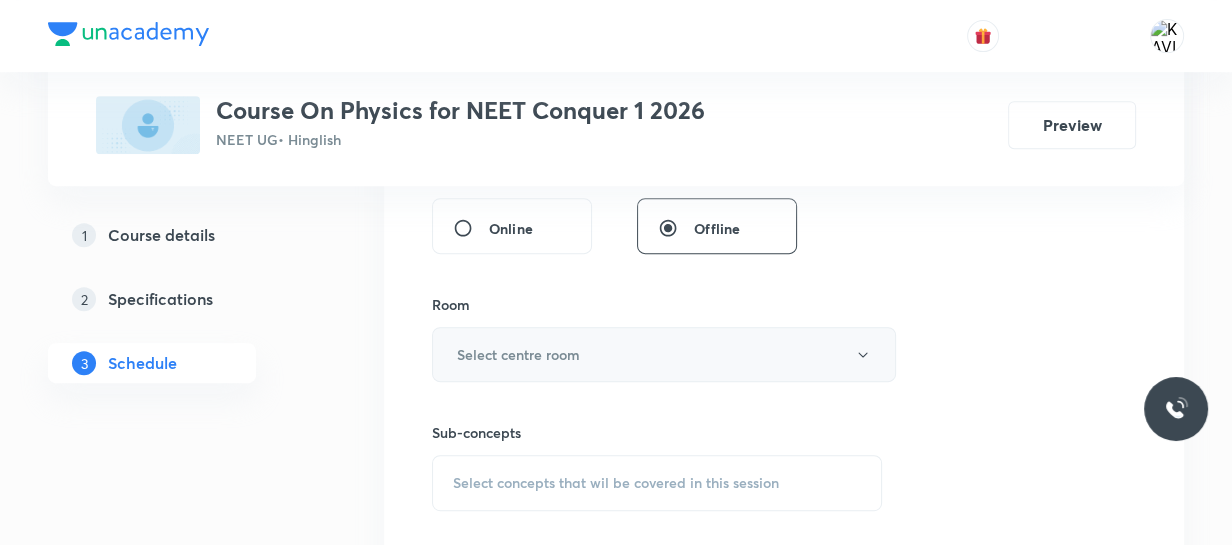 type on "75" 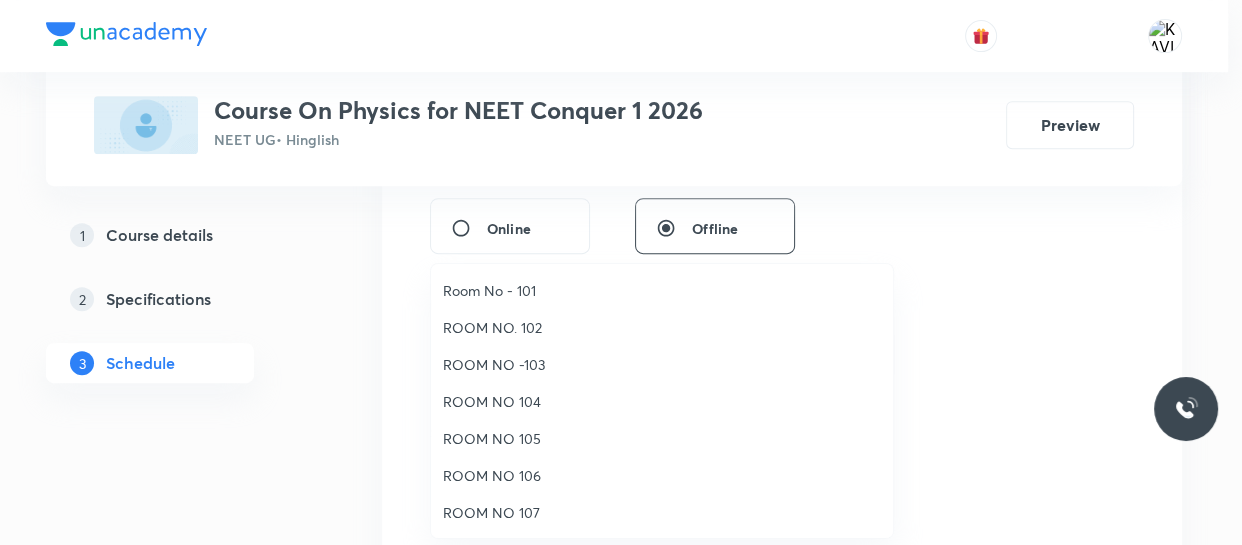 click on "ROOM NO 106" at bounding box center [662, 475] 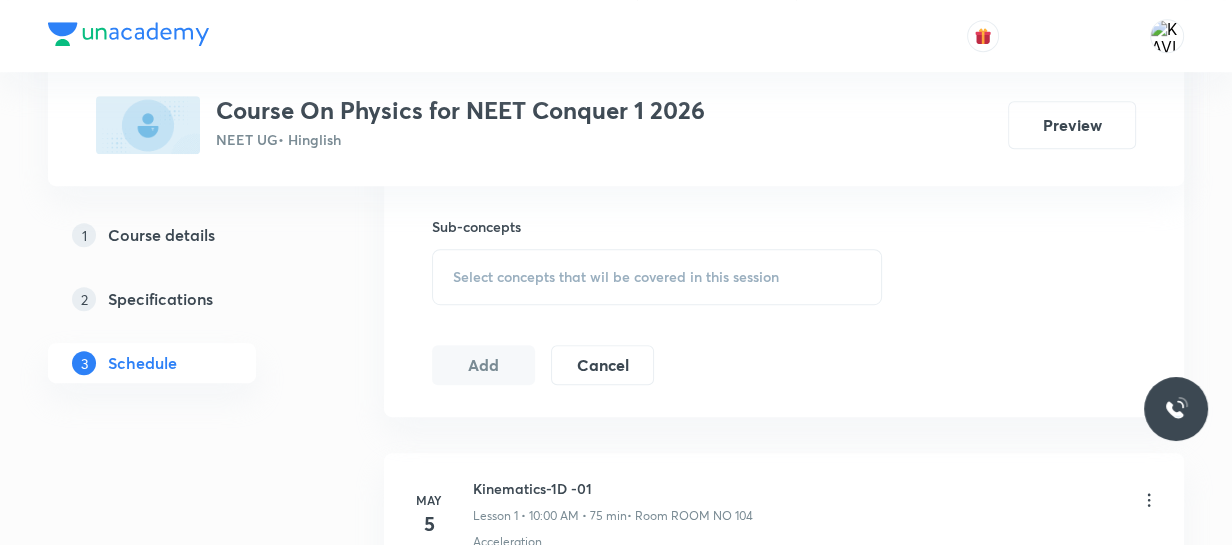scroll, scrollTop: 988, scrollLeft: 0, axis: vertical 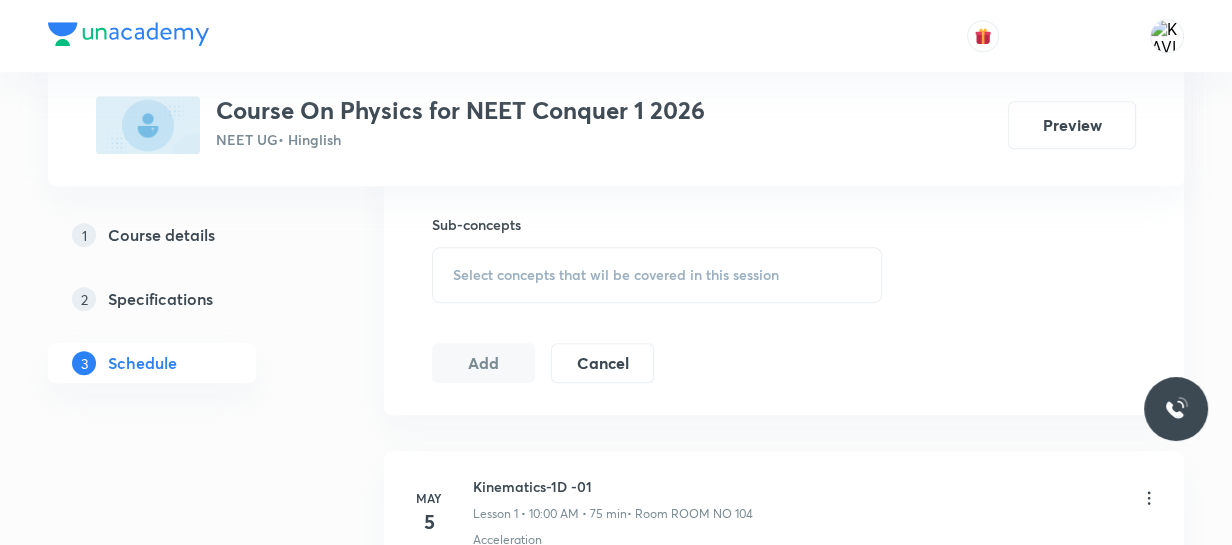 click on "Select concepts that wil be covered in this session" at bounding box center [616, 275] 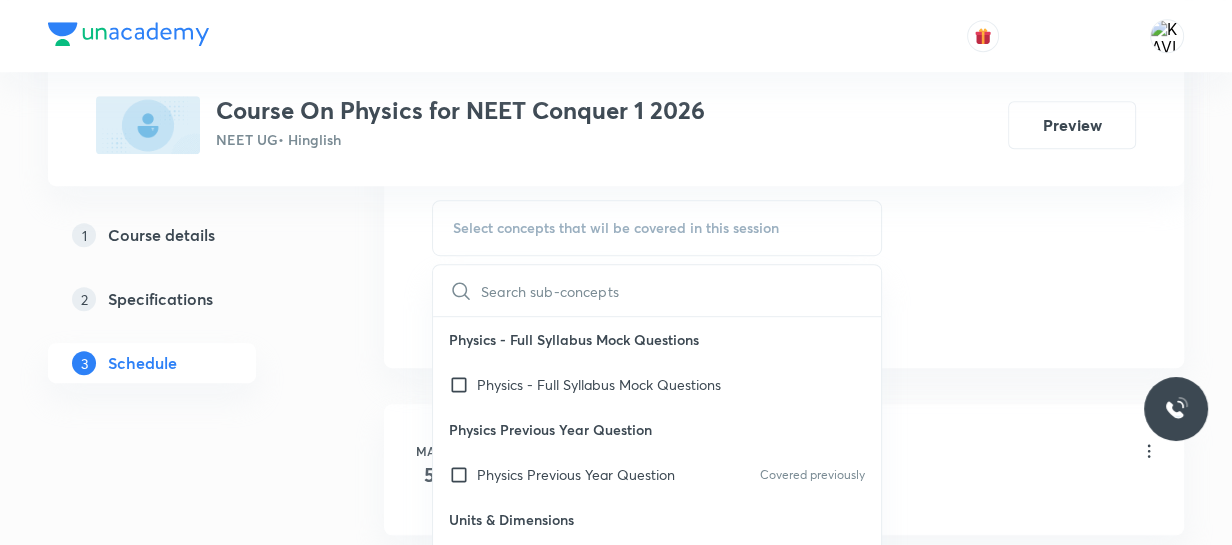 scroll, scrollTop: 1039, scrollLeft: 0, axis: vertical 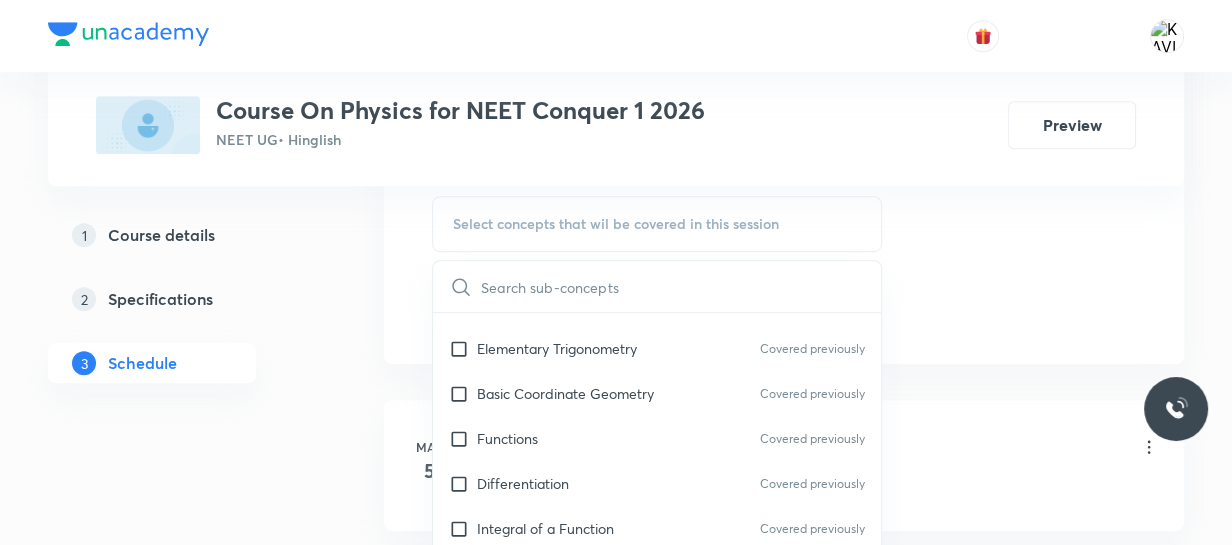 click at bounding box center (681, 286) 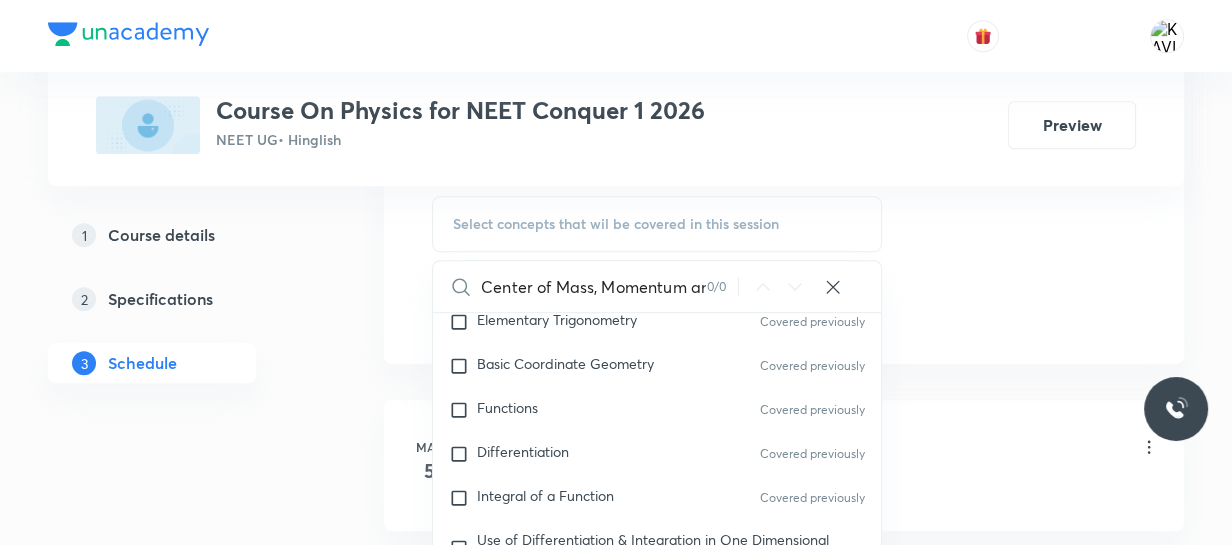 scroll, scrollTop: 0, scrollLeft: 115, axis: horizontal 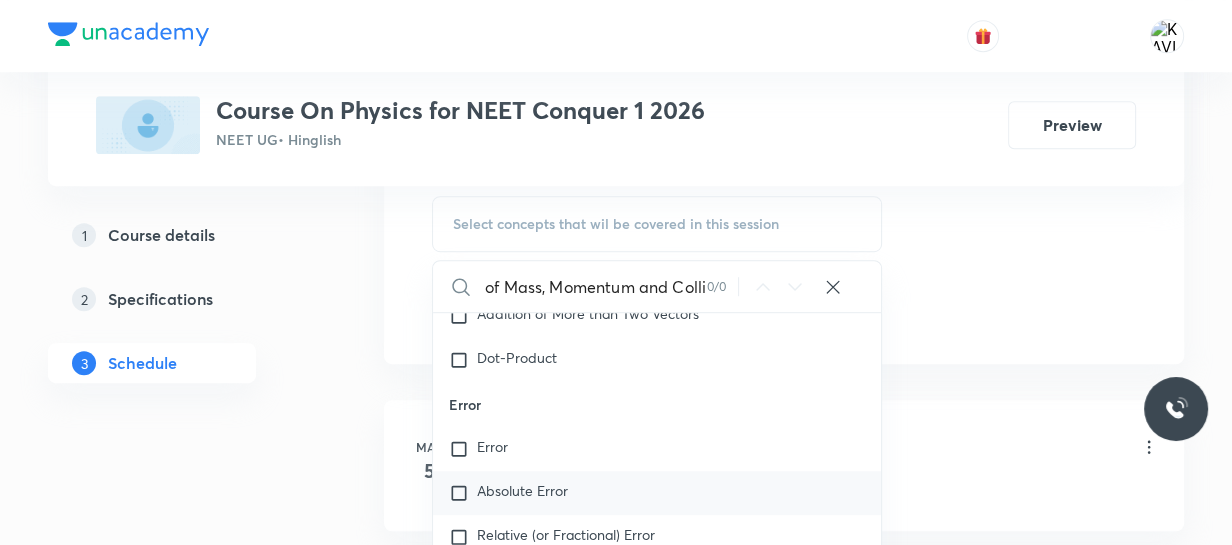 type on "Center of Mass, Momentum and Colli" 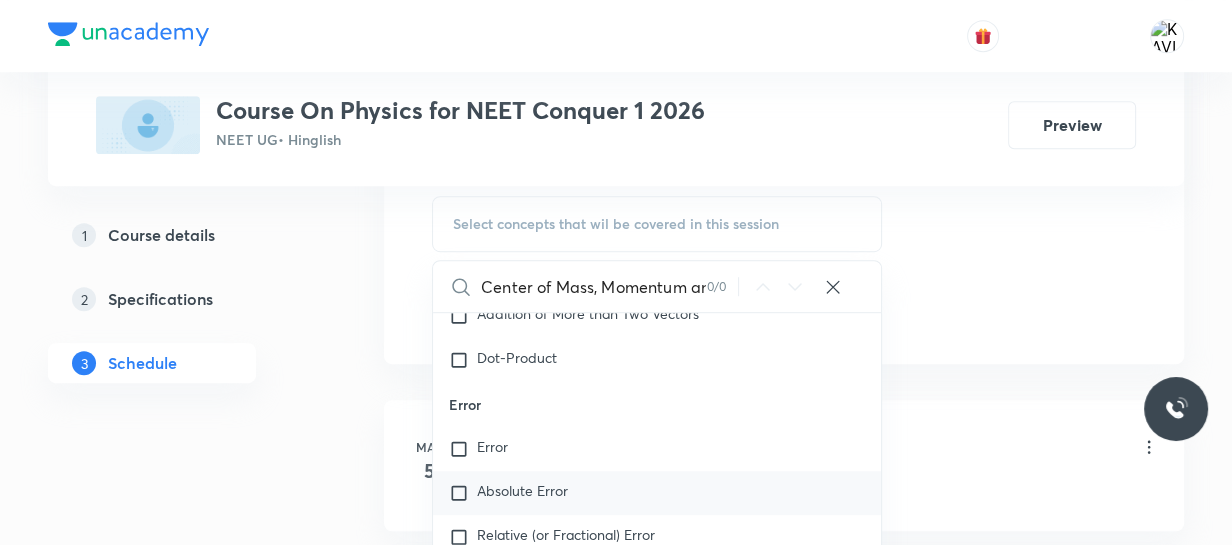 click on "Absolute Error" at bounding box center [657, 493] 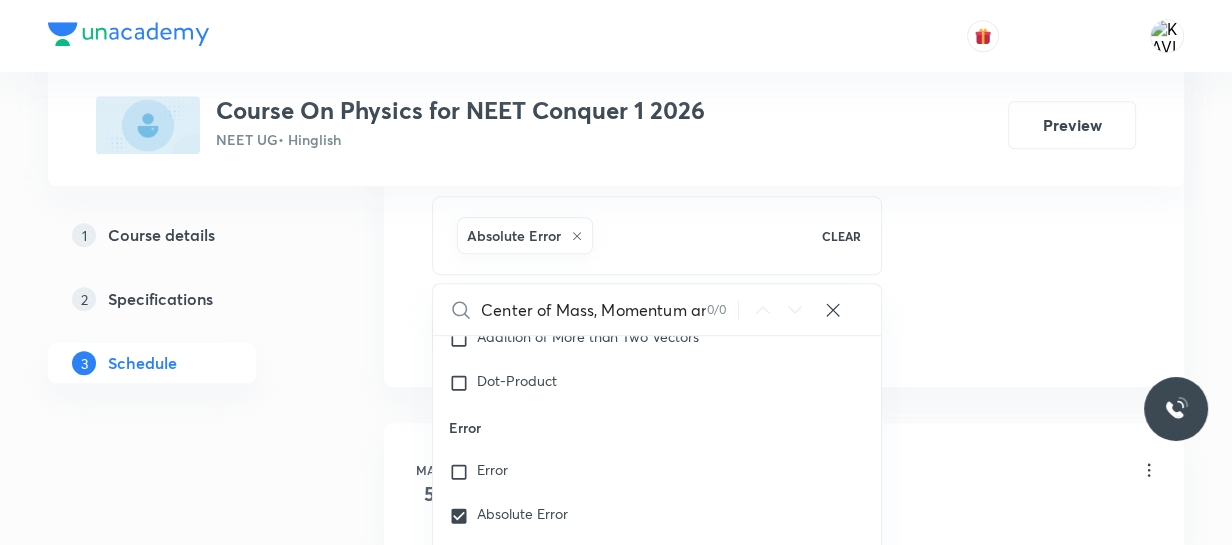 click on "Session  50 Live class Session title 43/99 Center of Mass, Momentum and Collision - 02 ​ Schedule for Aug 6, 2025, 12:50 PM ​ Duration (in minutes) 75 ​   Session type Online Offline Room ROOM NO 106 Sub-concepts Absolute Error CLEAR Center of Mass, Momentum and Colli 0 / 0 ​ Physics - Full Syllabus Mock Questions Physics - Full Syllabus Mock Questions Physics Previous Year Question Physics Previous Year Question Covered previously Units & Dimensions Physical quantity Covered previously Applications of Dimensional Analysis Significant Figures Covered previously Units of Physical Quantities Covered previously System of Units Covered previously Dimensions of Some Mathematical Functions Covered previously Unit and Dimension Covered previously Product of Two Vectors Covered previously Subtraction of Vectors Covered previously Cross Product Covered previously Least Count Analysis Errors of Measurement Covered previously Vernier Callipers Covered previously Screw Gauge Covered previously Zero Error Error" at bounding box center (784, -126) 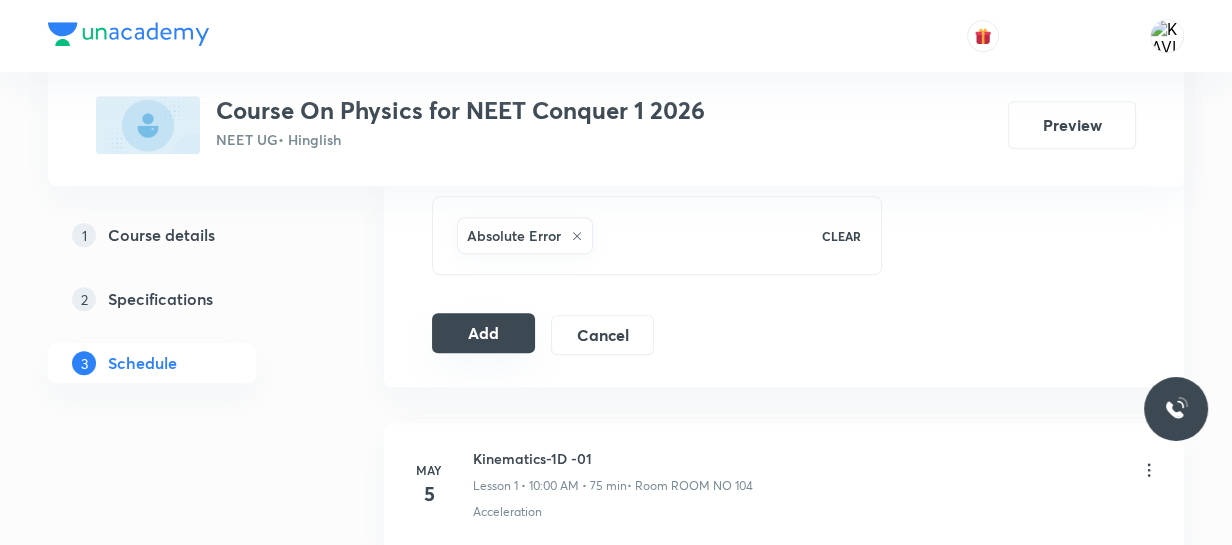 click on "Add" at bounding box center (483, 333) 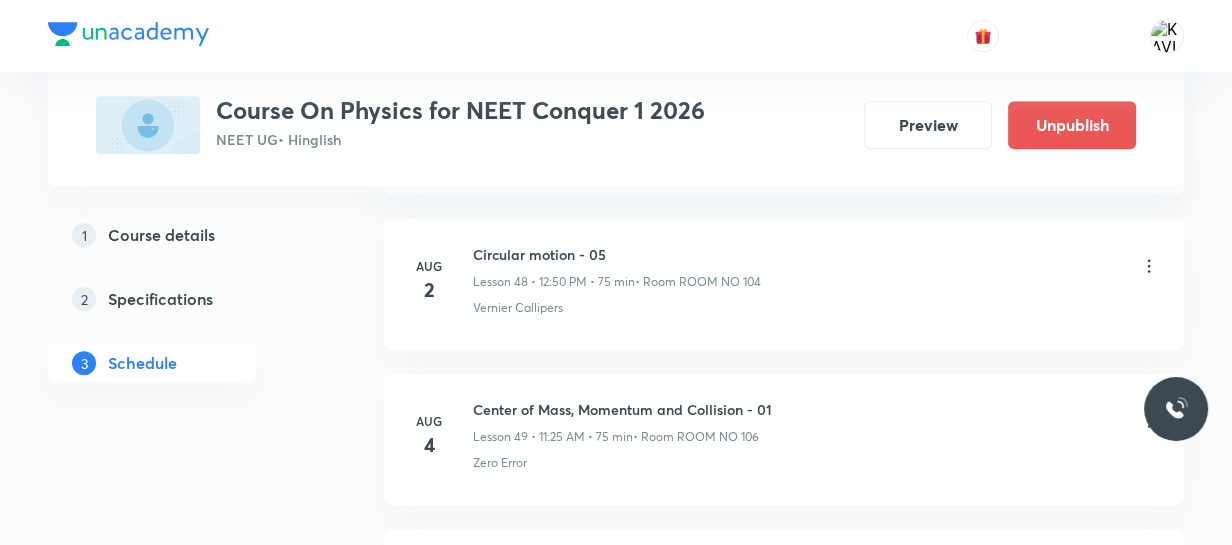 scroll, scrollTop: 7878, scrollLeft: 0, axis: vertical 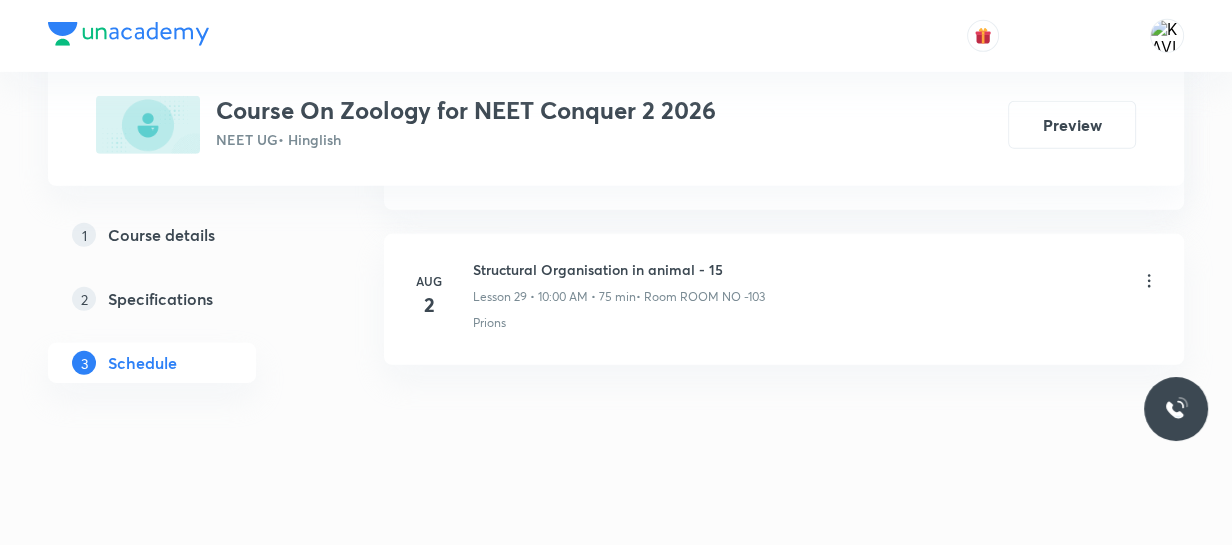 click on "Structural Organisation in animal - 15" at bounding box center [619, 269] 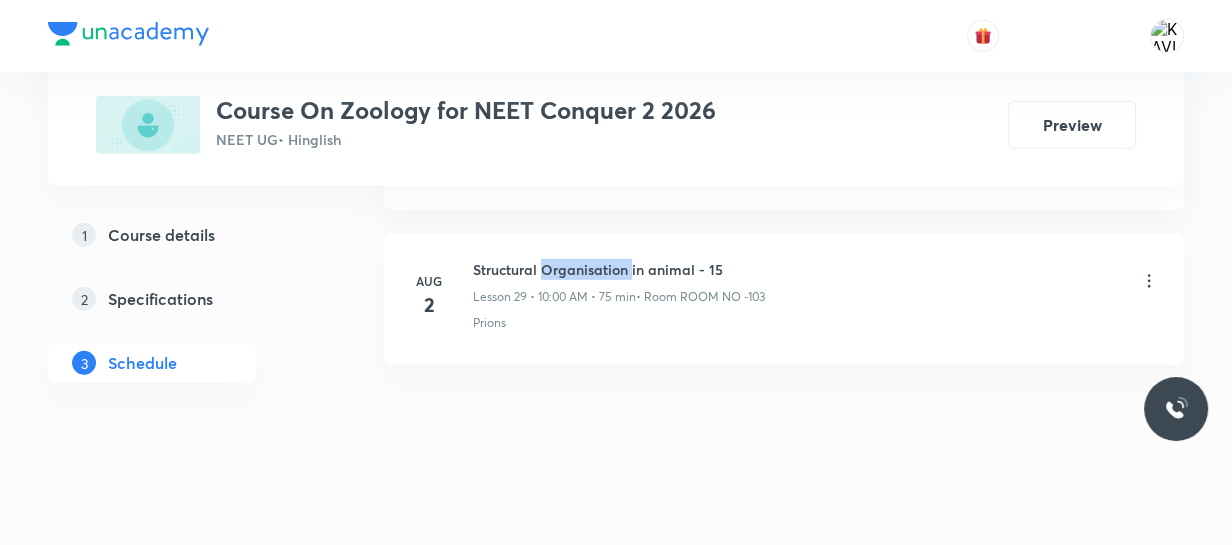 click on "Structural Organisation in animal - 15" at bounding box center [619, 269] 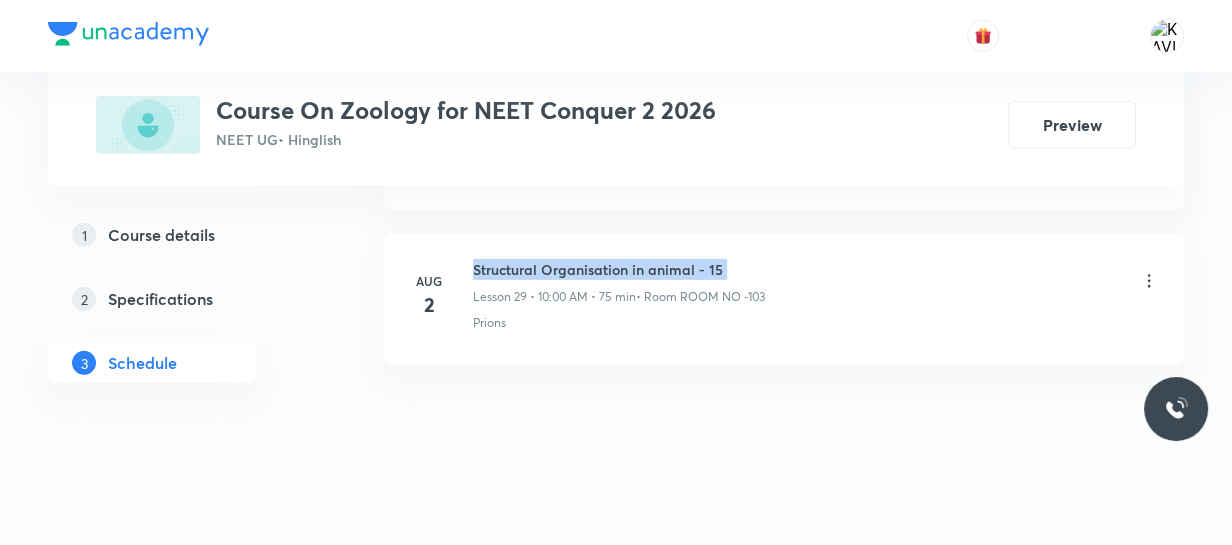 click on "Structural Organisation in animal - 15" at bounding box center (619, 269) 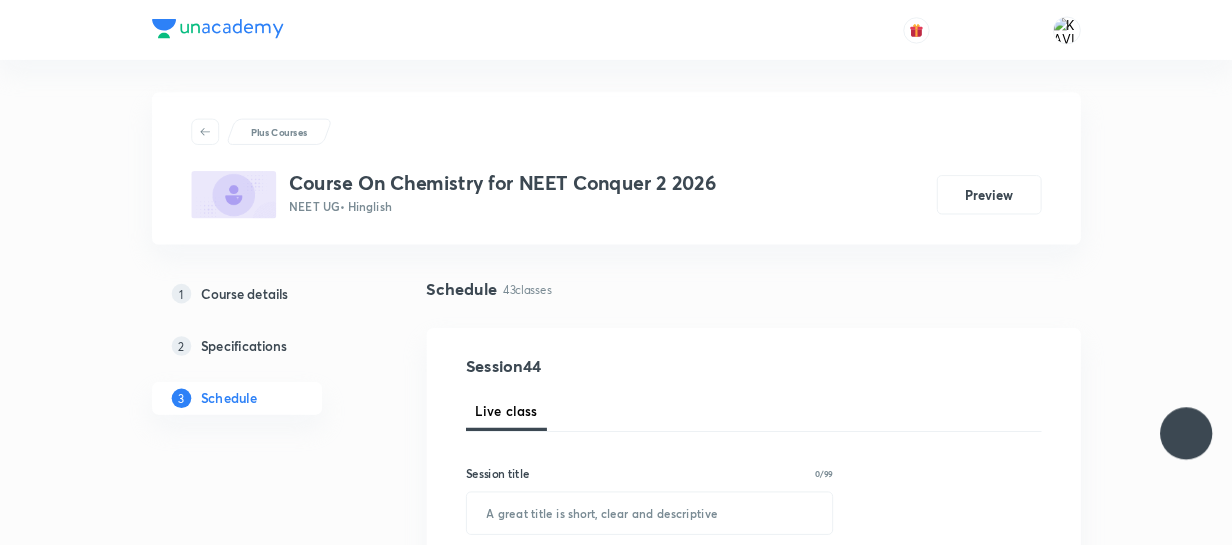 scroll, scrollTop: 0, scrollLeft: 0, axis: both 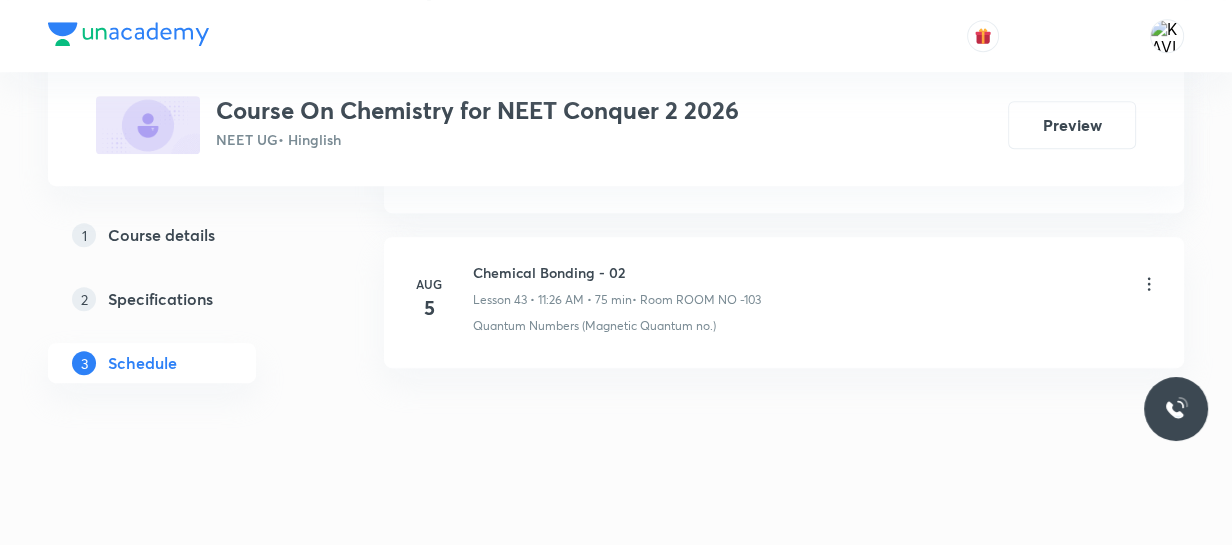 click on "Chemical Bonding - 02" at bounding box center (617, 272) 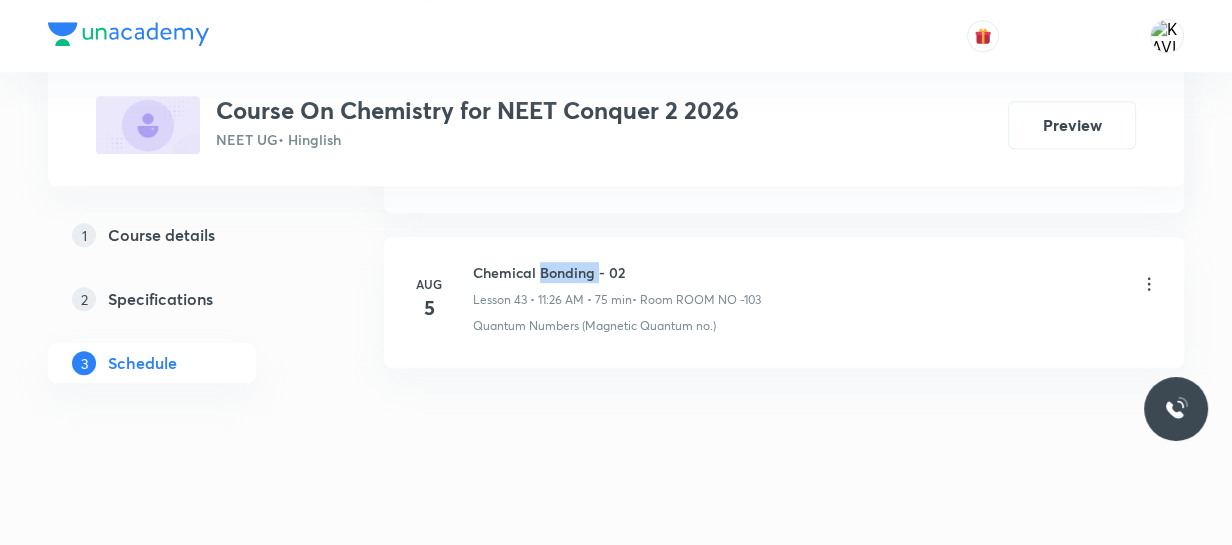 click on "Chemical Bonding - 02" at bounding box center [617, 272] 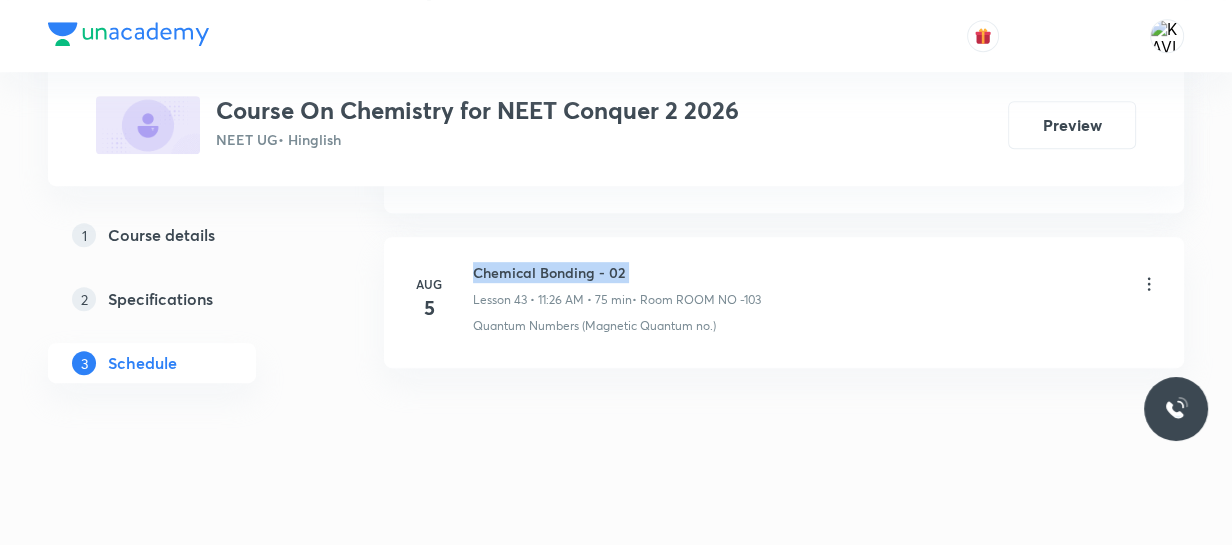 click on "Chemical Bonding - 02" at bounding box center [617, 272] 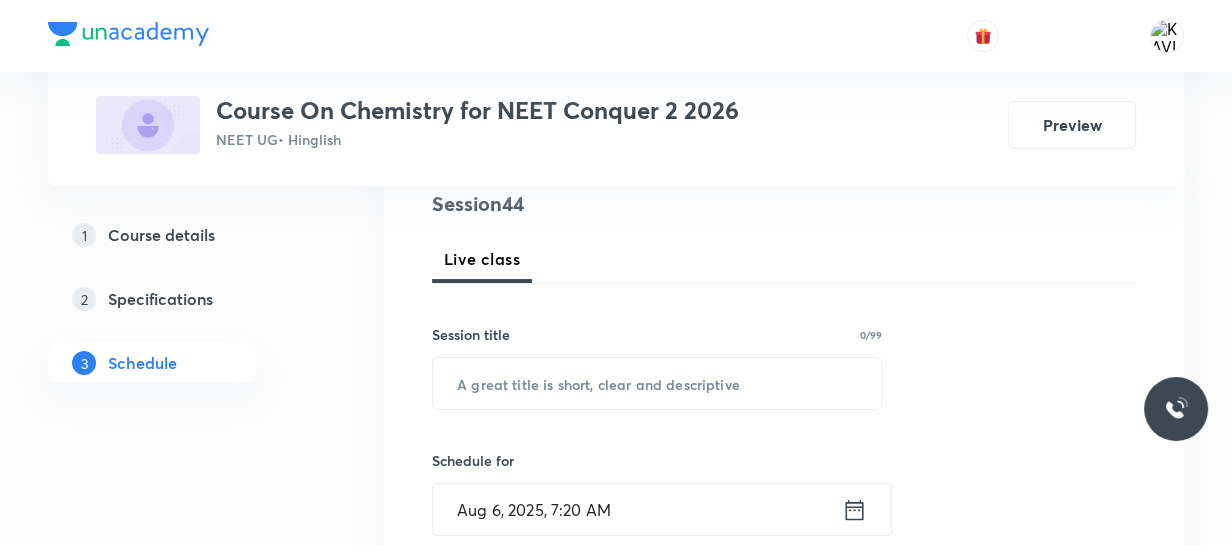 scroll, scrollTop: 250, scrollLeft: 0, axis: vertical 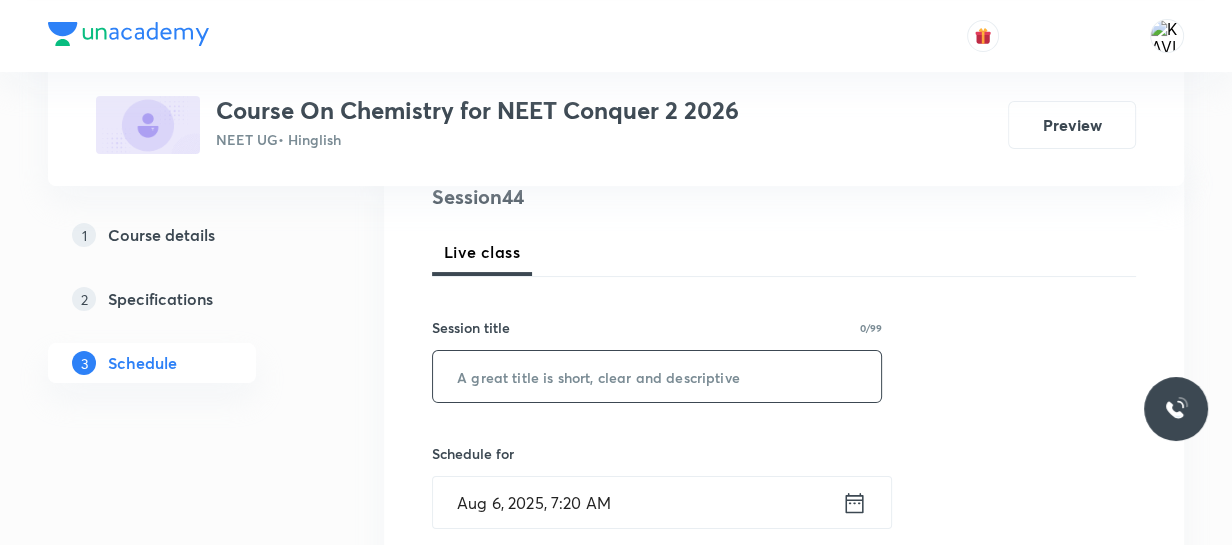 click at bounding box center (657, 376) 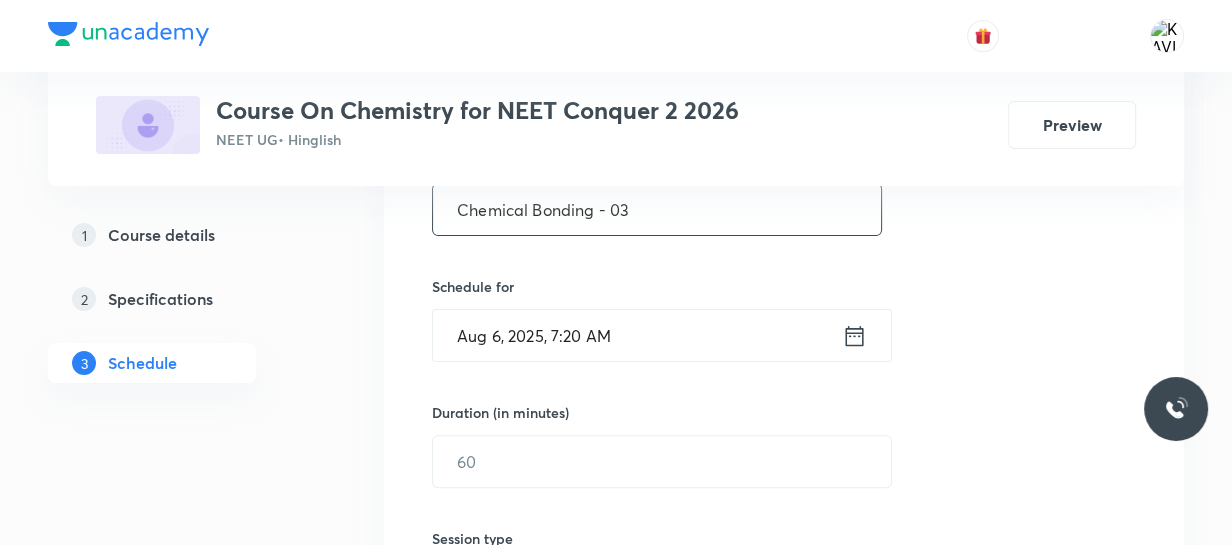 scroll, scrollTop: 420, scrollLeft: 0, axis: vertical 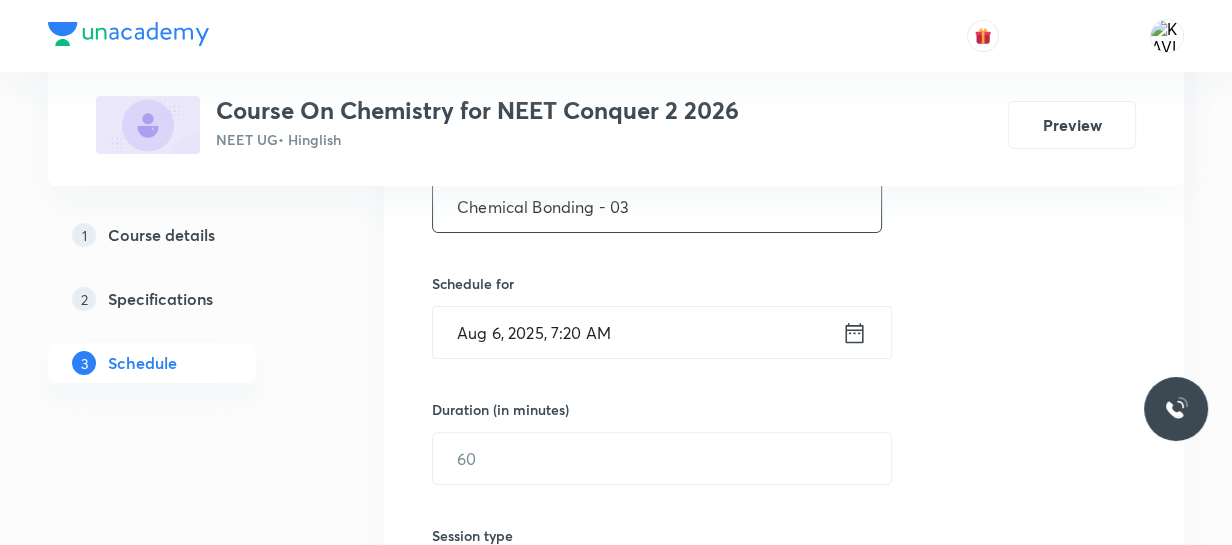 type on "Chemical Bonding - 03" 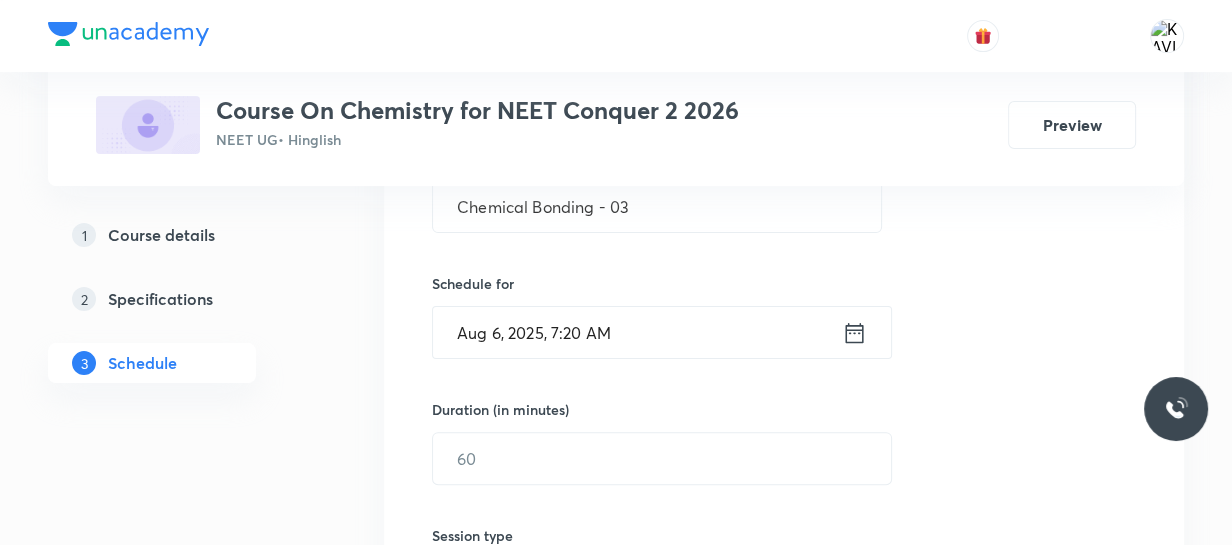 click on "[DATE], [TIME]" at bounding box center (637, 332) 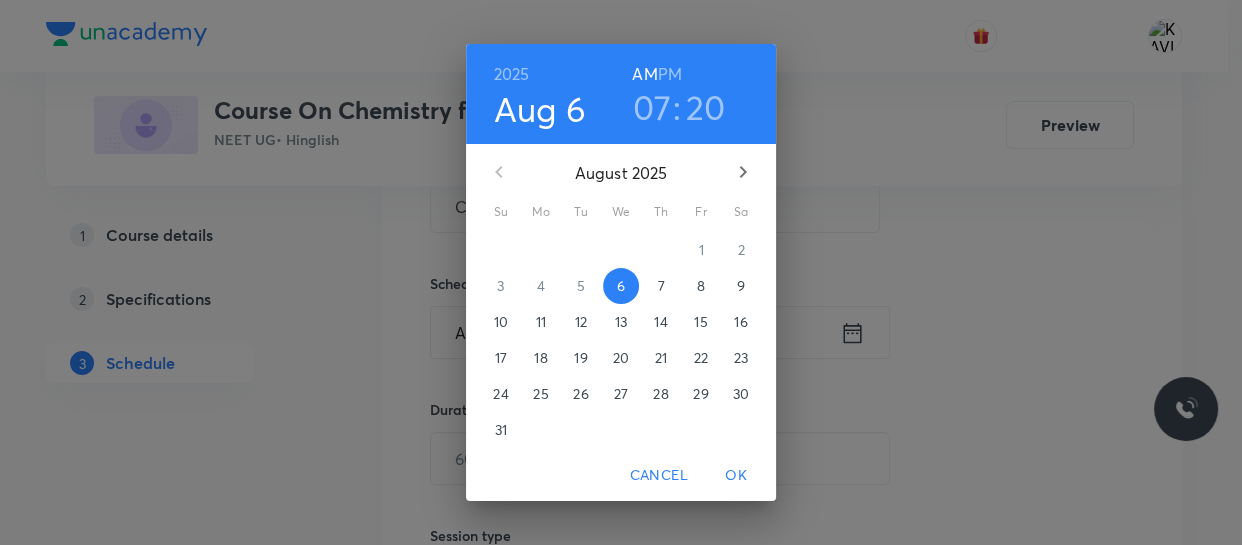 click on "PM" at bounding box center [670, 74] 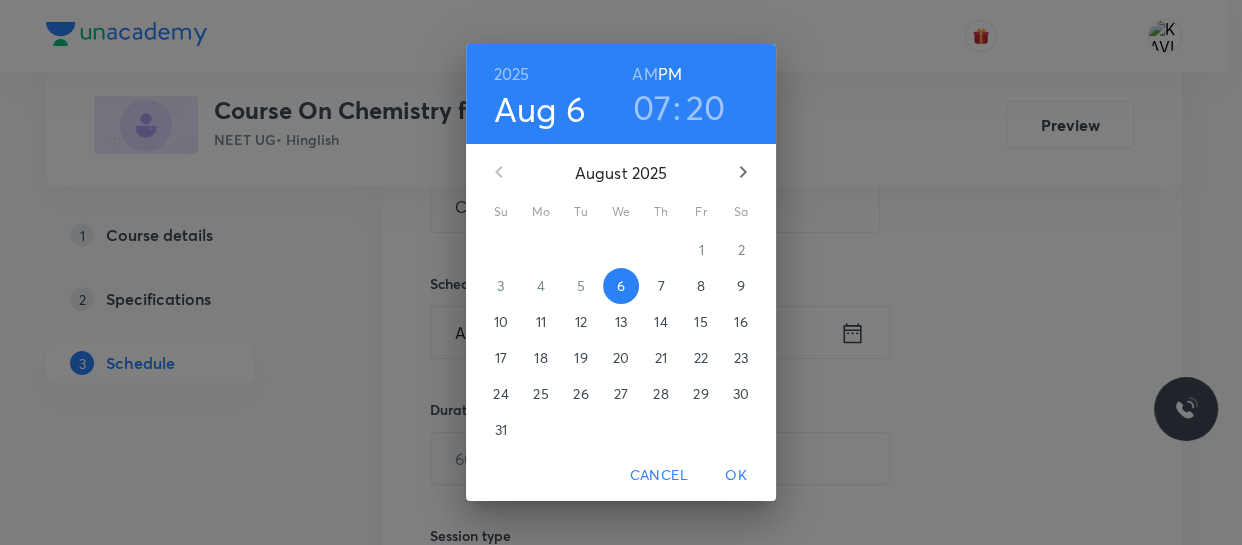 drag, startPoint x: 663, startPoint y: 99, endPoint x: 647, endPoint y: 111, distance: 20 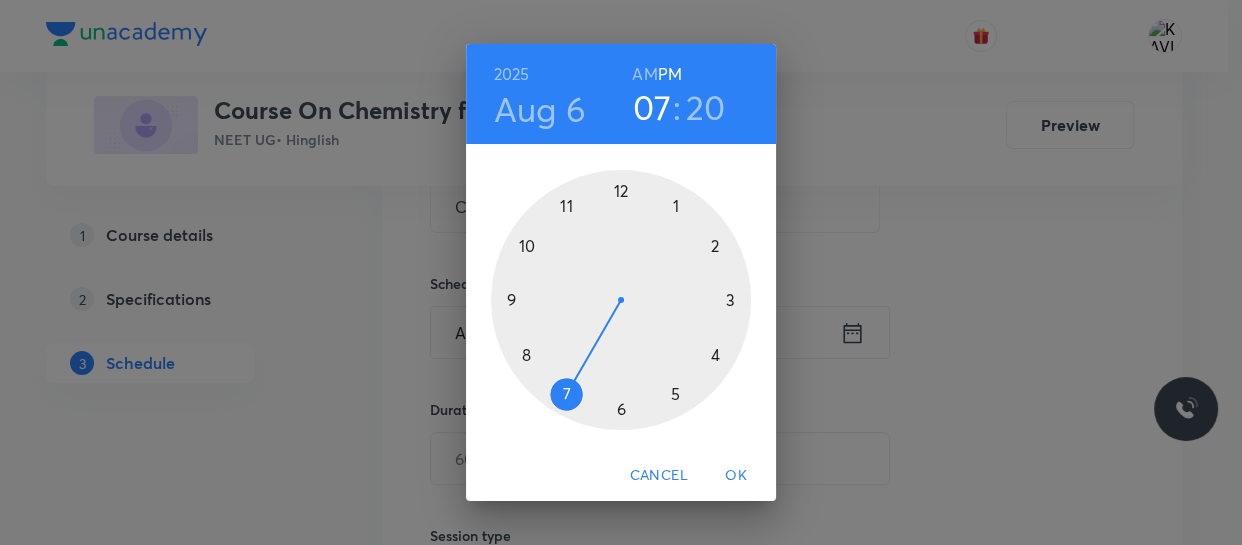 click on "07" at bounding box center [652, 107] 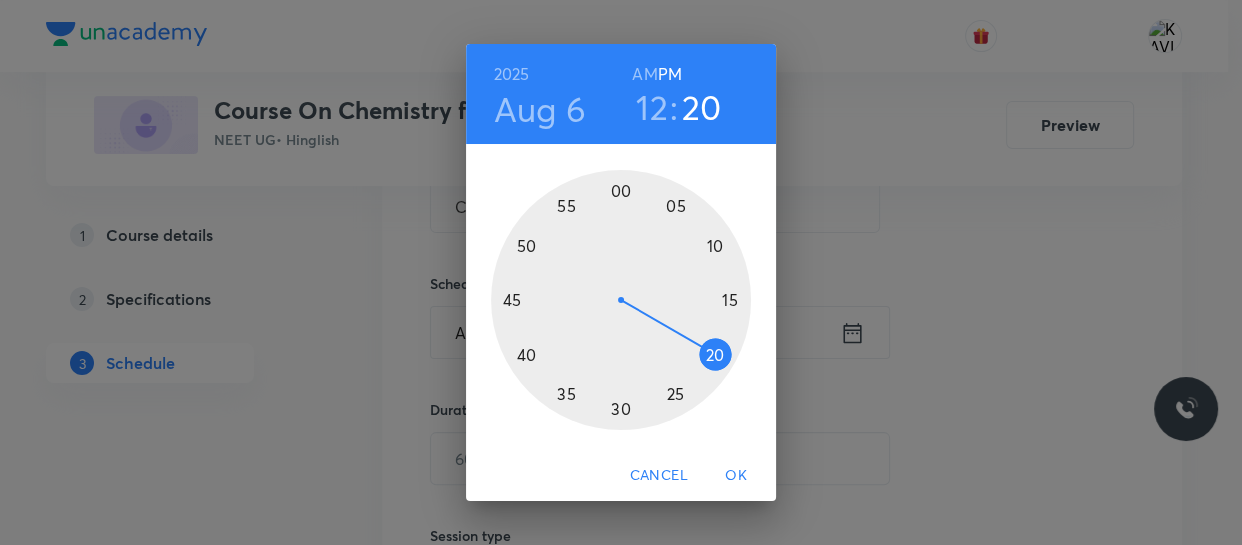 click at bounding box center (621, 300) 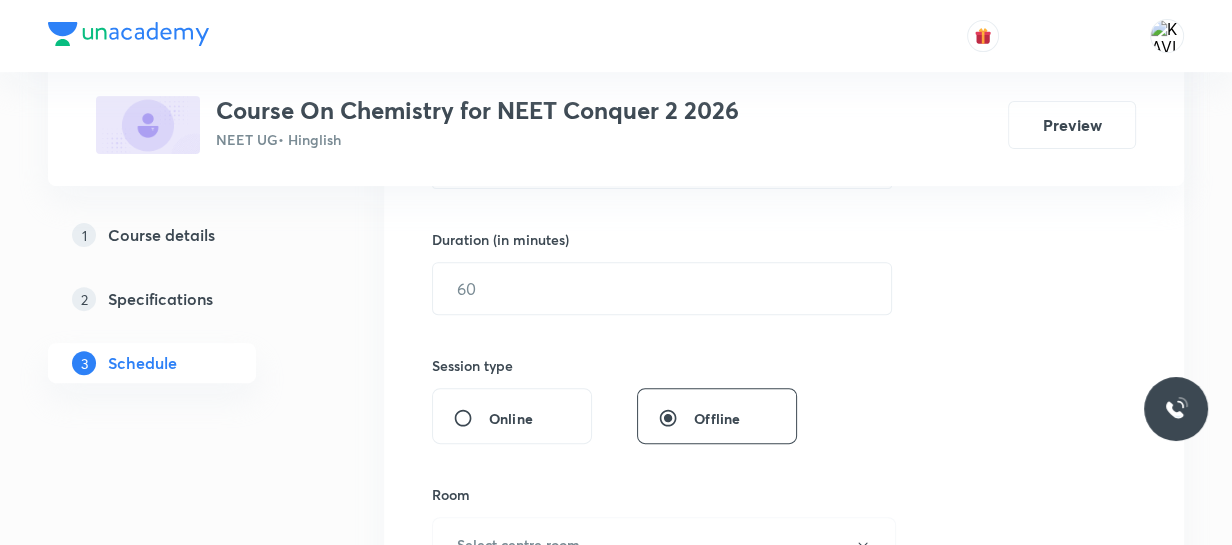 scroll, scrollTop: 599, scrollLeft: 0, axis: vertical 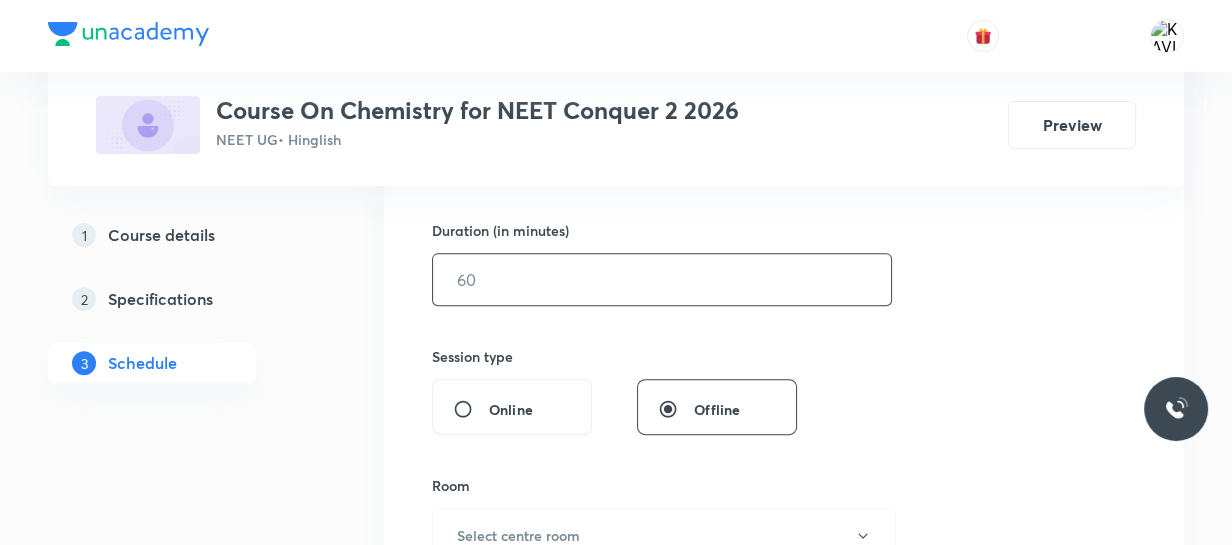 click at bounding box center (662, 279) 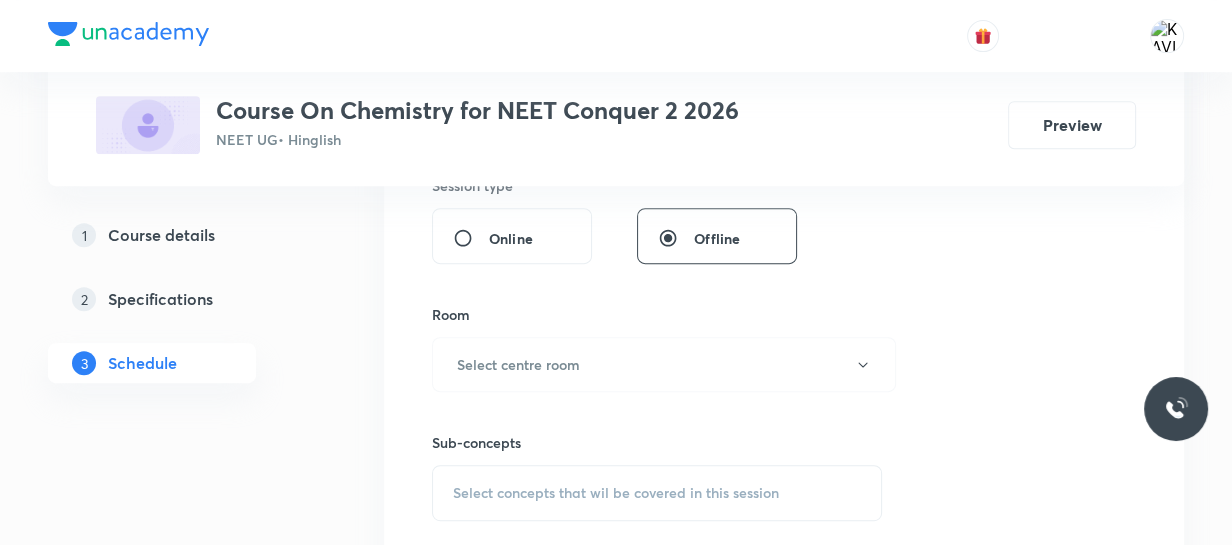 scroll, scrollTop: 772, scrollLeft: 0, axis: vertical 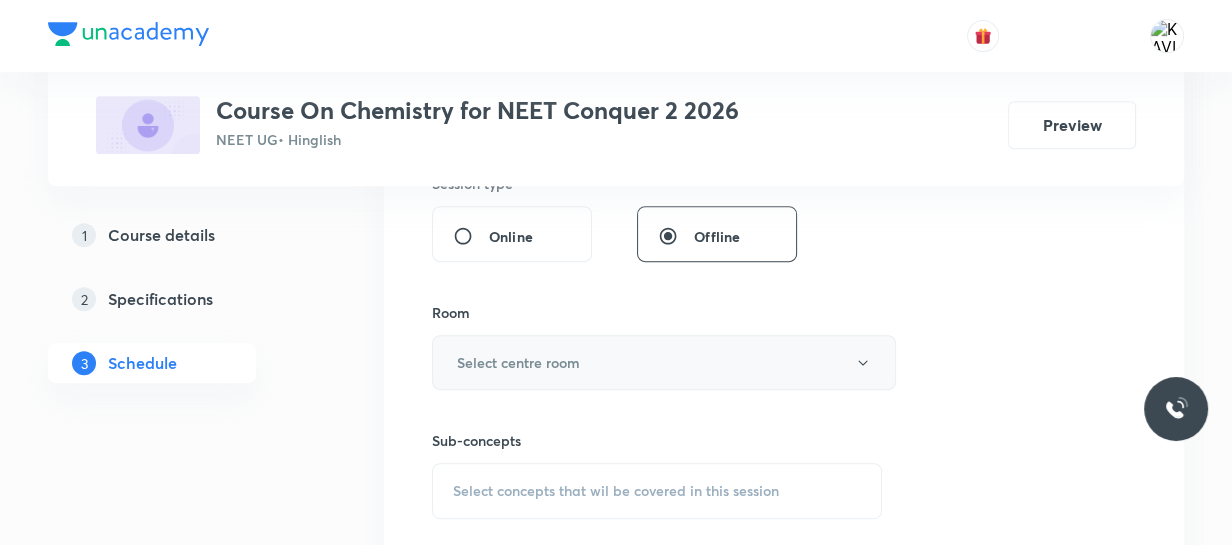 type on "75" 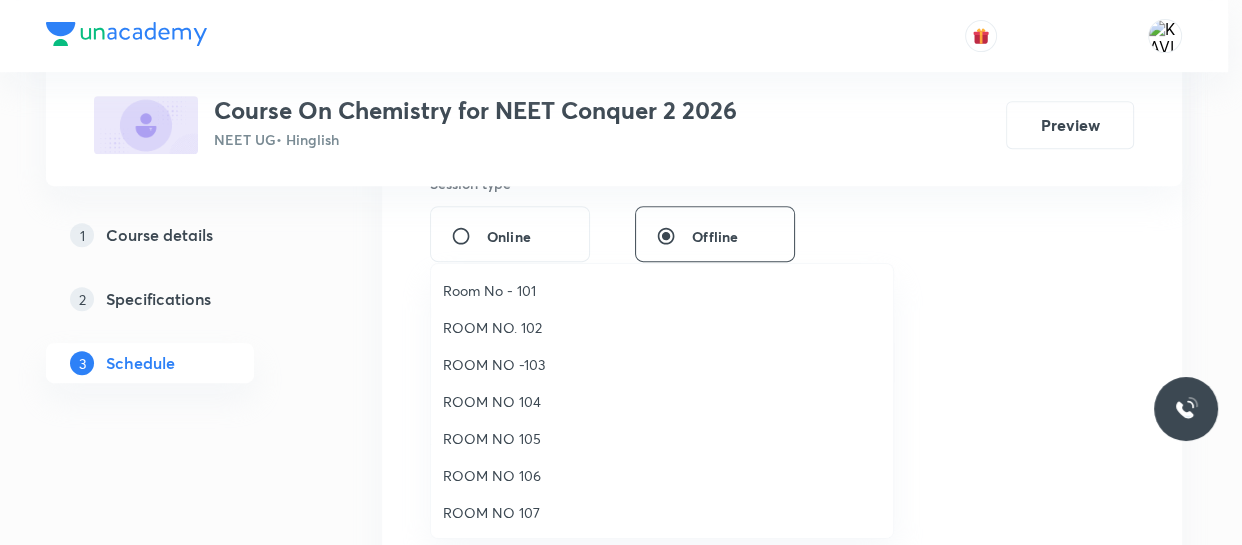 click on "ROOM NO -103" at bounding box center [662, 364] 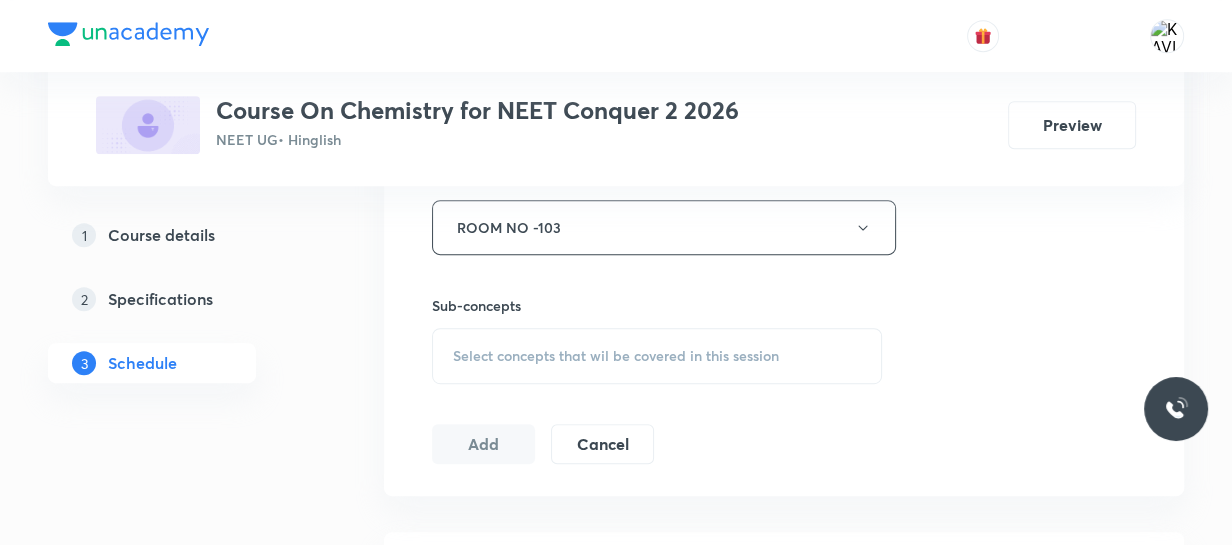scroll, scrollTop: 919, scrollLeft: 0, axis: vertical 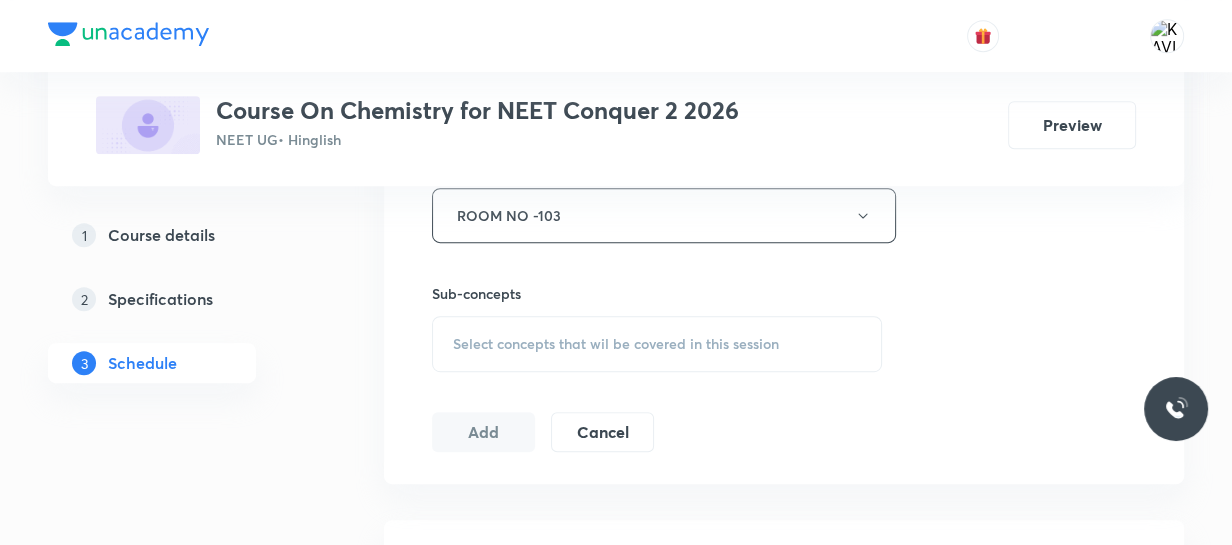 click on "Select concepts that wil be covered in this session" at bounding box center [657, 344] 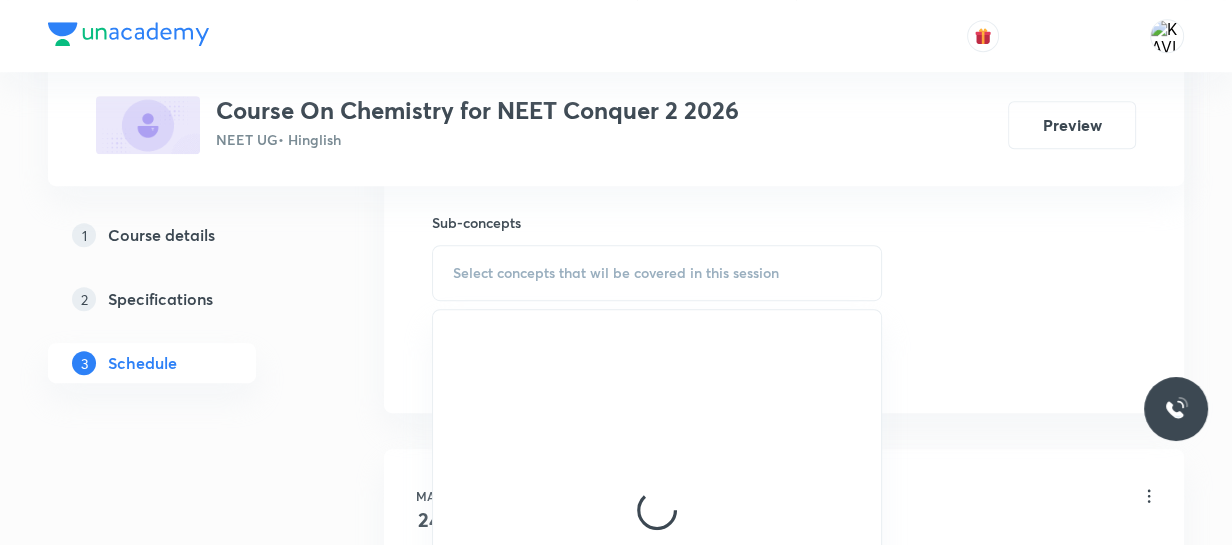 scroll, scrollTop: 991, scrollLeft: 0, axis: vertical 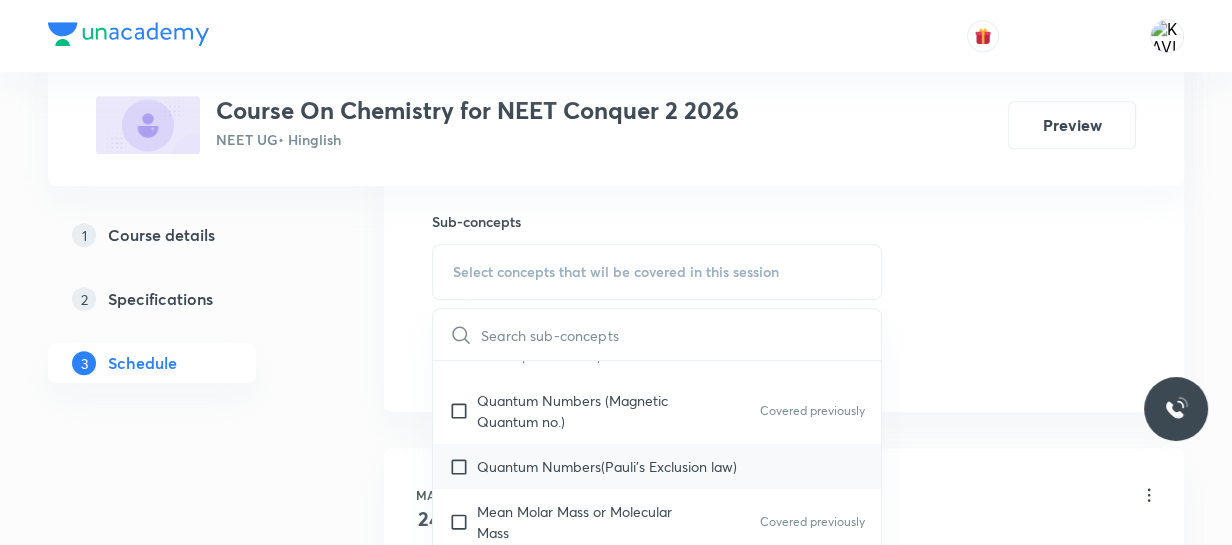 click on "Quantum Numbers(Pauli's Exclusion law)" at bounding box center [657, 466] 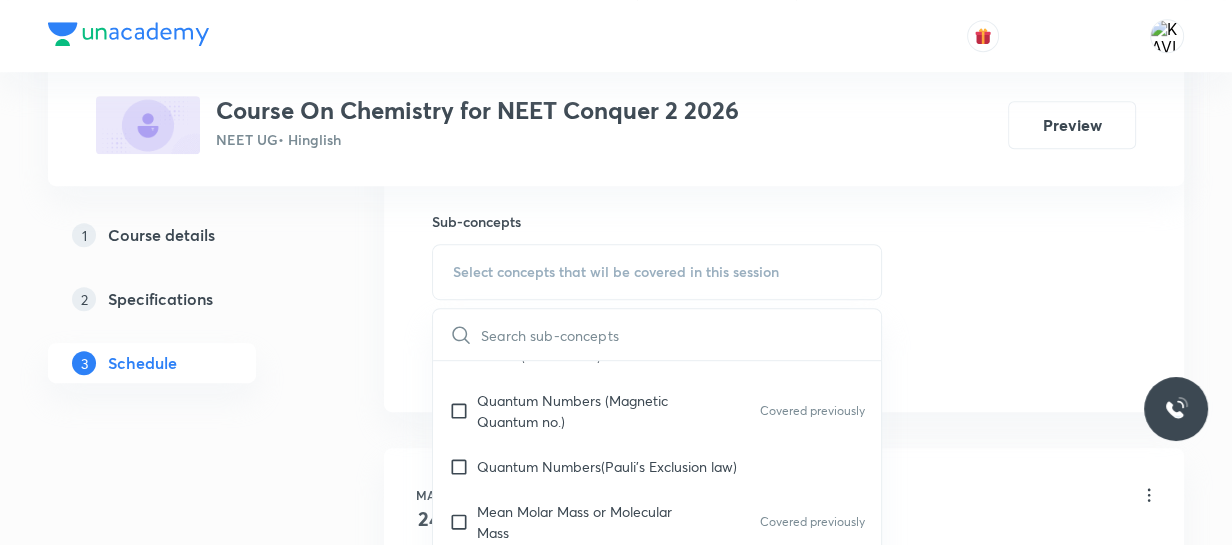checkbox on "true" 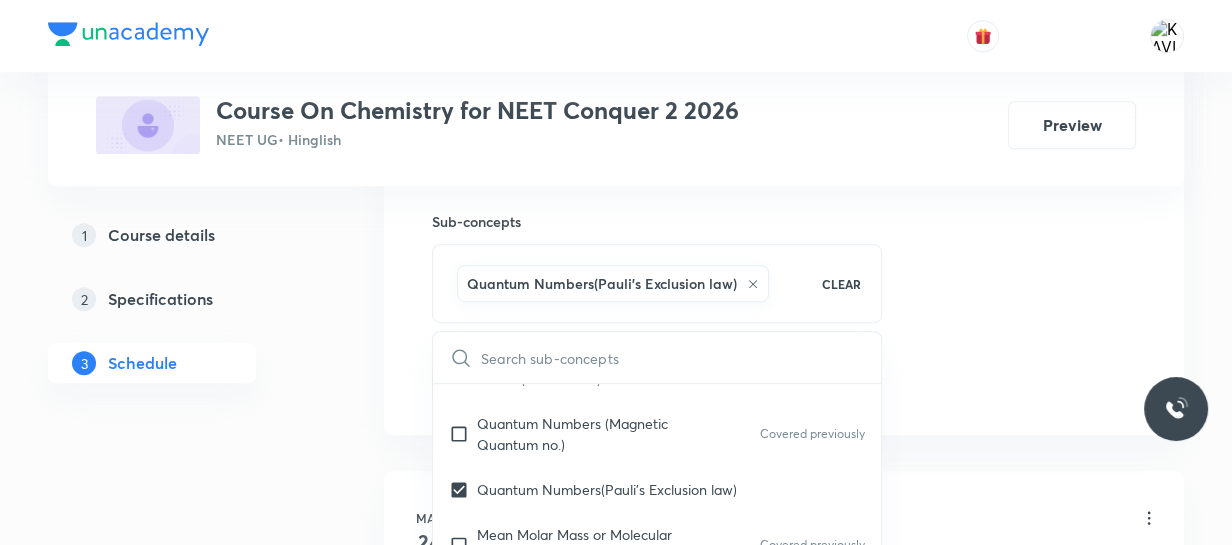 click on "Session  44 Live class Session title 21/99 Chemical Bonding - 03 ​ Schedule for Aug 6, 2025, 12:50 PM ​ Duration (in minutes) 75 ​   Session type Online Offline Room ROOM NO -103 Sub-concepts Quantum Numbers(Pauli's Exclusion law) CLEAR ​ Chemistry - Full Syllabus Mock Questions Chemistry - Full Syllabus Mock Questions Chemistry Previous Year Covered previously Chemistry Previous Year Questions Chemistry Previous Year Questions Covered previously General Topics & Mole Concept Basic Concepts Mole – Basic Introduction Percentage Composition Covered previously Stoichiometry Principle of Atom Conservation (POAC) Covered previously Relation between Stoichiometric Quantities Covered previously Application of Mole Concept: Gravimetric Analysis Electronic Configuration Of Atoms (Hund's rule) Covered previously  Quantum Numbers (Magnetic Quantum no.) Covered previously Quantum Numbers(Pauli's Exclusion law) Mean Molar Mass or Molecular Mass Covered previously Variation of Conductivity with Concentration Wave" at bounding box center [784, -78] 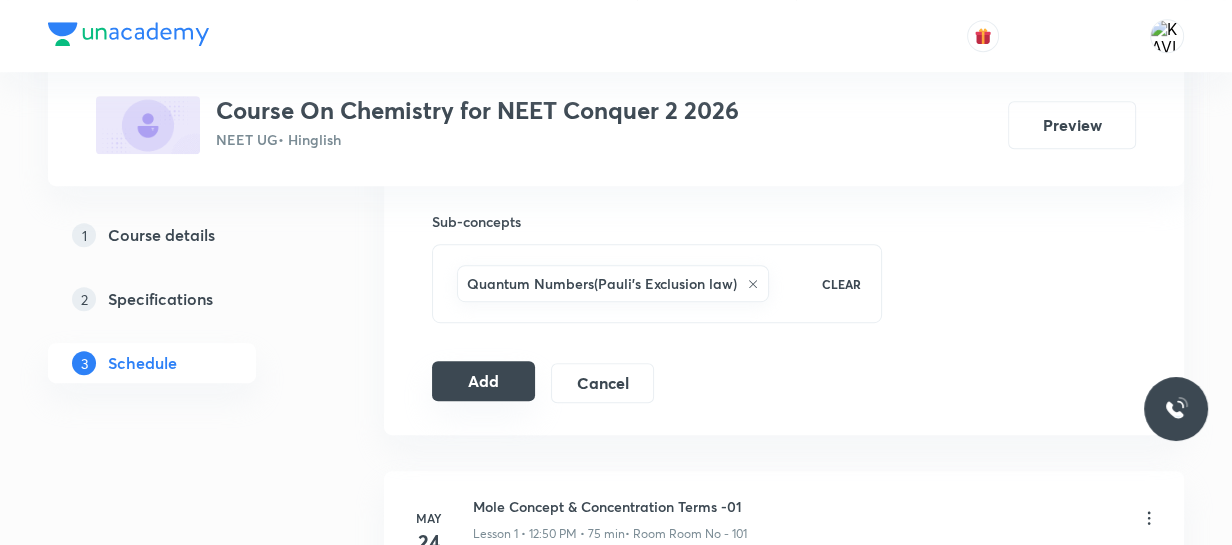 click on "Add" at bounding box center [483, 381] 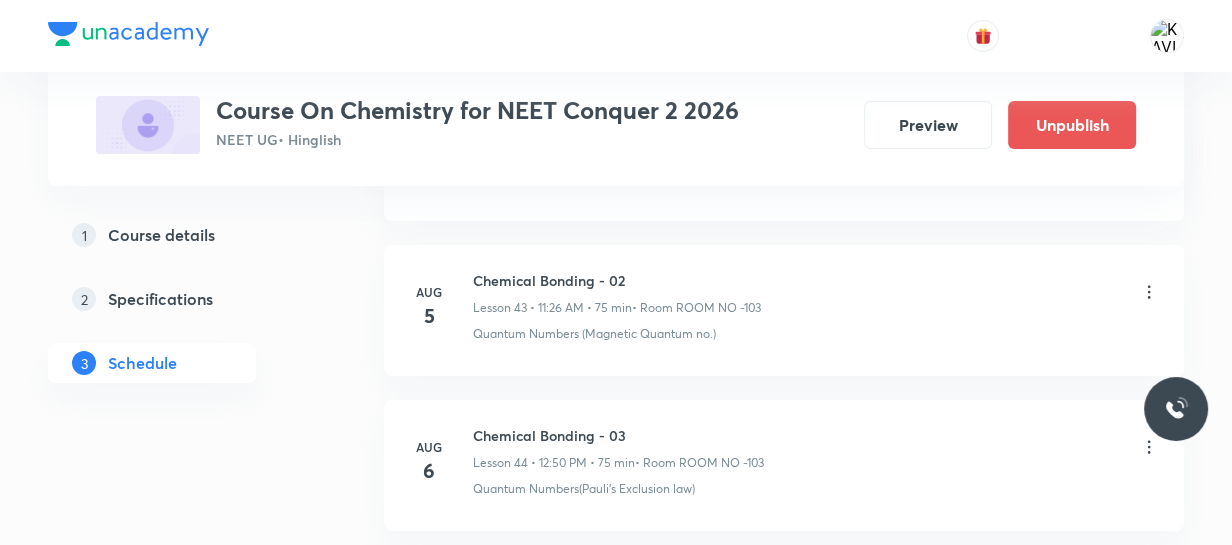 scroll, scrollTop: 6949, scrollLeft: 0, axis: vertical 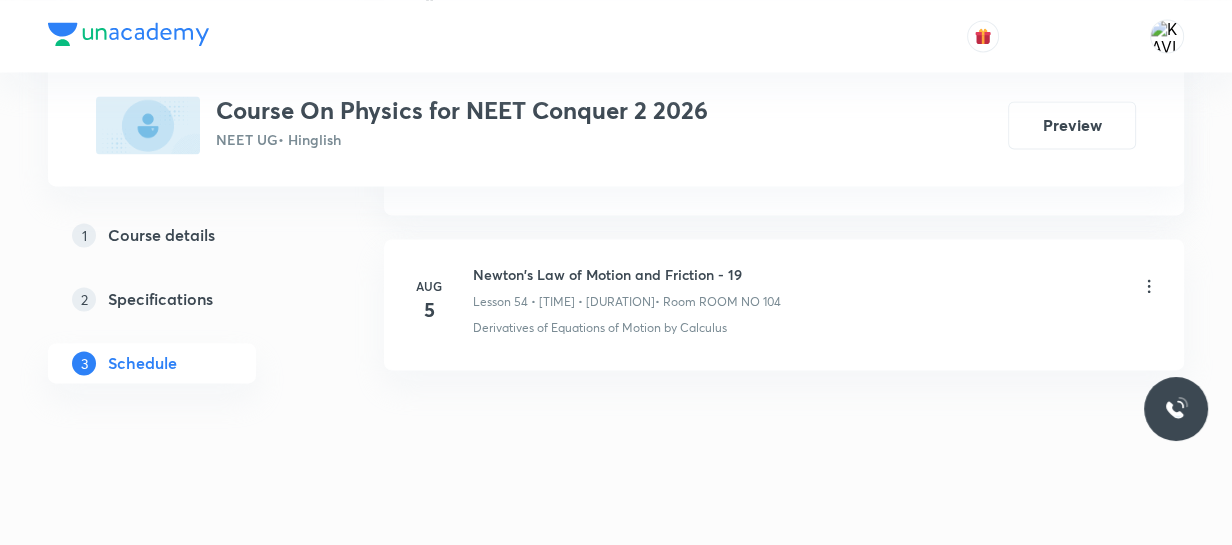 click on "Newton's Law of Motion and Friction - 19" at bounding box center (627, 274) 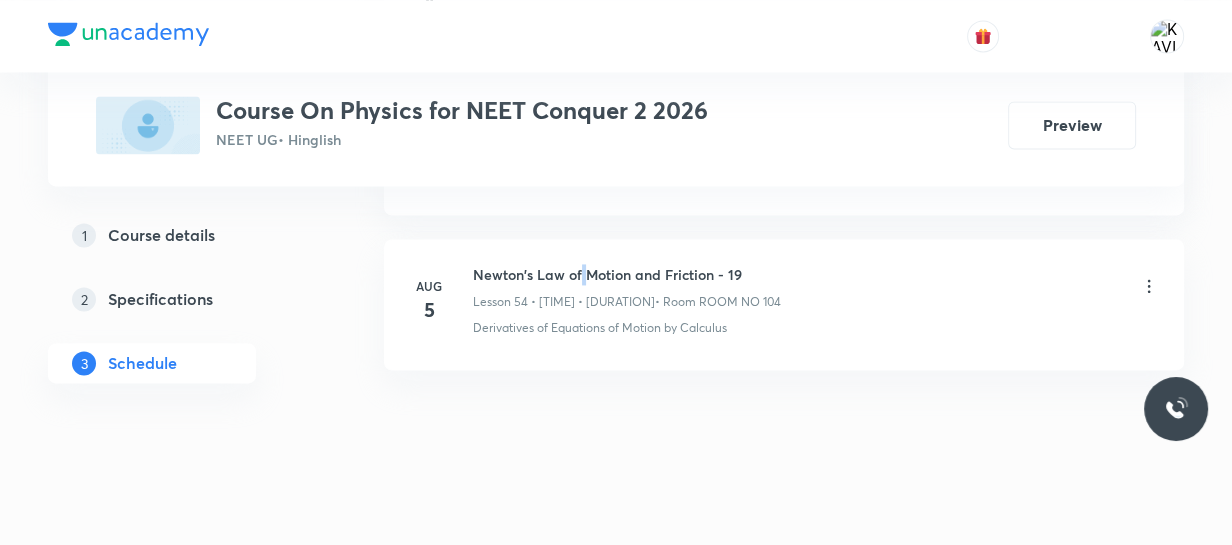 click on "Newton's Law of Motion and Friction - 19" at bounding box center (627, 274) 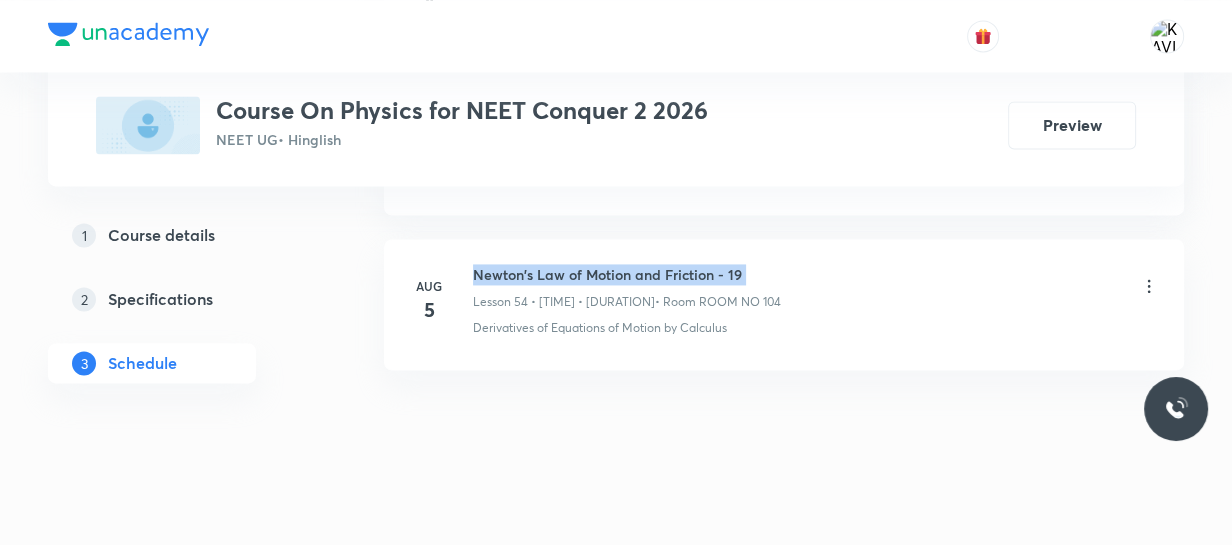click on "Newton's Law of Motion and Friction - 19" at bounding box center [627, 274] 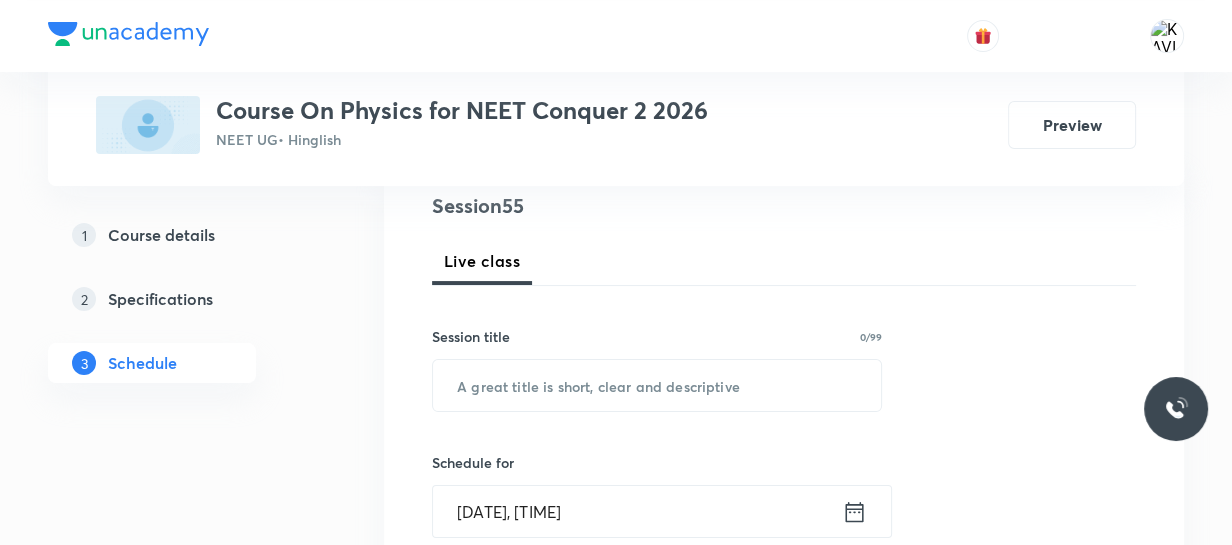 scroll, scrollTop: 240, scrollLeft: 0, axis: vertical 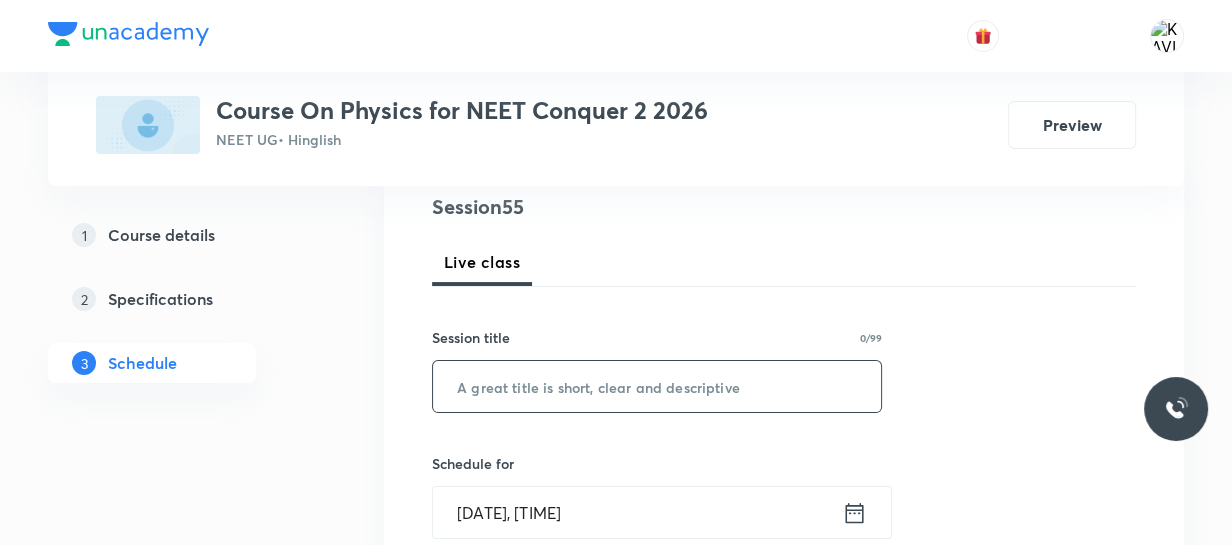 click at bounding box center (657, 386) 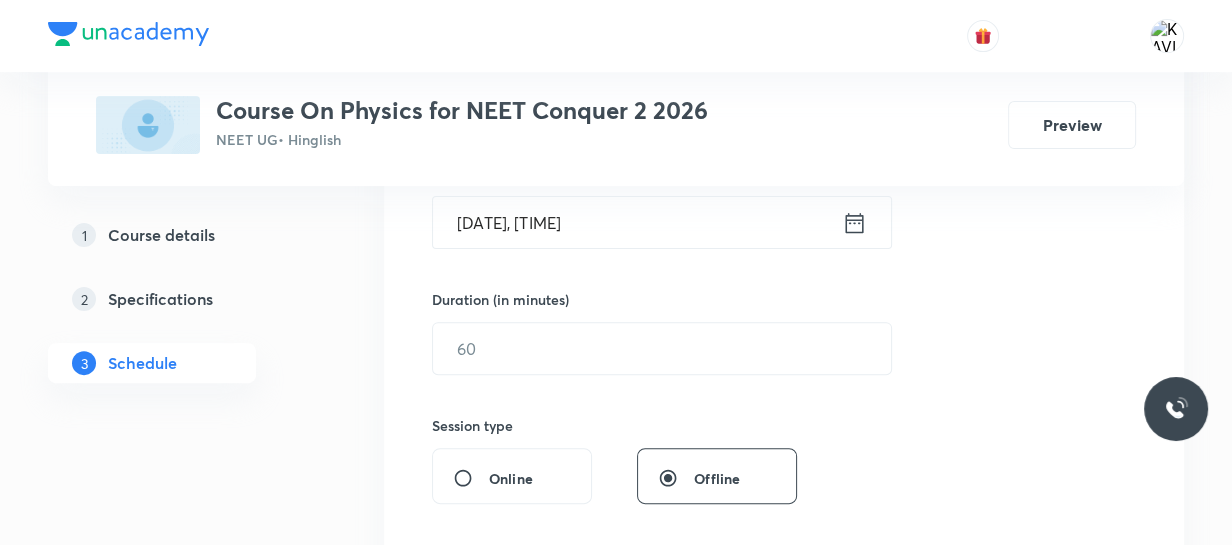 scroll, scrollTop: 531, scrollLeft: 0, axis: vertical 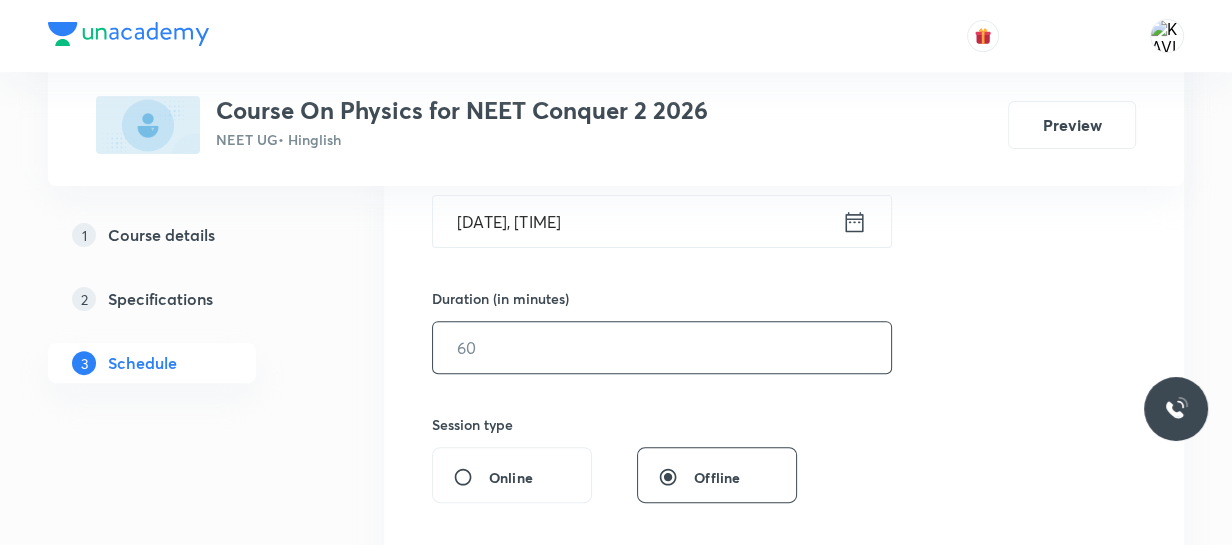 type on "Circular Motion - 0175" 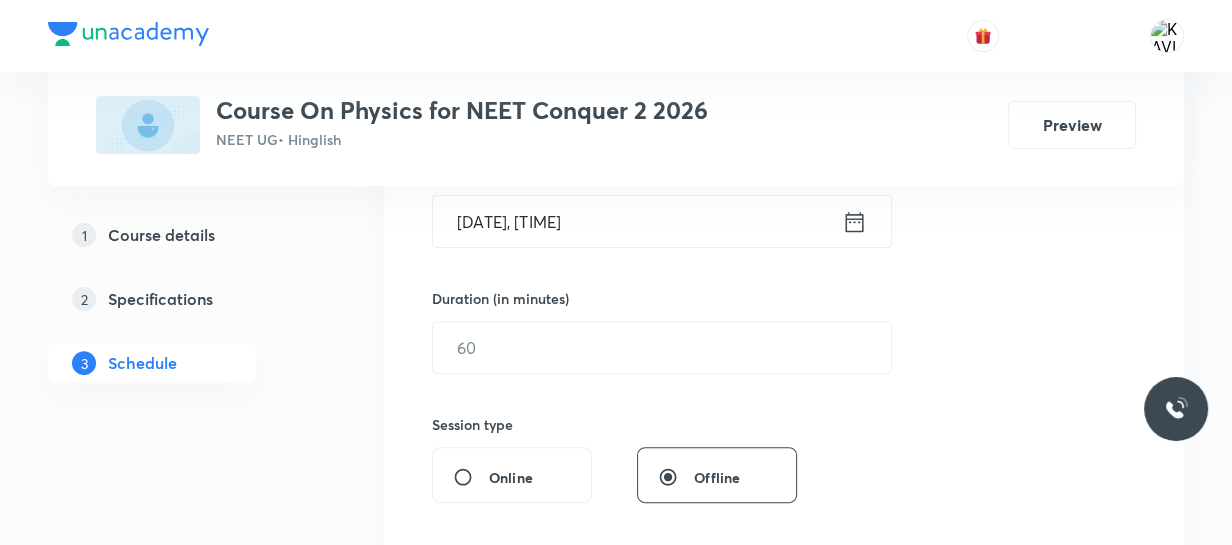 click 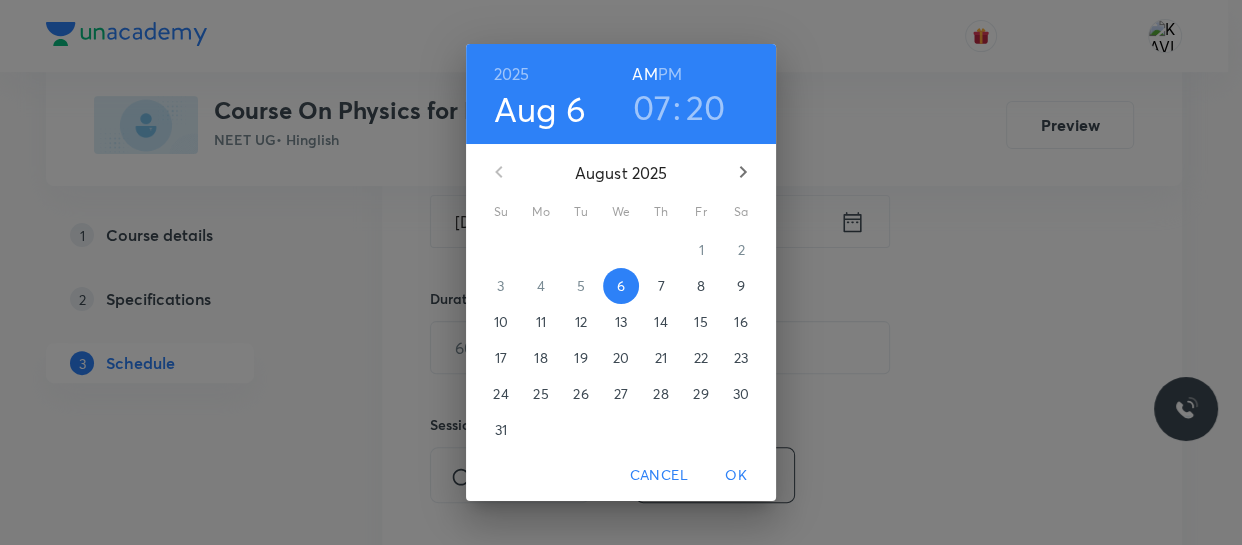 click on "07" at bounding box center (652, 107) 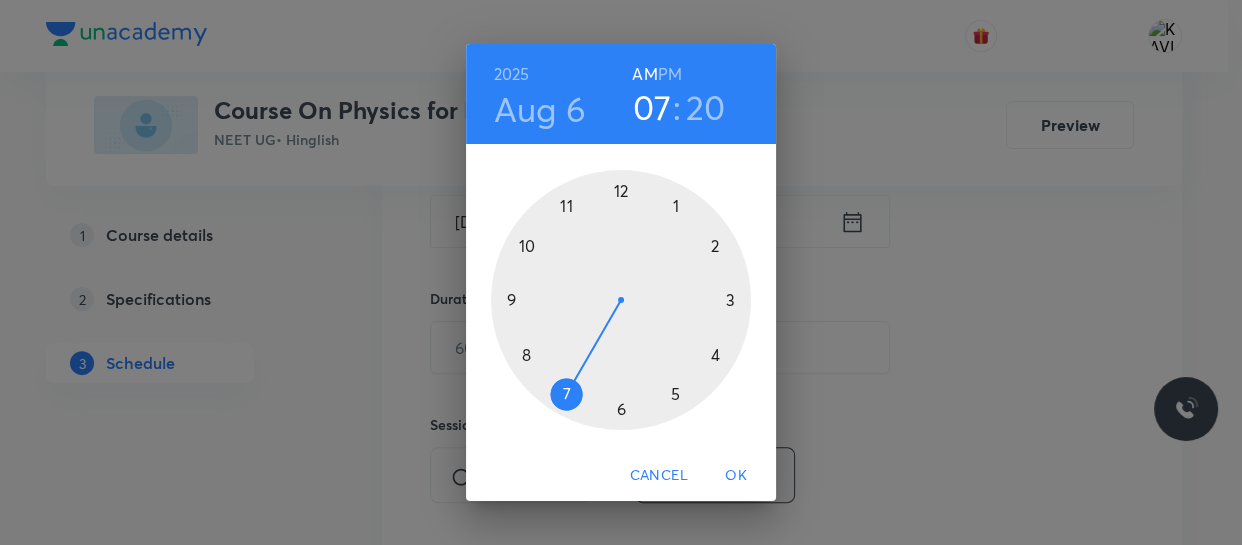 click at bounding box center [621, 300] 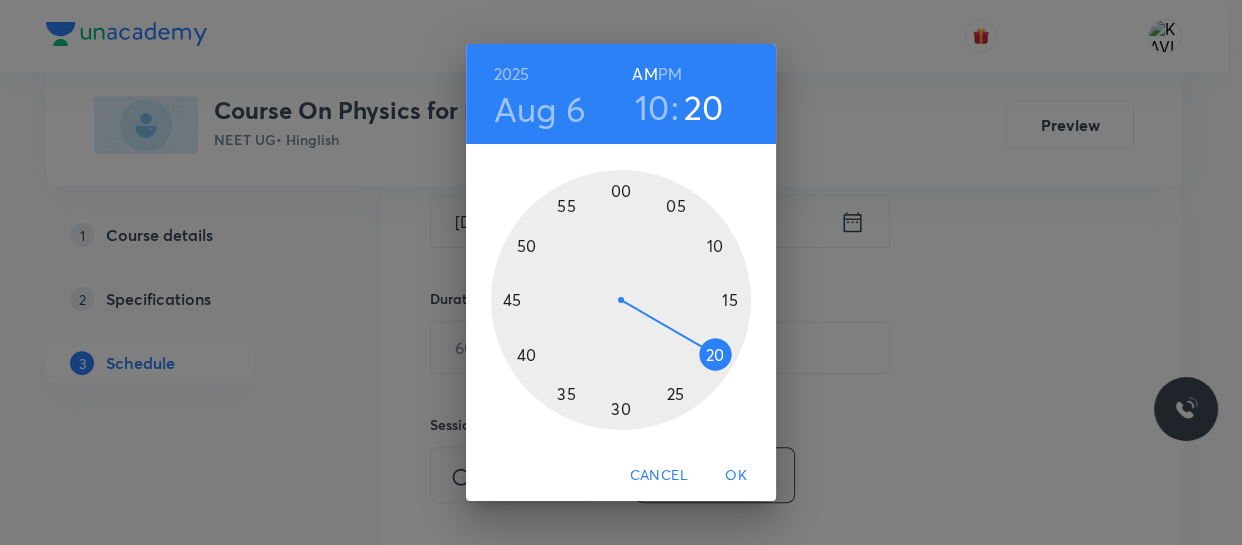 click at bounding box center (621, 300) 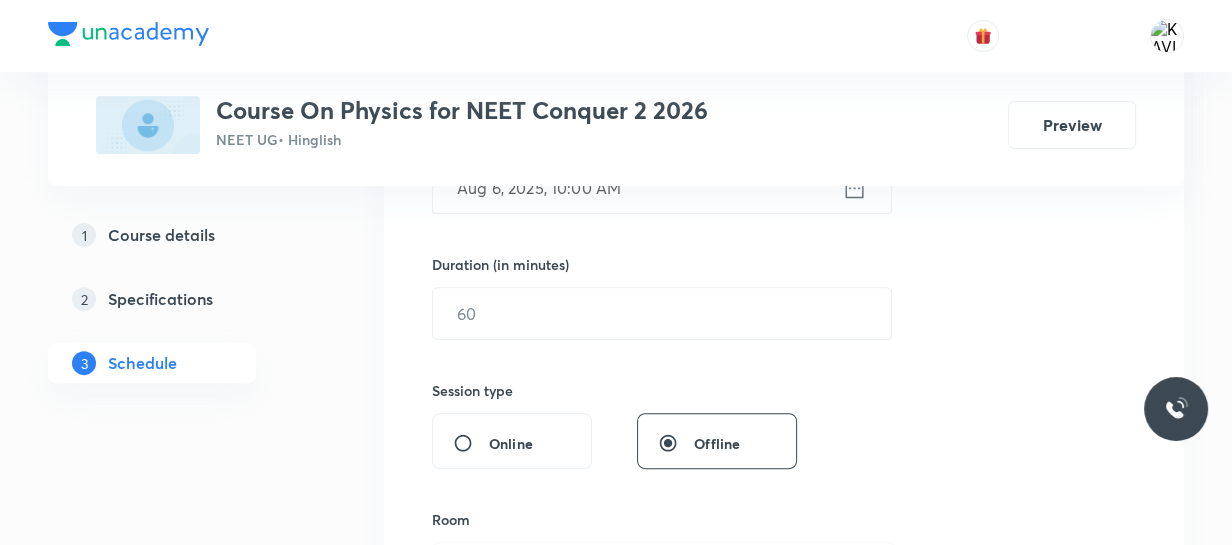 scroll, scrollTop: 566, scrollLeft: 0, axis: vertical 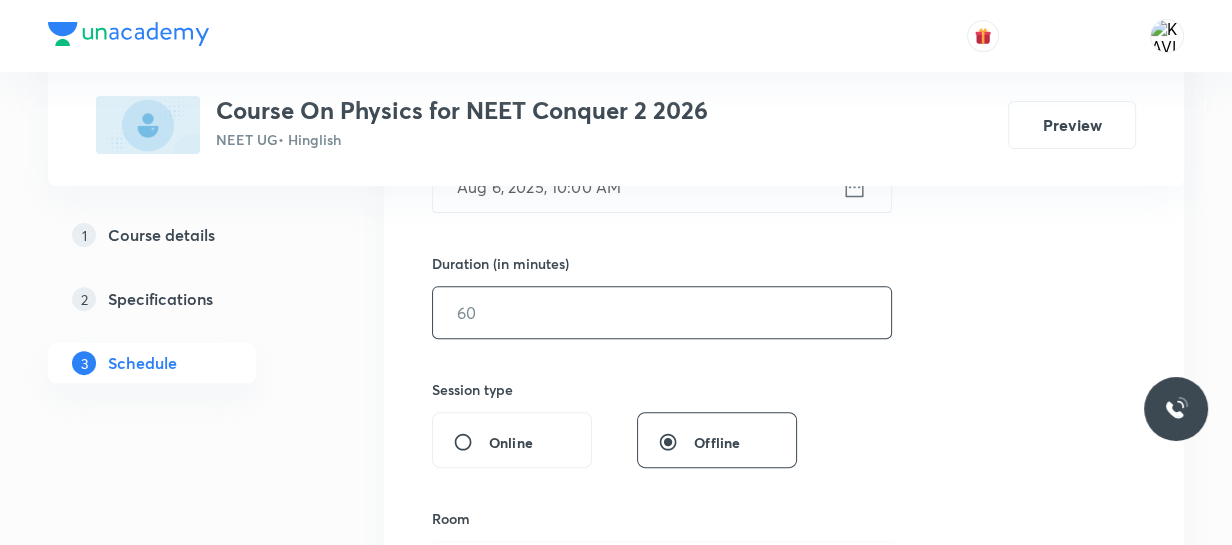 click at bounding box center (662, 312) 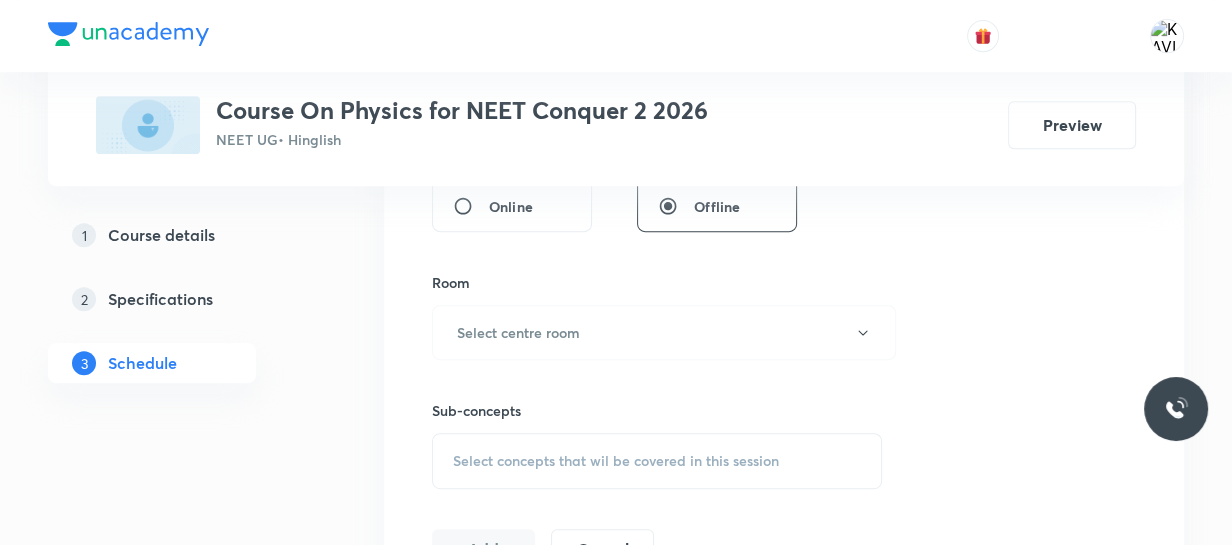 scroll, scrollTop: 803, scrollLeft: 0, axis: vertical 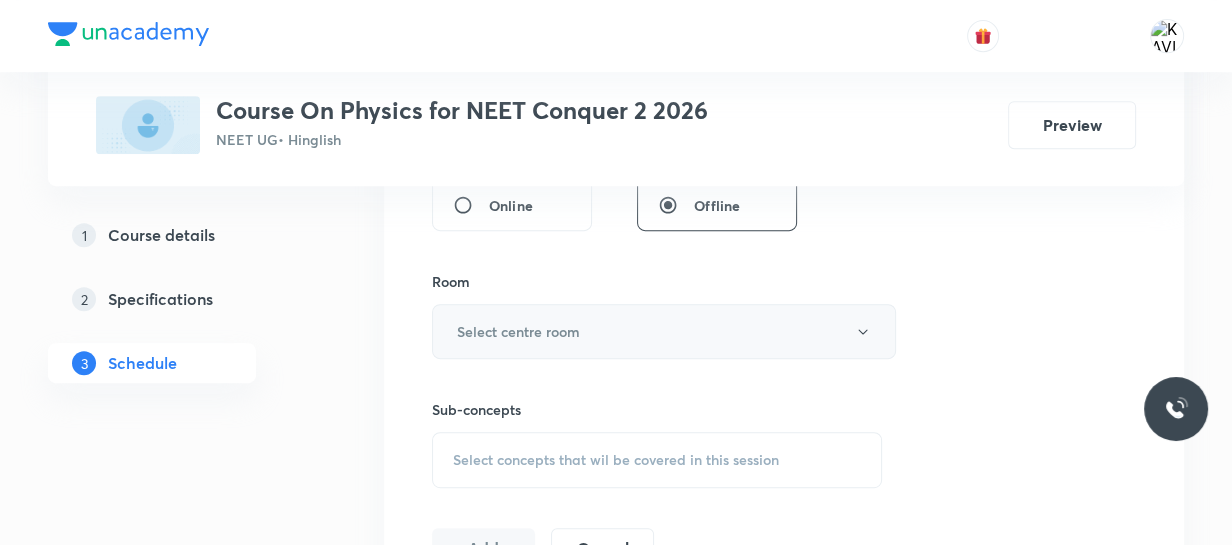 type on "75" 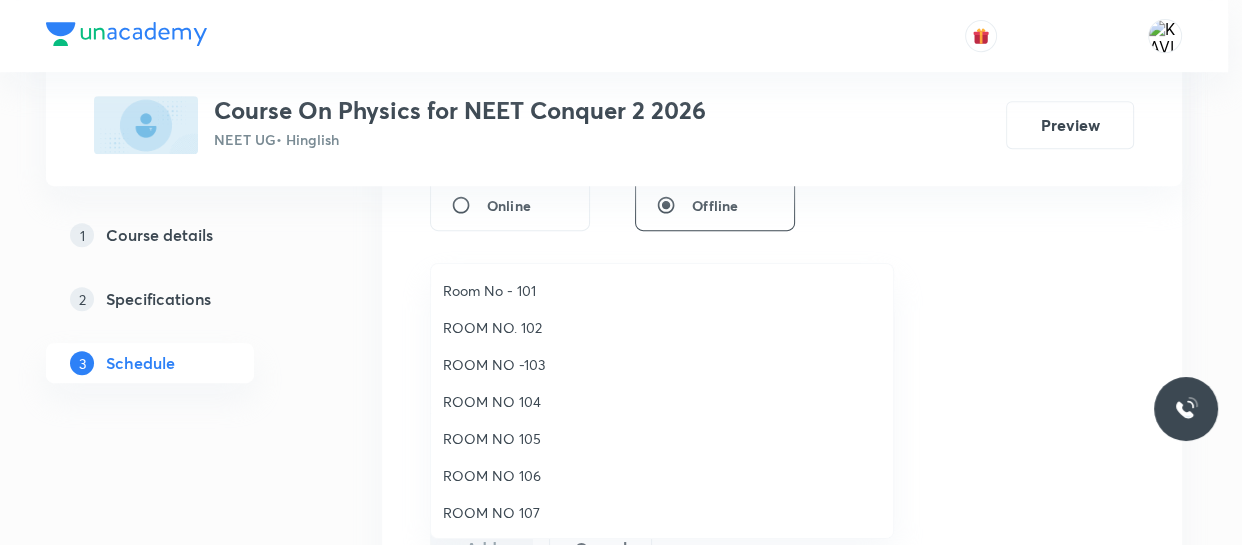 click on "ROOM NO -103" at bounding box center [662, 364] 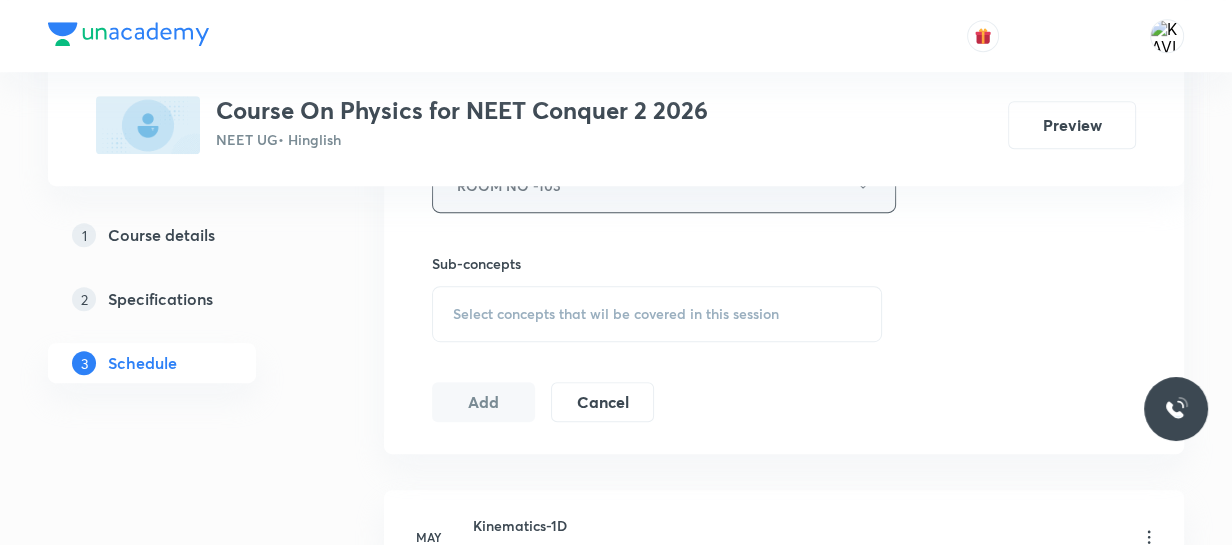 scroll, scrollTop: 950, scrollLeft: 0, axis: vertical 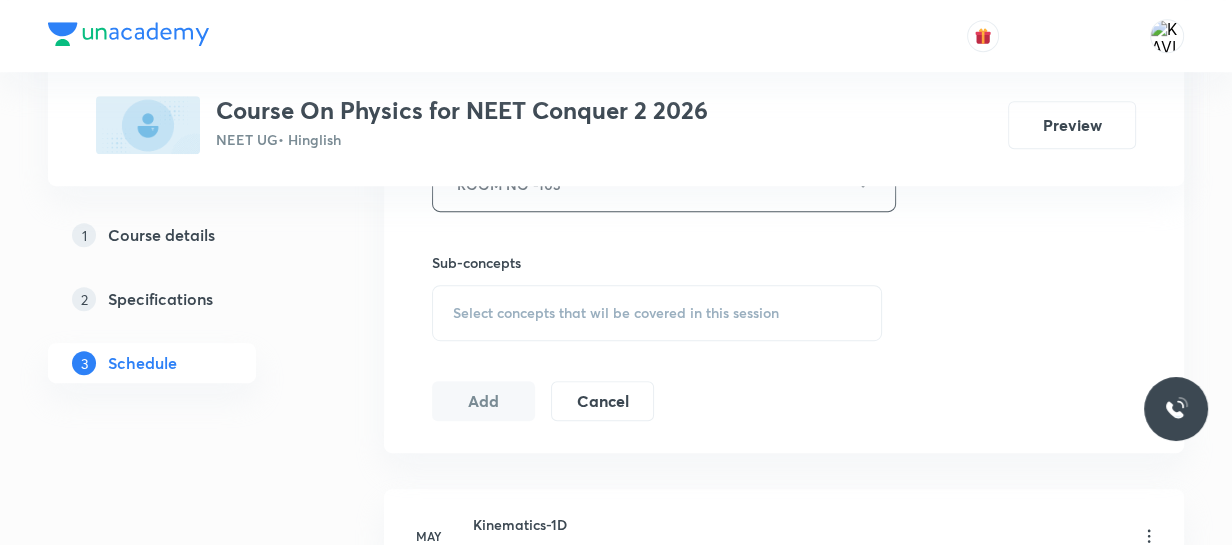 click on "Select concepts that wil be covered in this session" at bounding box center [616, 313] 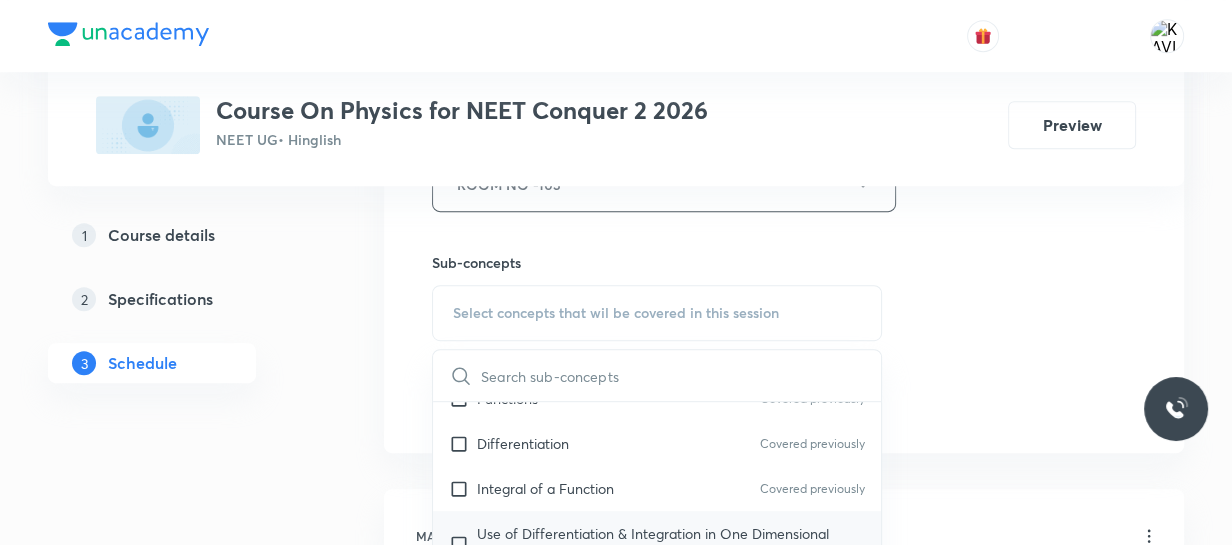 scroll, scrollTop: 1134, scrollLeft: 0, axis: vertical 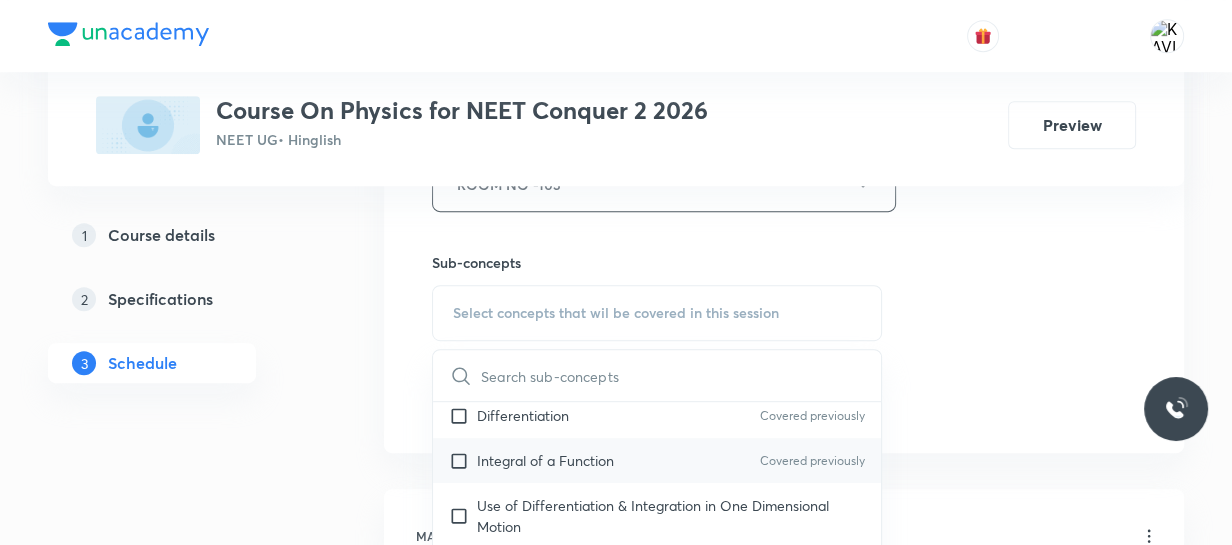 click on "Integral of a Function" at bounding box center (545, 460) 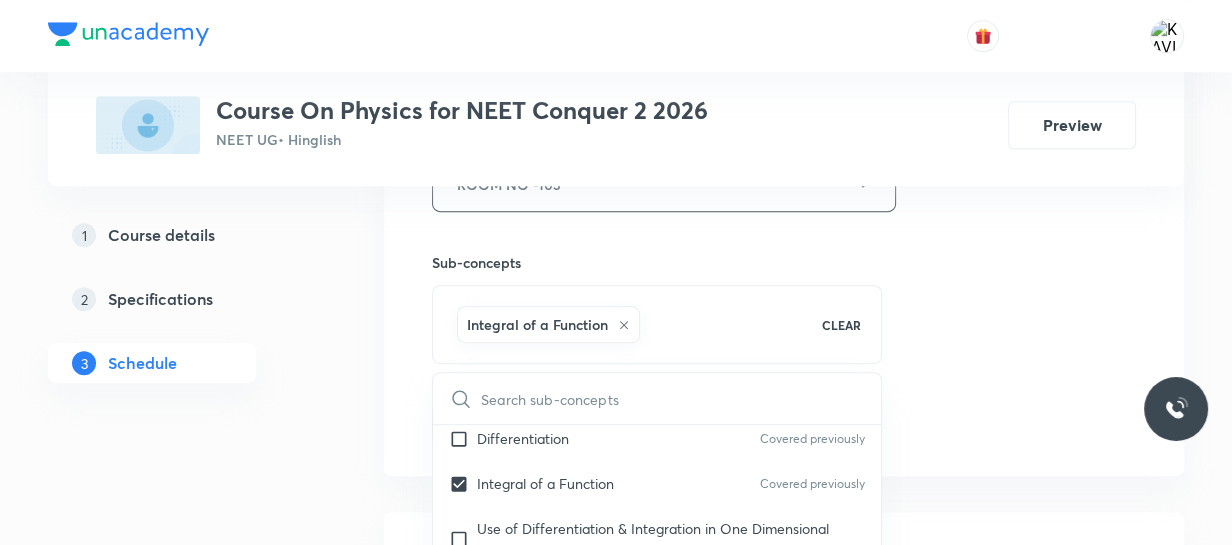 click on "Session  55 Live class Session title 22/99 Circular Motion - 0175 ​ Schedule for Aug 6, 2025, 10:00 AM ​ Duration (in minutes) 75 ​   Session type Online Offline Room ROOM NO -103 Sub-concepts Integral of a Function CLEAR ​ Physics - Full Syllabus Mock Questions Physics - Full Syllabus Mock Questions Physics Previous Year Question Physics Previous Year Question Covered previously Units & Dimensions Physical quantity Covered previously Applications of Dimensional Analysis Significant Figures Units of Physical Quantities Covered previously System of Units Covered previously Dimensions of Some Mathematical Functions Unit and Dimension Covered previously Product of Two Vectors Subtraction of Vectors Covered previously Cross Product Covered previously Least Count Analysis Errors of Measurement Covered previously Vernier Callipers Covered previously Screw Gauge Covered previously Zero Error Covered previously Basic Mathematics Elementary Algebra Covered previously Elementary Trigonometry Covered previously" at bounding box center [784, -37] 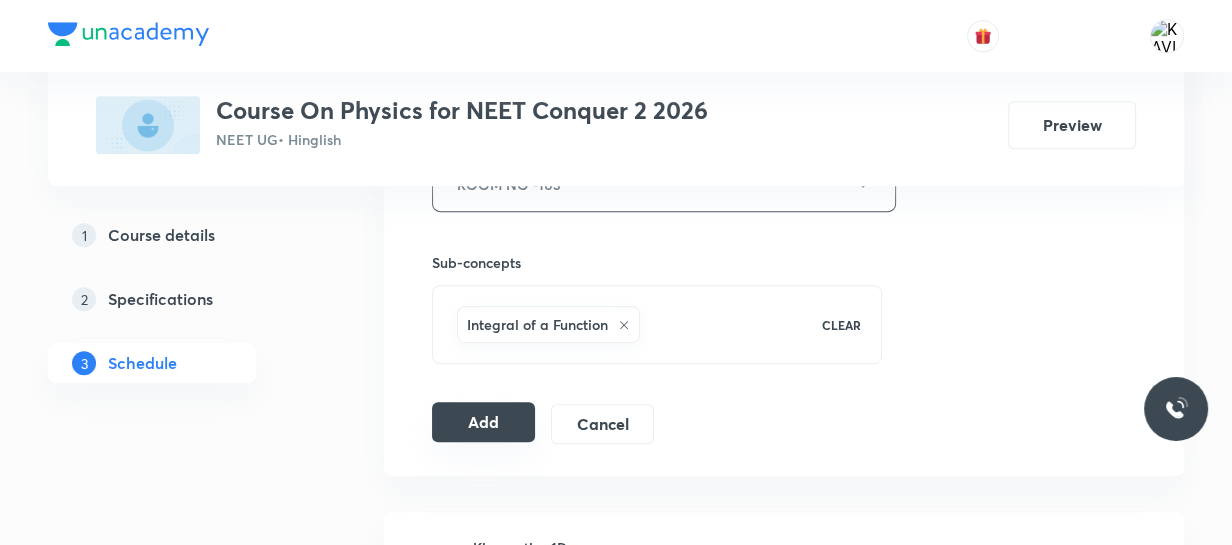 click on "Add" at bounding box center [483, 422] 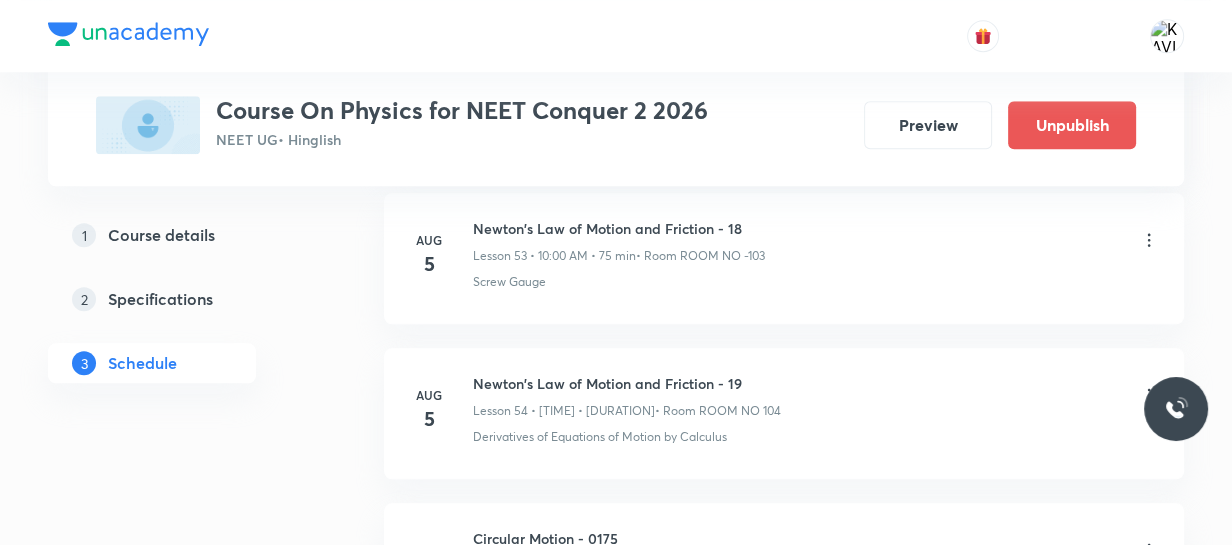 scroll, scrollTop: 8651, scrollLeft: 0, axis: vertical 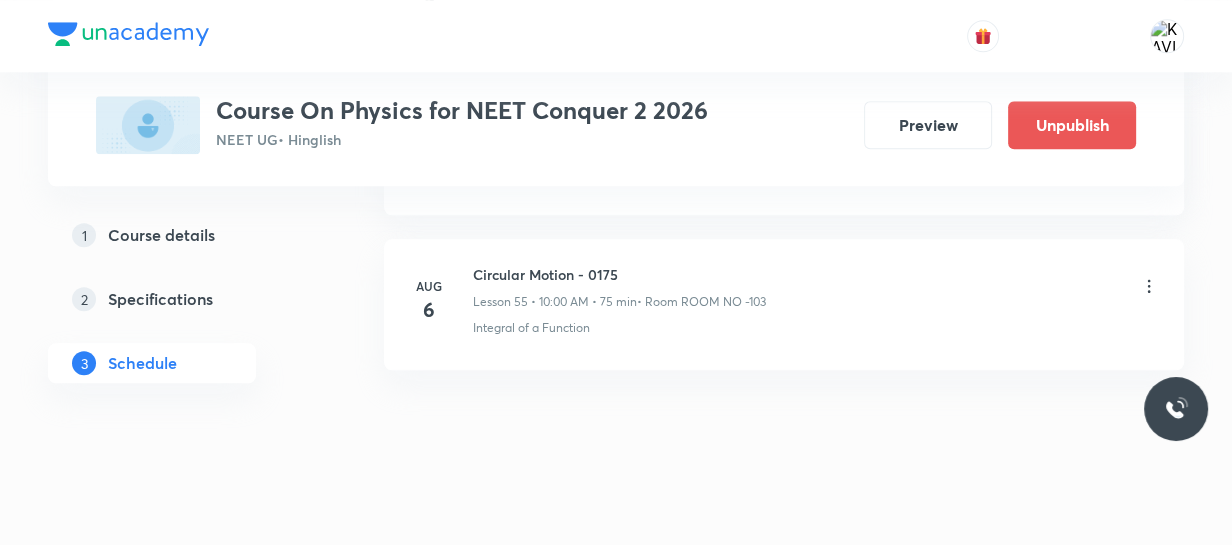 click 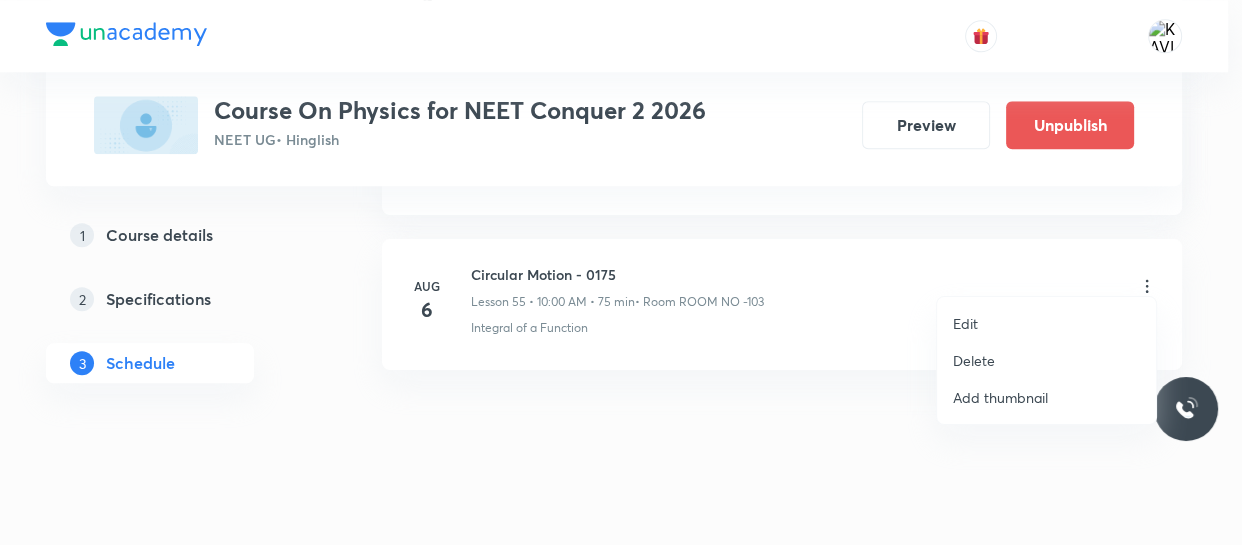 click on "Edit" at bounding box center (965, 323) 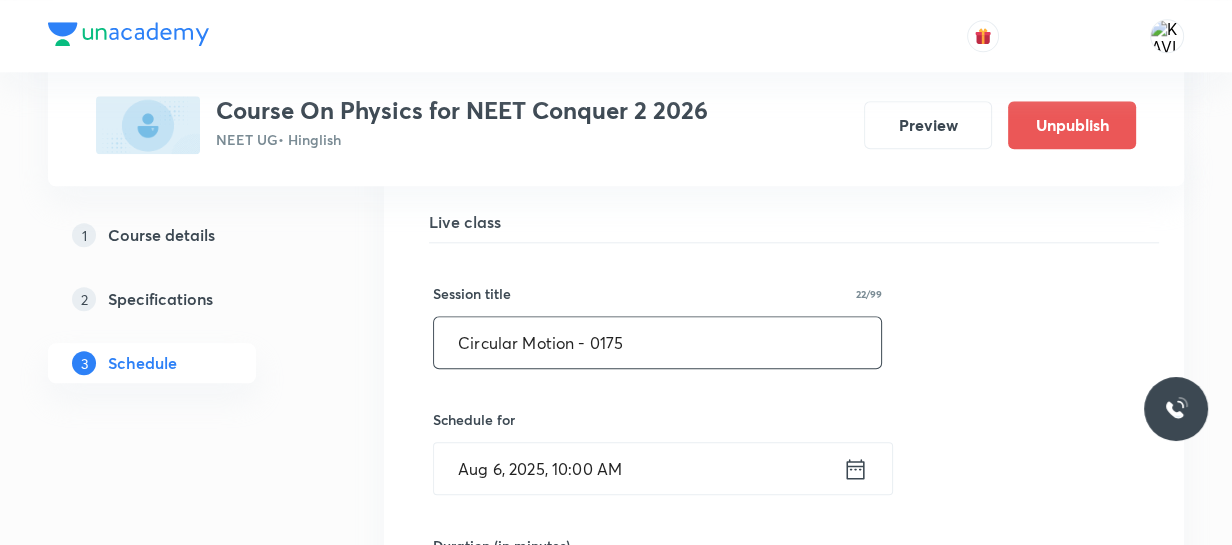 click on "Circular Motion - 0175" at bounding box center [657, 342] 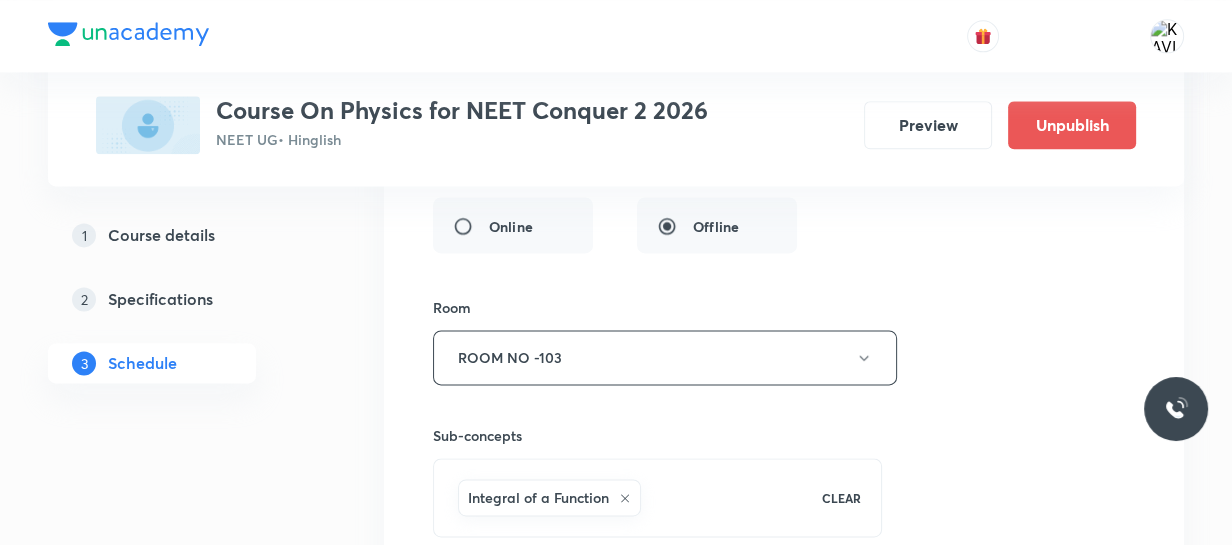 scroll, scrollTop: 9419, scrollLeft: 0, axis: vertical 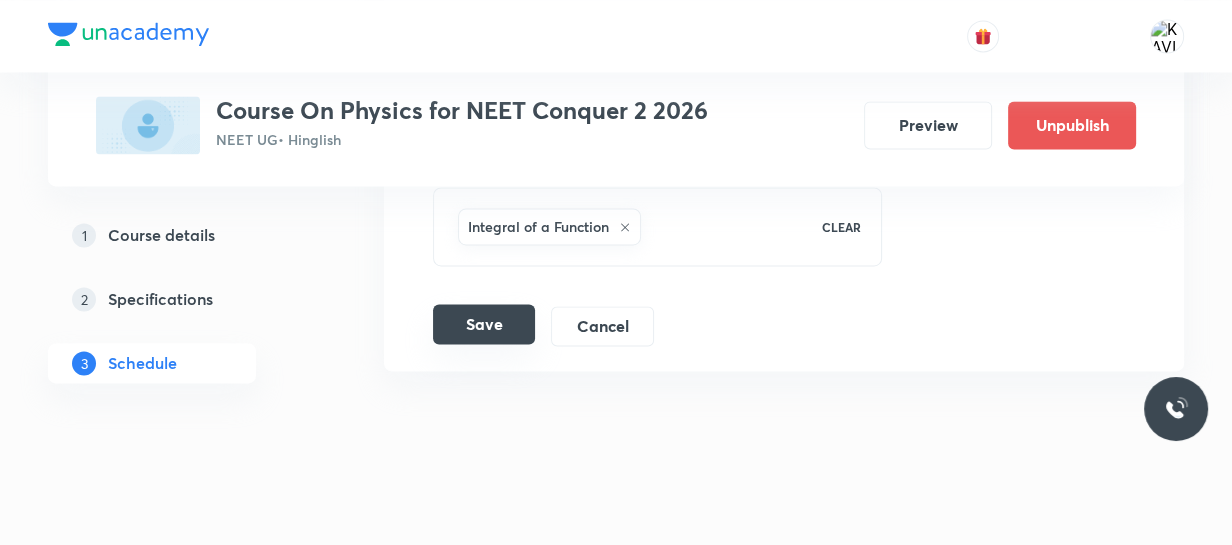 type on "Circular Motion - 01" 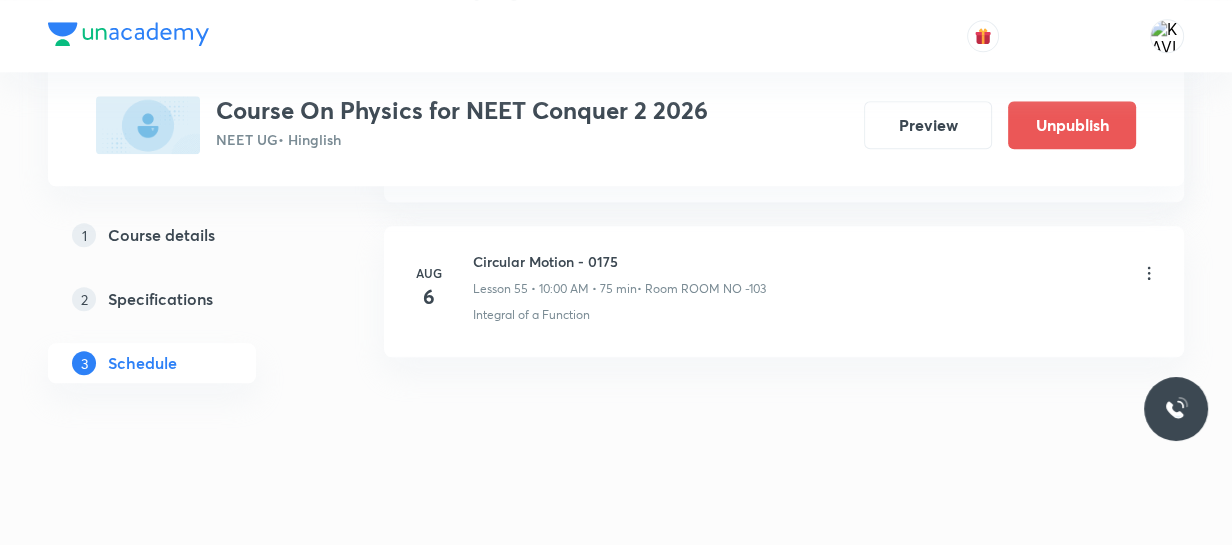 scroll, scrollTop: 8651, scrollLeft: 0, axis: vertical 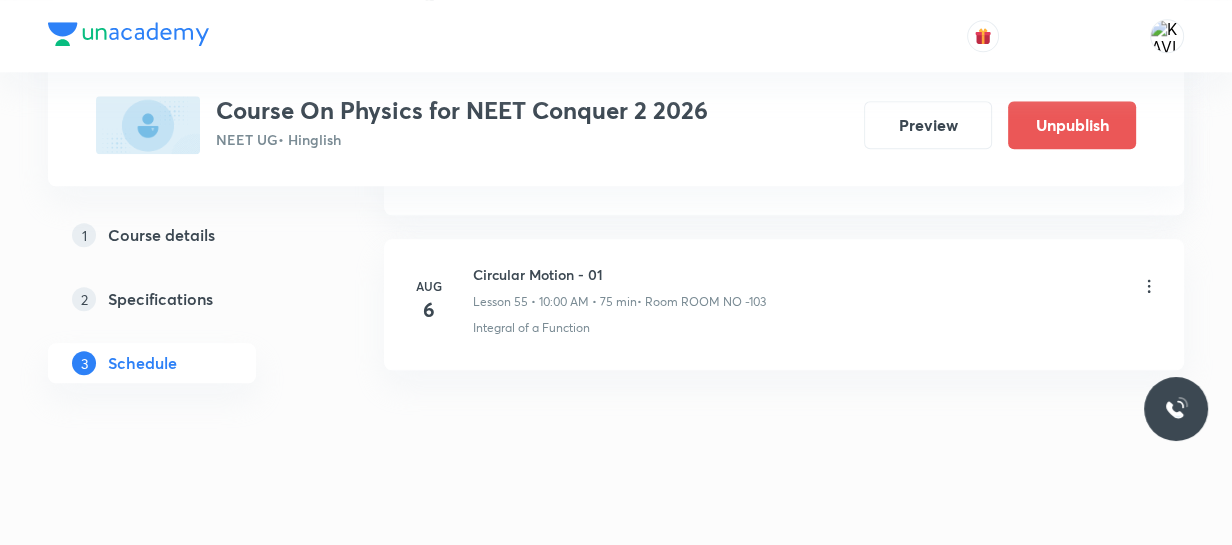 click 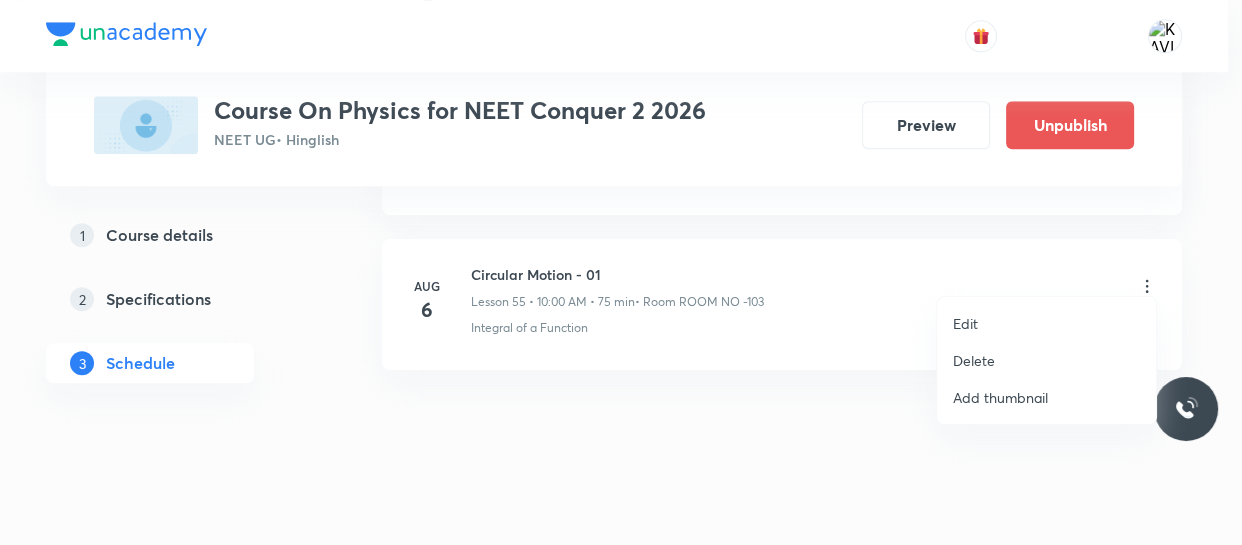 click on "Edit" at bounding box center (965, 323) 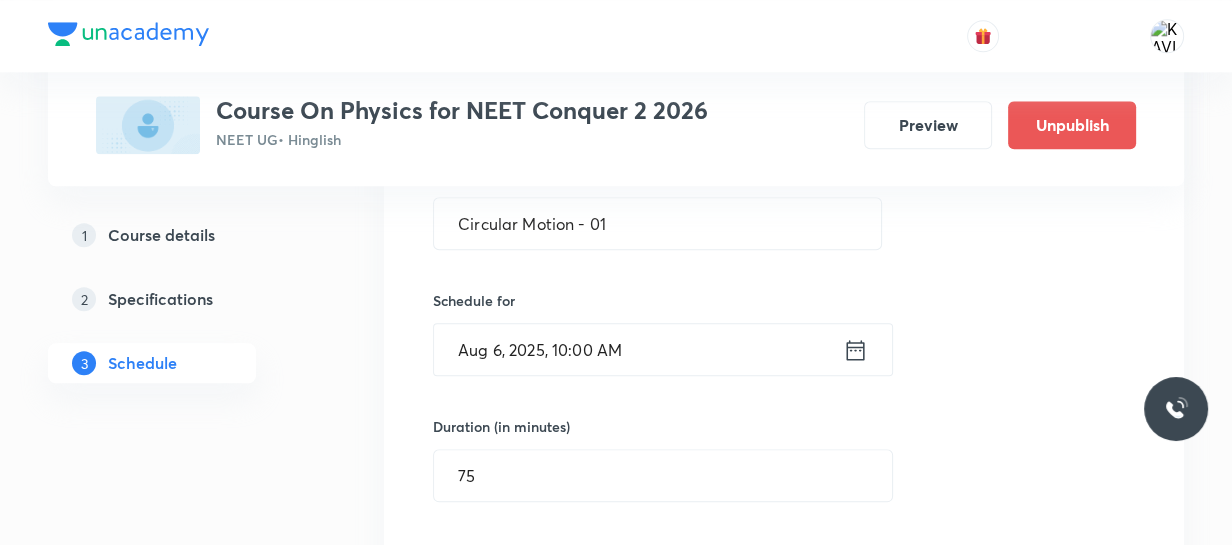 scroll, scrollTop: 8771, scrollLeft: 0, axis: vertical 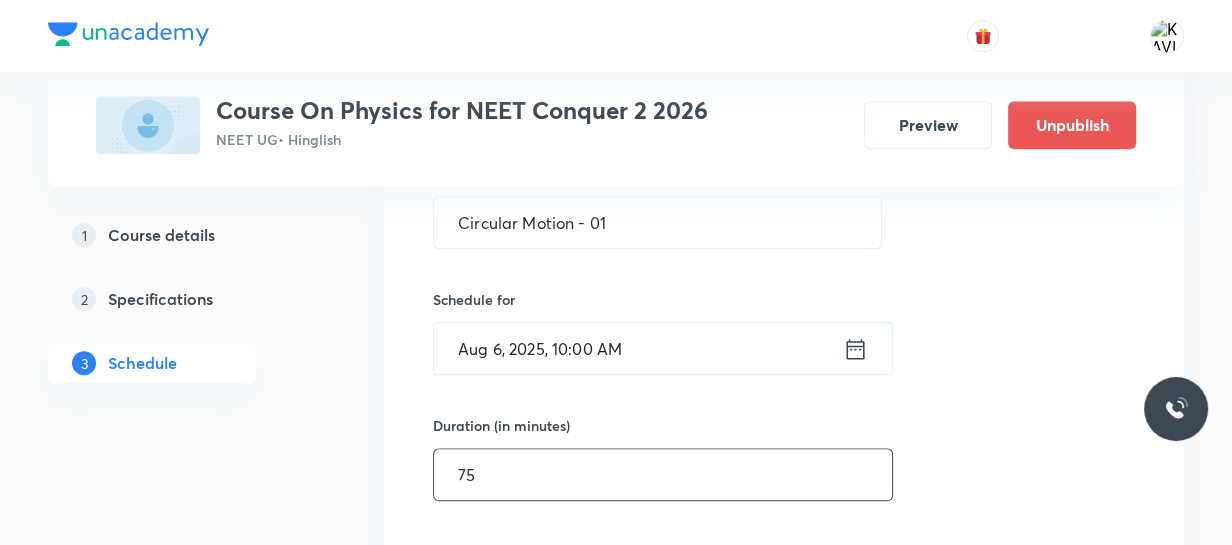 click on "75" at bounding box center (663, 474) 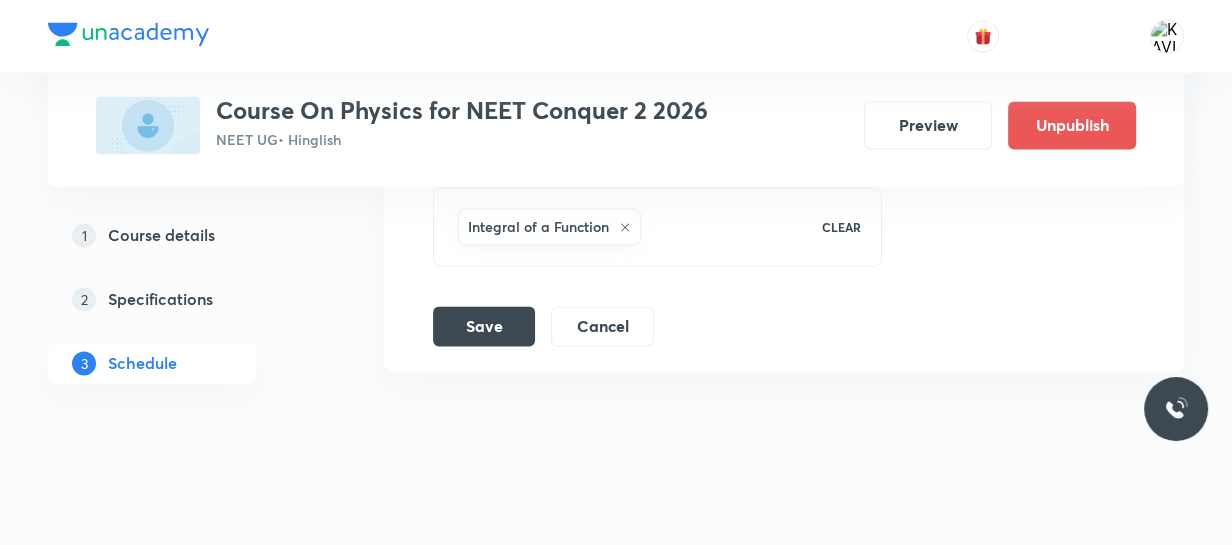 scroll, scrollTop: 9419, scrollLeft: 0, axis: vertical 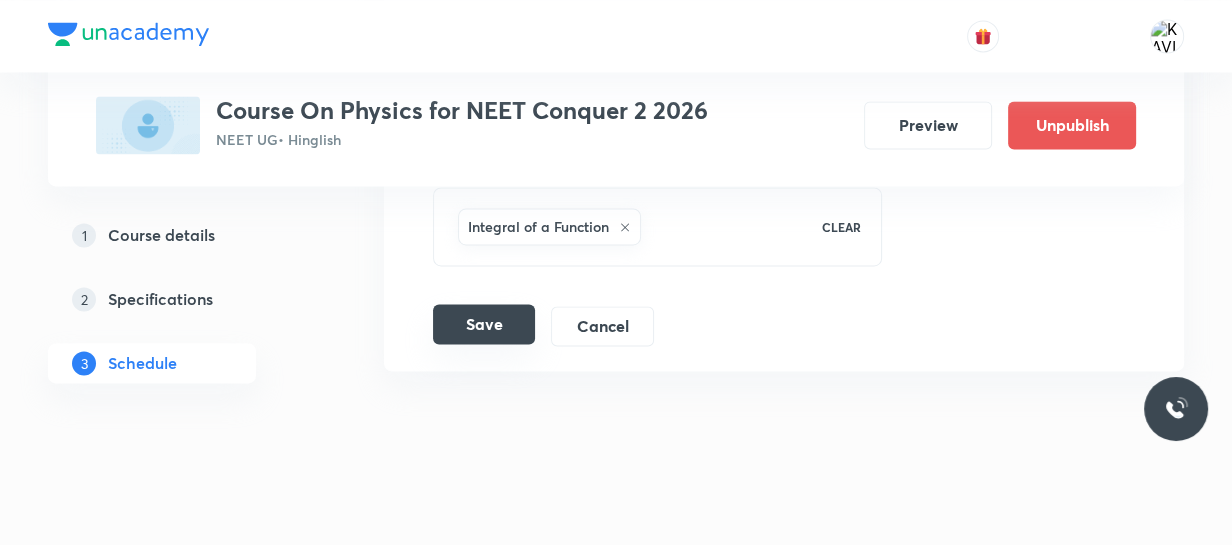 type on "150" 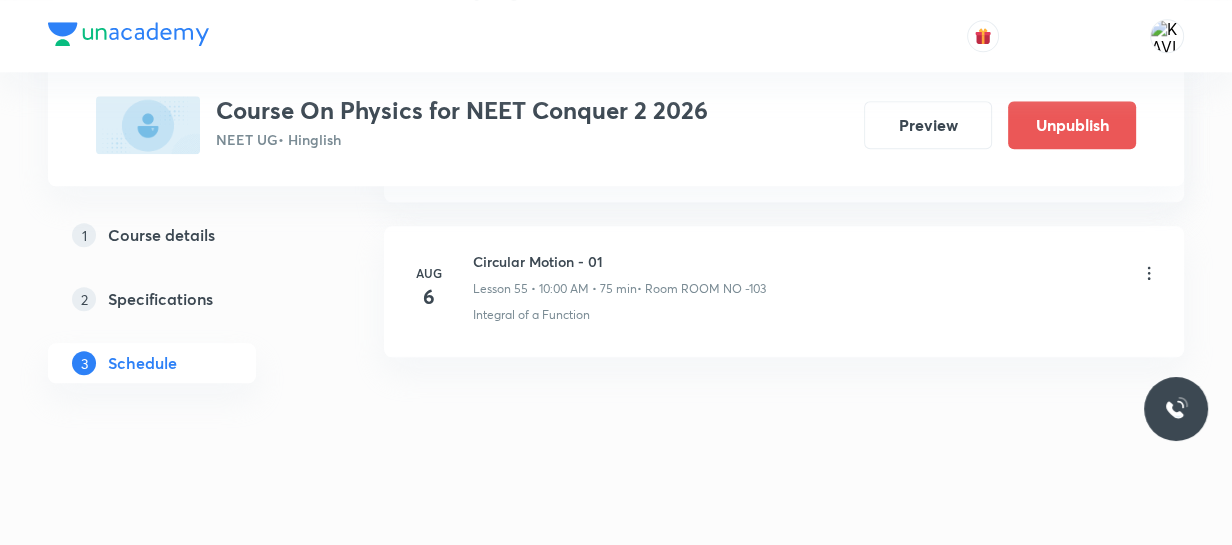 scroll, scrollTop: 8651, scrollLeft: 0, axis: vertical 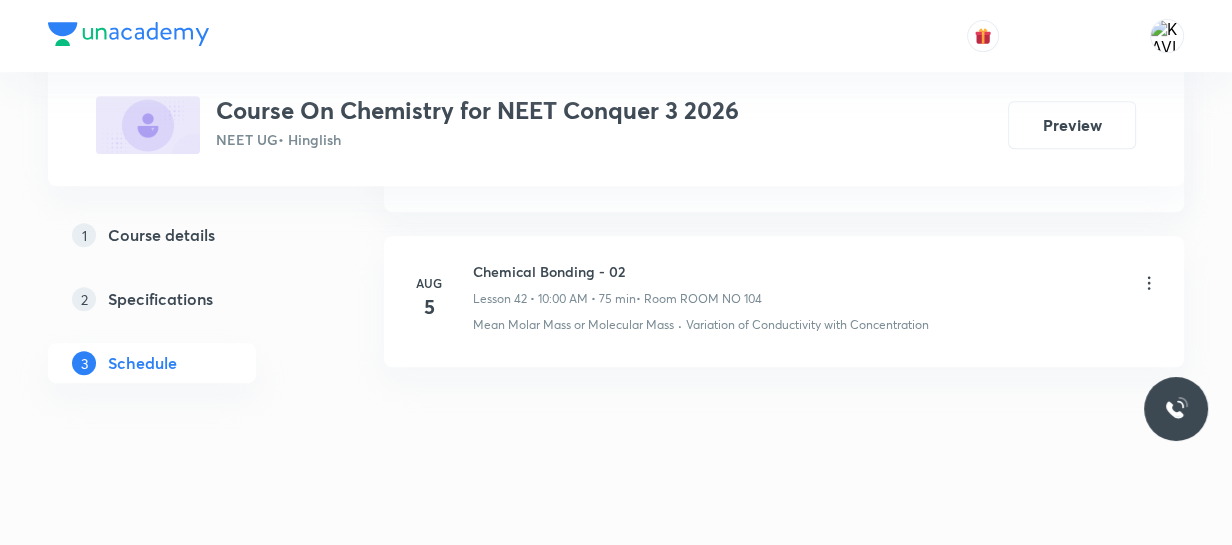click on "Chemical Bonding - 02" at bounding box center (617, 271) 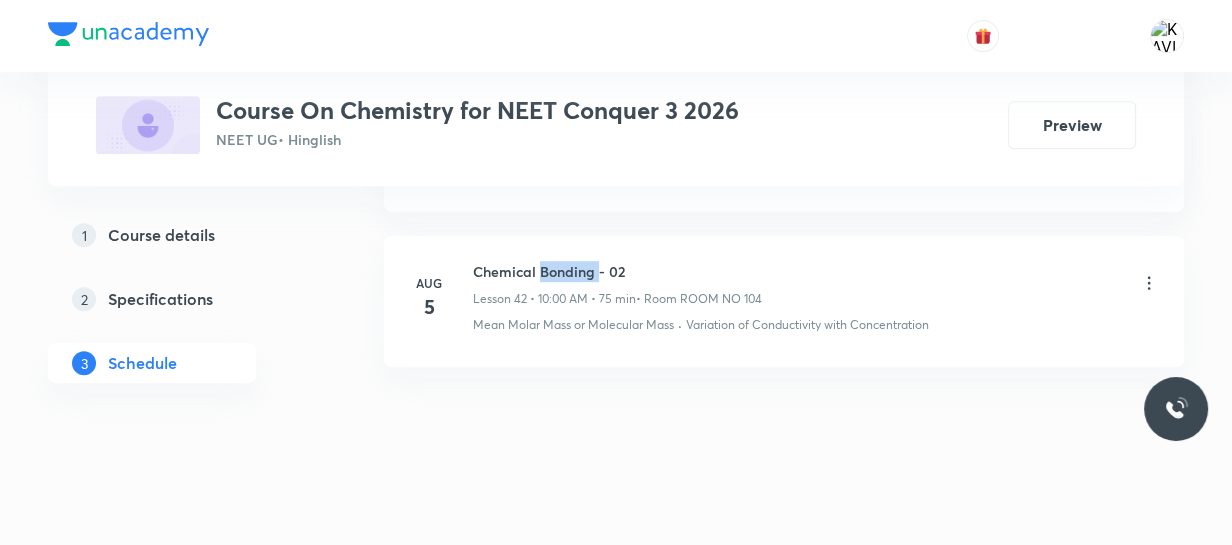 click on "Chemical Bonding - 02" at bounding box center (617, 271) 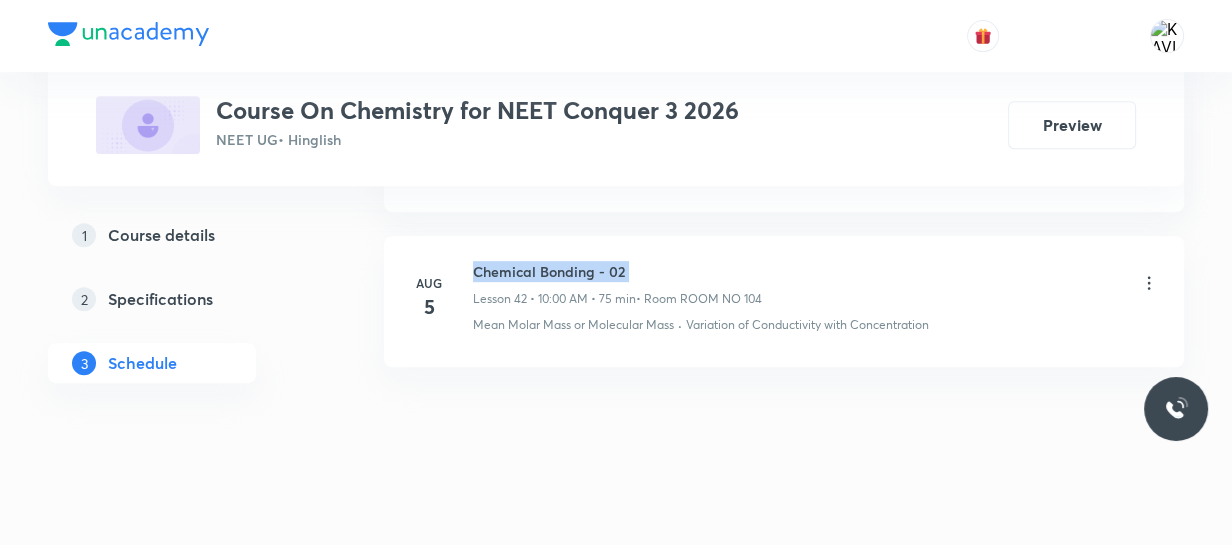 click on "Chemical Bonding - 02" at bounding box center (617, 271) 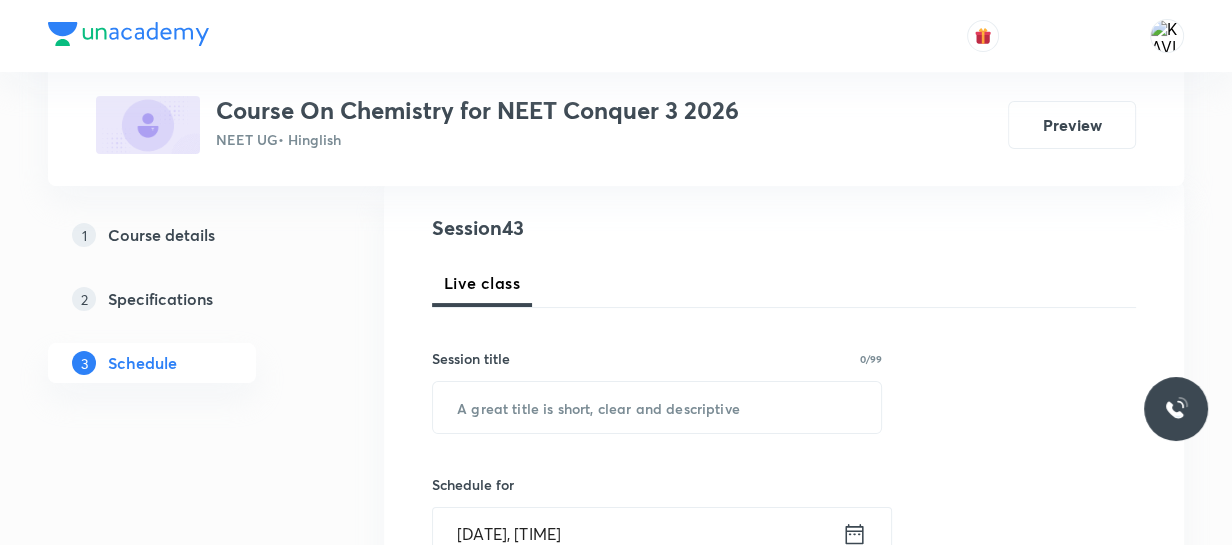 scroll, scrollTop: 223, scrollLeft: 0, axis: vertical 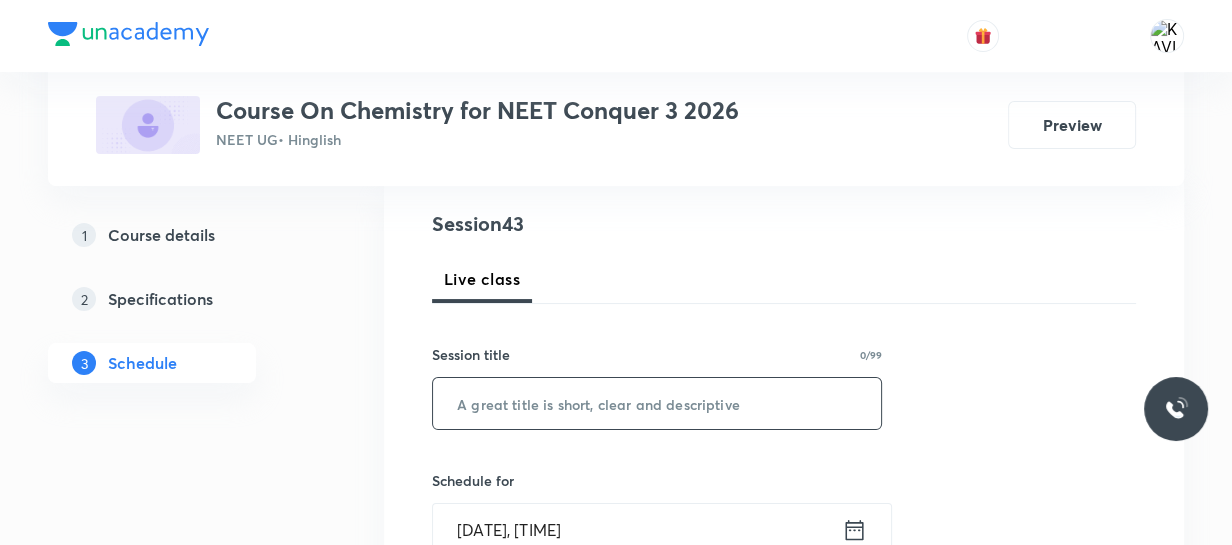 click at bounding box center [657, 403] 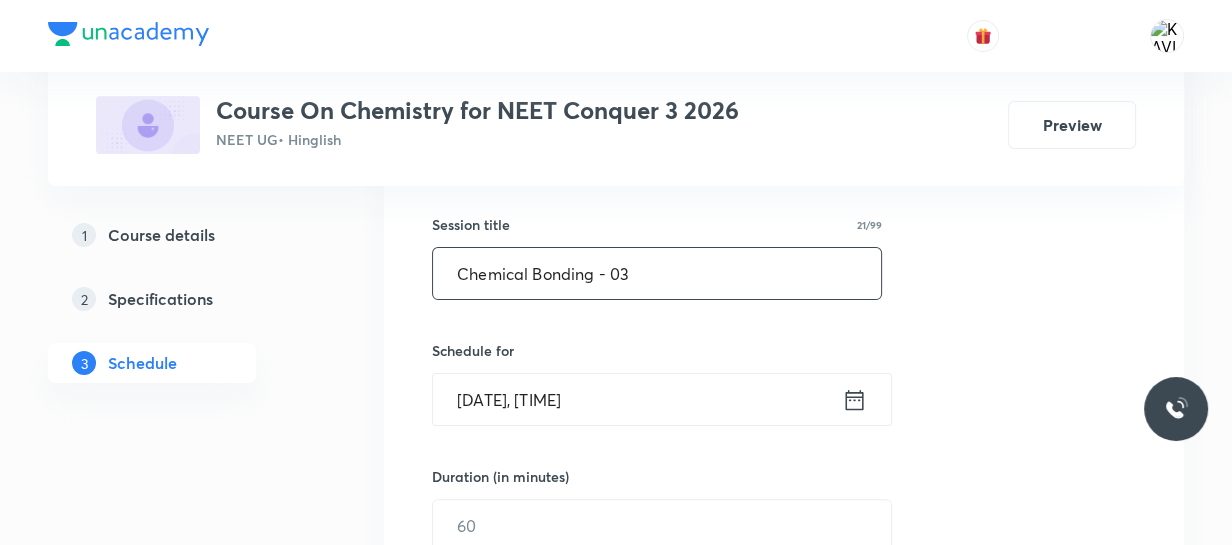 scroll, scrollTop: 355, scrollLeft: 0, axis: vertical 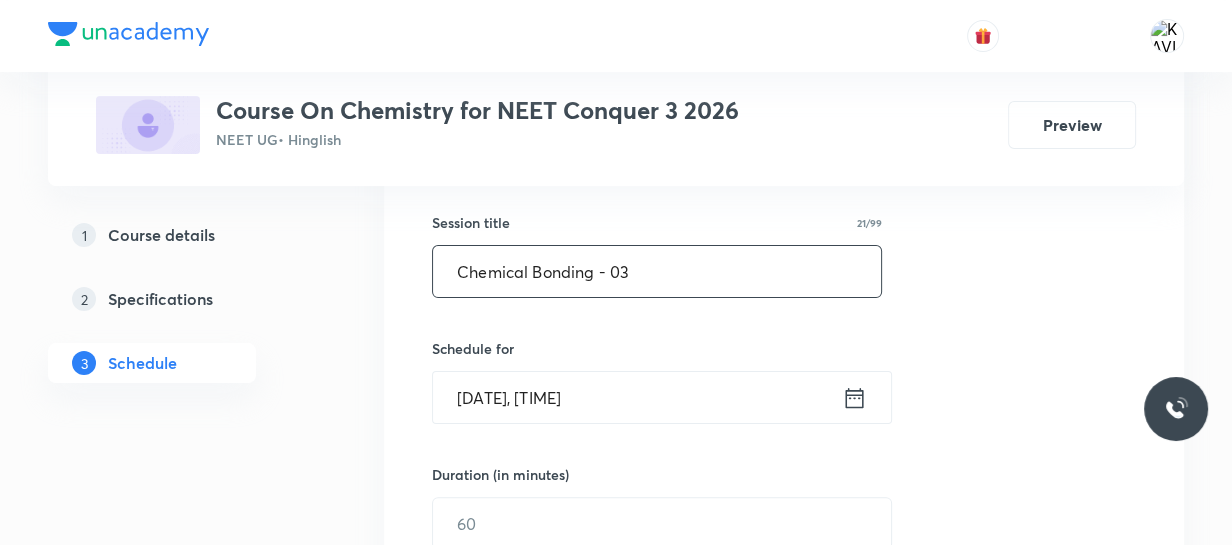 type on "Chemical Bonding - 03" 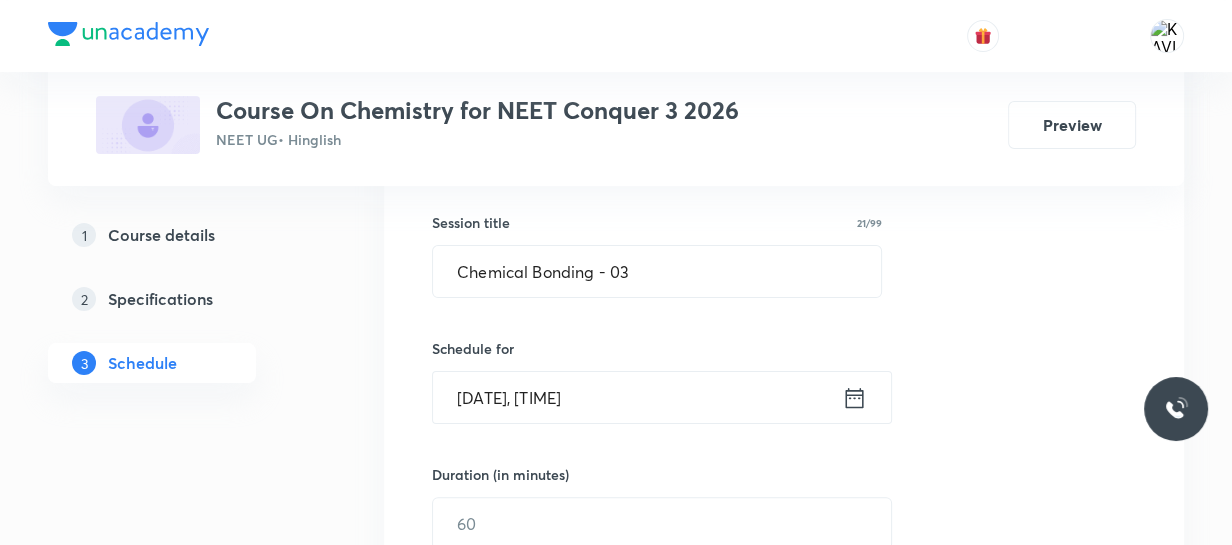 click 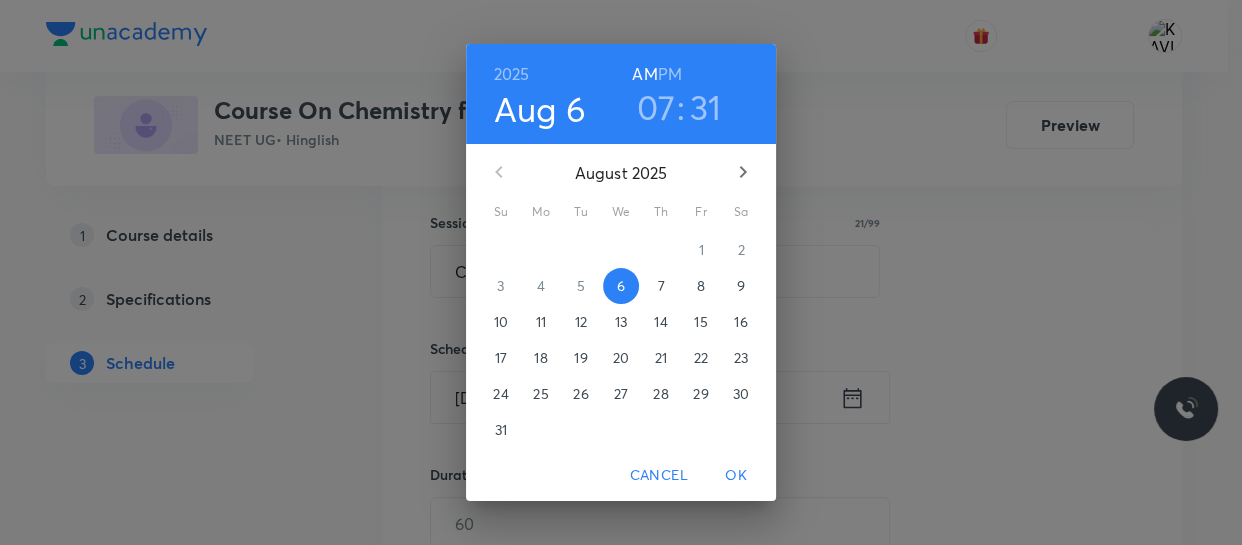click on "07" at bounding box center [656, 107] 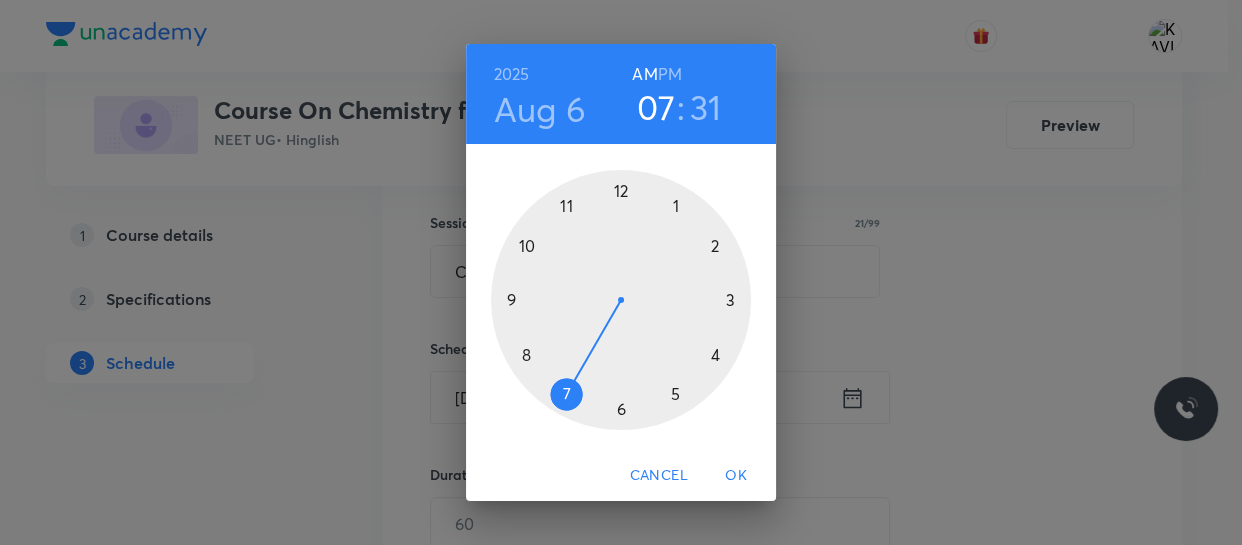 click at bounding box center [621, 300] 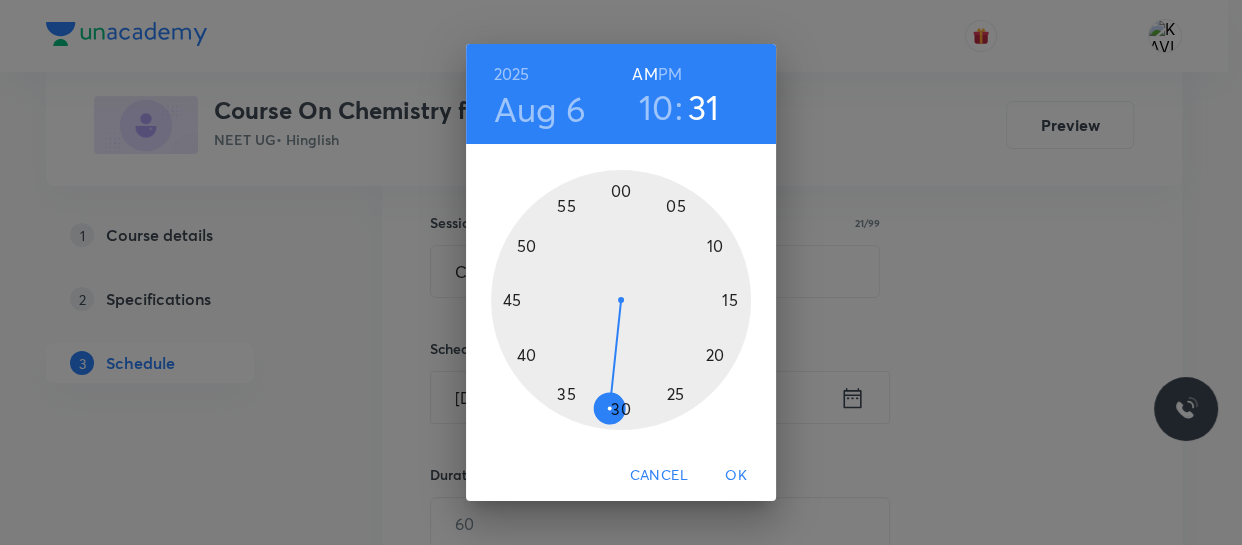 click at bounding box center (621, 300) 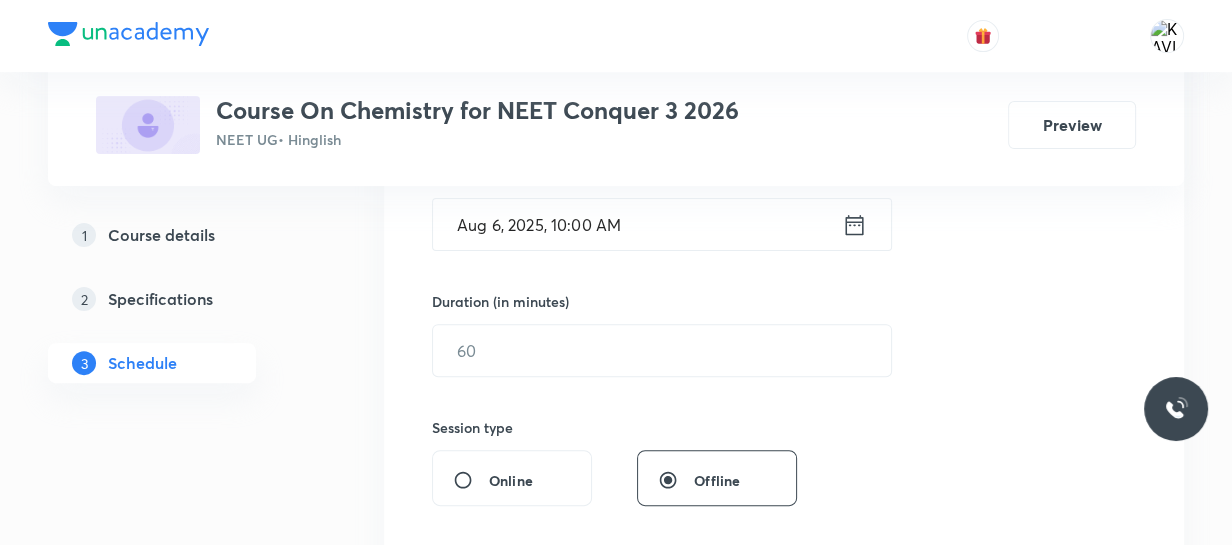 scroll, scrollTop: 533, scrollLeft: 0, axis: vertical 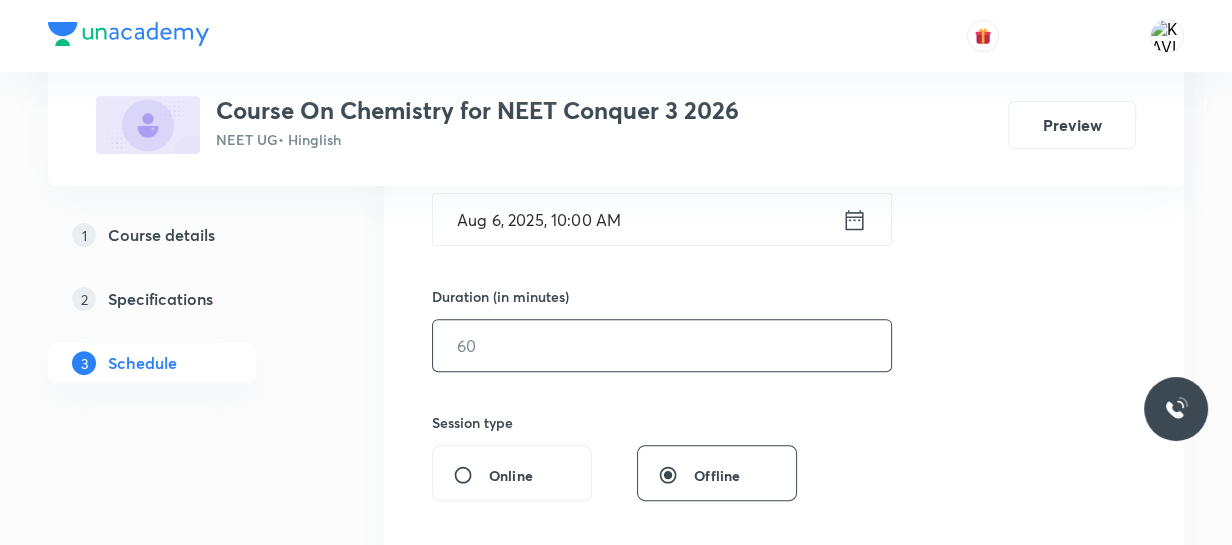 click at bounding box center [662, 345] 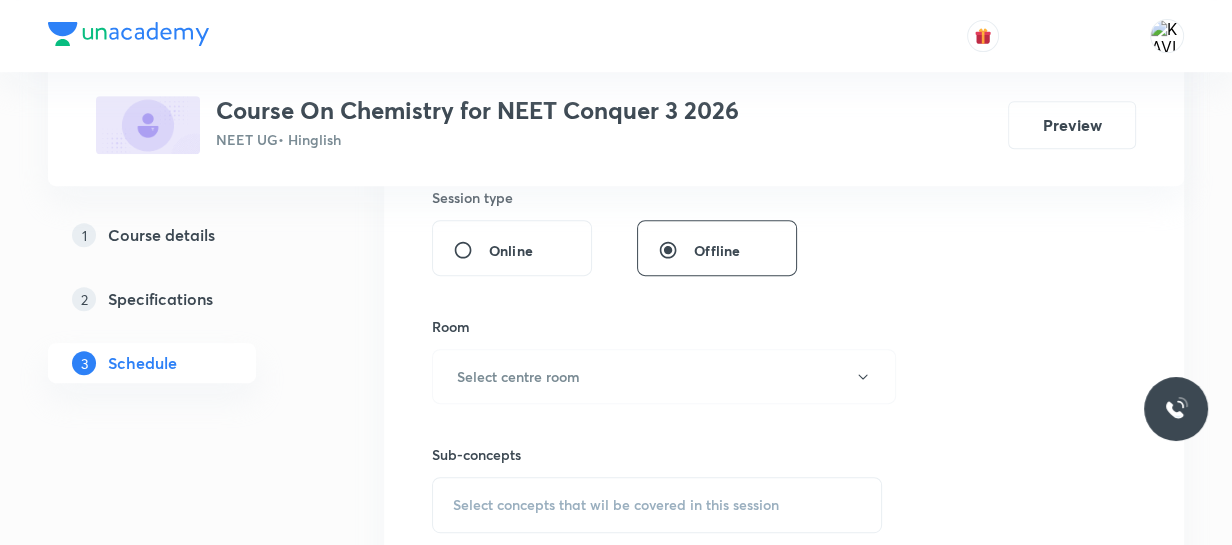 scroll, scrollTop: 759, scrollLeft: 0, axis: vertical 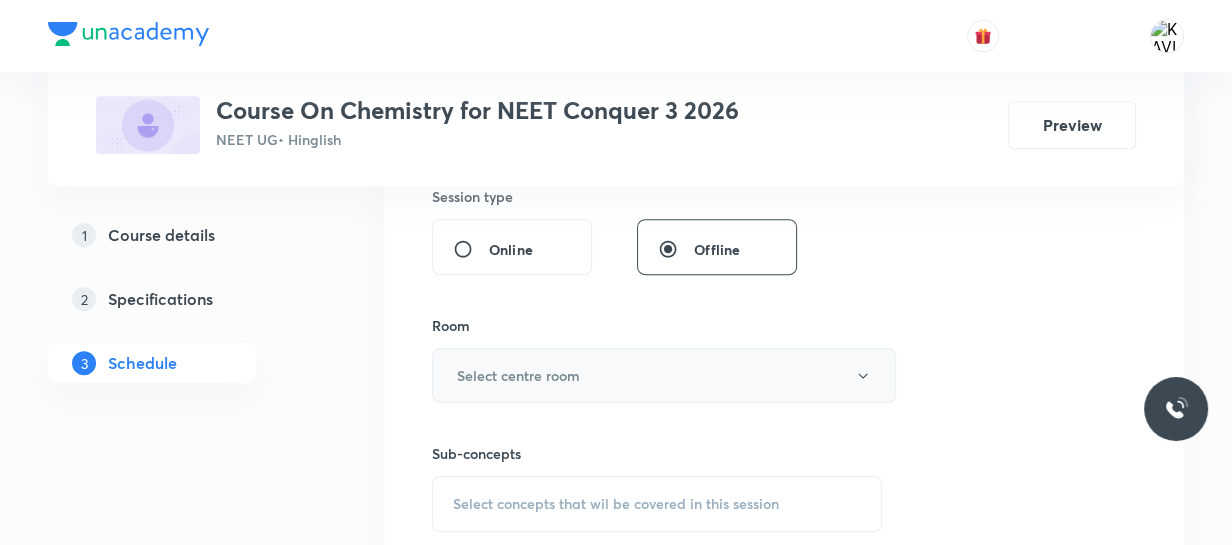 type on "75" 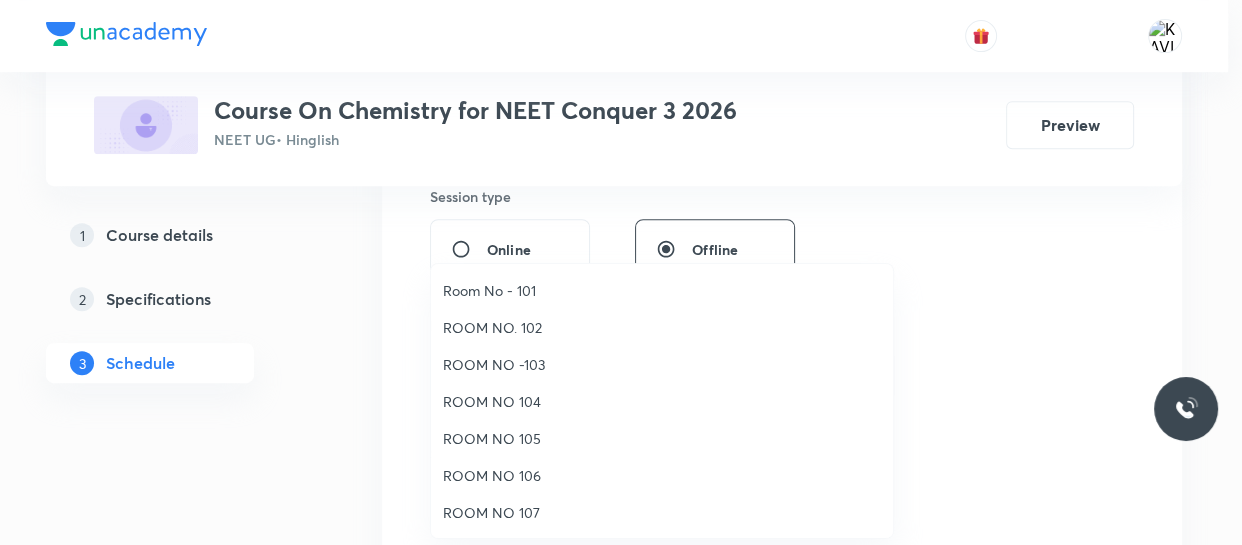 click on "ROOM NO 104" at bounding box center (662, 401) 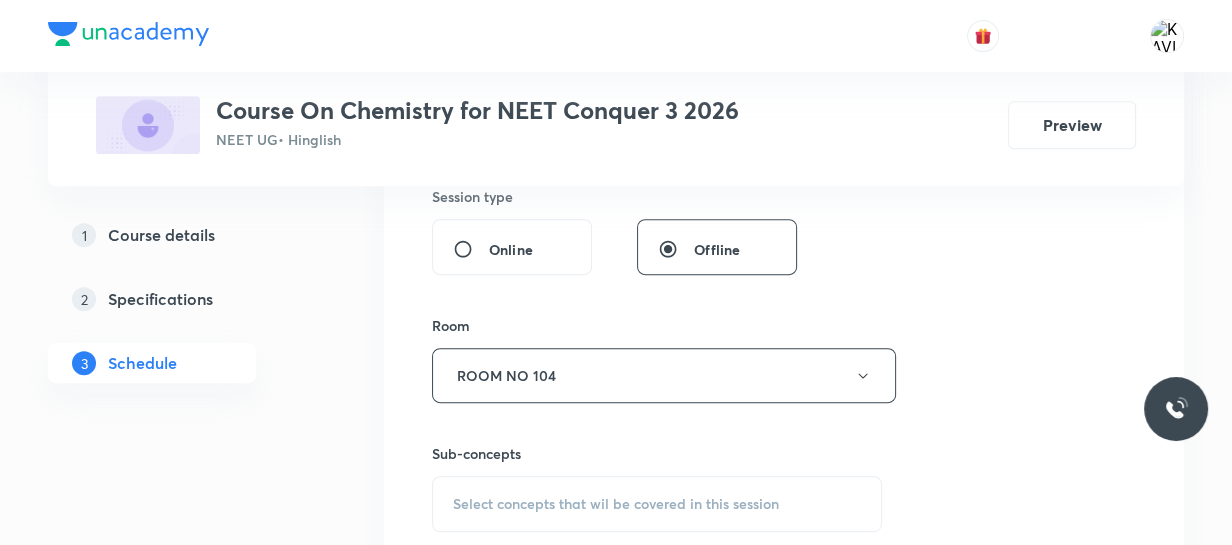scroll, scrollTop: 870, scrollLeft: 0, axis: vertical 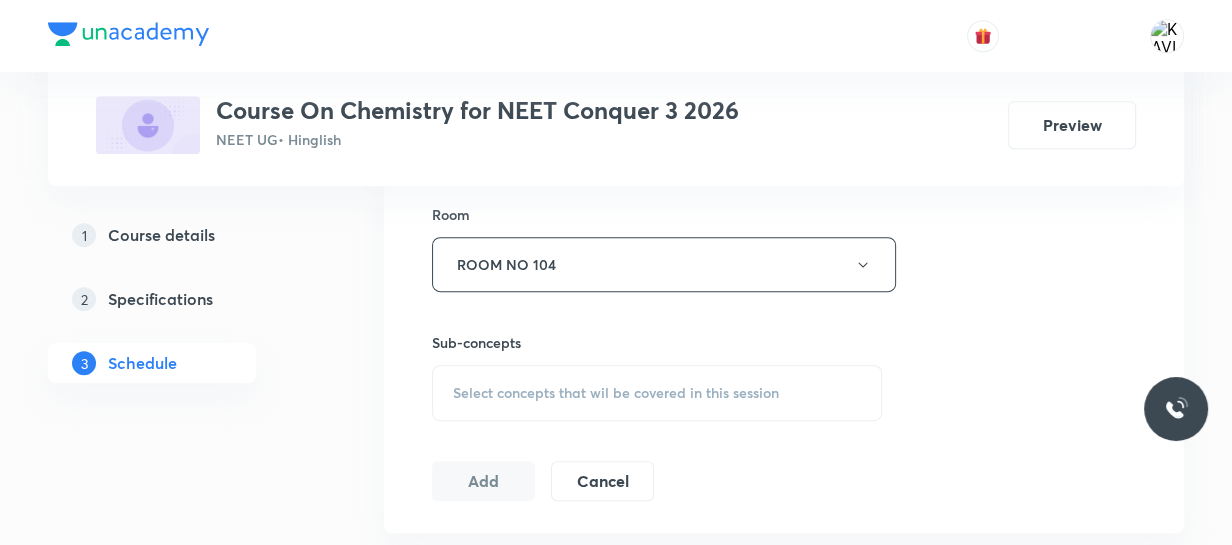 click on "Select concepts that wil be covered in this session" at bounding box center [657, 393] 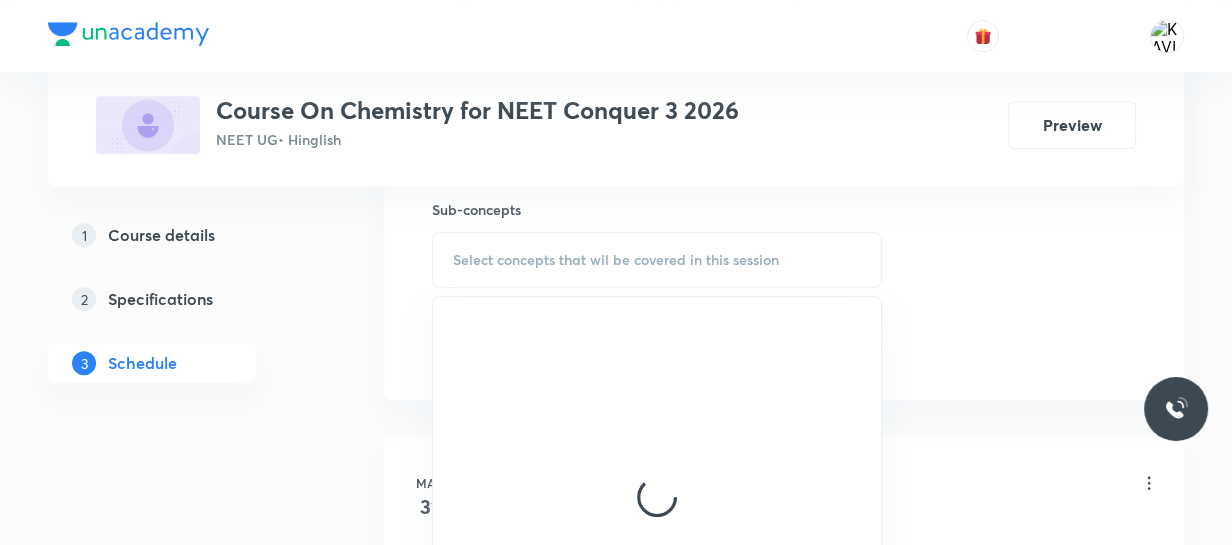 scroll, scrollTop: 1004, scrollLeft: 0, axis: vertical 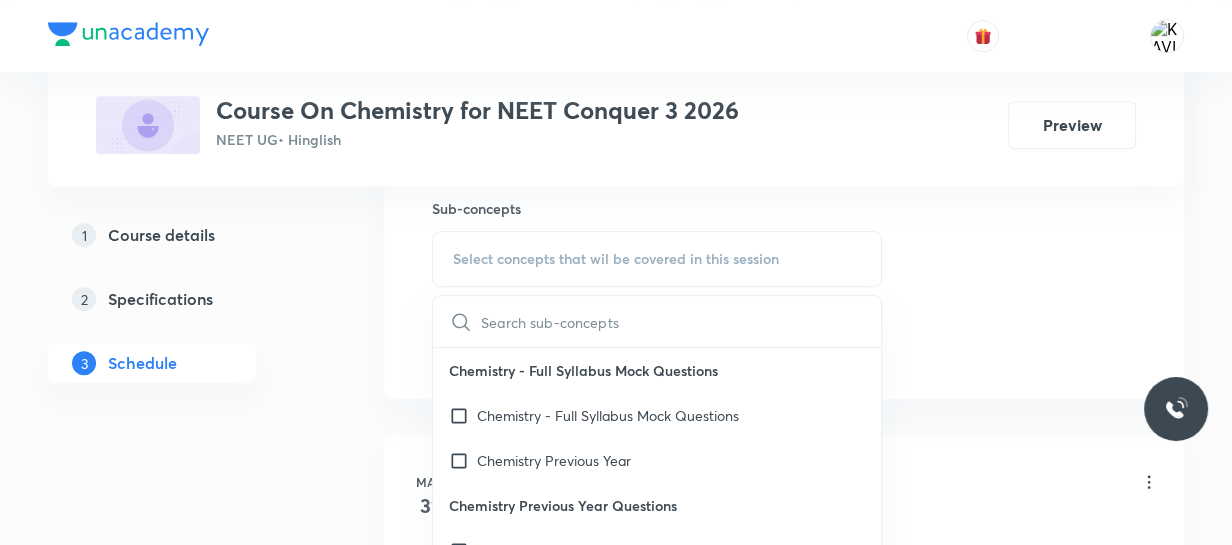 click at bounding box center [681, 321] 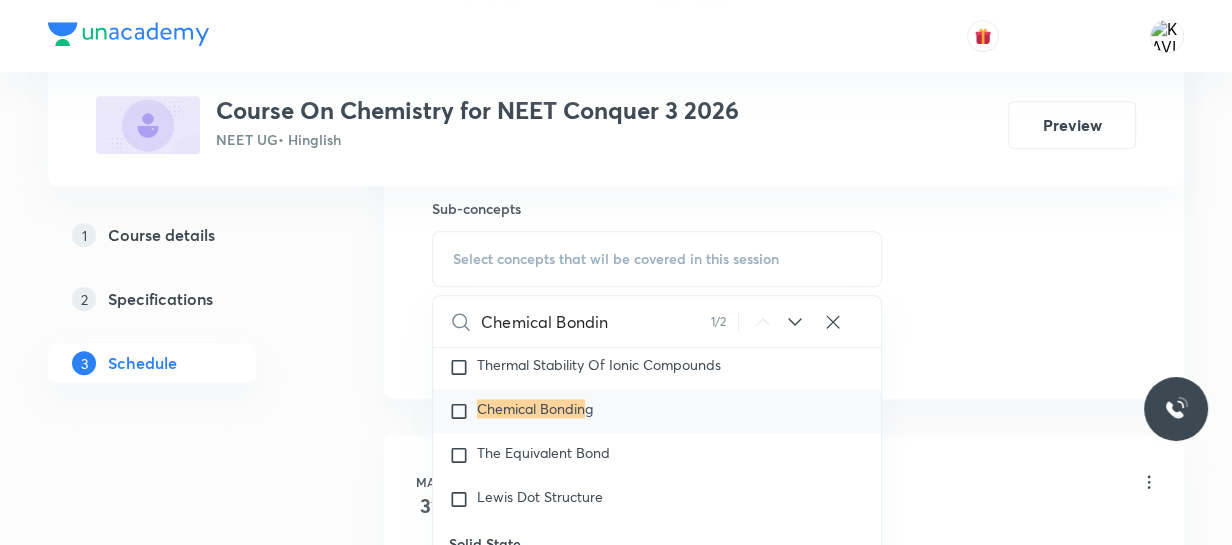 scroll, scrollTop: 9777, scrollLeft: 0, axis: vertical 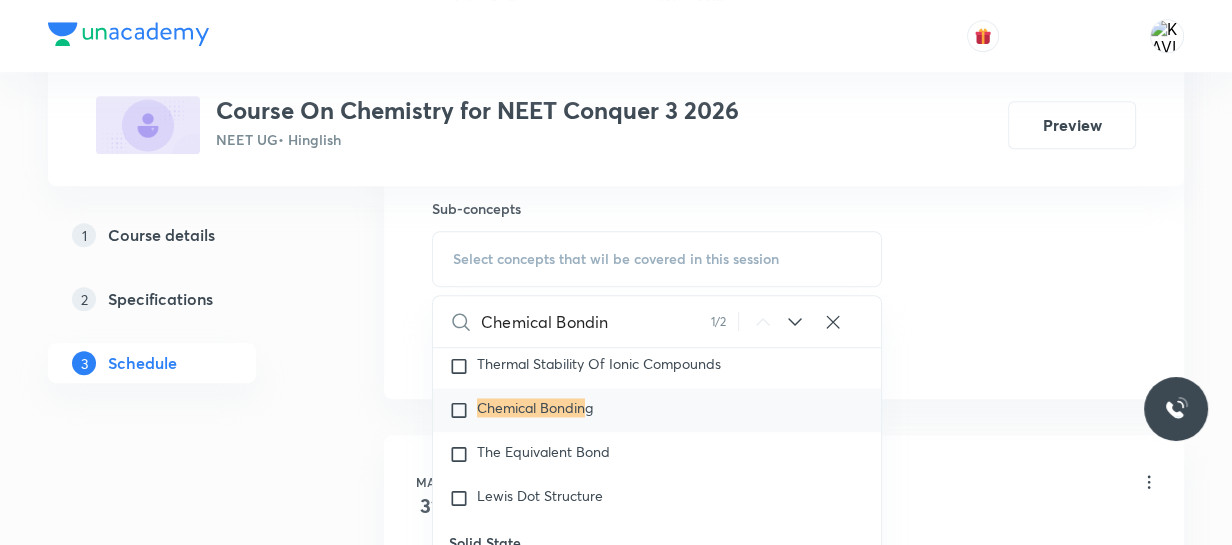 type on "Chemical Bondin" 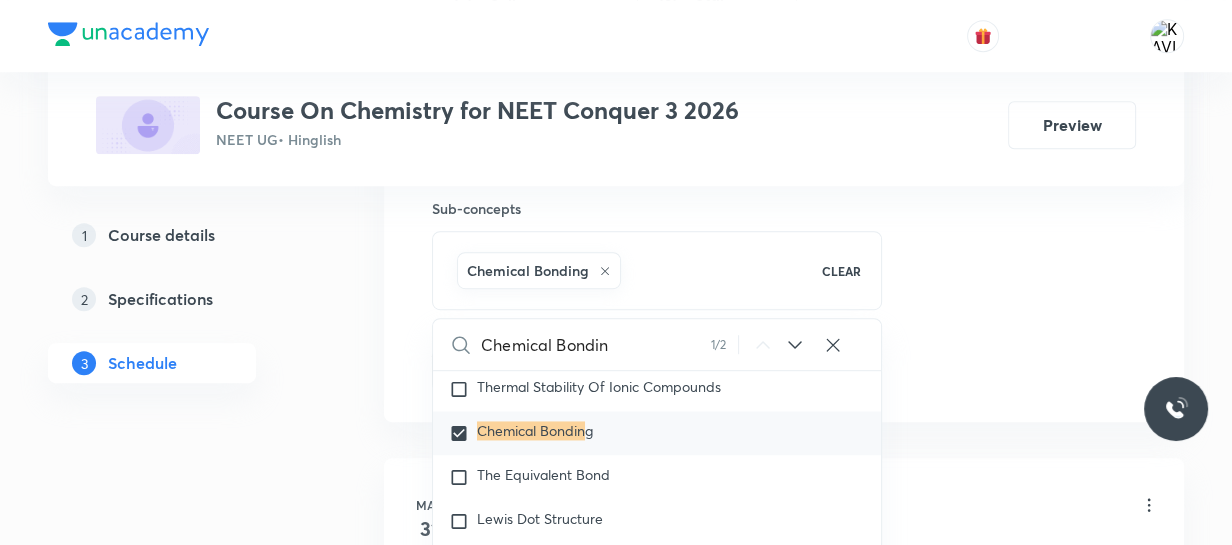 click on "Session  43 Live class Session title 21/99 Chemical Bonding - 03 ​ Schedule for Aug 6, 2025, 10:00 AM ​ Duration (in minutes) 75 ​   Session type Online Offline Room ROOM NO 104 Sub-concepts Chemical Bonding CLEAR Chemical Bondin 1 / 2 ​ Chemistry - Full Syllabus Mock Questions Chemistry - Full Syllabus Mock Questions Chemistry Previous Year Chemistry Previous Year Questions Chemistry Previous Year Questions General Topics & Mole Concept Basic Concepts Covered previously Mole – Basic Introduction Percentage Composition Stoichiometry Principle of Atom Conservation (POAC) Relation between Stoichiometric Quantities Application of Mole Concept: Gravimetric Analysis Electronic Configuration Of Atoms (Hund's rule) Covered previously  Quantum Numbers (Magnetic Quantum no.) Covered previously Quantum Numbers(Pauli's Exclusion law) Covered previously Mean Molar Mass or Molecular Mass Covered previously Variation of Conductivity with Concentration Covered previously Mechanism of Corrosion Covered previously g" at bounding box center [784, -91] 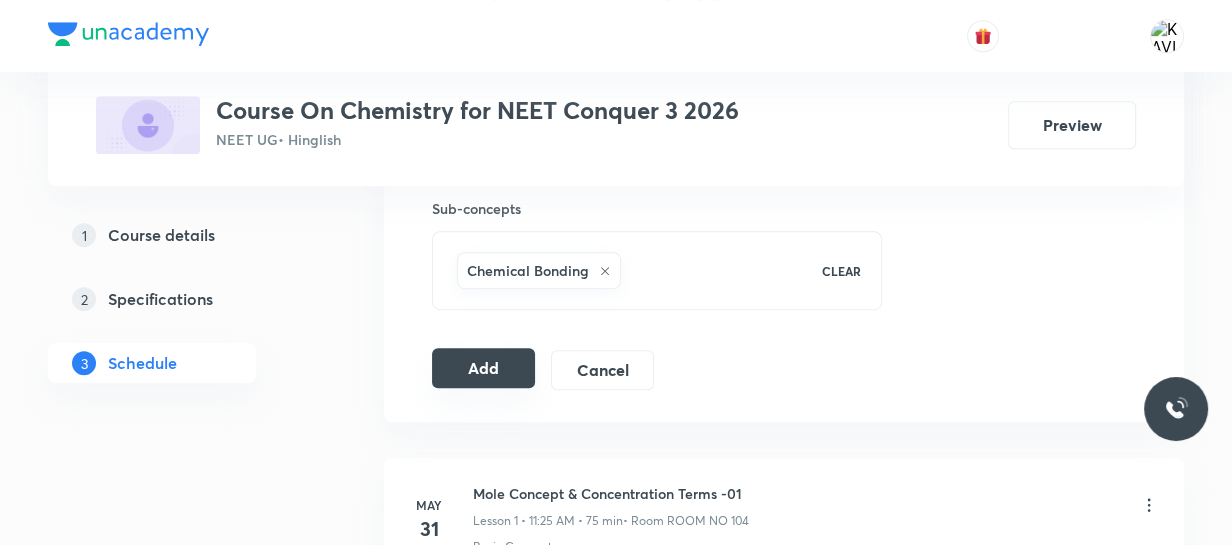 click on "Add" at bounding box center [483, 368] 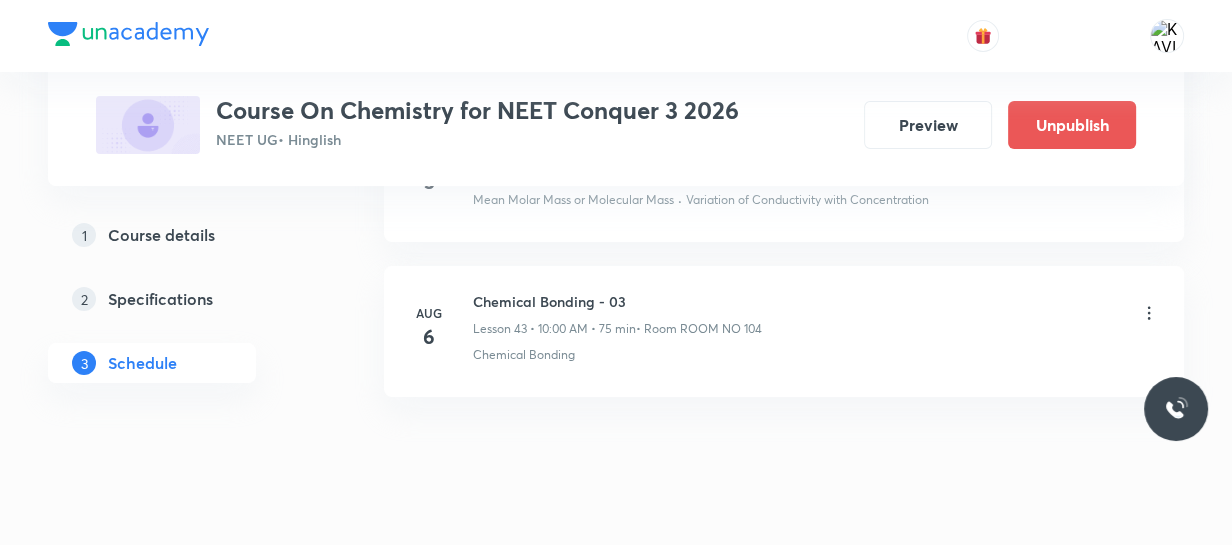scroll, scrollTop: 6794, scrollLeft: 0, axis: vertical 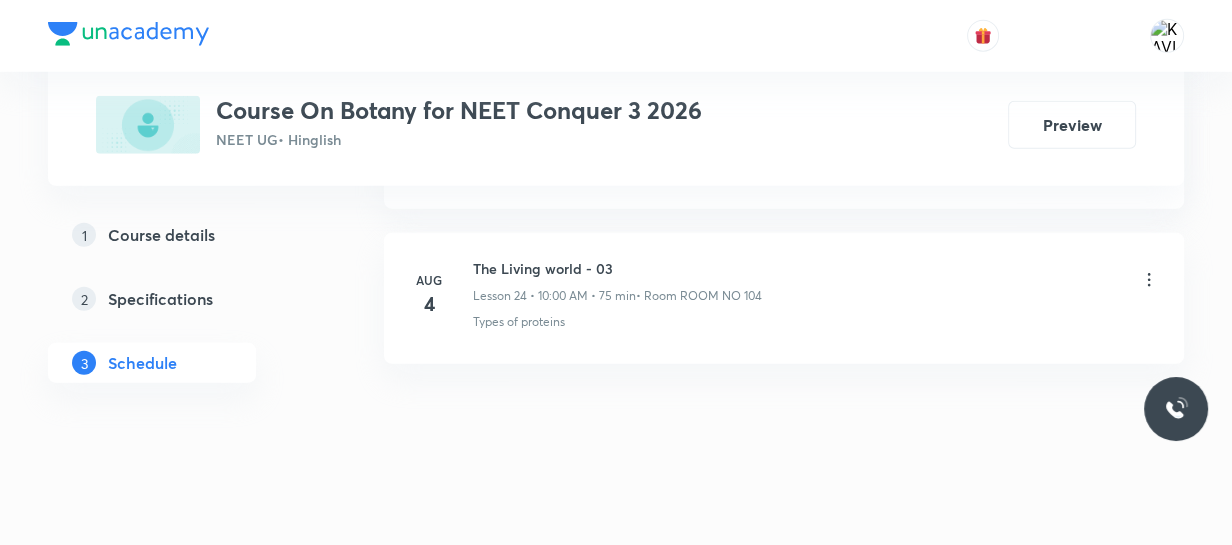 click on "The Living world - 03 Lesson 24 • [TIME] • [DURATION] • Room ROOM NO 104" at bounding box center [617, 281] 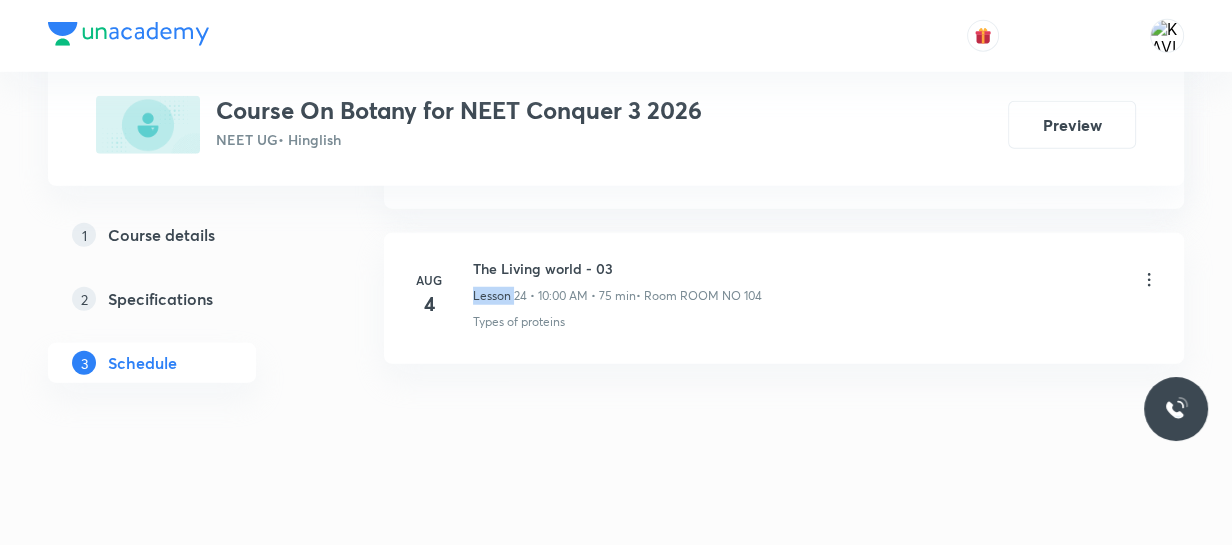 click on "The Living world - 03 Lesson 24 • [TIME] • [DURATION] • Room ROOM NO 104" at bounding box center (617, 281) 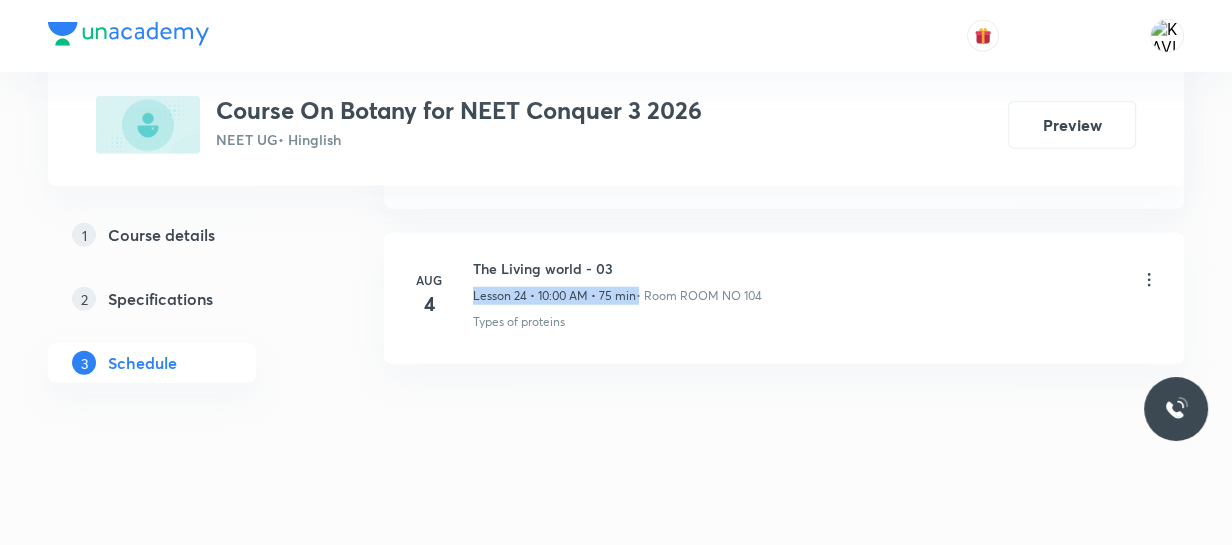 click on "The Living world - 03 Lesson 24 • [TIME] • [DURATION] • Room ROOM NO 104" at bounding box center (617, 281) 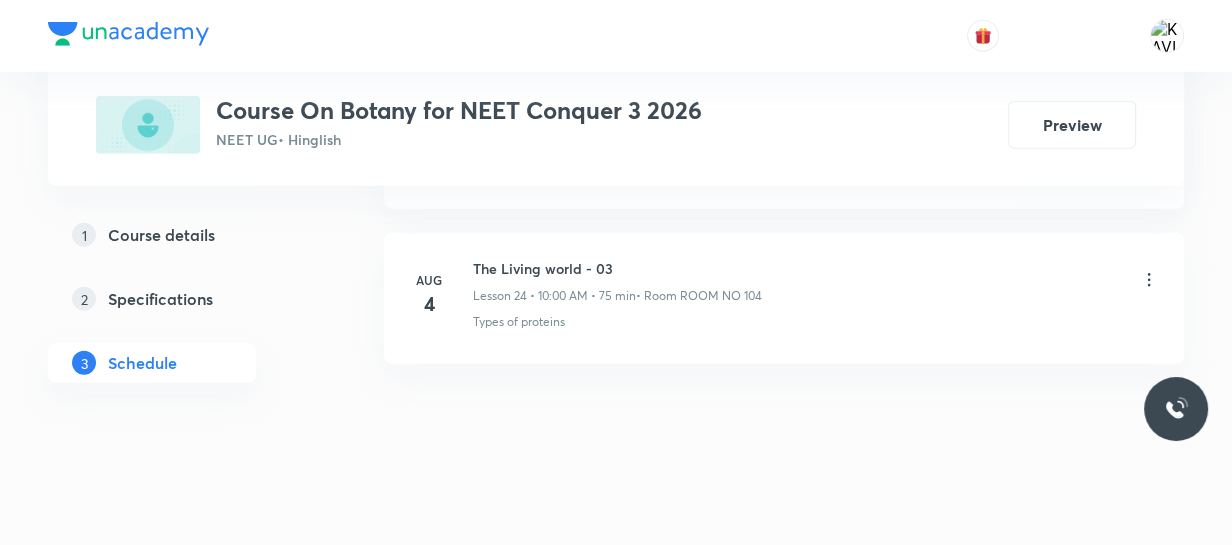 click on "The Living world - 03" at bounding box center [617, 268] 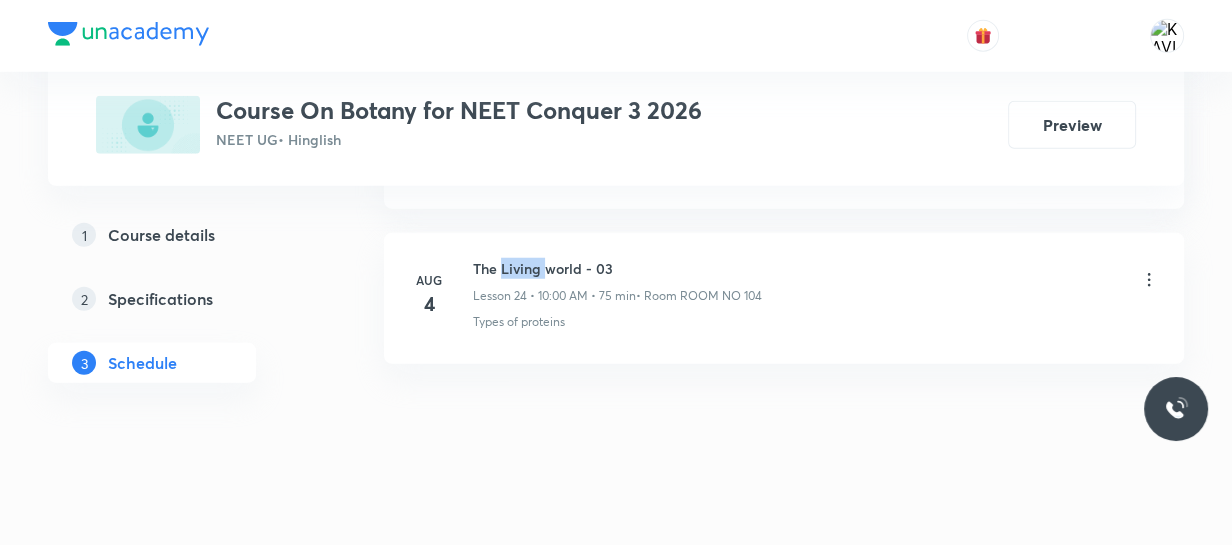click on "The Living world - 03" at bounding box center (617, 268) 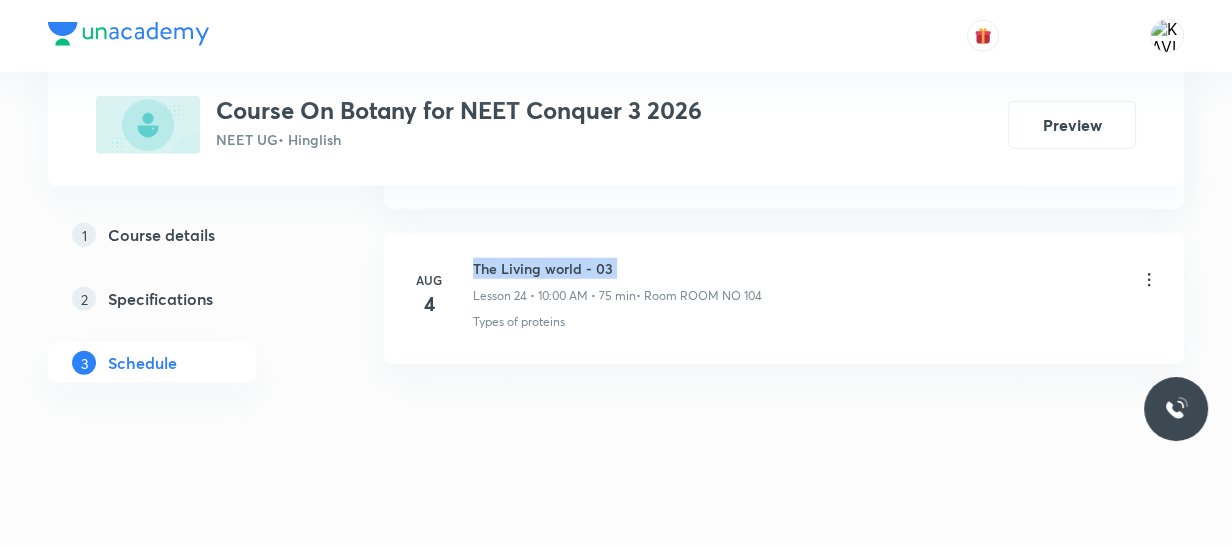 click on "The Living world - 03" at bounding box center (617, 268) 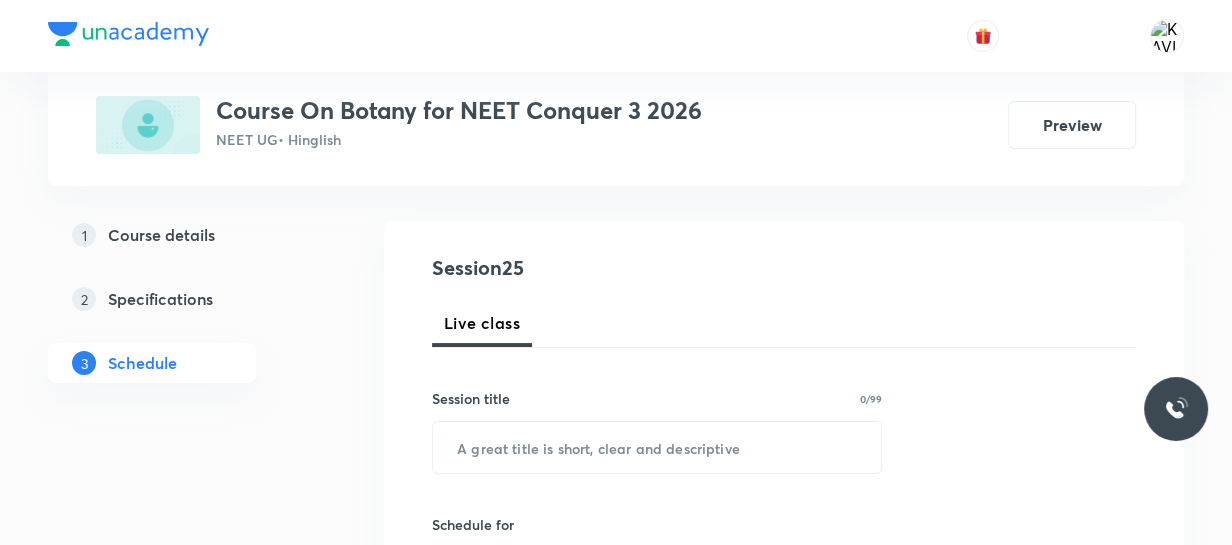 scroll, scrollTop: 180, scrollLeft: 0, axis: vertical 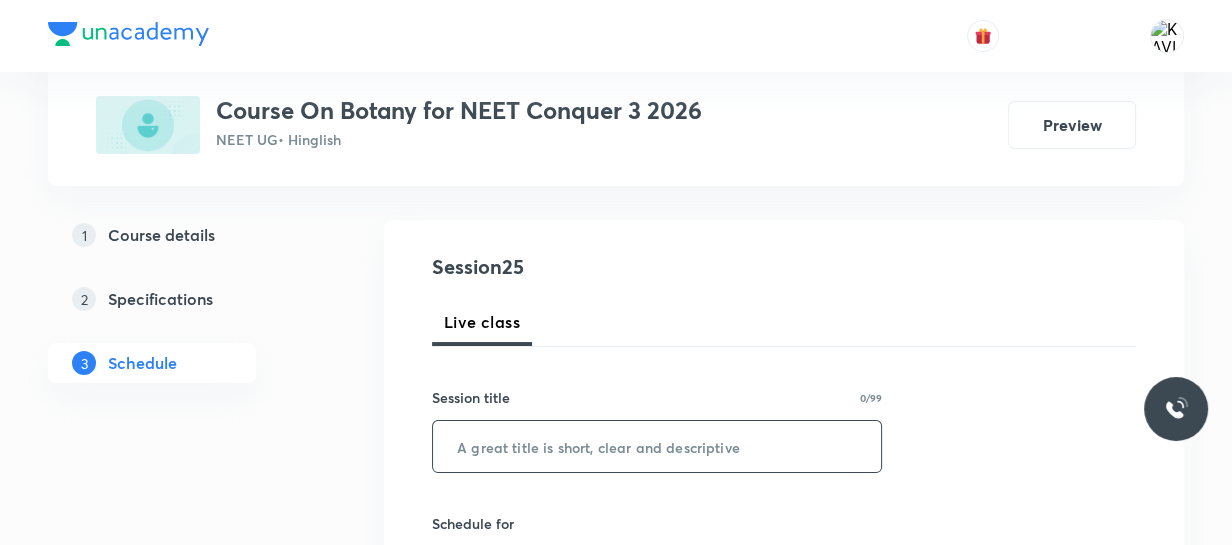 click at bounding box center [657, 446] 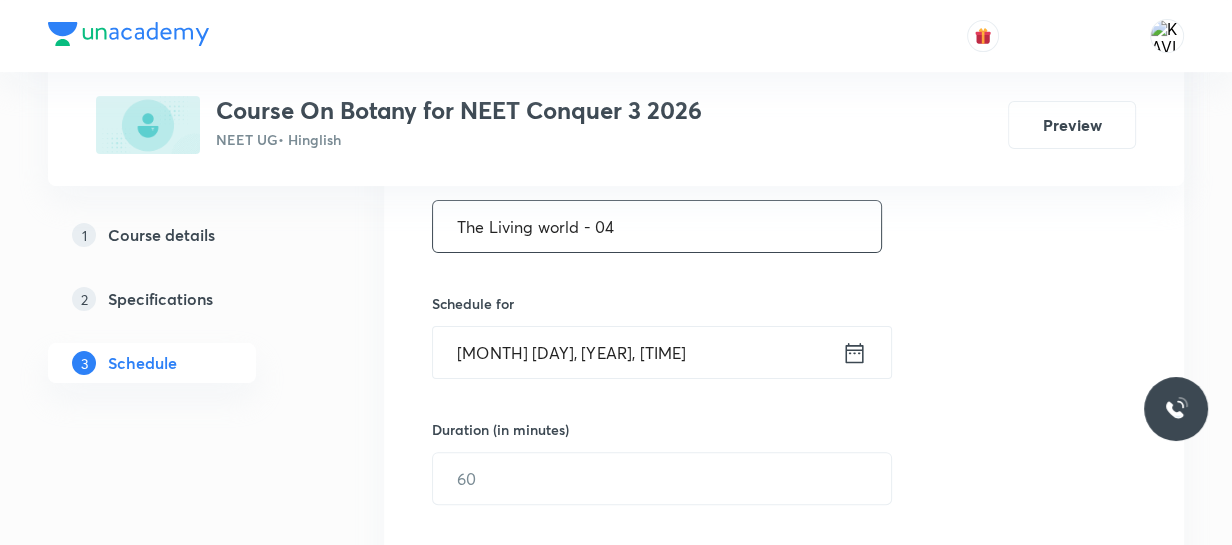 scroll, scrollTop: 401, scrollLeft: 0, axis: vertical 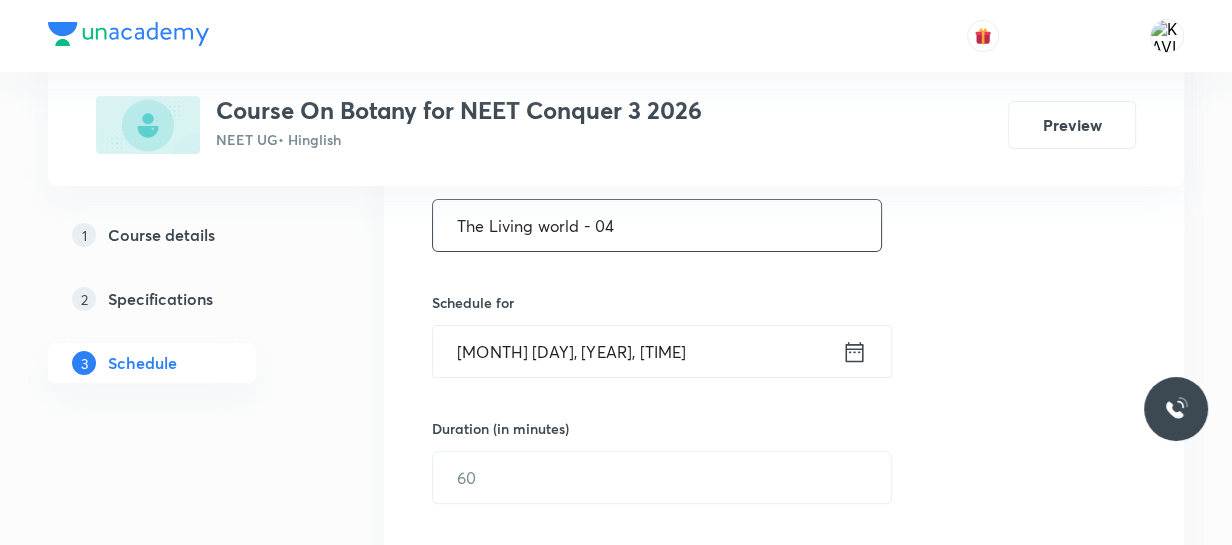 type on "The Living world - 04" 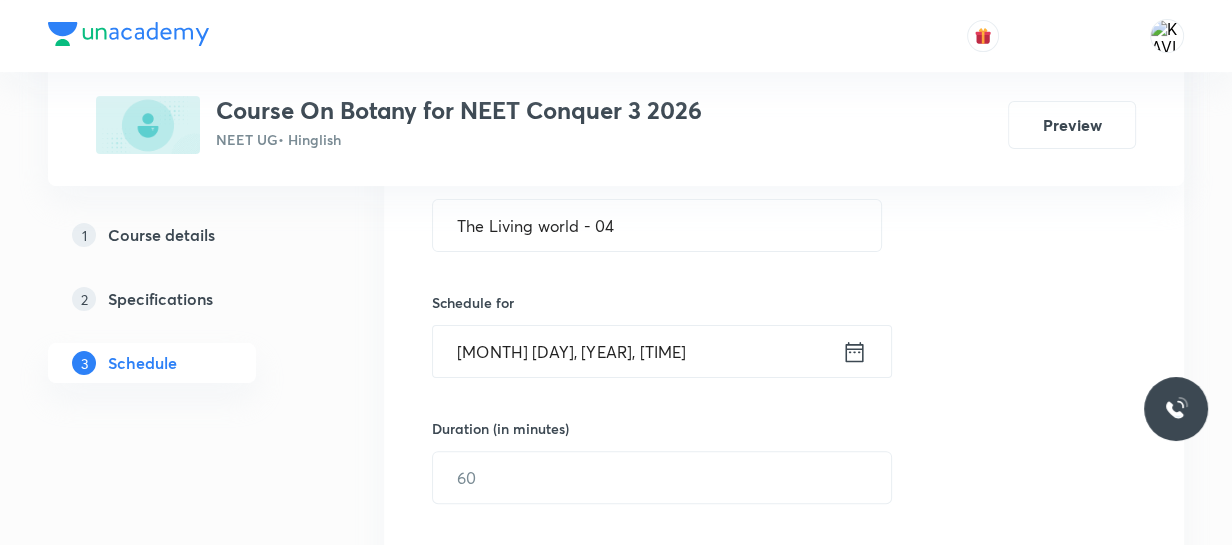 click 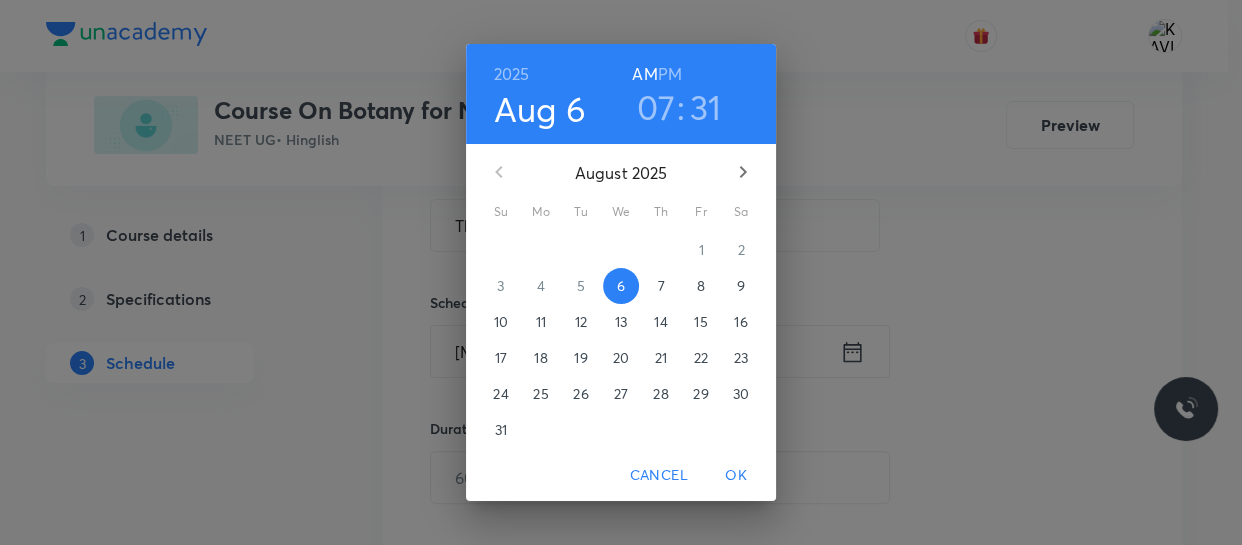 click on ":" at bounding box center (681, 107) 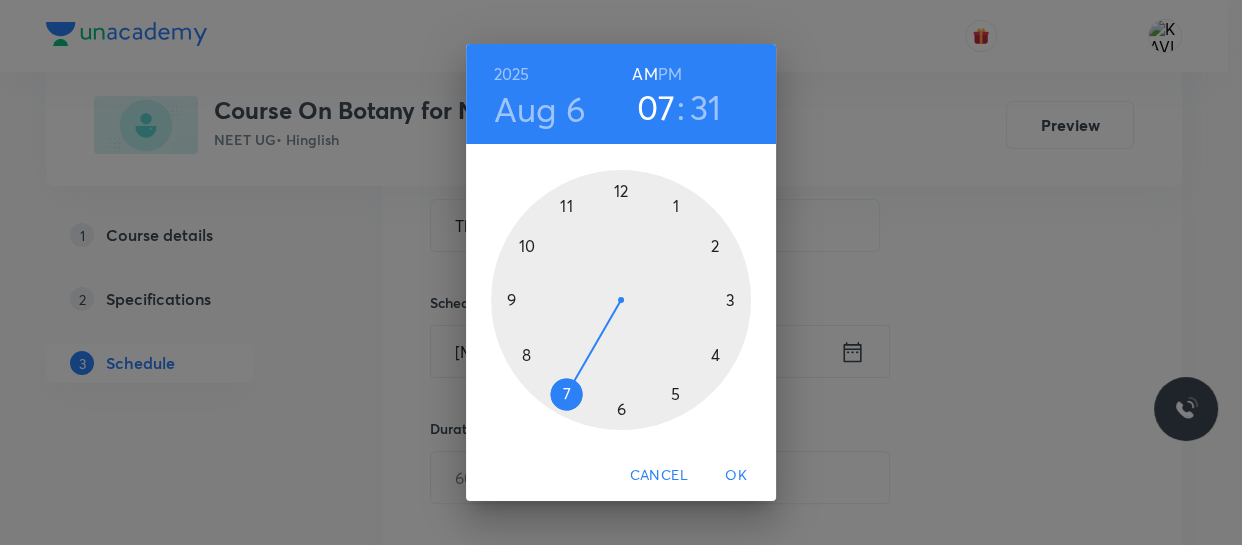 click at bounding box center (621, 300) 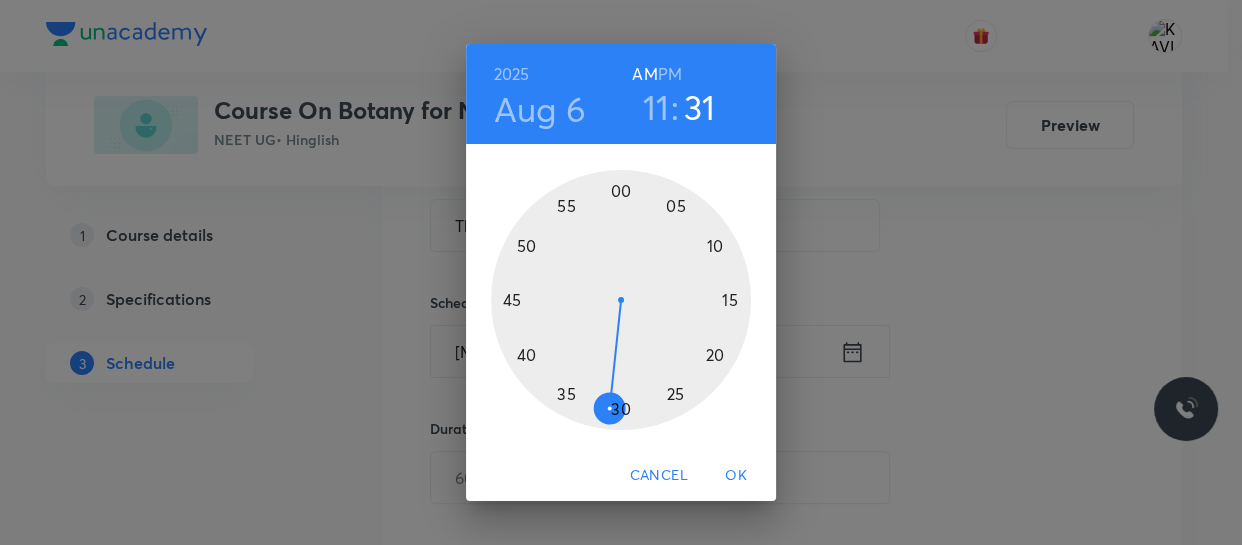 click at bounding box center (621, 300) 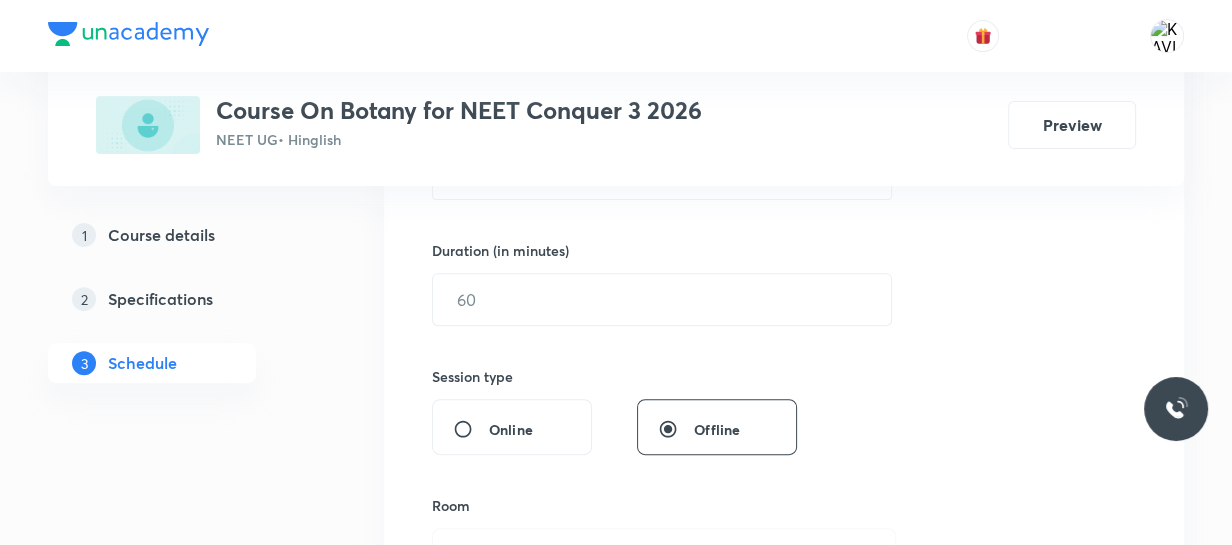 scroll, scrollTop: 580, scrollLeft: 0, axis: vertical 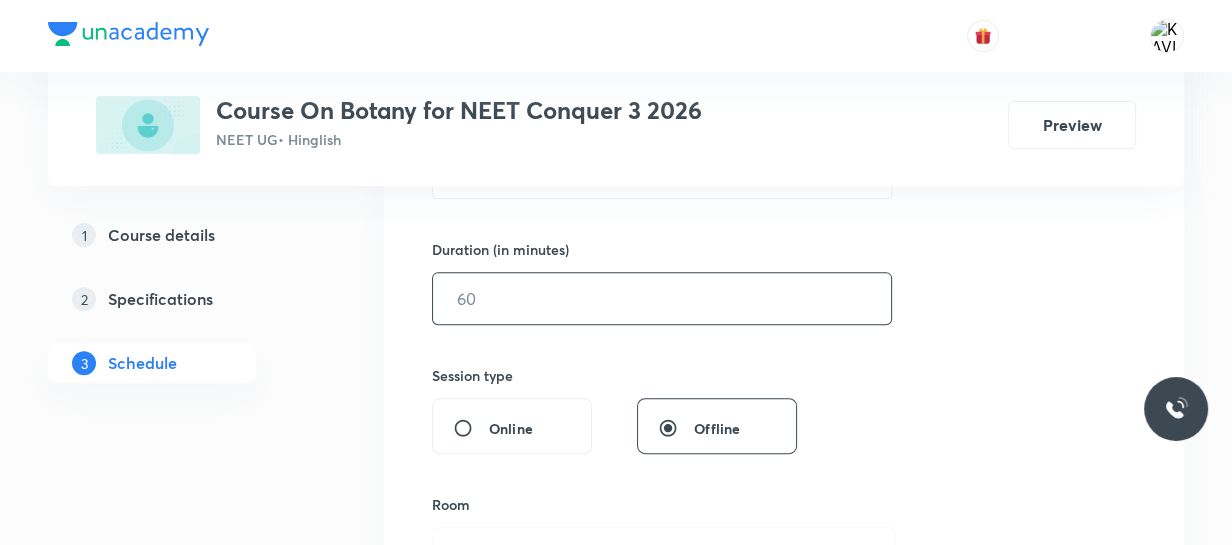 click at bounding box center (662, 298) 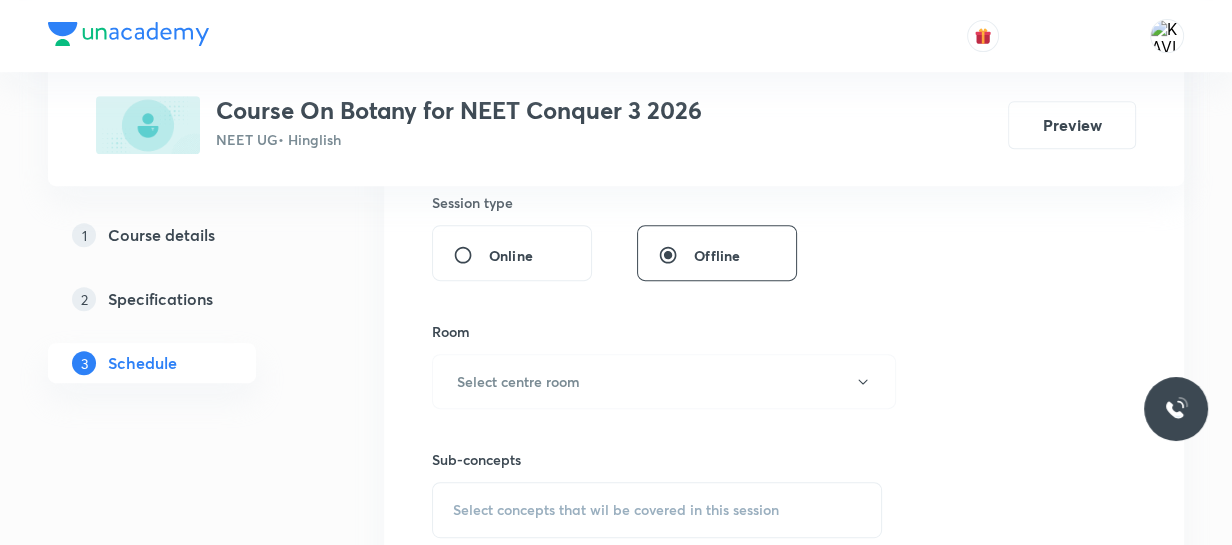 scroll, scrollTop: 754, scrollLeft: 0, axis: vertical 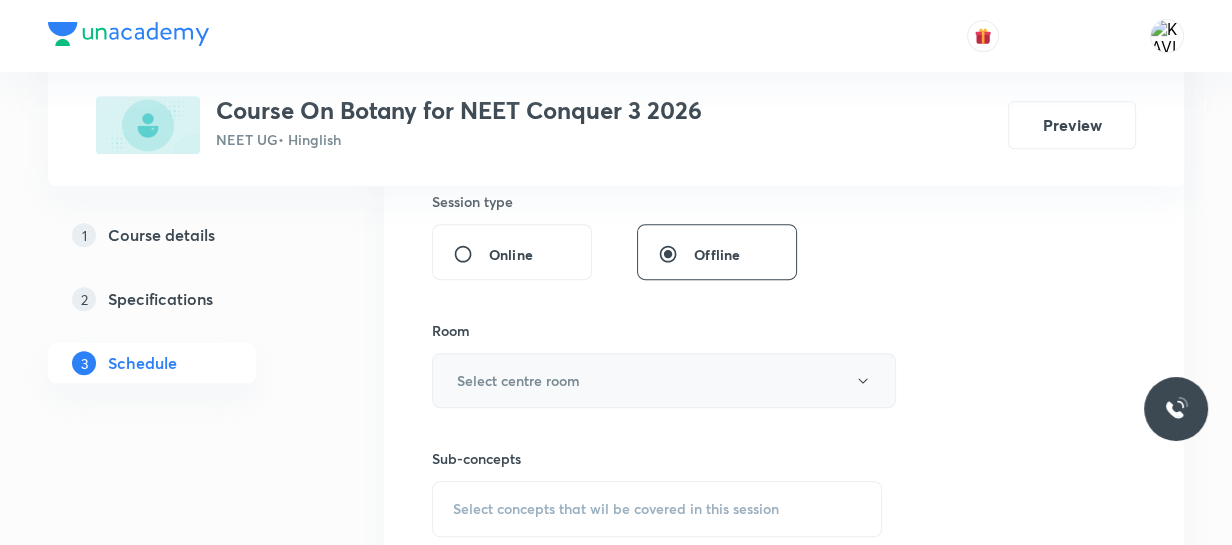 type on "75" 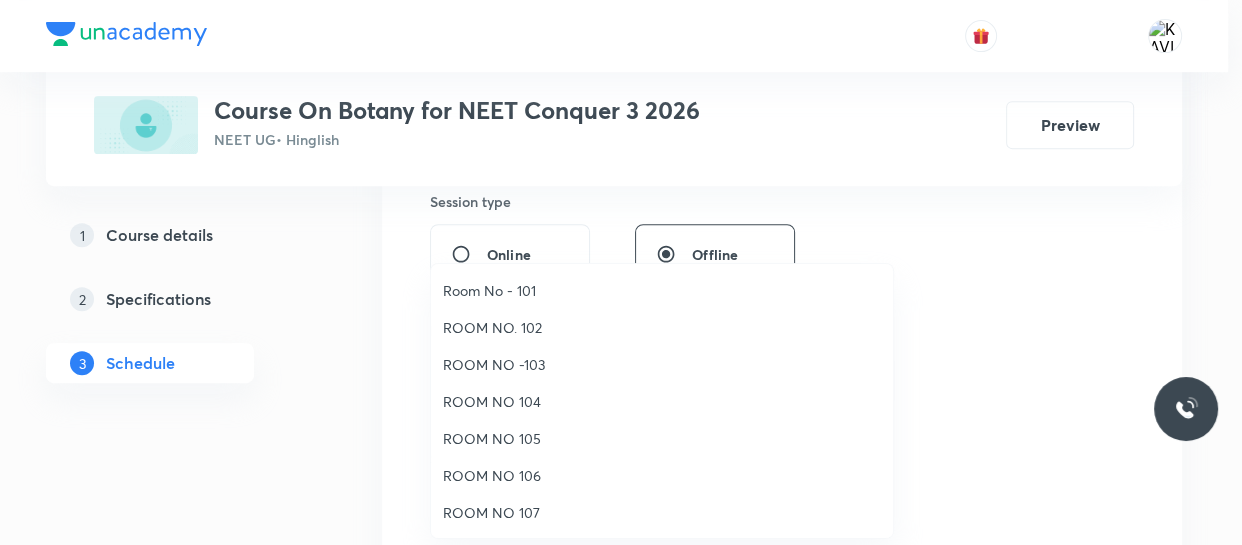 click on "ROOM NO 104" at bounding box center [662, 401] 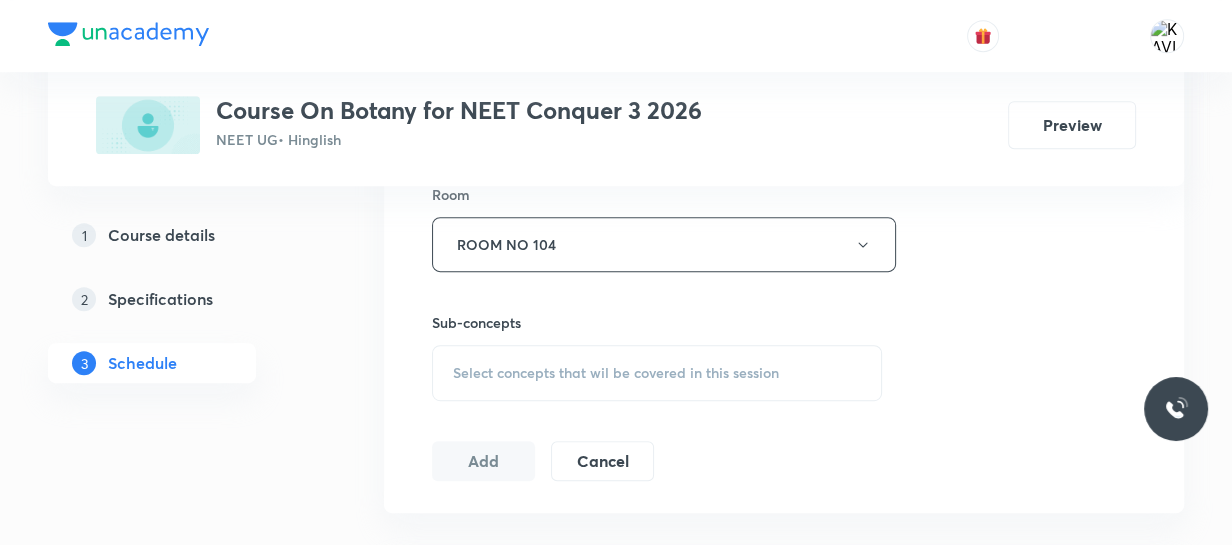 scroll, scrollTop: 893, scrollLeft: 0, axis: vertical 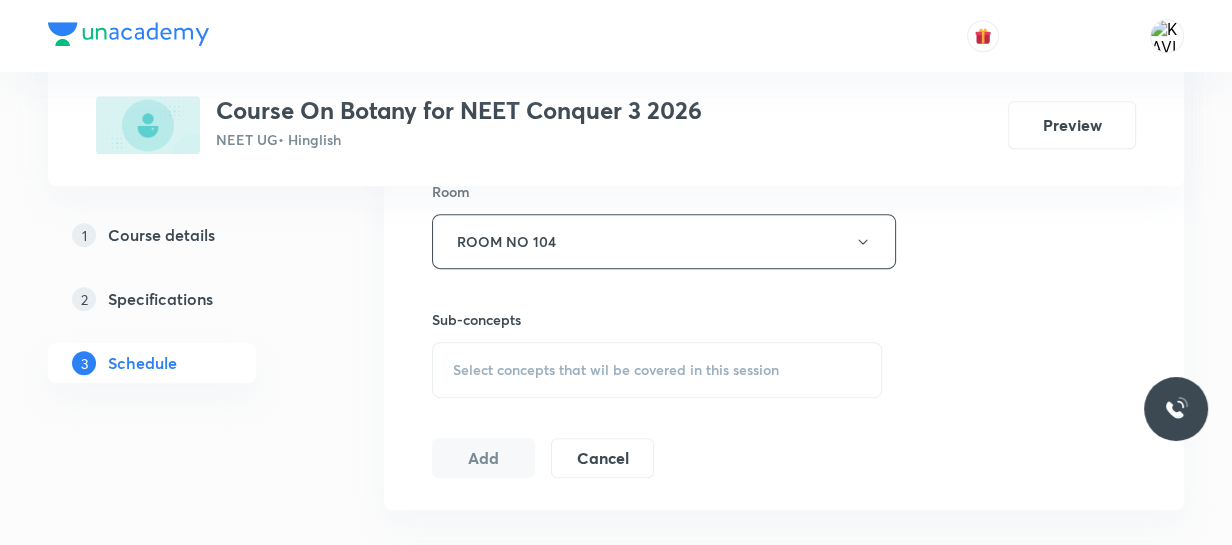 click on "Select concepts that wil be covered in this session" at bounding box center (657, 370) 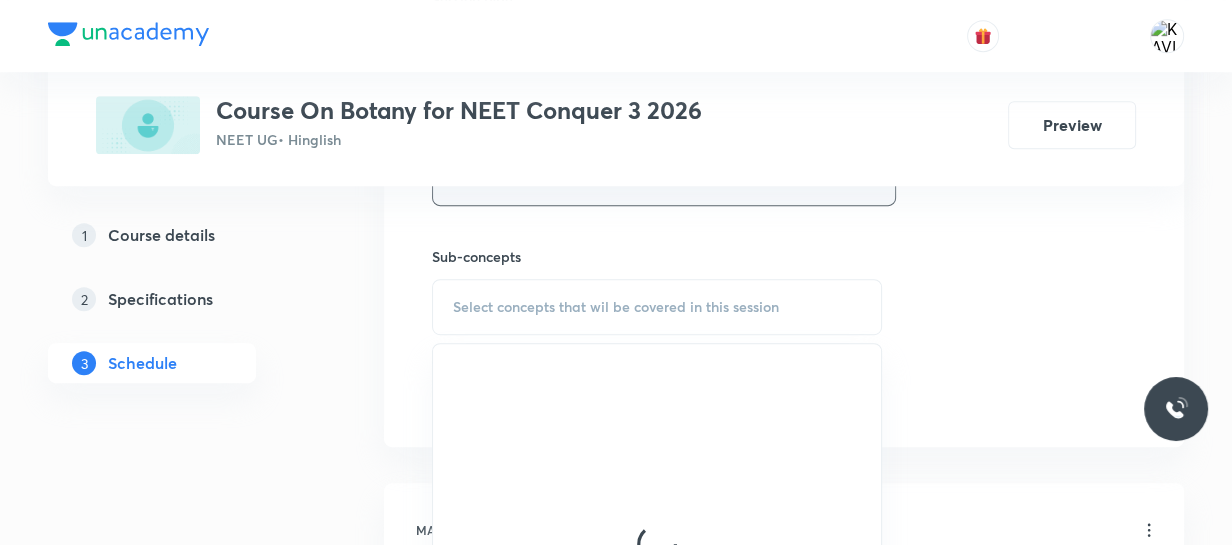 scroll, scrollTop: 957, scrollLeft: 0, axis: vertical 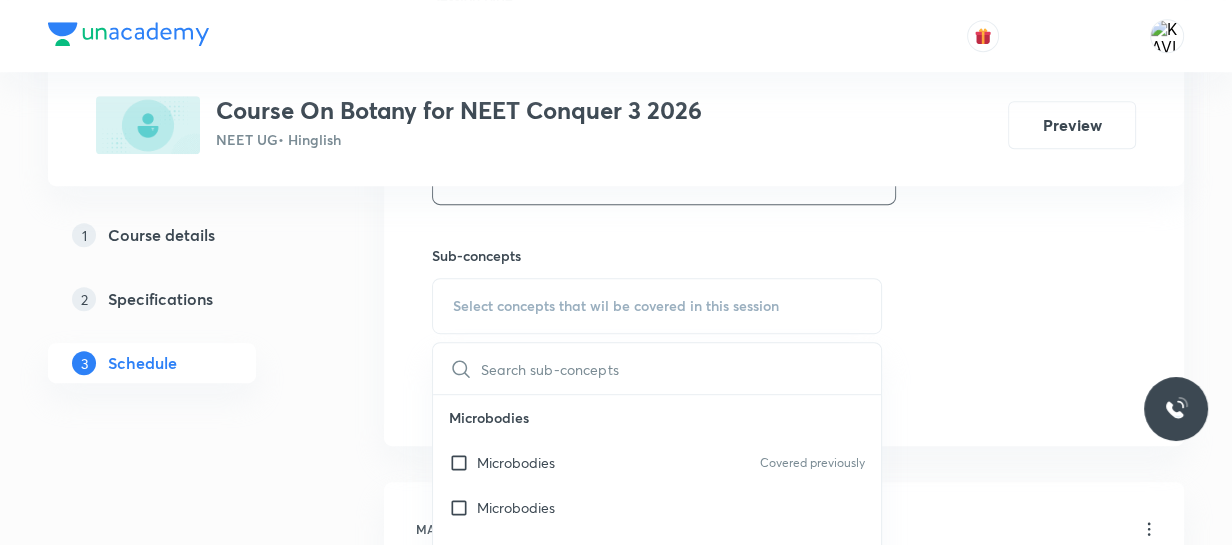 click at bounding box center [681, 368] 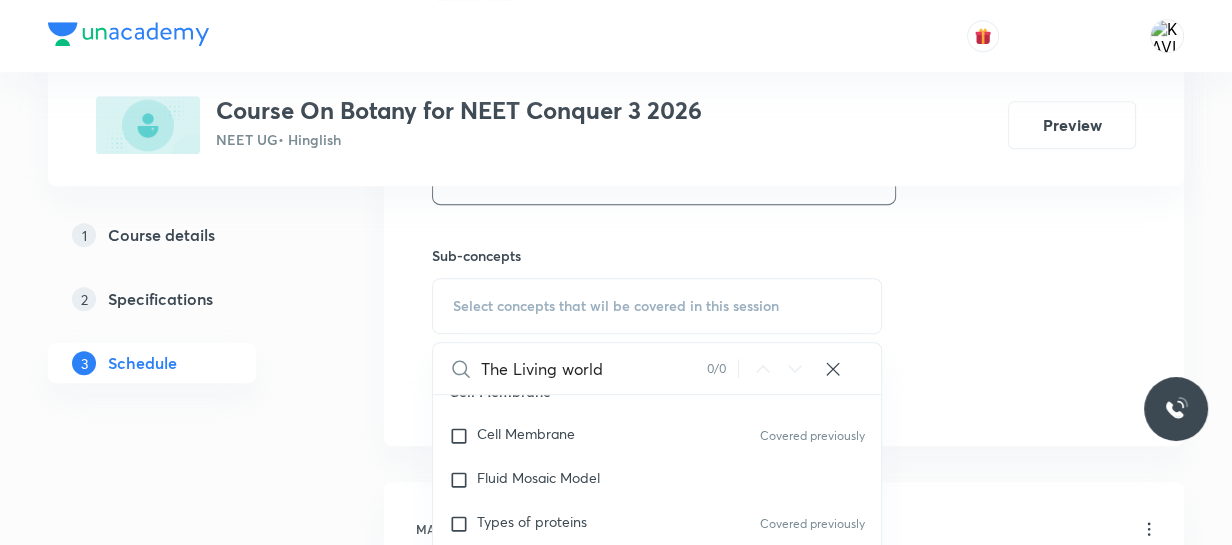 scroll, scrollTop: 1068, scrollLeft: 0, axis: vertical 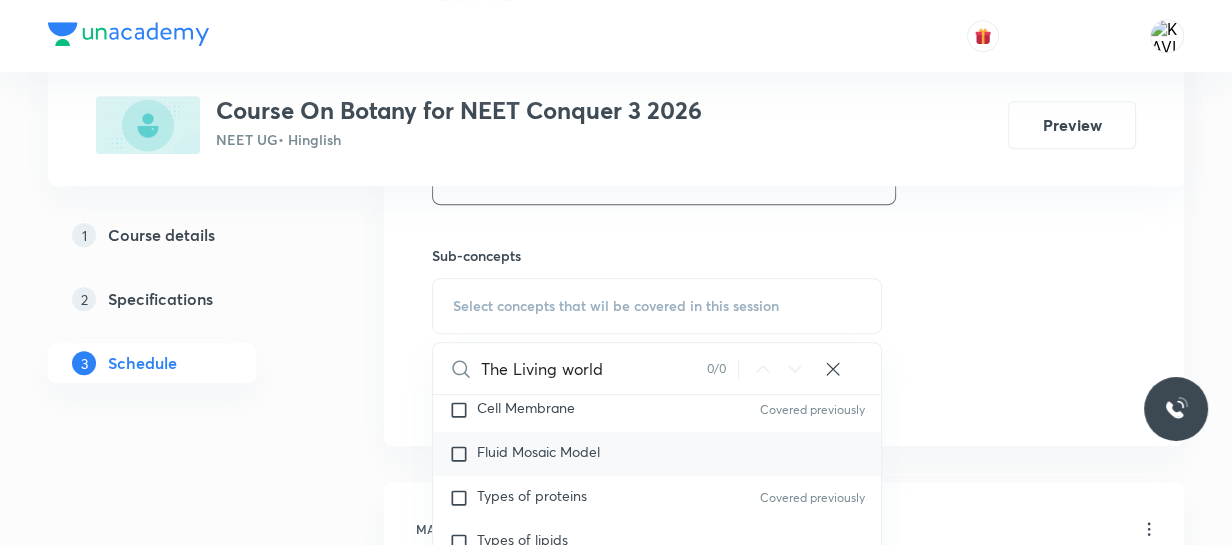 type on "The Living world" 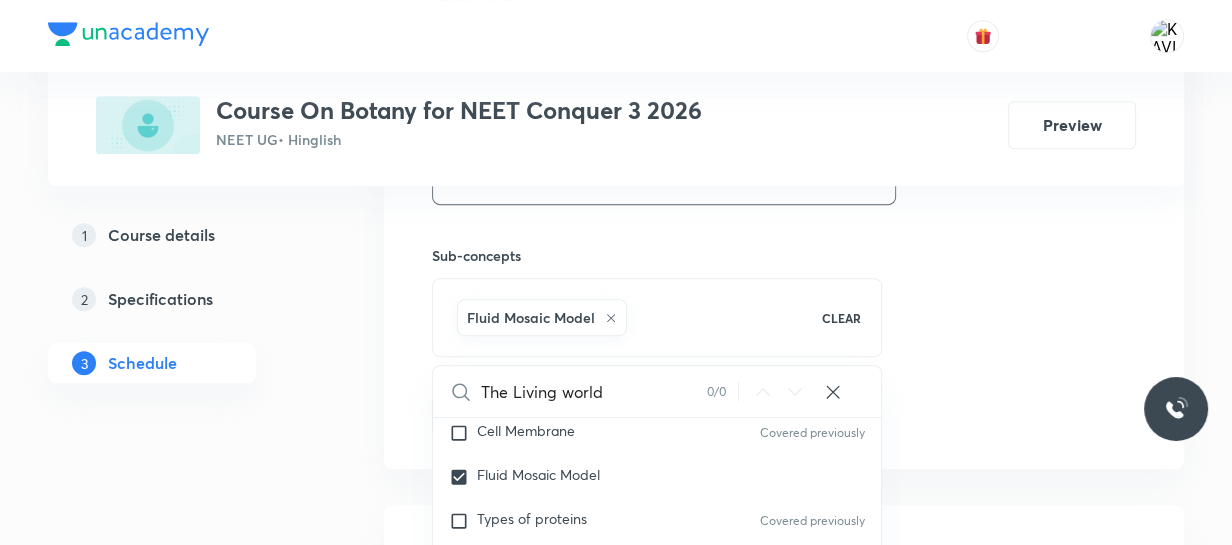 click on "Session  25 Live class Session title 21/99 The Living world - 04 ​ Schedule for Aug 6, 2025, 11:25 AM ​ Duration (in minutes) 75 ​   Session type Online Offline Room ROOM NO 104 Sub-concepts Fluid Mosaic Model CLEAR The Living world 0 / 0 ​ Microbodies Microbodies Covered previously Microbodies Plastids Plastids Occurrence Leucoplast Covered previously Chloroplast Chloroplast Number Covered previously Endomembrane System Endomembrane System Cell Organelles Functions ER GB Lysosome Vacuole Cell Wall Cell Wall Covered previously Compositon Type of Cell wall Different Types Plasmodesmata Cell Membrane Cell Membrane Covered previously Fluid Mosaic Model Types of proteins Covered previously Types of lipids Eukaryotic Cell Eukaryotic Cell Covered previously Difference between pro and eukaryotic cell Difference between plant and animal cell Prokaryotic Cell Prokaryotic Cell Covered previously Different Shapes An overview of Cell An overview of Cell Covered previously Cytoplasm is Main Arena Cell Theory RBC" at bounding box center [784, -44] 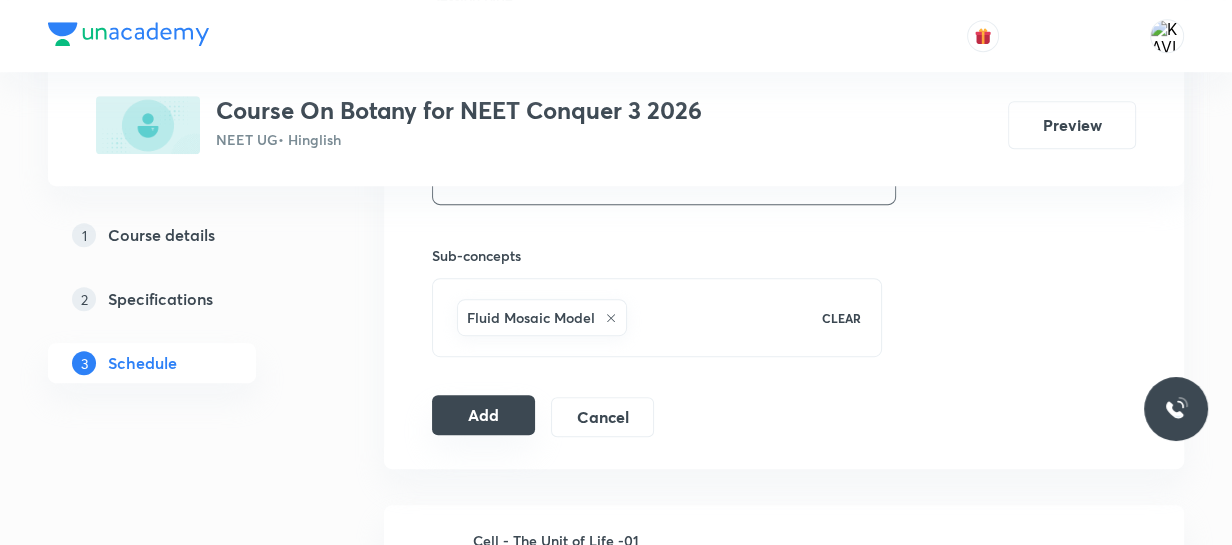 click on "Add" at bounding box center (483, 415) 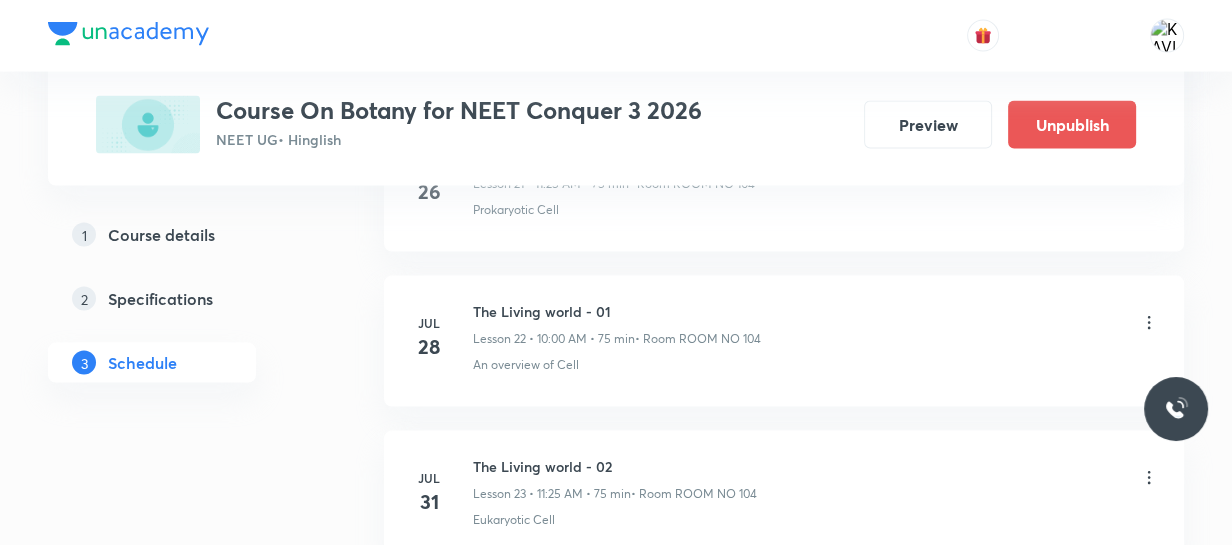 scroll, scrollTop: 4009, scrollLeft: 0, axis: vertical 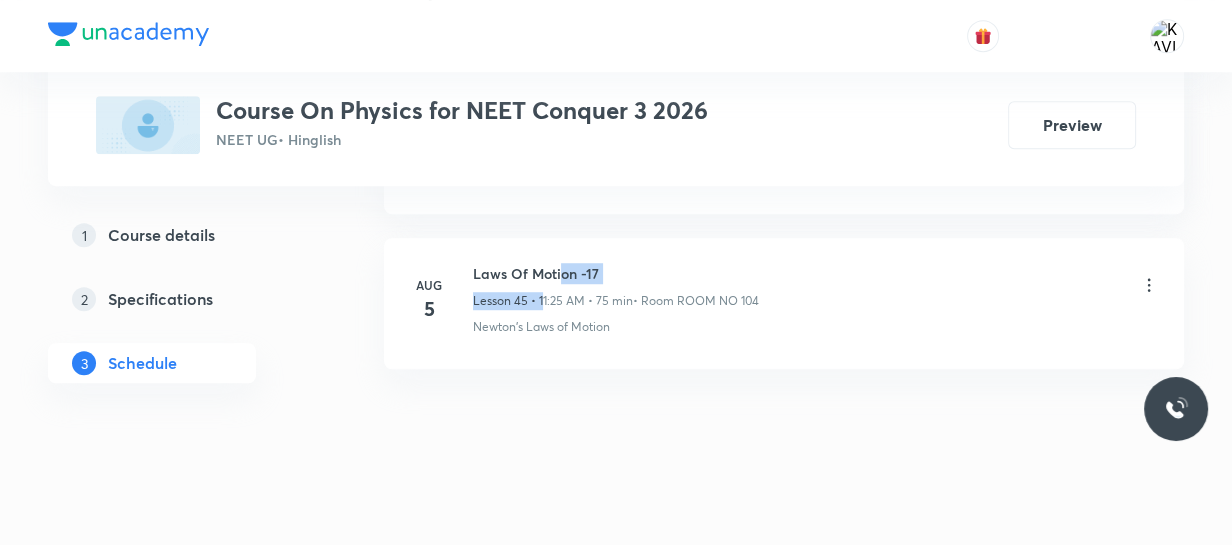 drag, startPoint x: 543, startPoint y: 276, endPoint x: 562, endPoint y: 260, distance: 24.839485 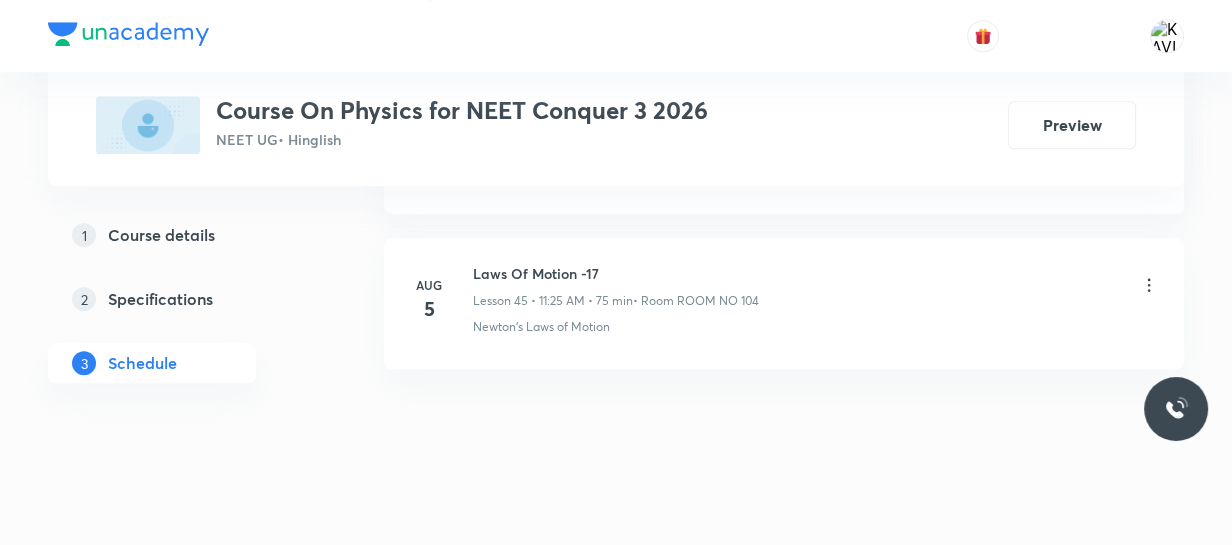 click on "Laws Of Motion -17" at bounding box center [616, 273] 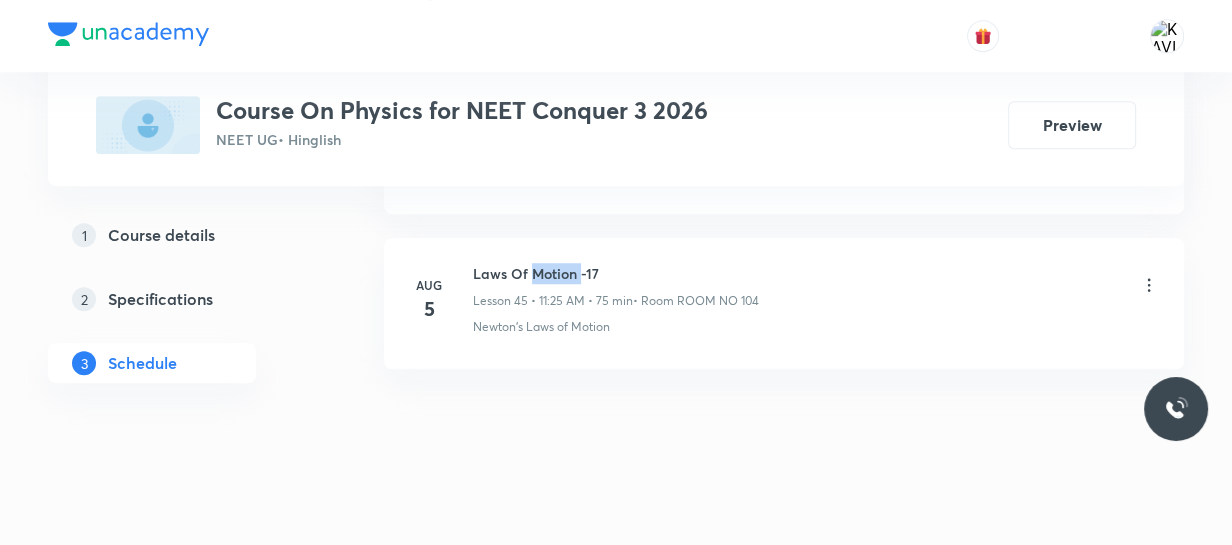 click on "Laws Of Motion -17" at bounding box center [616, 273] 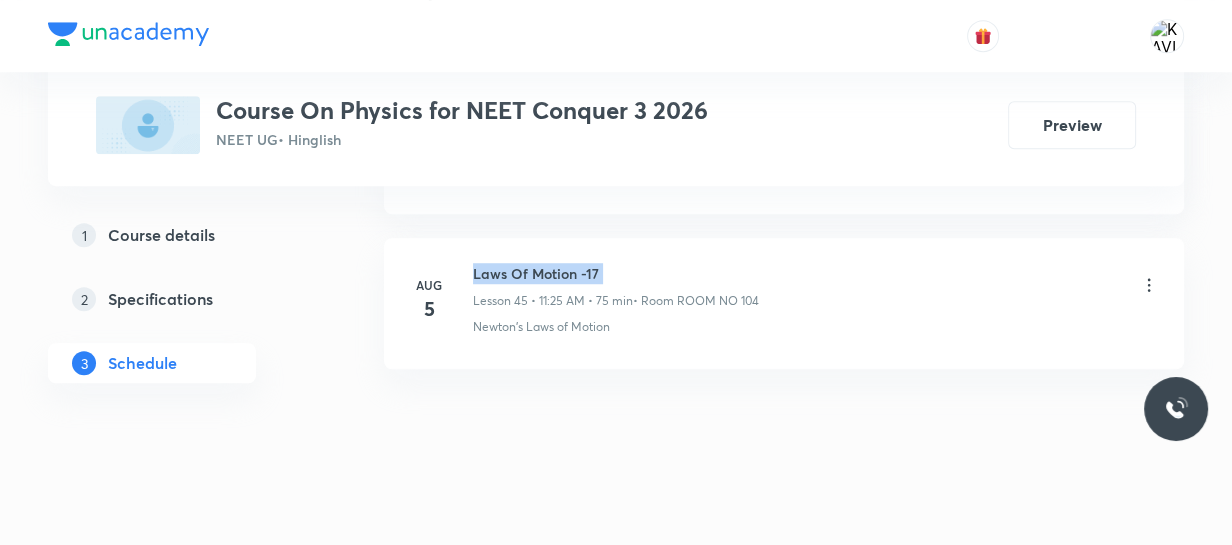 click on "Laws Of Motion -17" at bounding box center (616, 273) 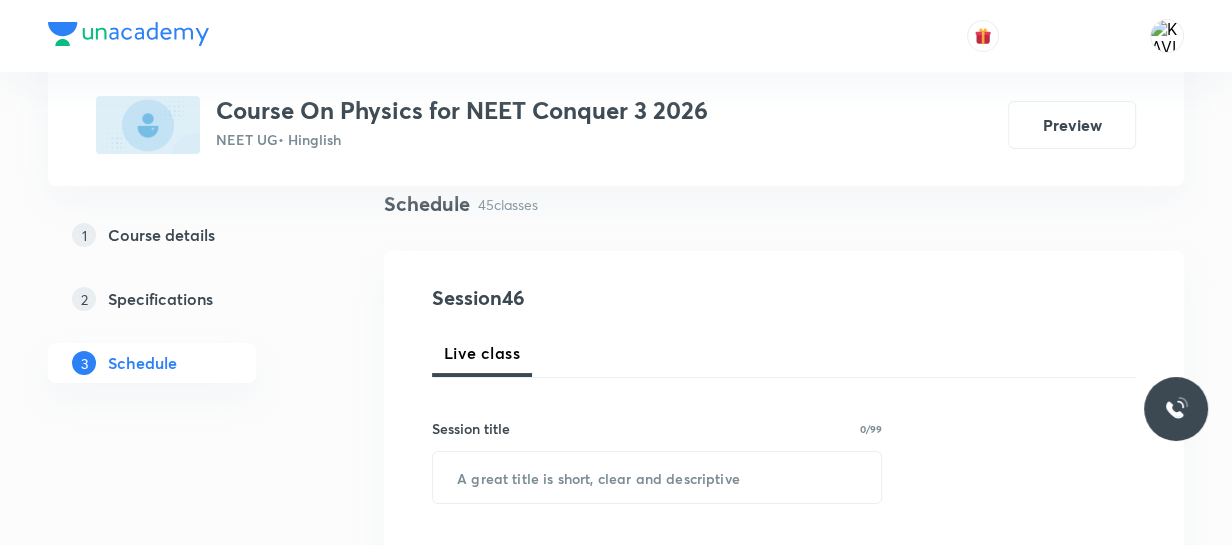 scroll, scrollTop: 257, scrollLeft: 0, axis: vertical 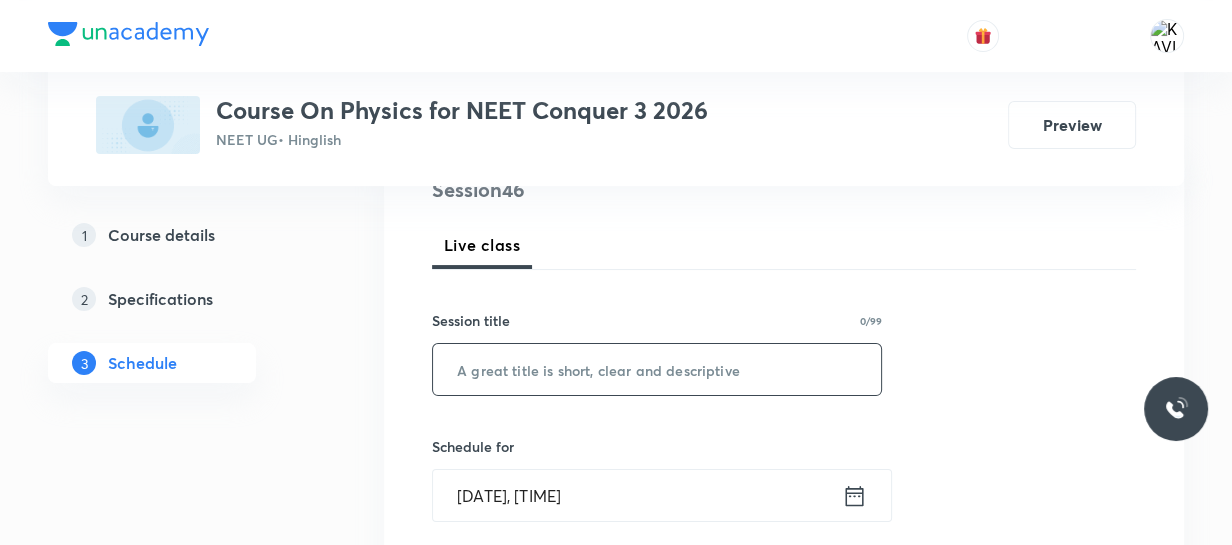 click at bounding box center [657, 369] 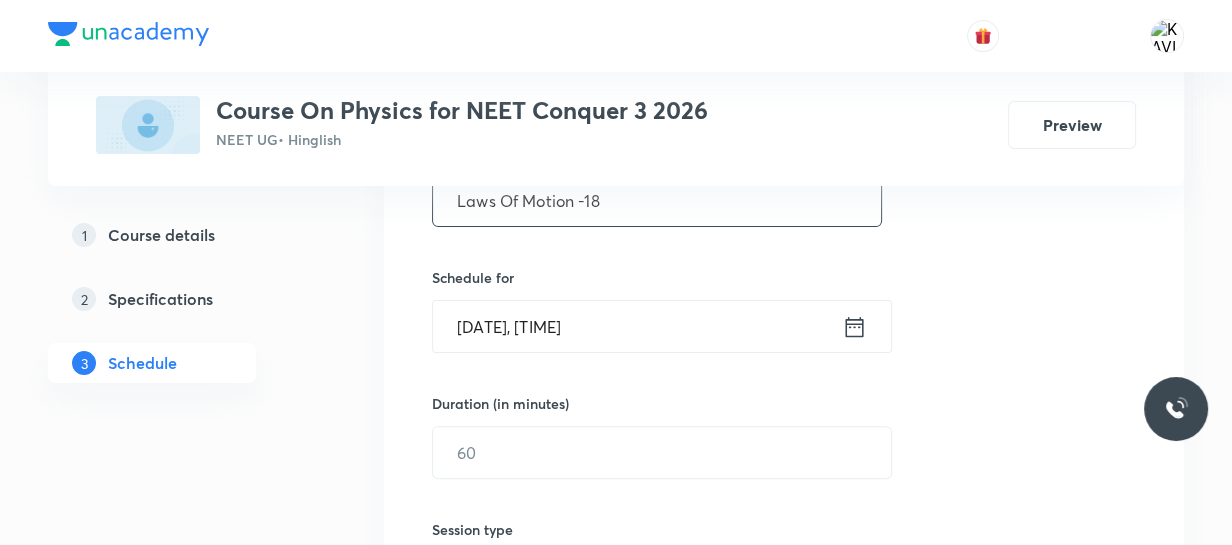 scroll, scrollTop: 427, scrollLeft: 0, axis: vertical 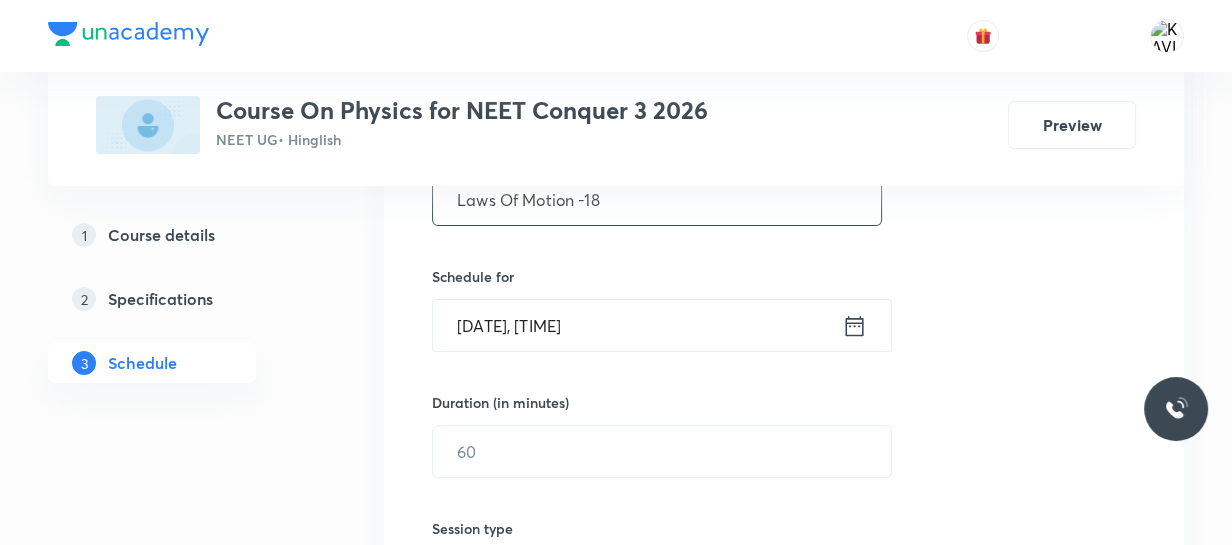 type on "Laws Of Motion -18" 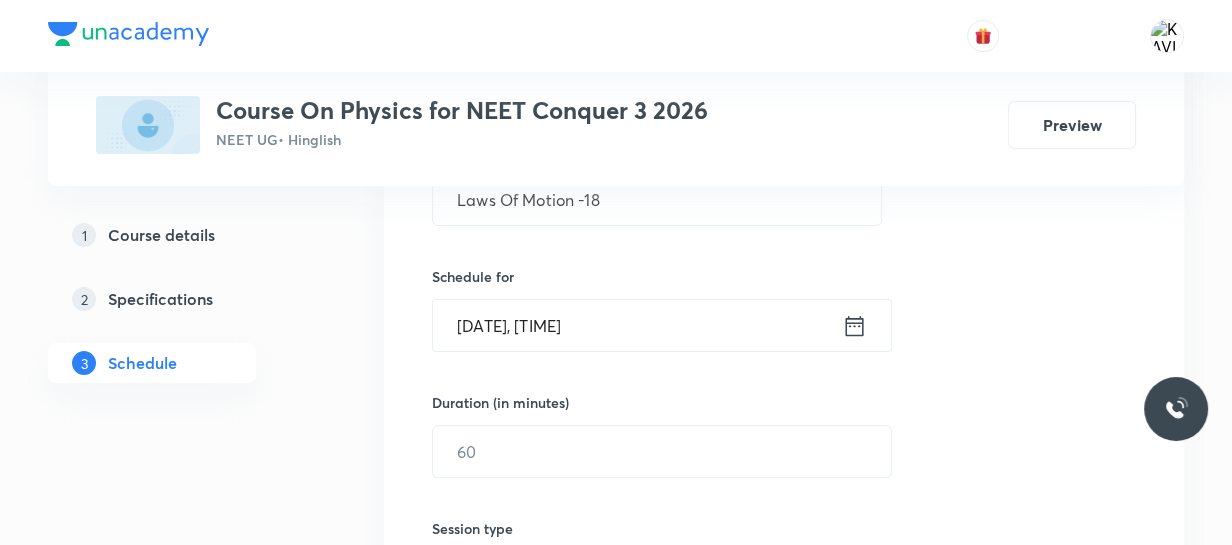 click 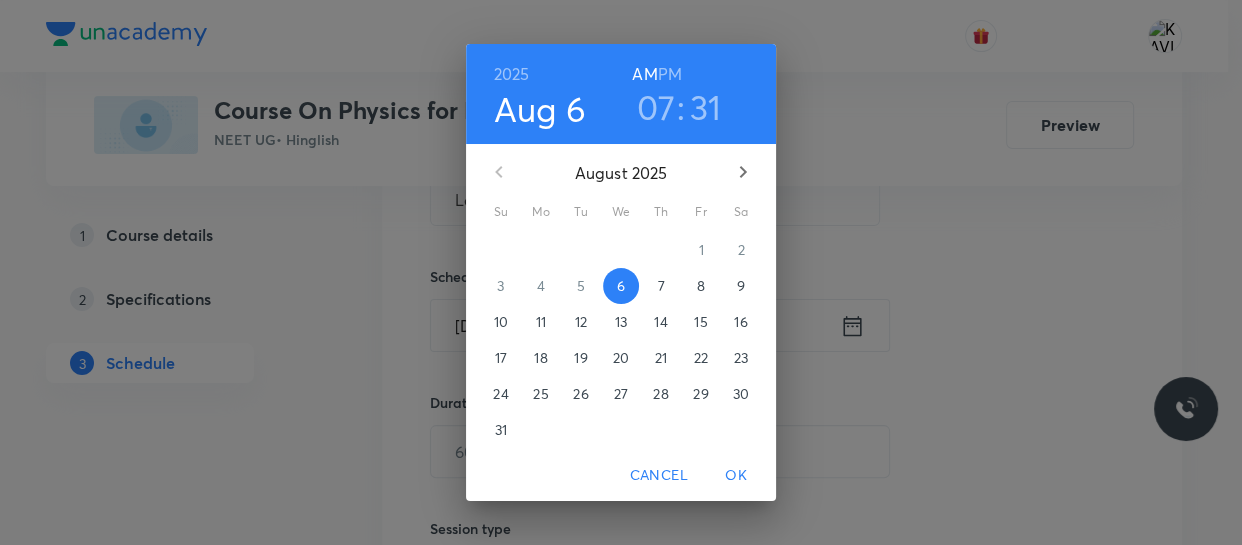 click on "PM" at bounding box center (670, 74) 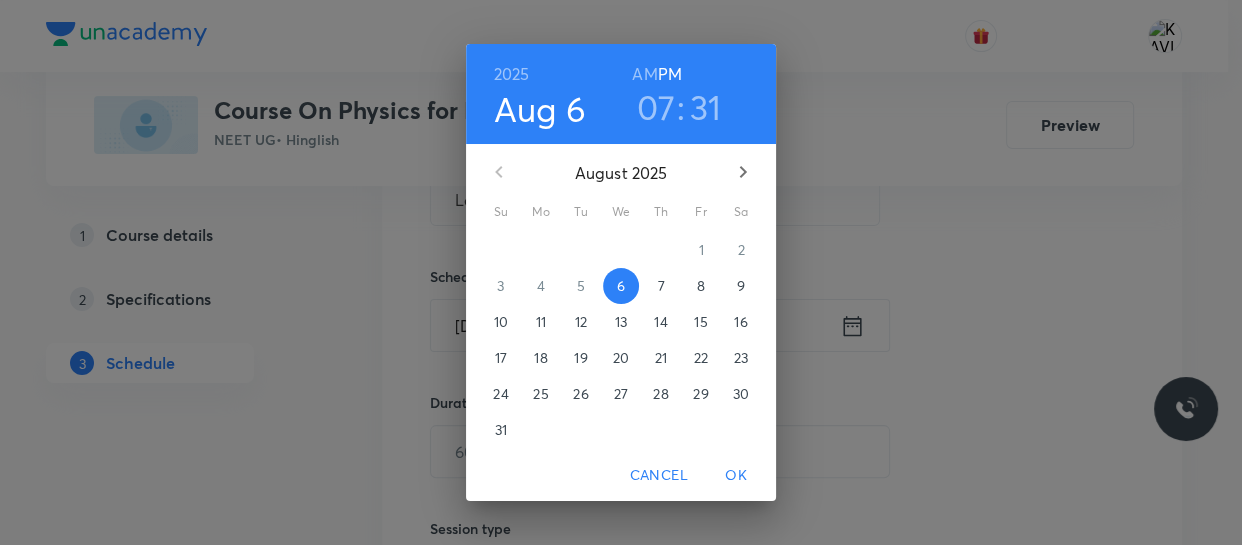click on "07" at bounding box center (656, 107) 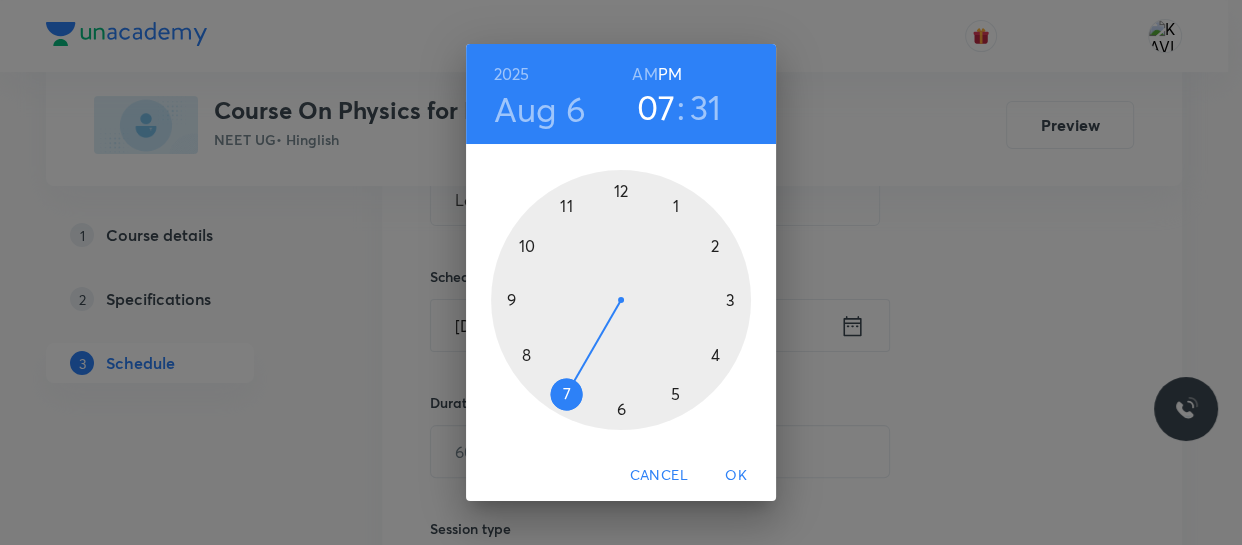 click at bounding box center [621, 300] 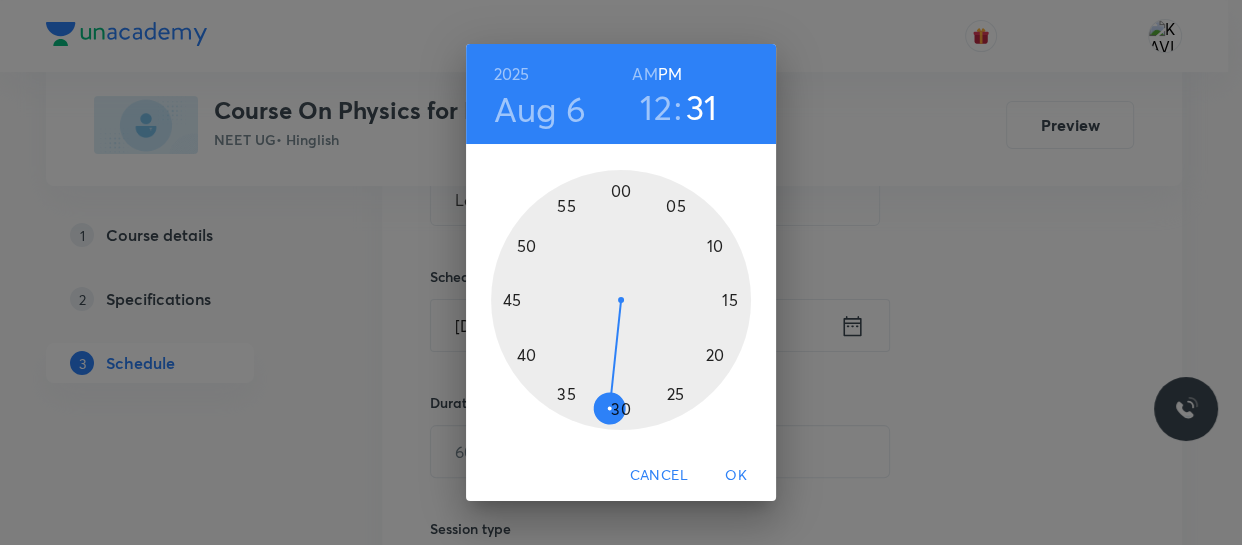 click at bounding box center [621, 300] 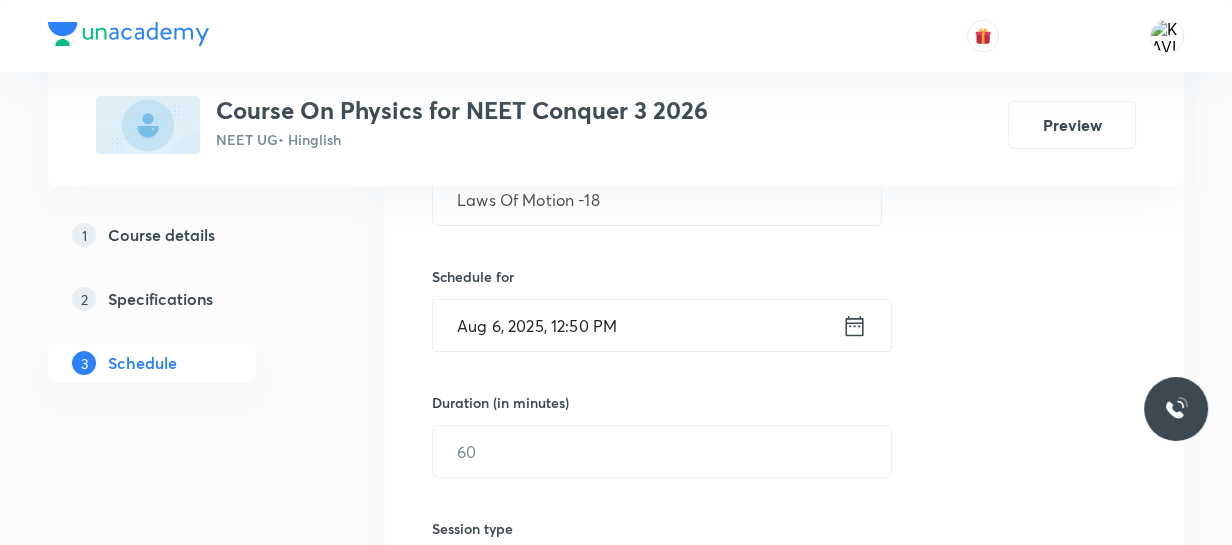 scroll, scrollTop: 552, scrollLeft: 0, axis: vertical 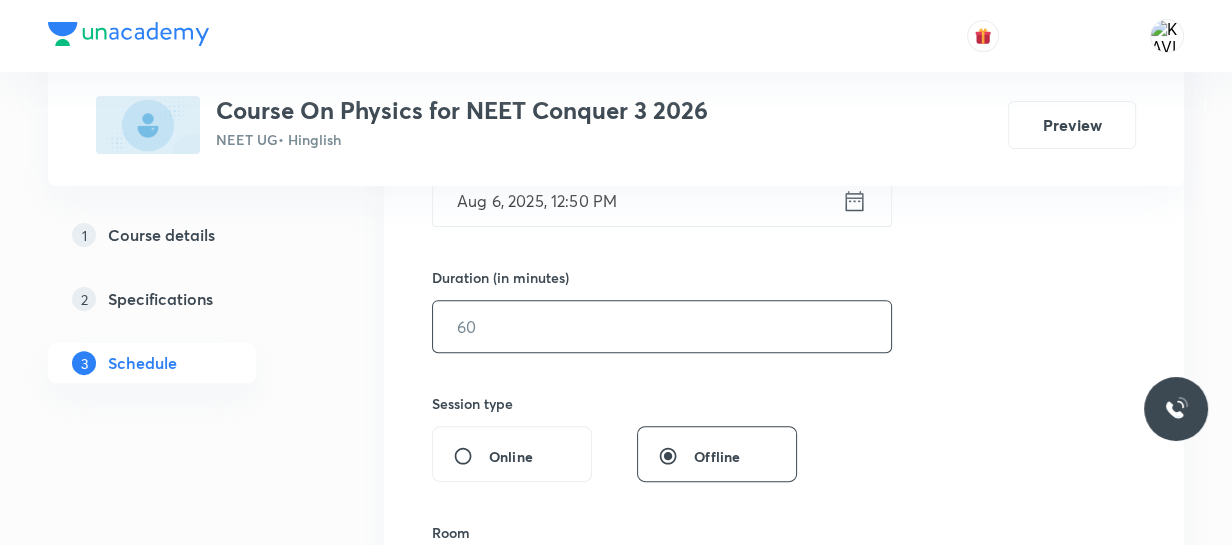 click at bounding box center (662, 326) 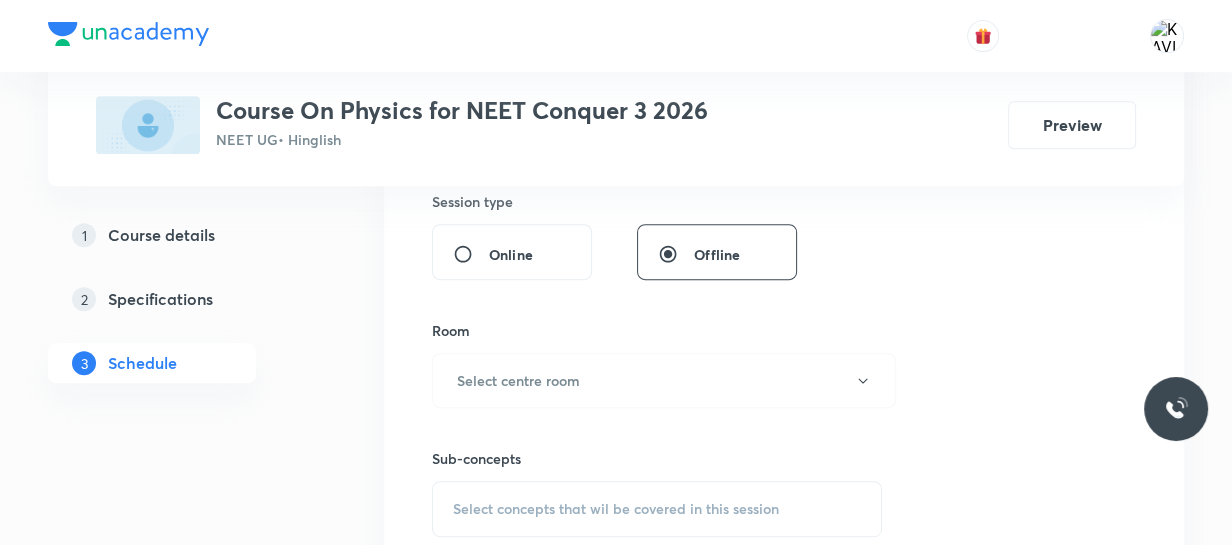 scroll, scrollTop: 757, scrollLeft: 0, axis: vertical 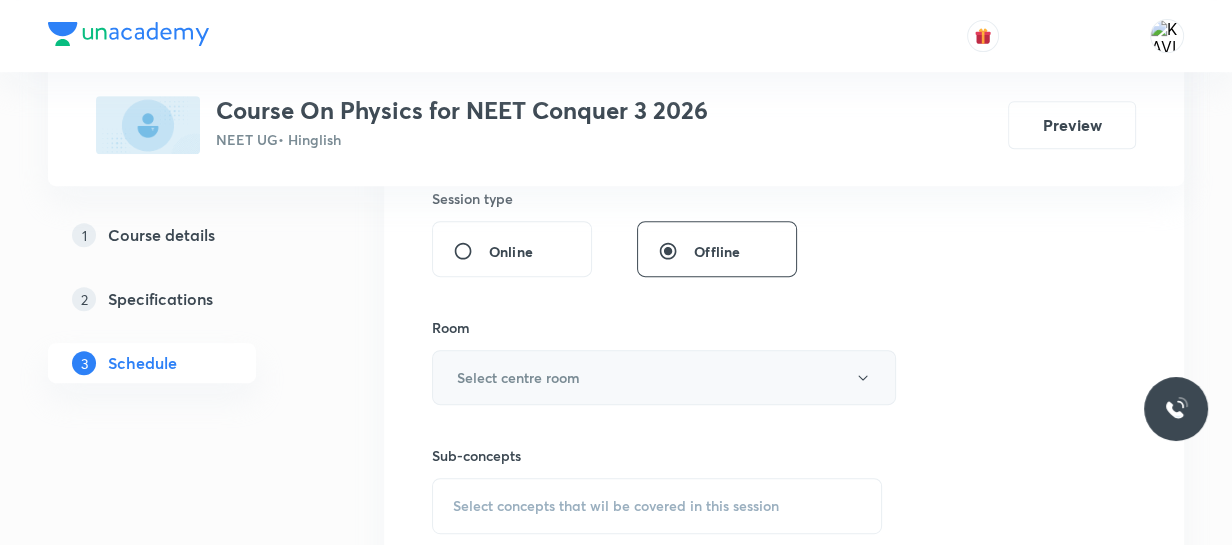type on "75" 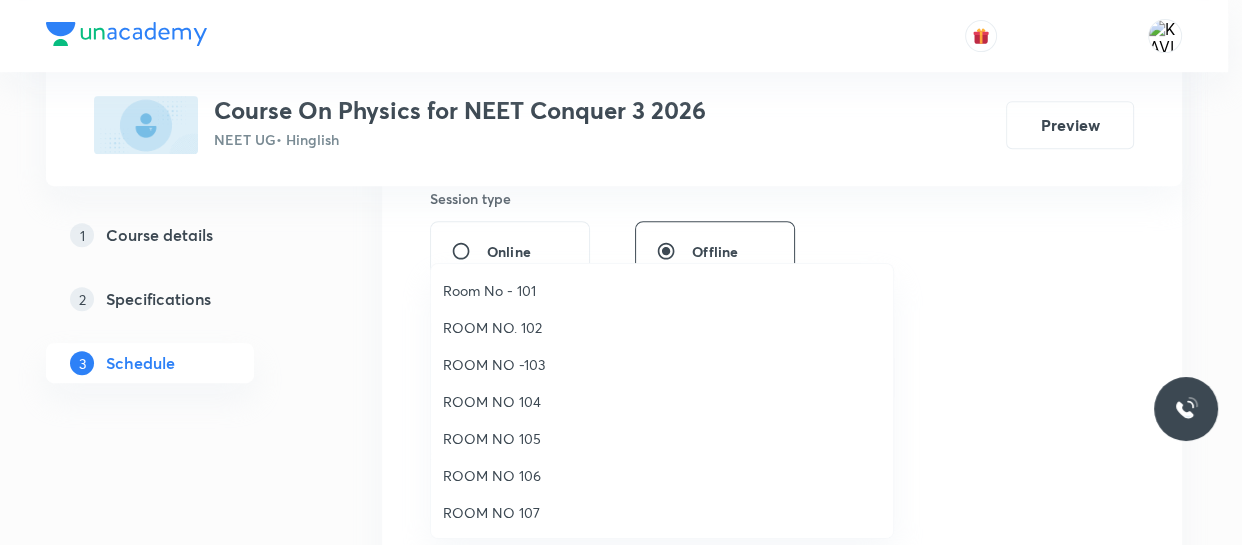 click on "ROOM NO 104" at bounding box center (662, 401) 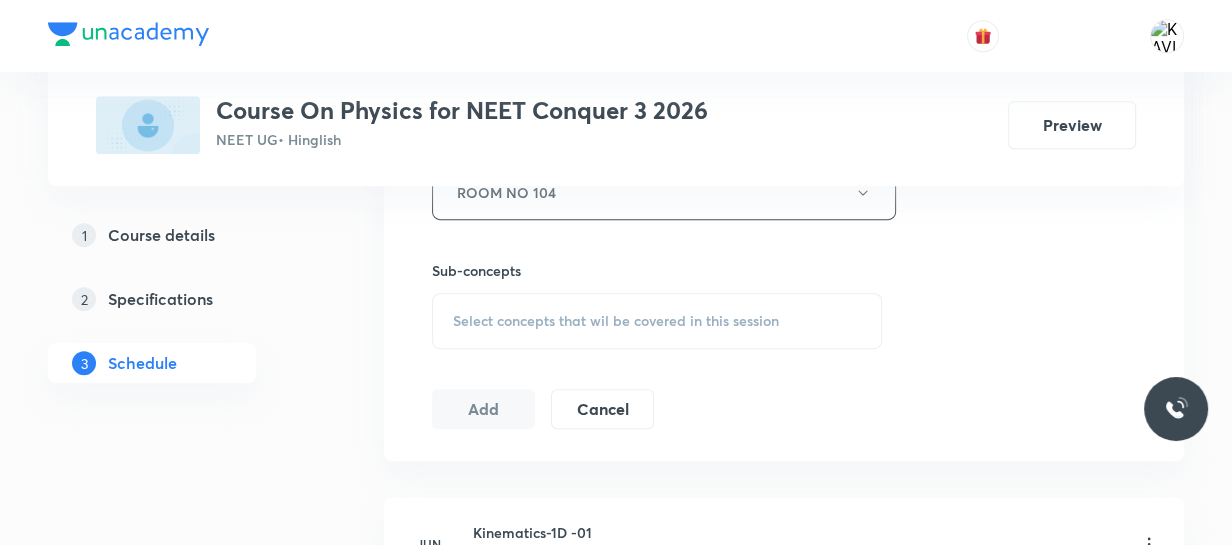 scroll, scrollTop: 946, scrollLeft: 0, axis: vertical 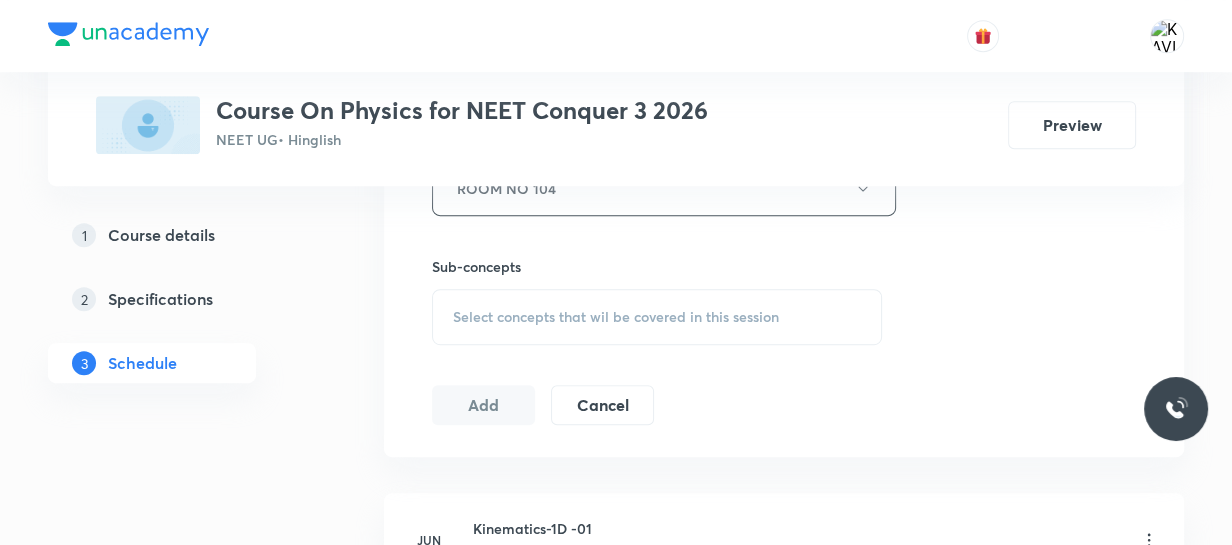 click on "Select concepts that wil be covered in this session" at bounding box center [616, 317] 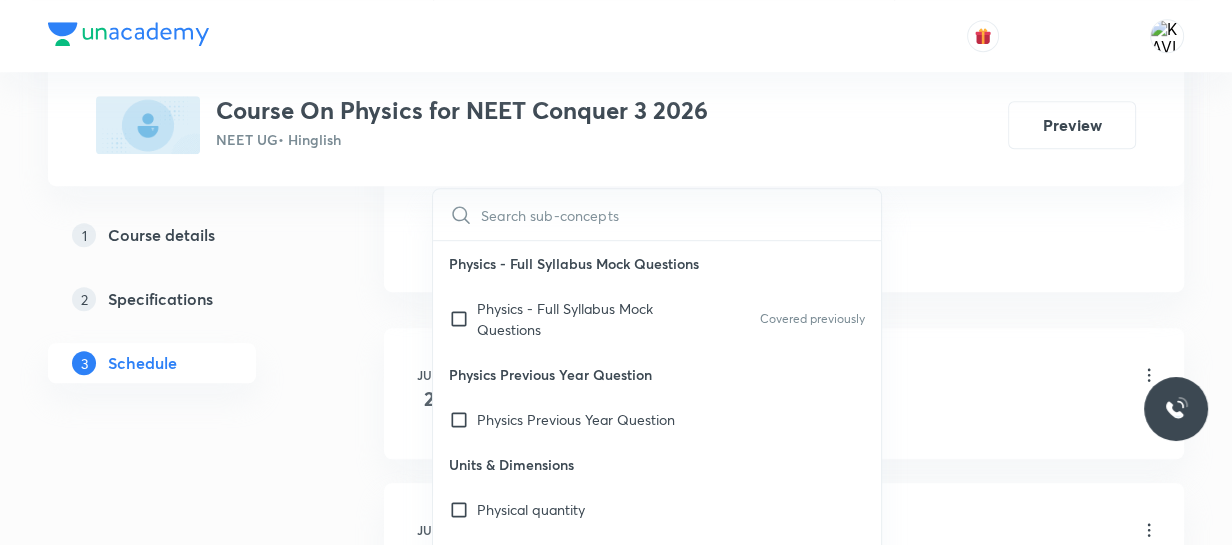 scroll, scrollTop: 1121, scrollLeft: 0, axis: vertical 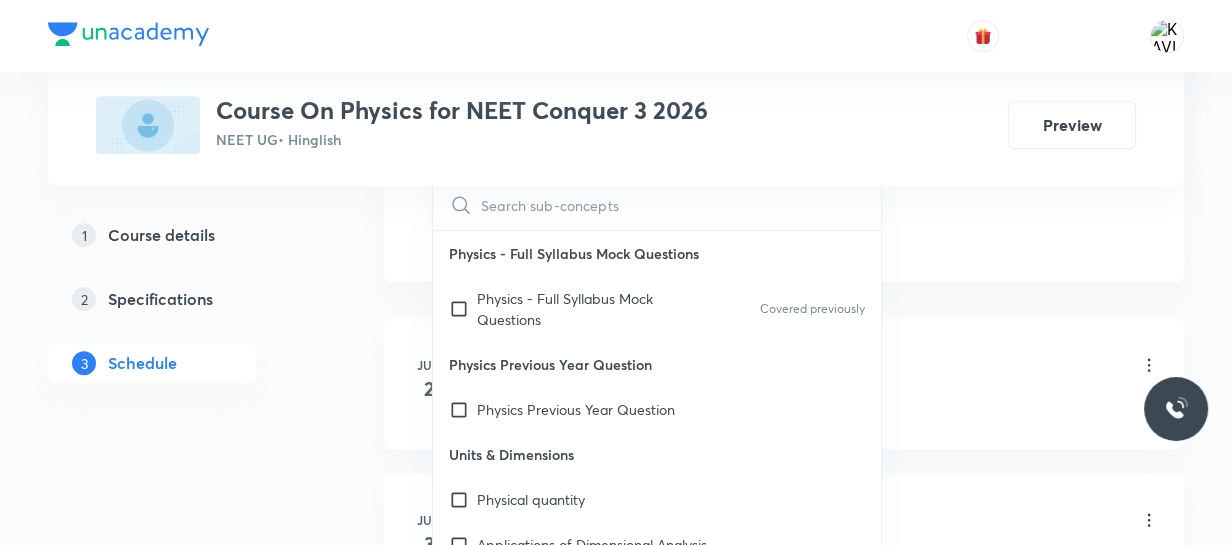 click at bounding box center (681, 204) 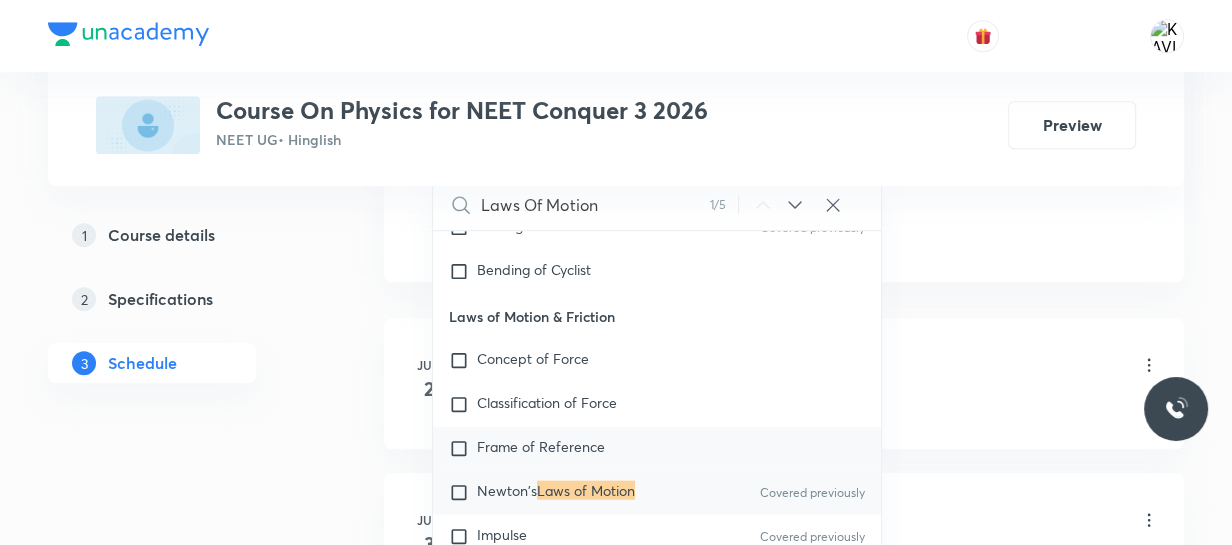 scroll, scrollTop: 4230, scrollLeft: 0, axis: vertical 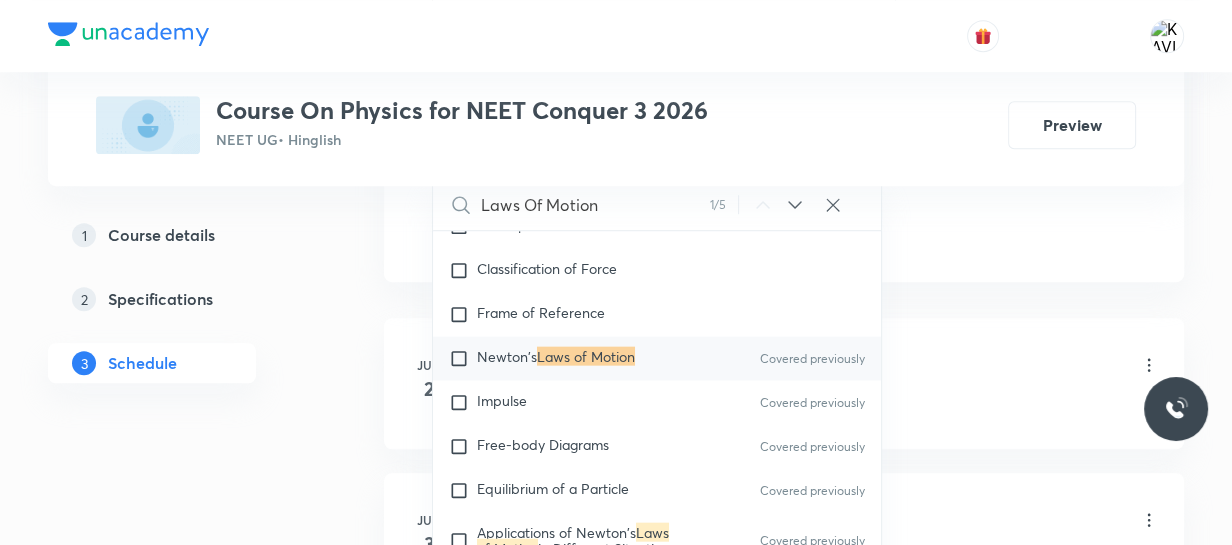 type on "Laws Of Motion" 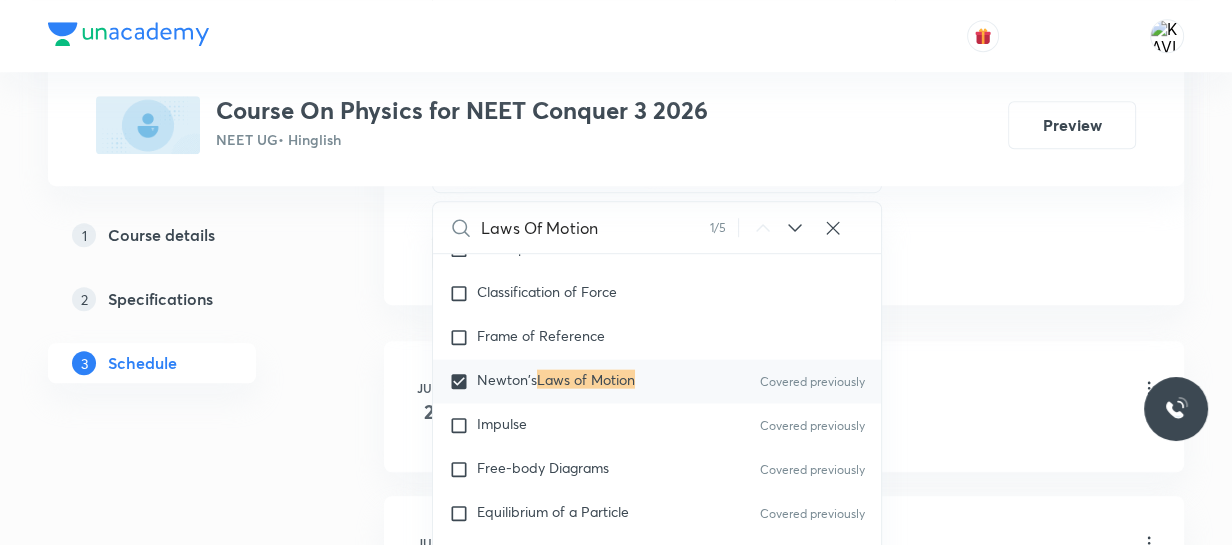 click on "Session  46 Live class Session title 18/99 Laws Of Motion -18 ​ Schedule for Aug 6, 2025, 12:50 PM ​ Duration (in minutes) 75 ​   Session type Online Offline Room ROOM NO 104 Sub-concepts Newton's Laws of Motion  CLEAR Laws Of Motion 1 / 5 ​ Physics - Full Syllabus Mock Questions Physics - Full Syllabus Mock Questions Covered previously Physics Previous Year Question Physics Previous Year Question Units & Dimensions Physical quantity Applications of Dimensional Analysis Significant Figures Units of Physical Quantities System of Units Dimensions of Some Mathematical Functions Unit and Dimension Covered previously Product of Two Vectors Covered previously Subtraction of Vectors Cross Product Covered previously Least Count Analysis Errors of Measurement Vernier Callipers Covered previously Screw Gauge Covered previously Zero Error Covered previously Basic Mathematics Elementary Algebra Covered previously Elementary Trigonometry Basic Coordinate Geometry Covered previously Functions Covered previously" at bounding box center (784, -208) 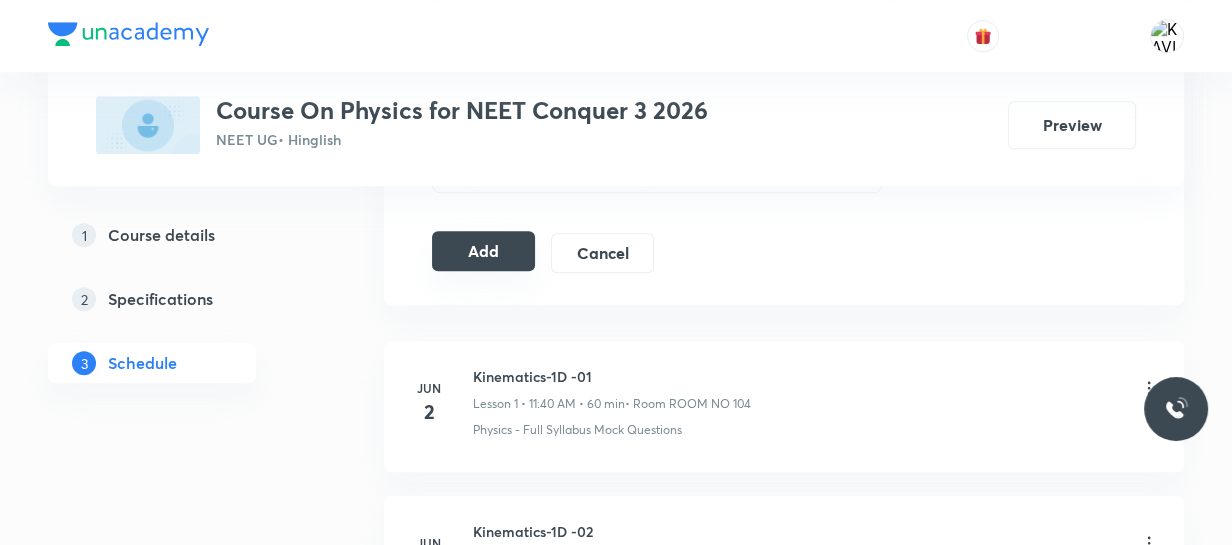 click on "Add" at bounding box center (483, 251) 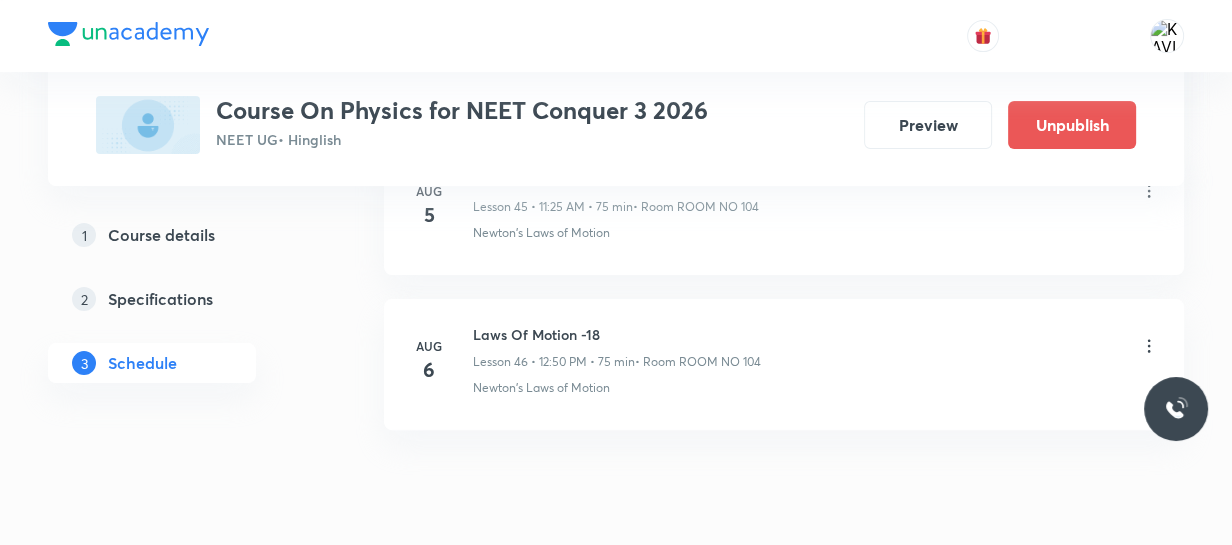 scroll, scrollTop: 7259, scrollLeft: 0, axis: vertical 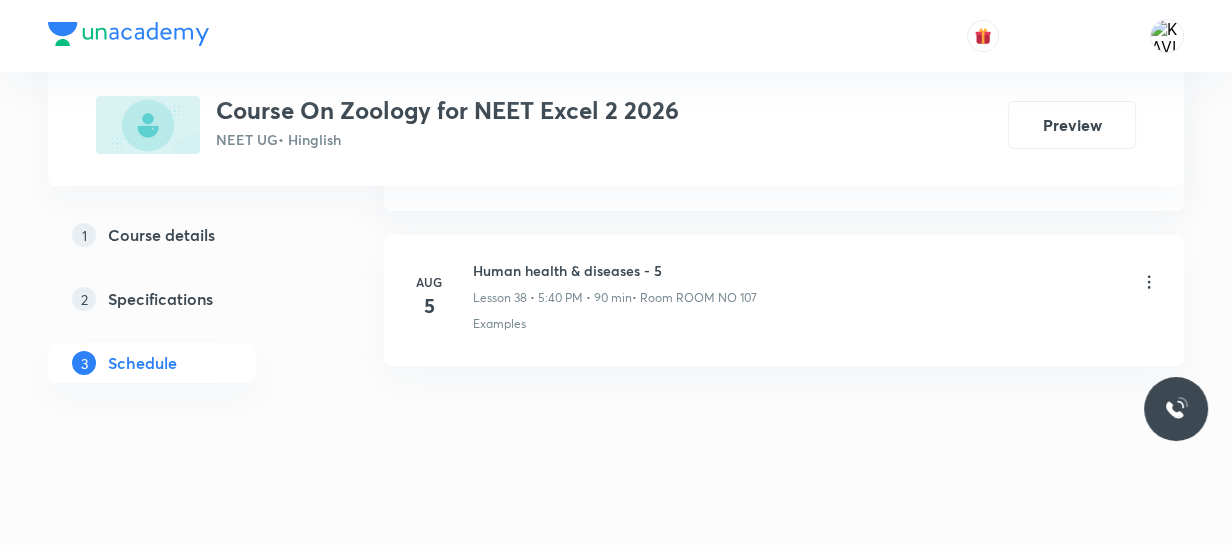 click on "Human health & diseases - 5" at bounding box center [615, 270] 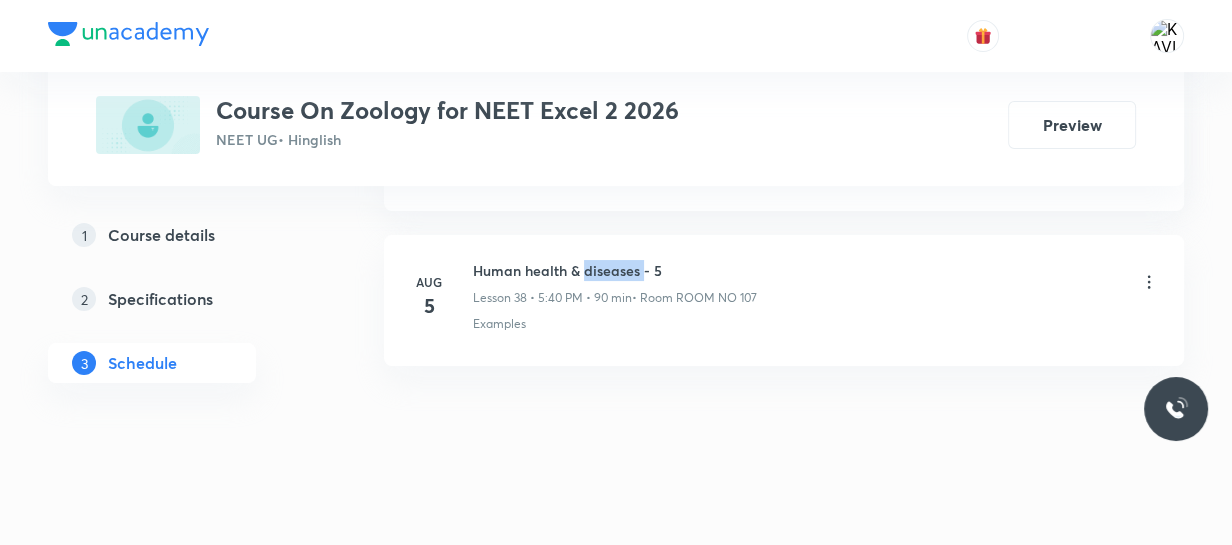 click on "Human health & diseases - 5" at bounding box center [615, 270] 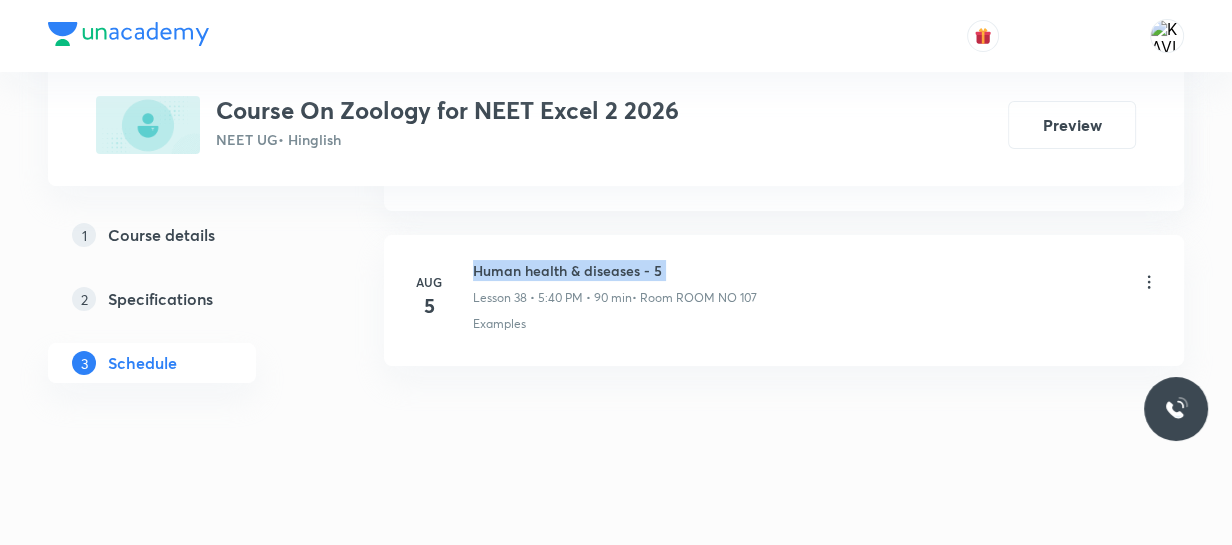 click on "Human health & diseases - 5" at bounding box center (615, 270) 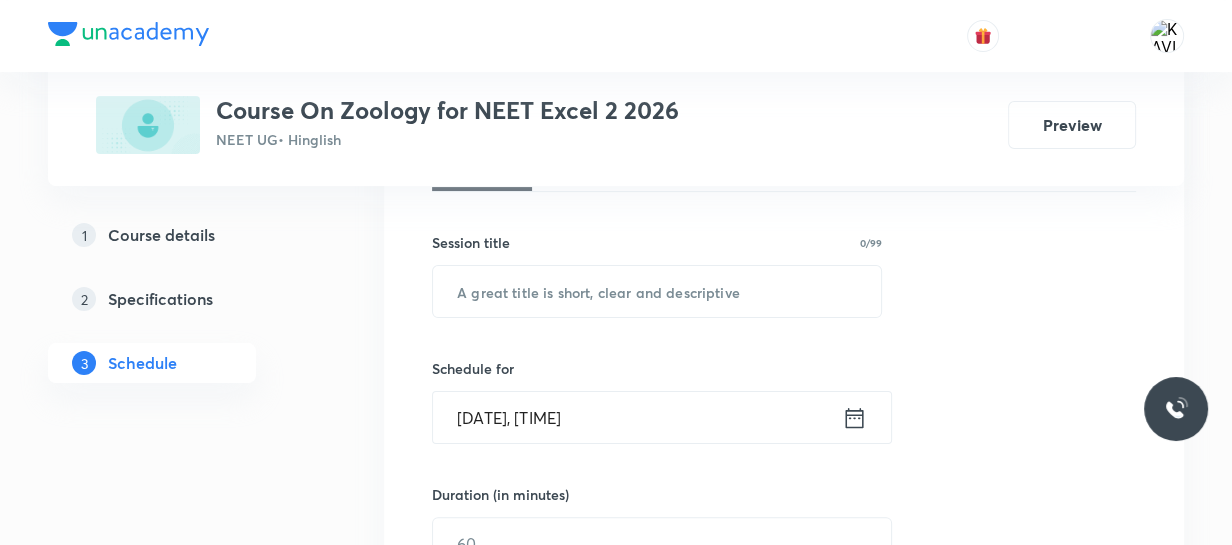scroll, scrollTop: 337, scrollLeft: 0, axis: vertical 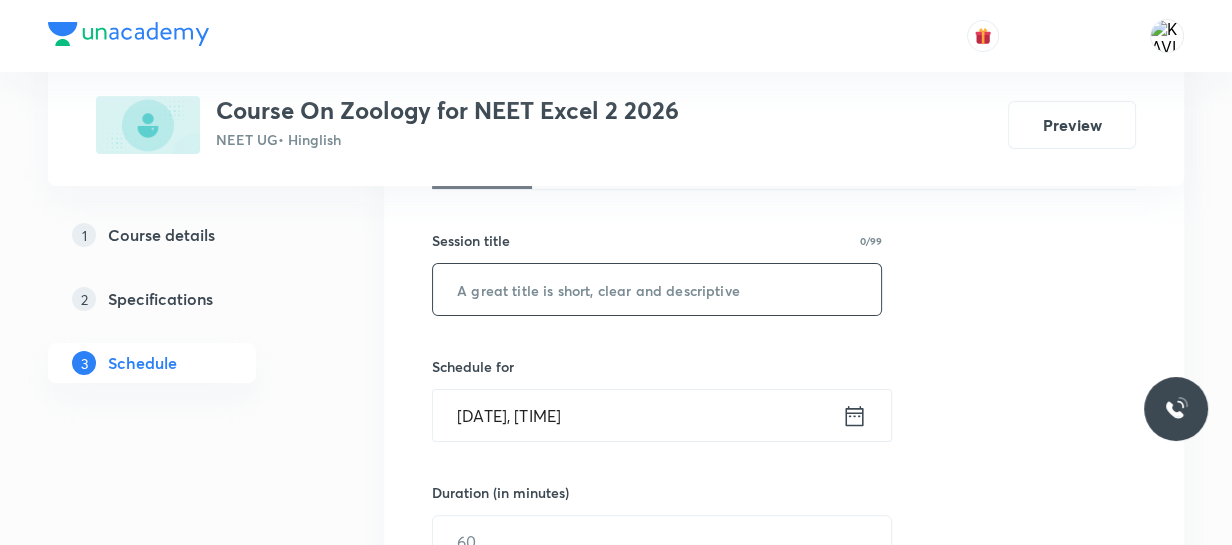 click at bounding box center (657, 289) 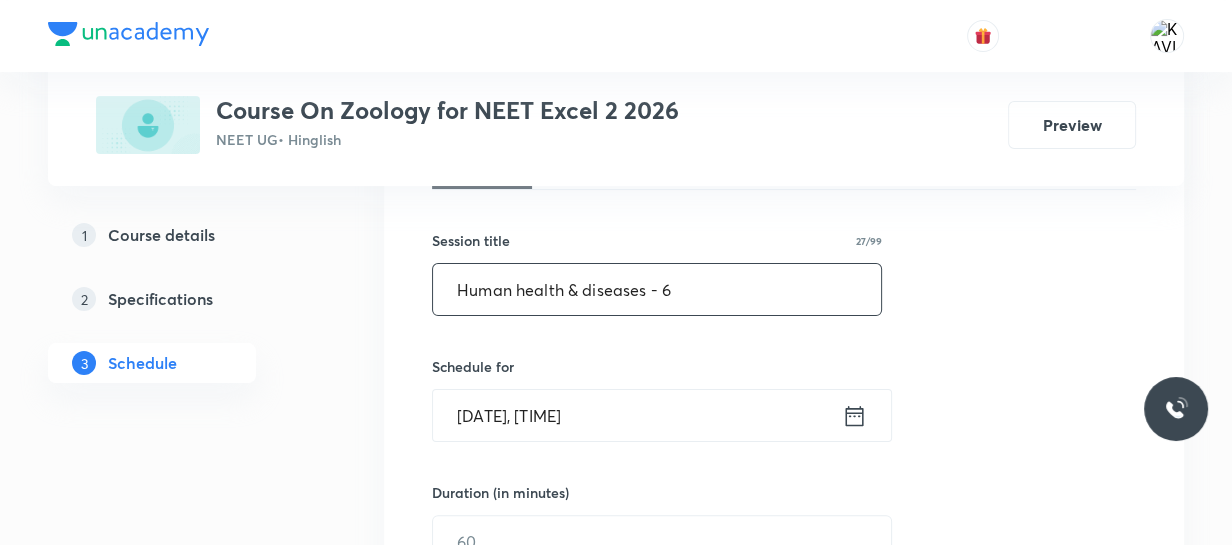 scroll, scrollTop: 446, scrollLeft: 0, axis: vertical 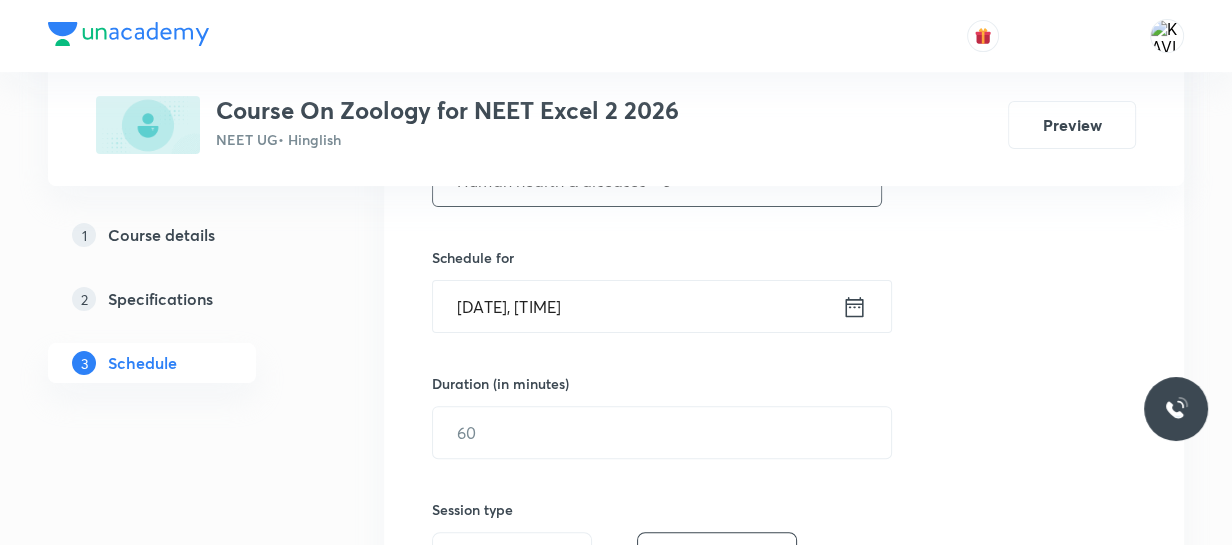 type on "Human health & diseases - 6" 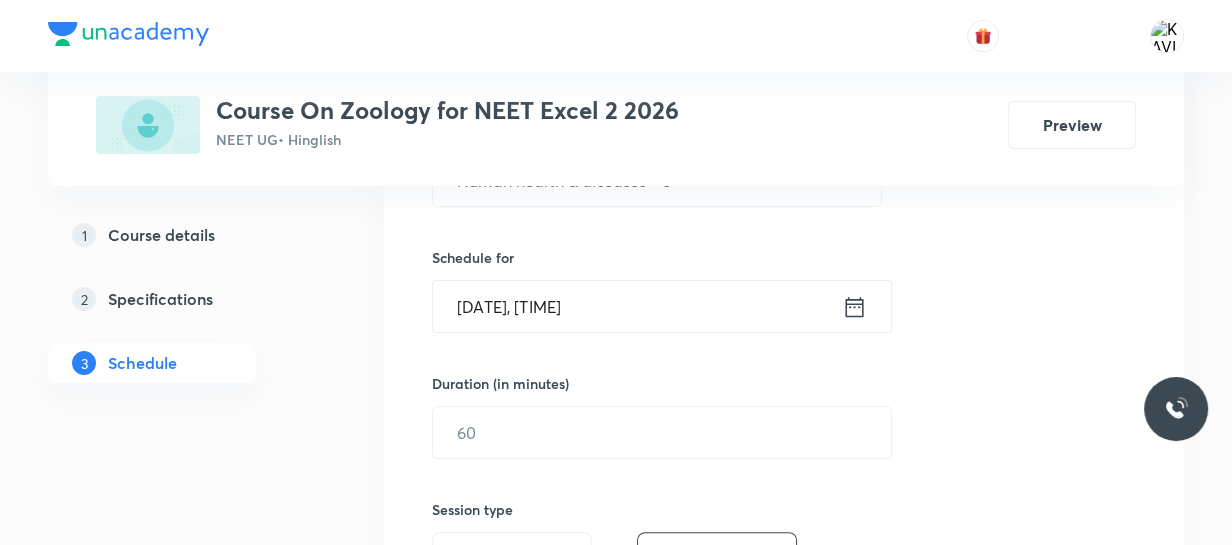 click 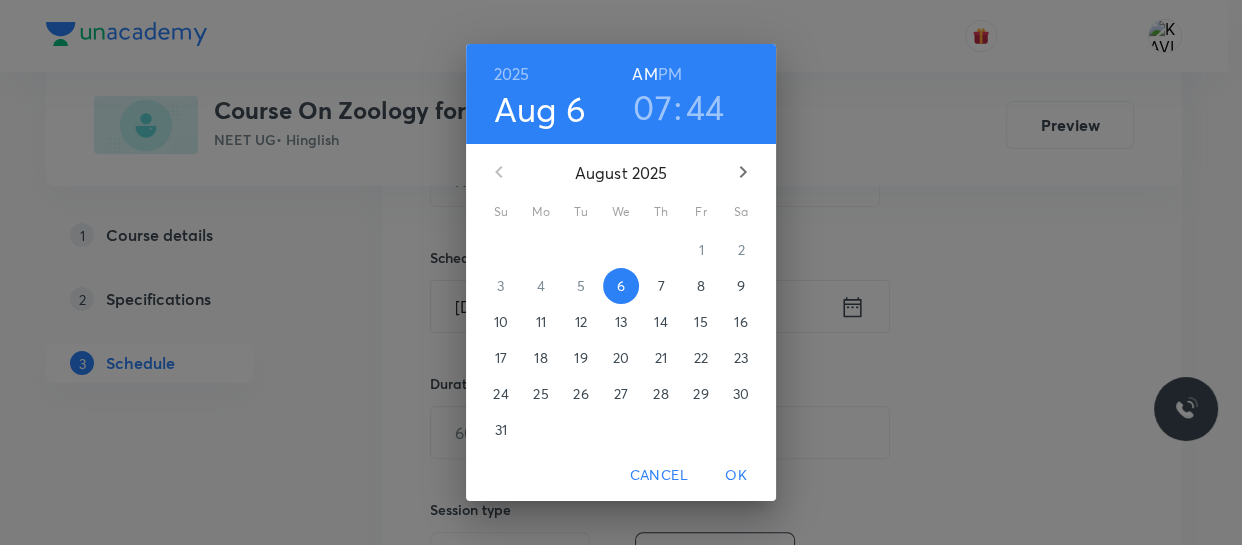 click on "PM" at bounding box center (670, 74) 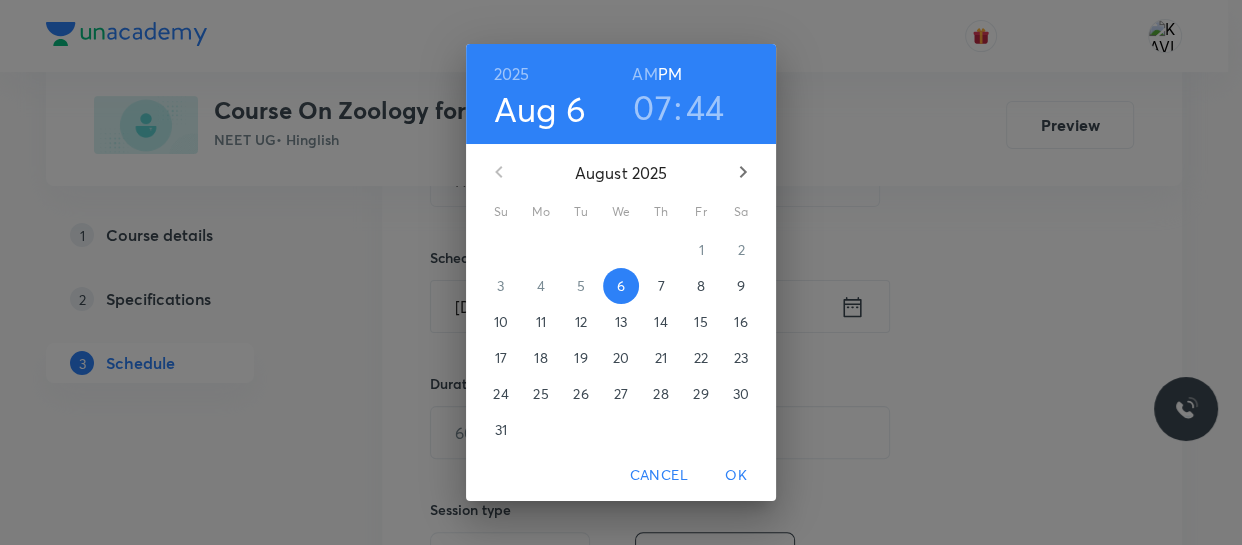 click on "07" at bounding box center (652, 107) 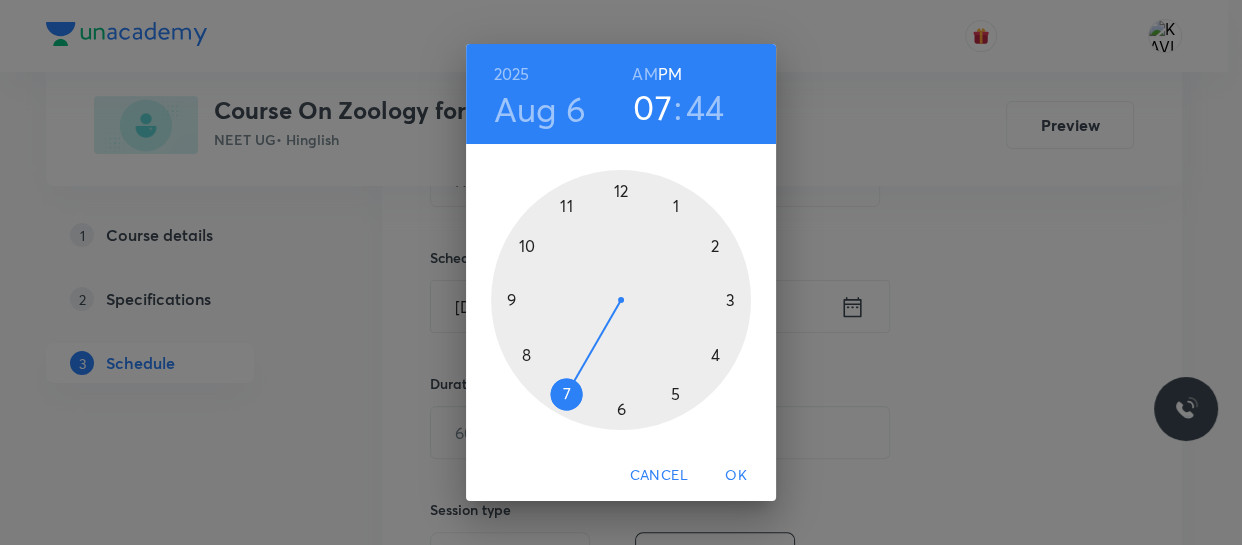 click at bounding box center [621, 300] 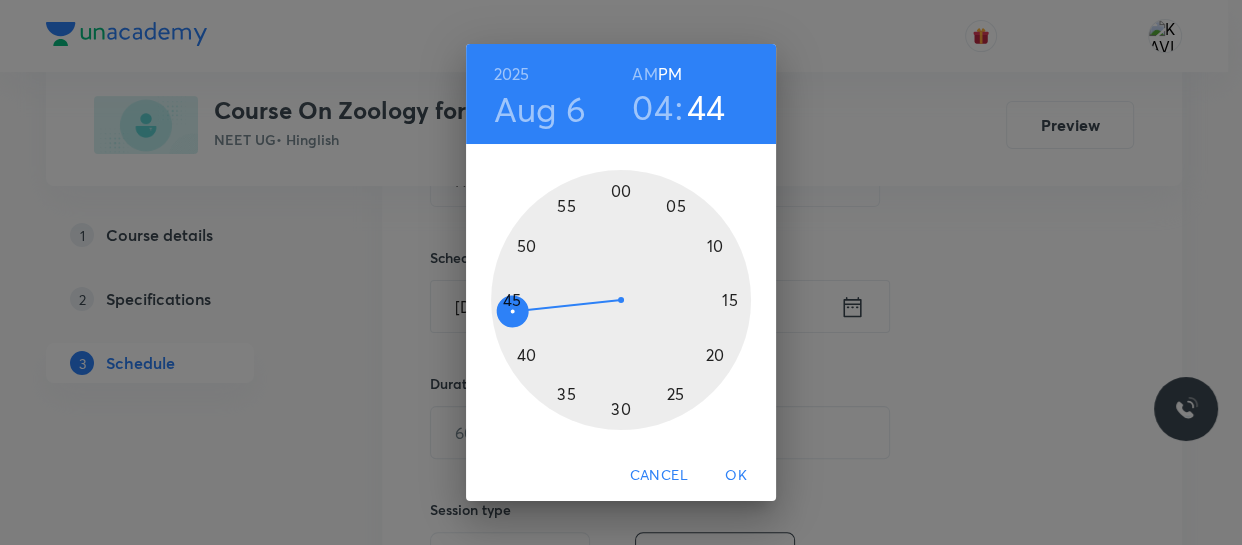 click at bounding box center (621, 300) 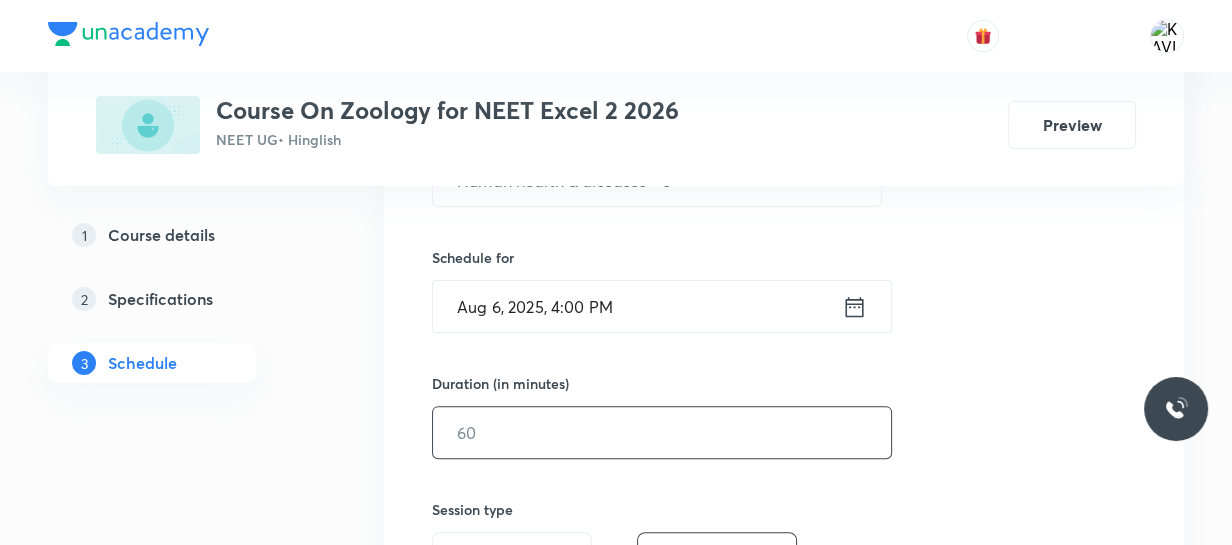 click at bounding box center (662, 432) 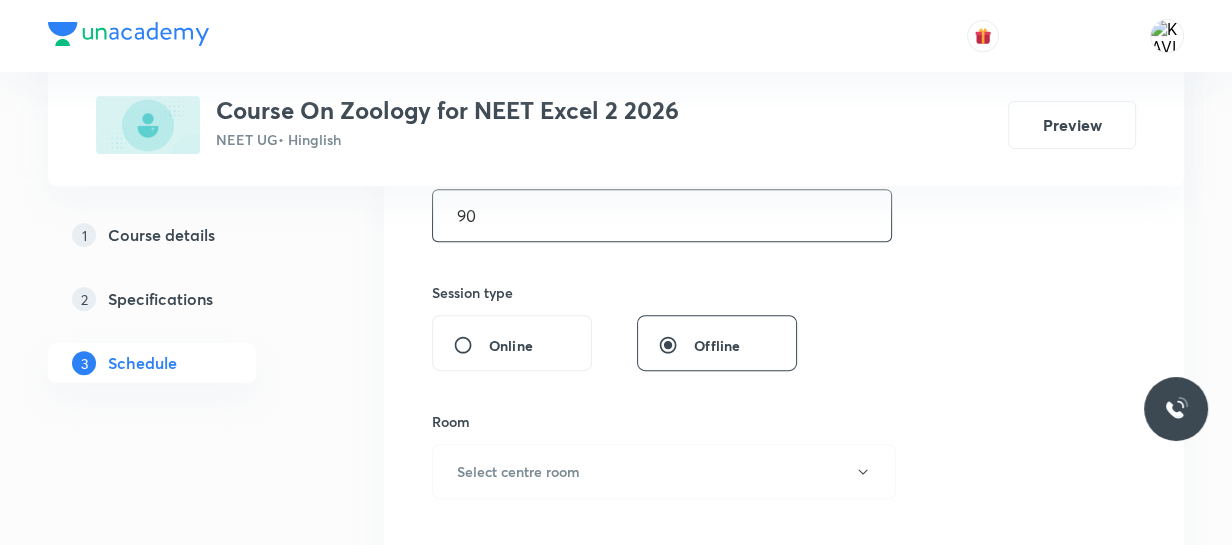 scroll, scrollTop: 664, scrollLeft: 0, axis: vertical 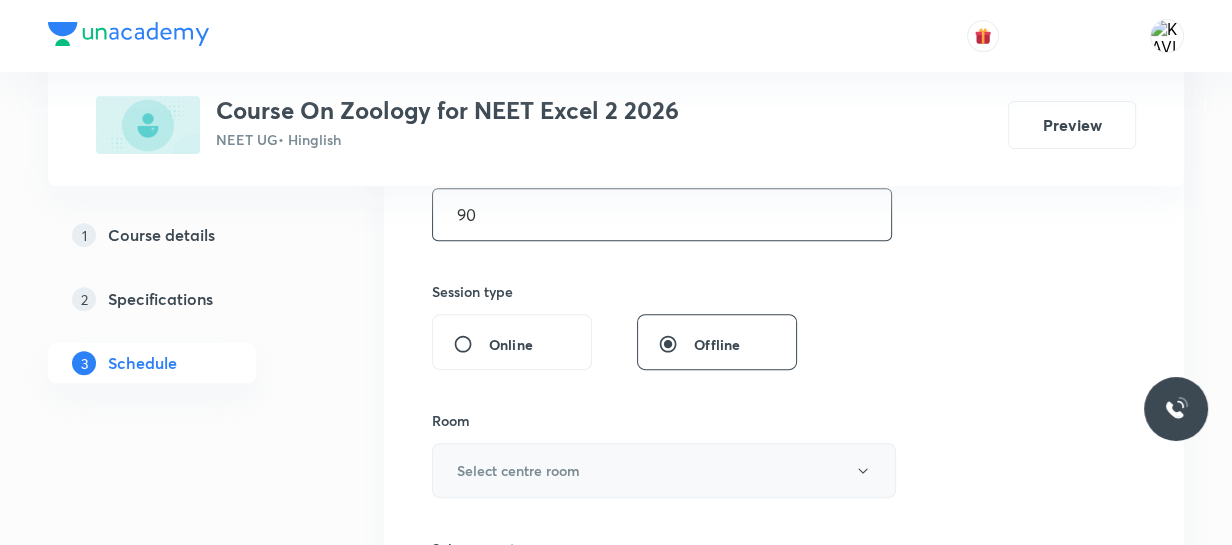 type on "90" 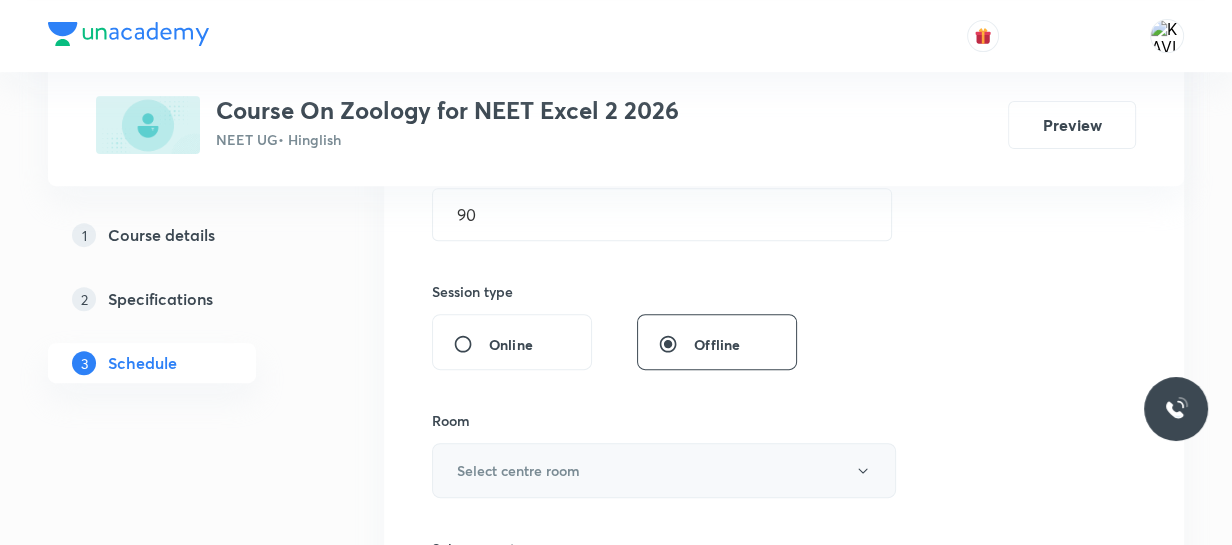 click on "Select centre room" at bounding box center [518, 470] 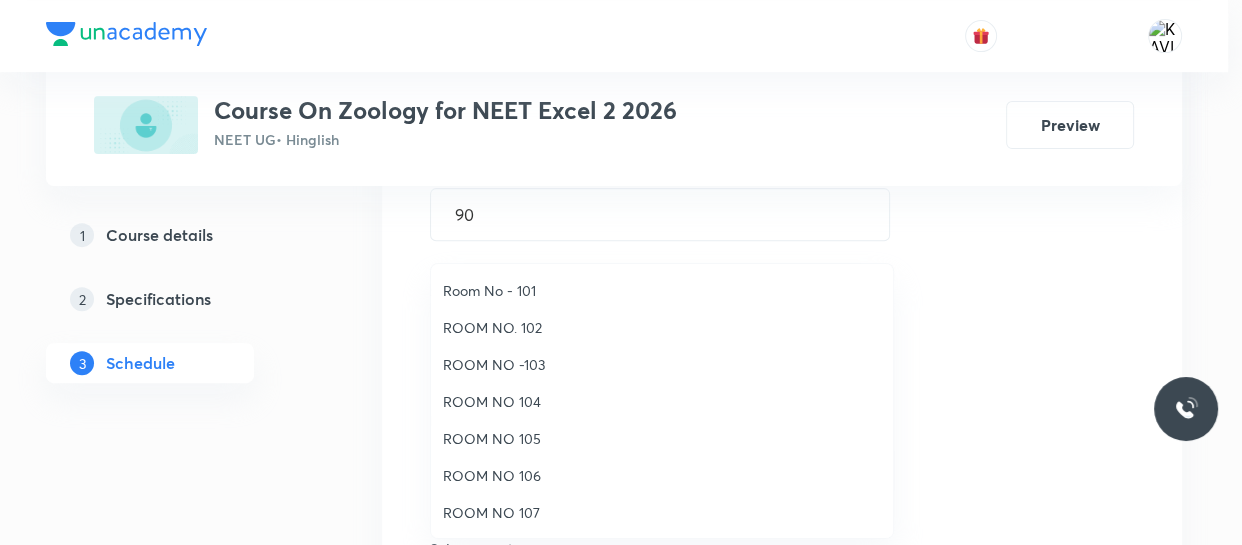 click on "ROOM NO 107" at bounding box center [662, 512] 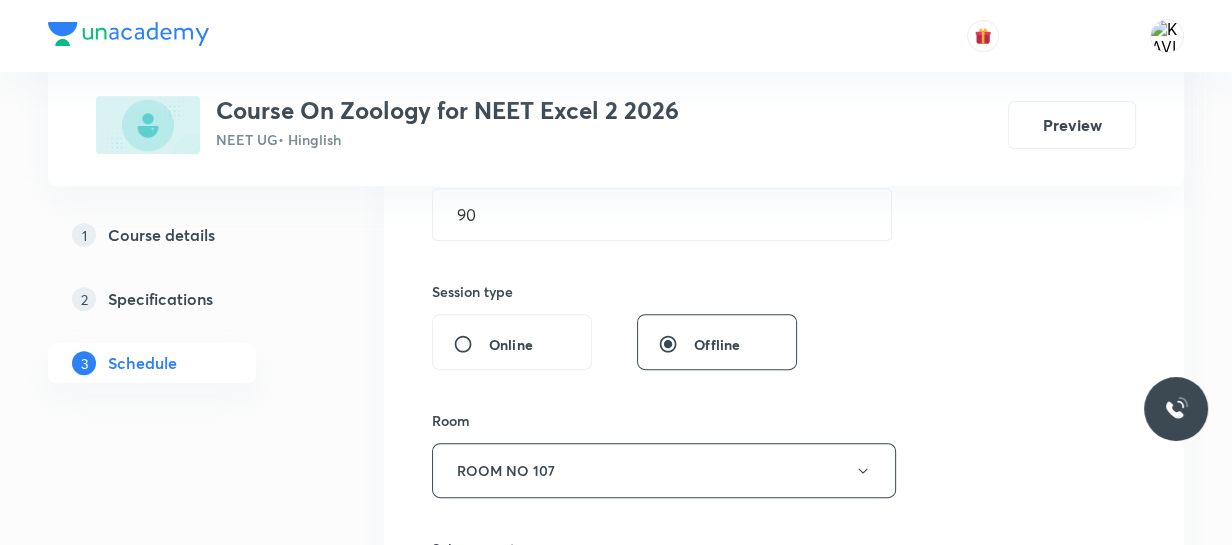 scroll, scrollTop: 853, scrollLeft: 0, axis: vertical 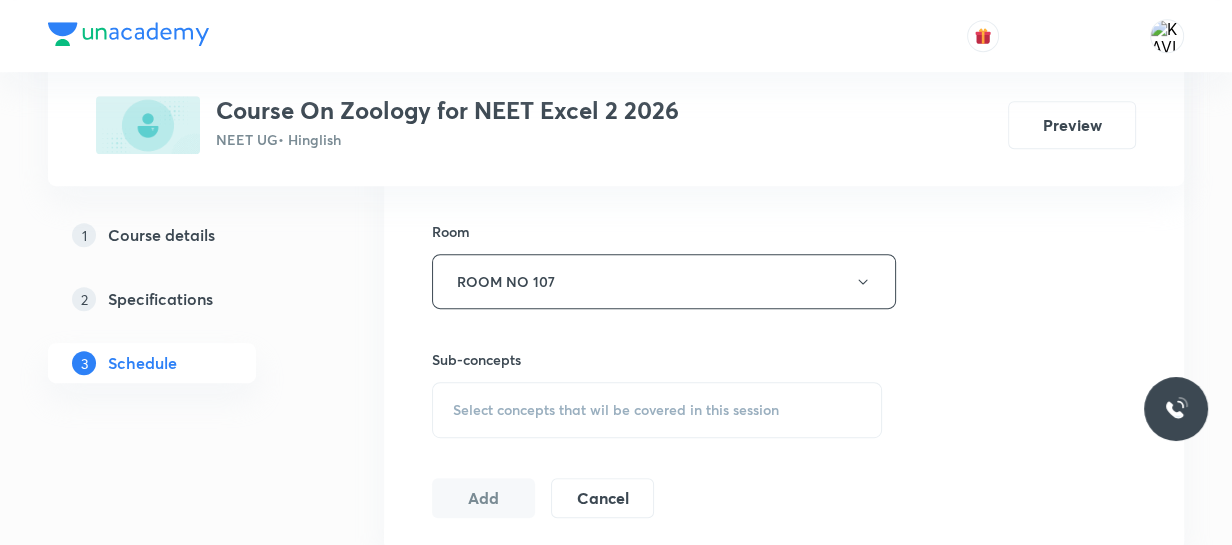 click on "Select concepts that wil be covered in this session" at bounding box center [657, 410] 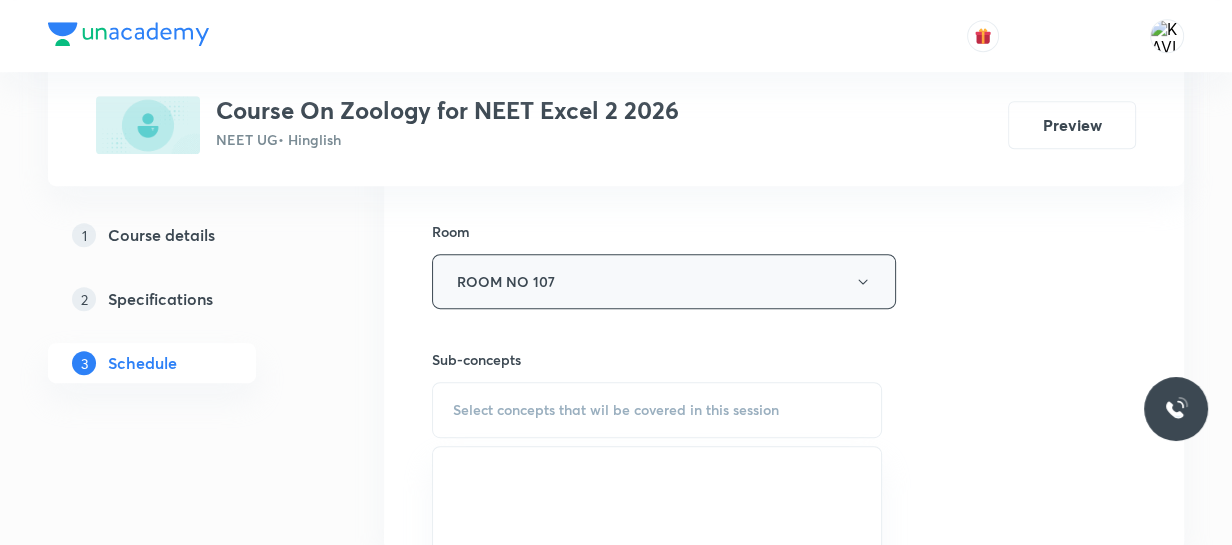 scroll, scrollTop: 991, scrollLeft: 0, axis: vertical 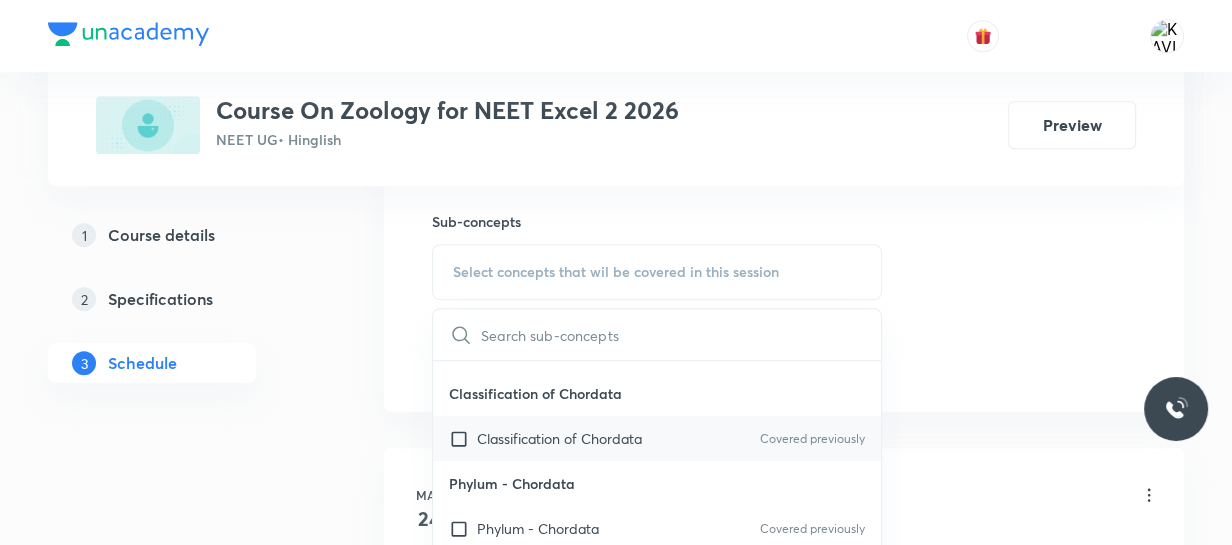 click on "Classification of Chordata Covered previously" at bounding box center [657, 438] 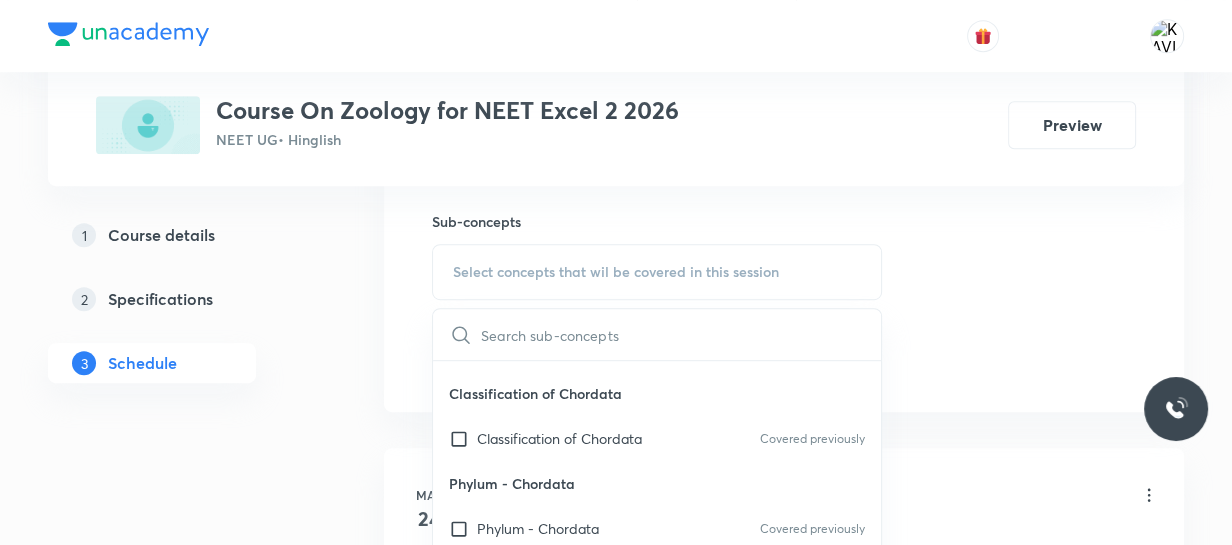 checkbox on "true" 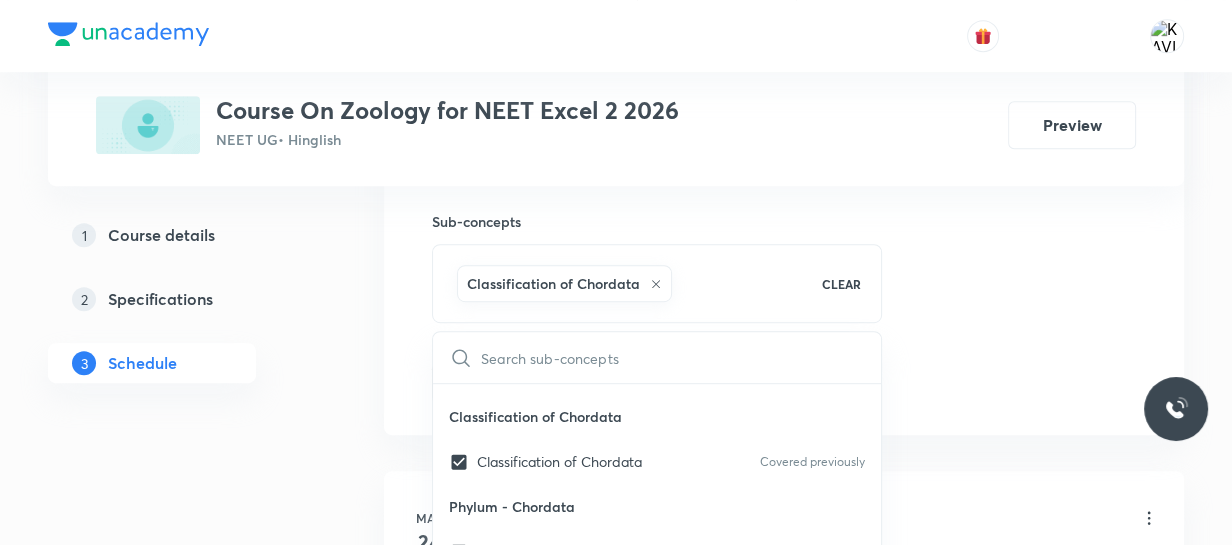 click on "Session  39 Live class Session title 27/99 Human health & diseases - 6 ​ Schedule for Aug 6, 2025, 4:00 PM ​ Duration (in minutes) 90 ​   Session type Online Offline Room ROOM NO 107 Sub-concepts Classification of Chordata CLEAR ​ Basis of Classification Basis of Classification Covered previously Coelom Covered previously Important Phyla Important Phyla Covered previously Class - Mammalia Class - Mammalia Covered previously Class - Amphibia Class - Amphibia Covered previously Super Class - Pisces Super Class - Pisces Covered previously Class - Cyclostomata Class - Cyclostomata Covered previously Sub Phylum - Vertebrata Sub Phylum - Vertebrata Covered previously Sub Phylum - Cephalochordata Sub Phylum - Cephalochordata Covered previously Sub Phylum - Urochordata or Tunicata Sub Phylum - Urochordata or Tunicata Covered previously Classification of Chordata Classification of Chordata Covered previously Phylum - Chordata Phylum - Chordata Covered previously Phylum - Hemichordata Phylum - Hemichordata Bone" at bounding box center (784, -78) 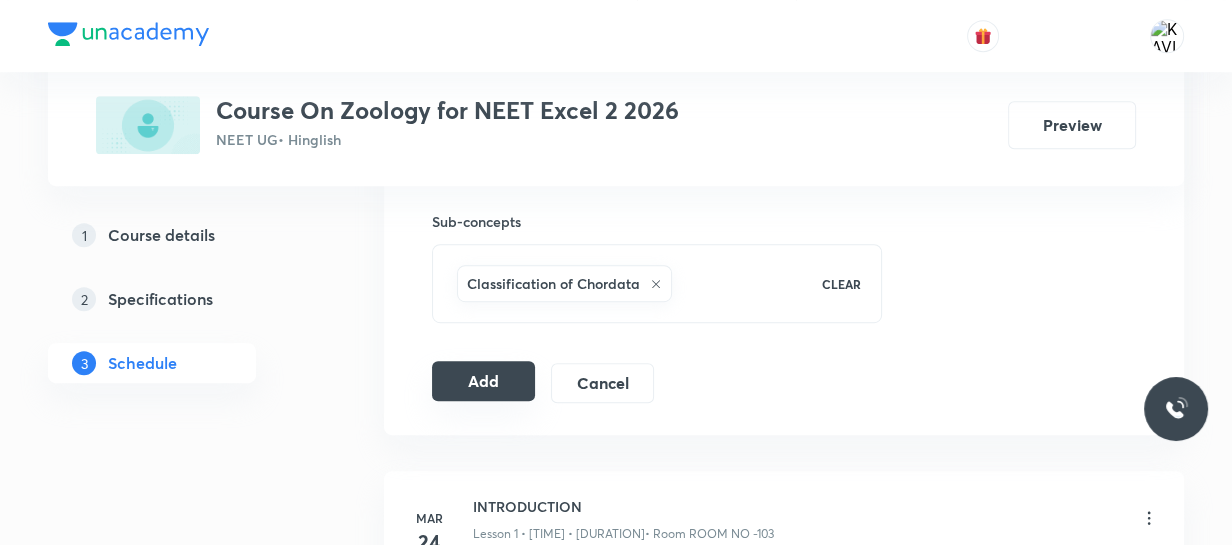 click on "Add" at bounding box center (483, 381) 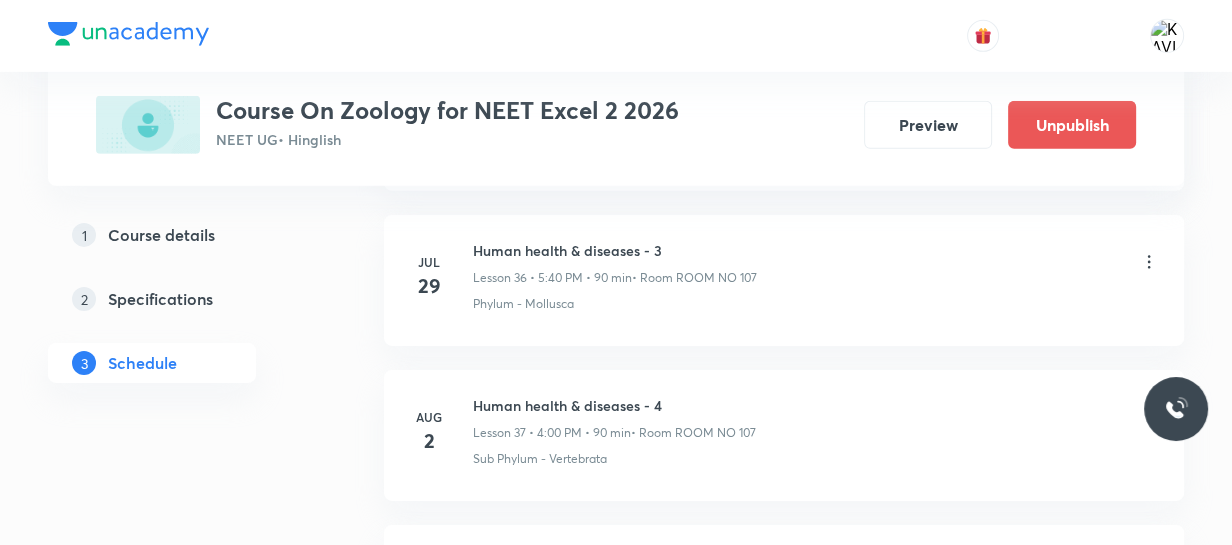 scroll, scrollTop: 6175, scrollLeft: 0, axis: vertical 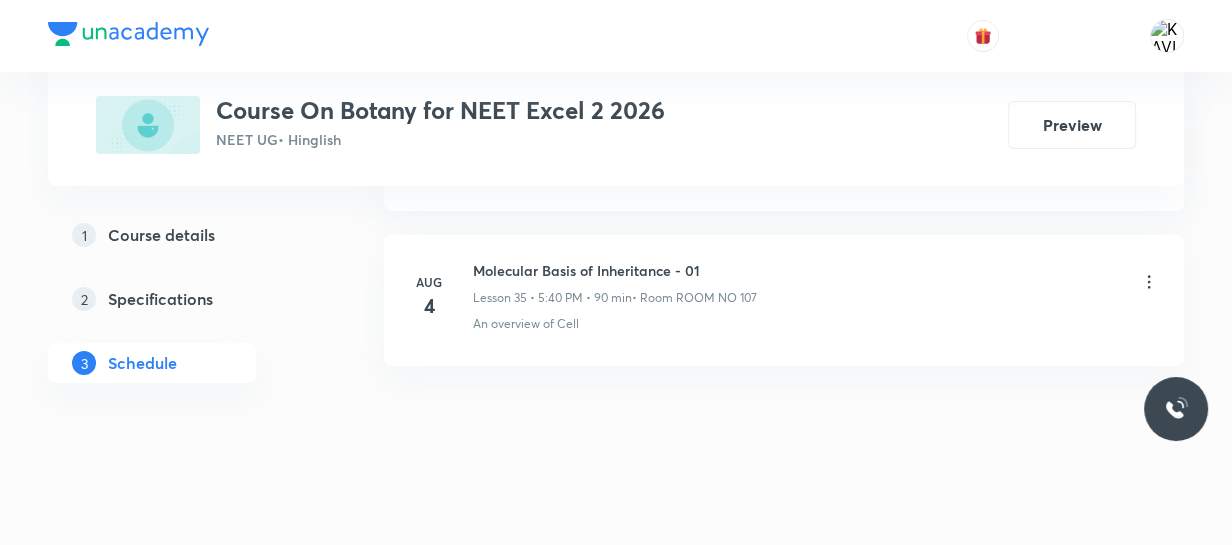 click on "Molecular Basis of Inheritance - 01" at bounding box center (615, 270) 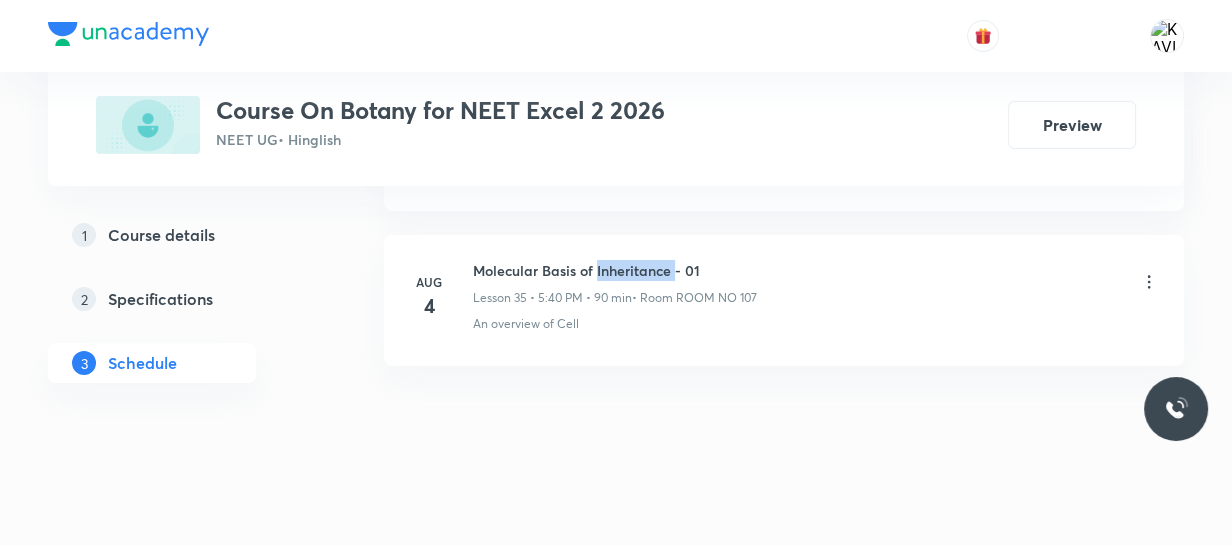 click on "Molecular Basis of Inheritance - 01" at bounding box center (615, 270) 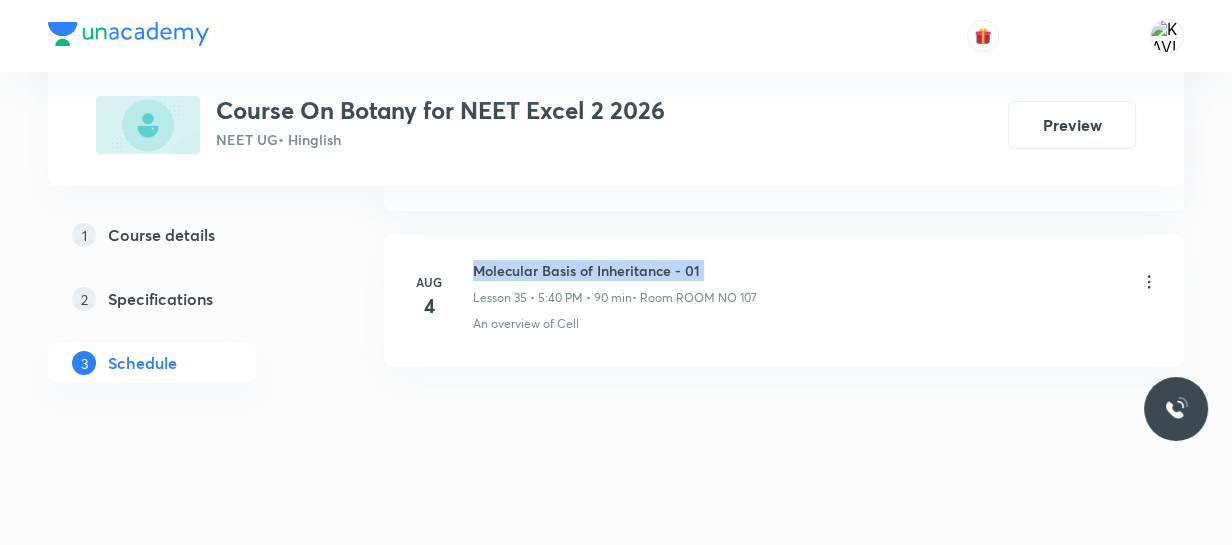 click on "Molecular Basis of Inheritance - 01" at bounding box center (615, 270) 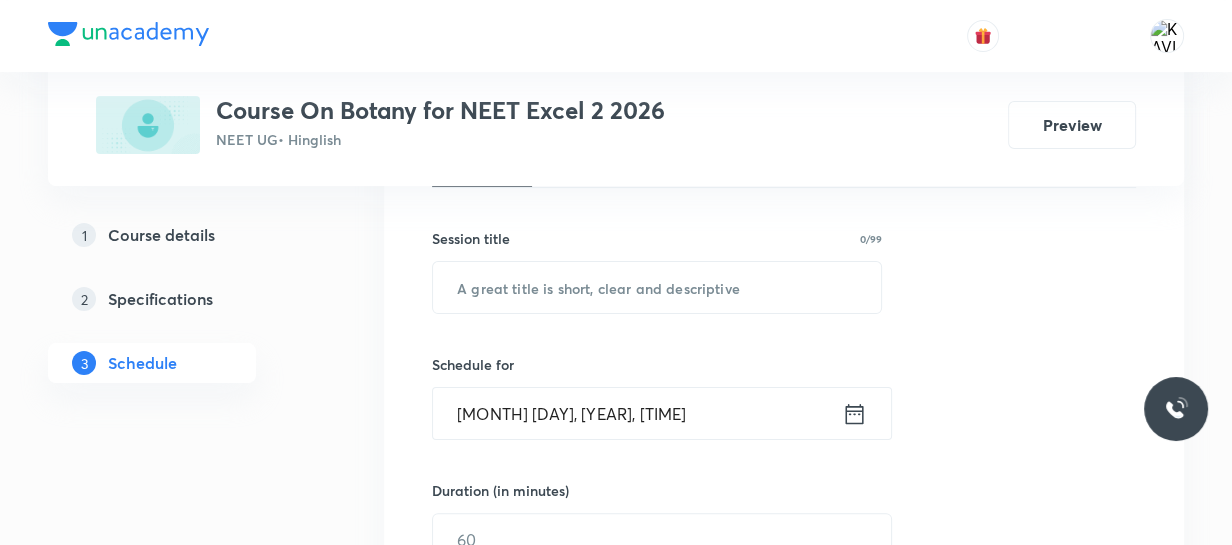 scroll, scrollTop: 357, scrollLeft: 0, axis: vertical 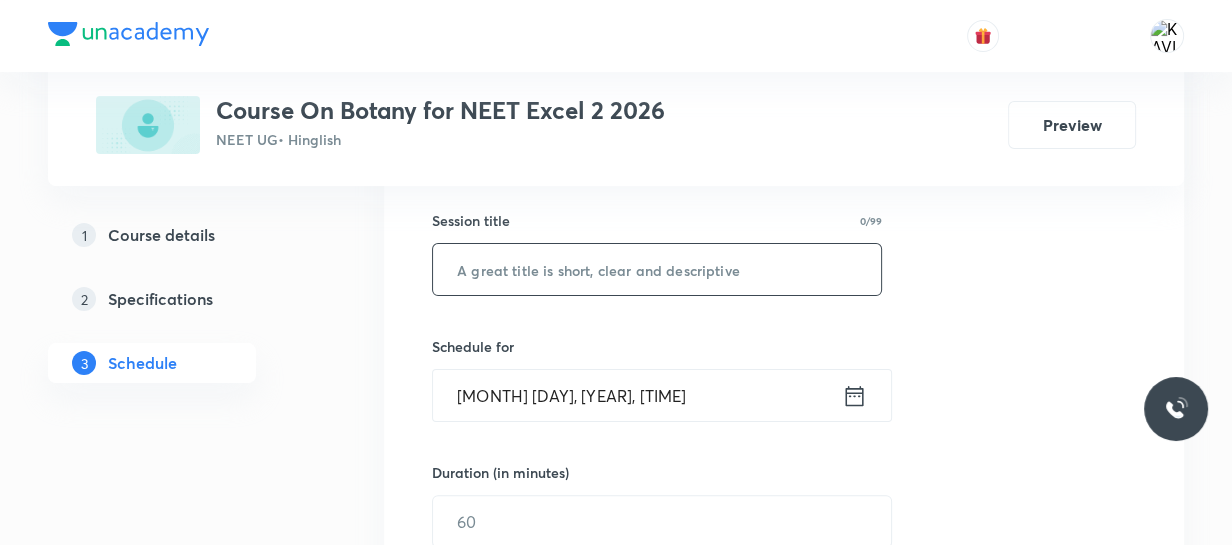 click at bounding box center (657, 269) 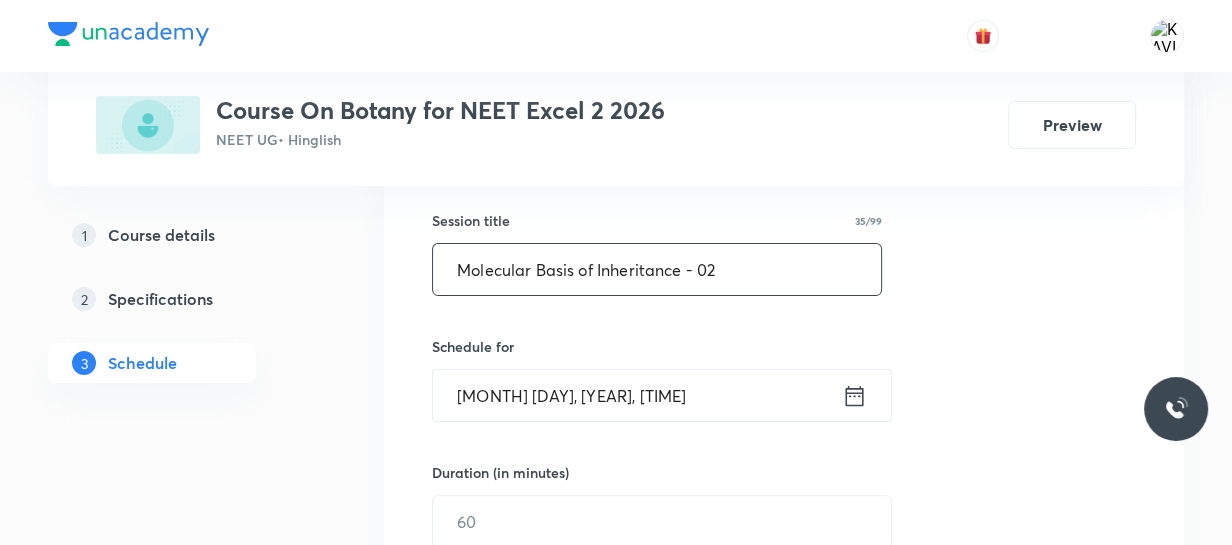 type on "Molecular Basis of Inheritance - 02" 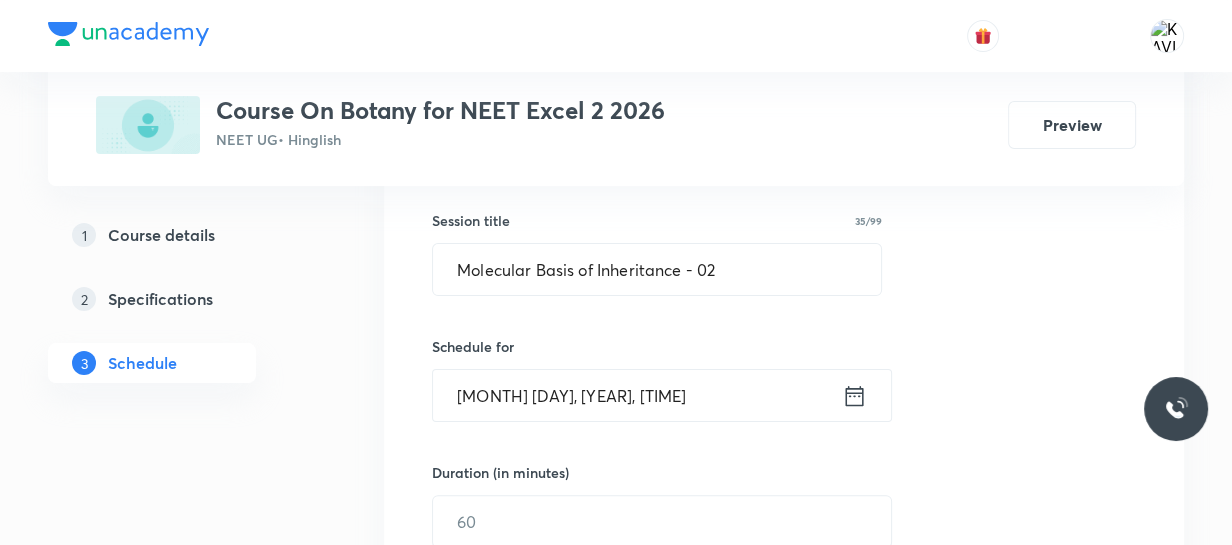 click 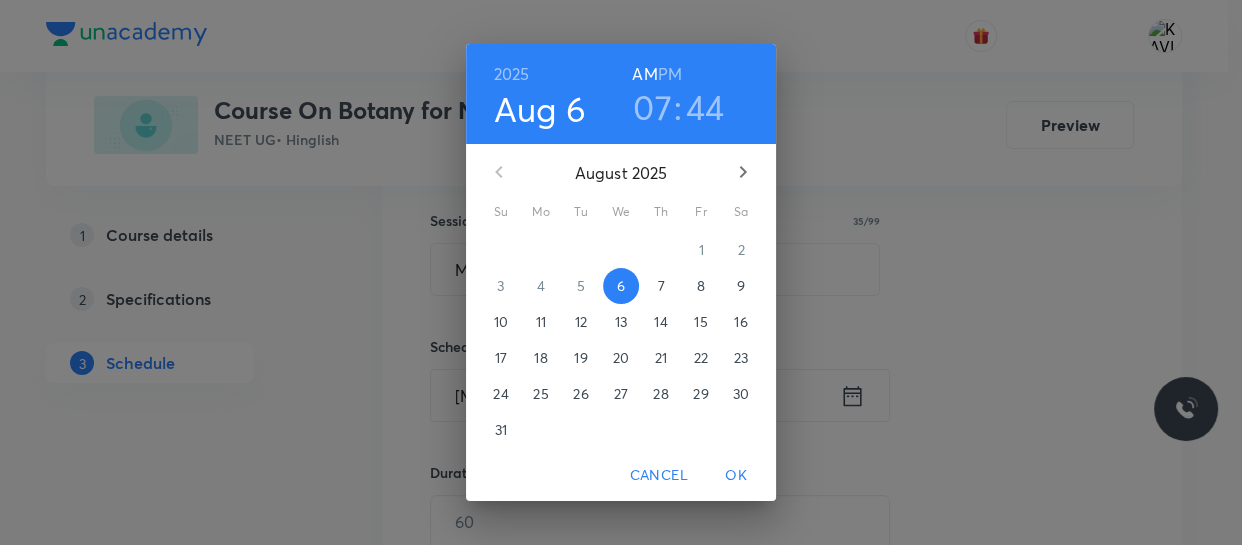 click on "PM" at bounding box center (670, 74) 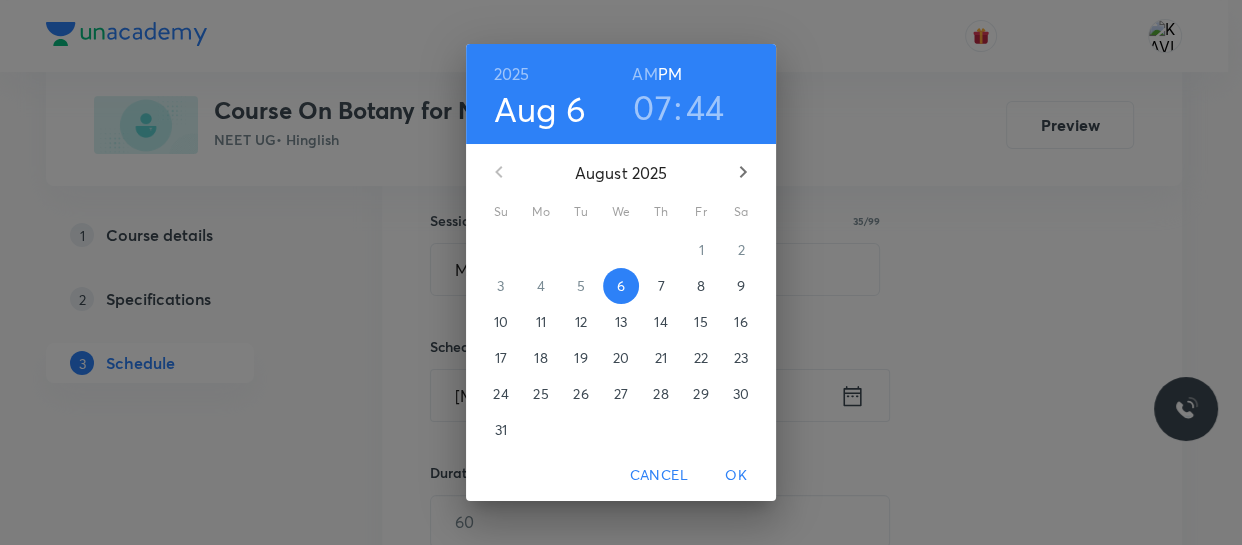 click on "07" at bounding box center (652, 107) 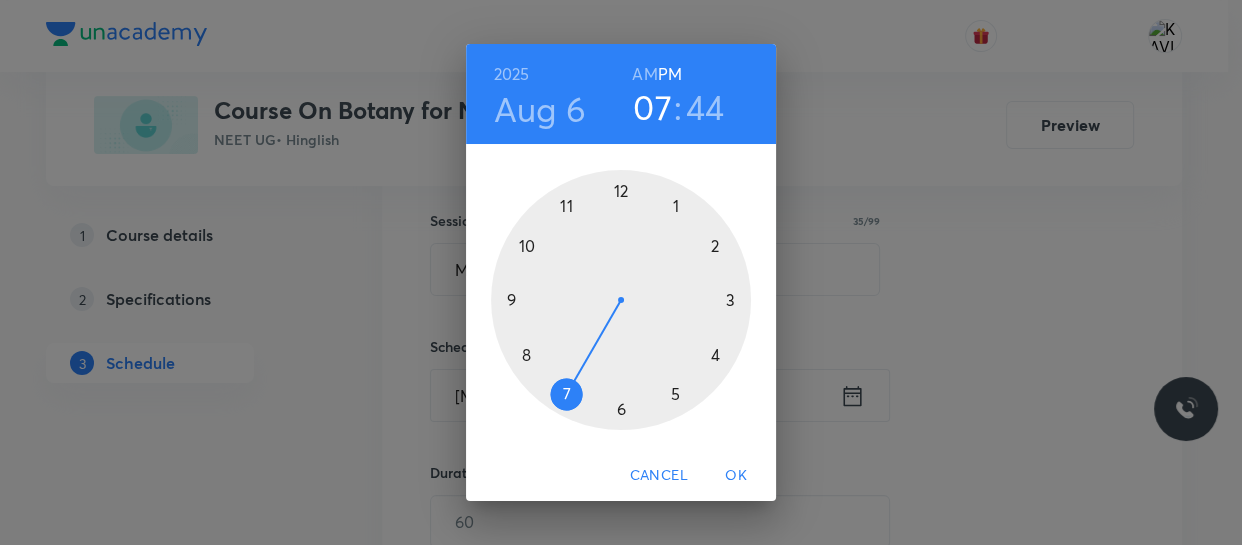 click at bounding box center [621, 300] 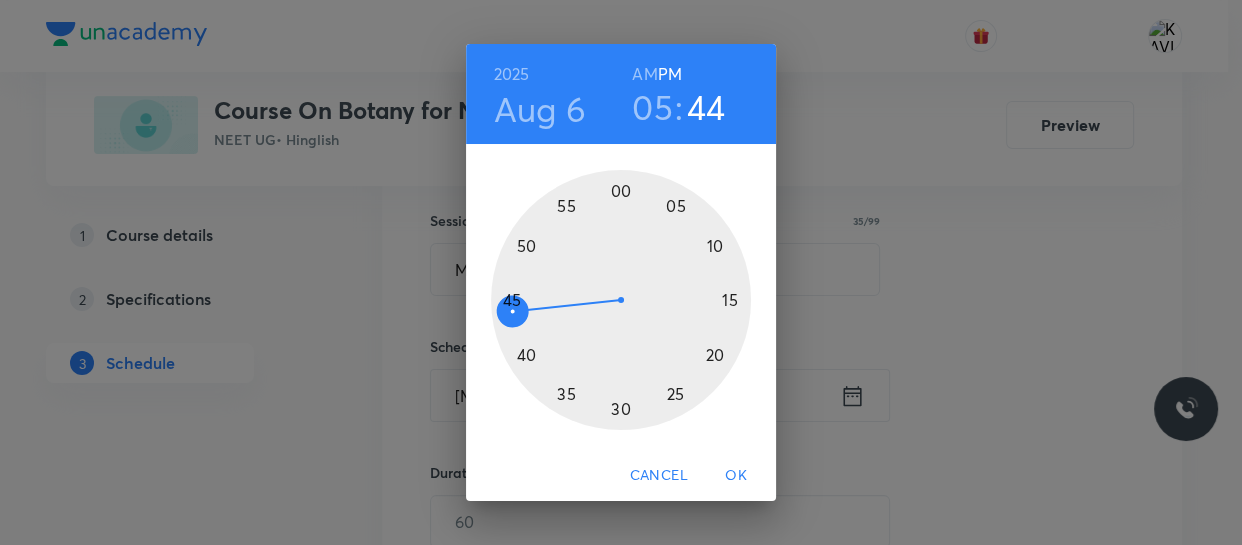 click at bounding box center (621, 300) 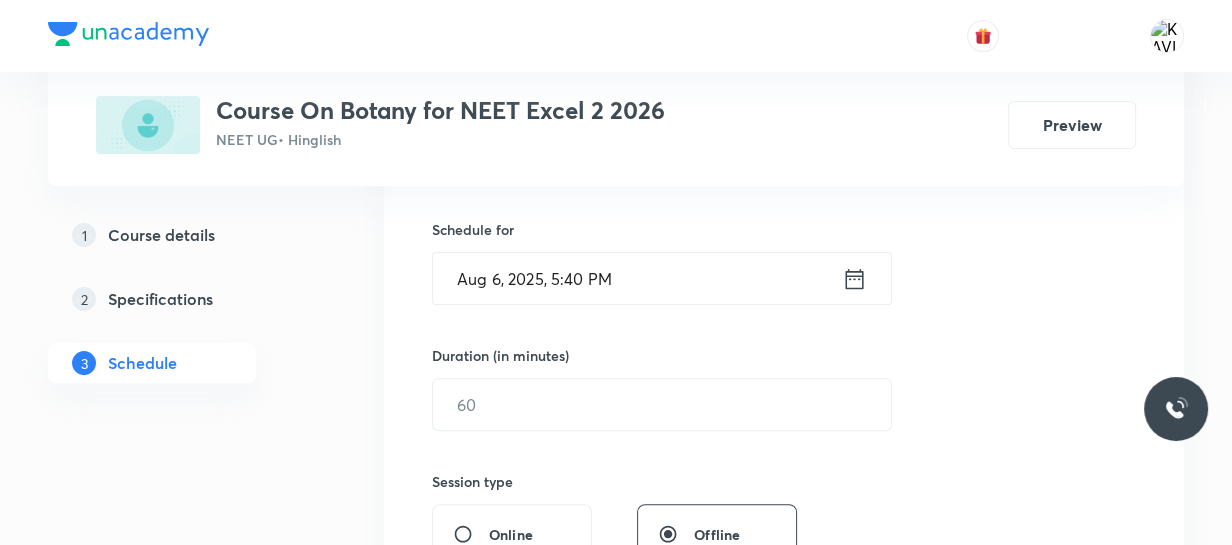 scroll, scrollTop: 475, scrollLeft: 0, axis: vertical 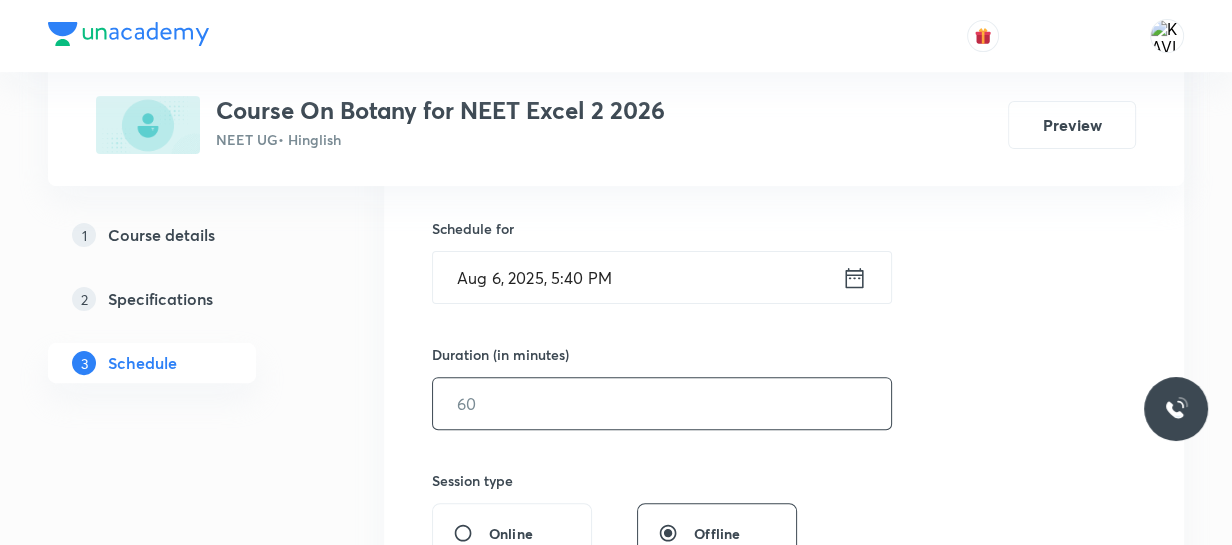 click at bounding box center (662, 403) 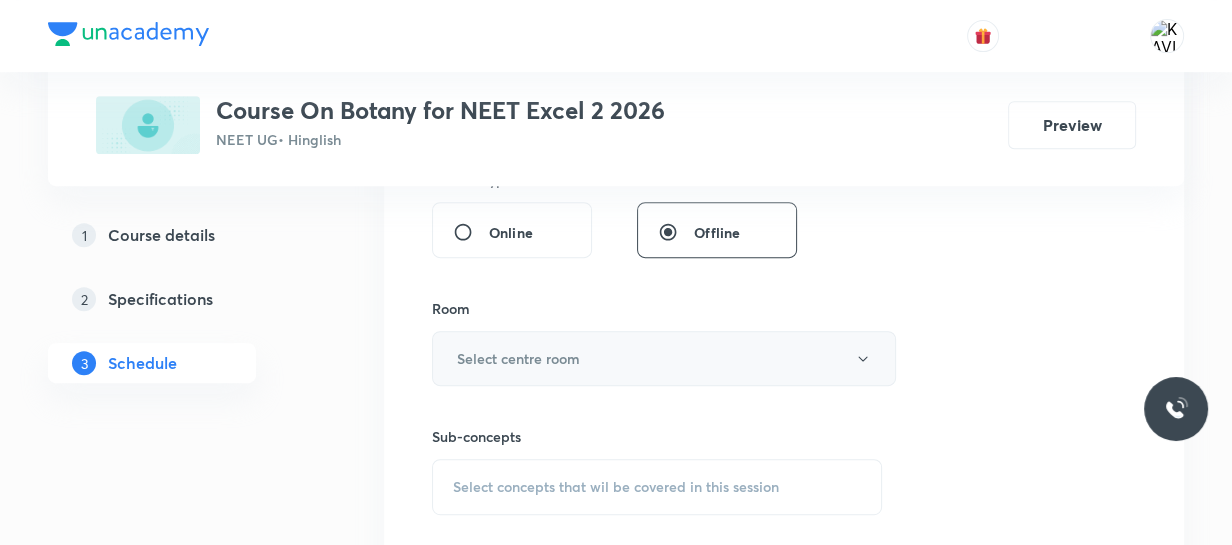 scroll, scrollTop: 777, scrollLeft: 0, axis: vertical 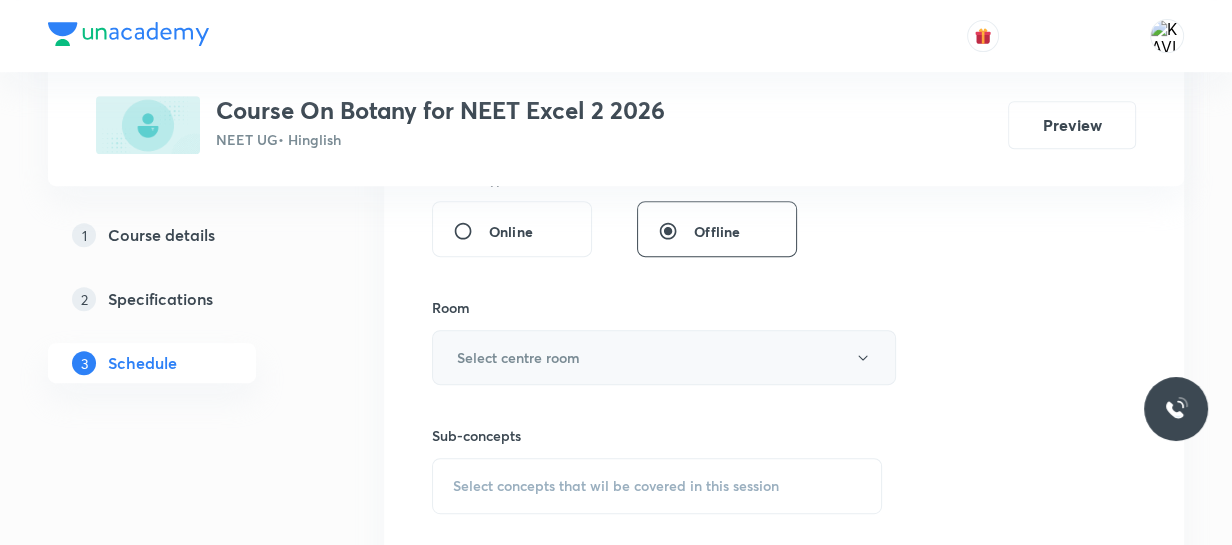 type on "90" 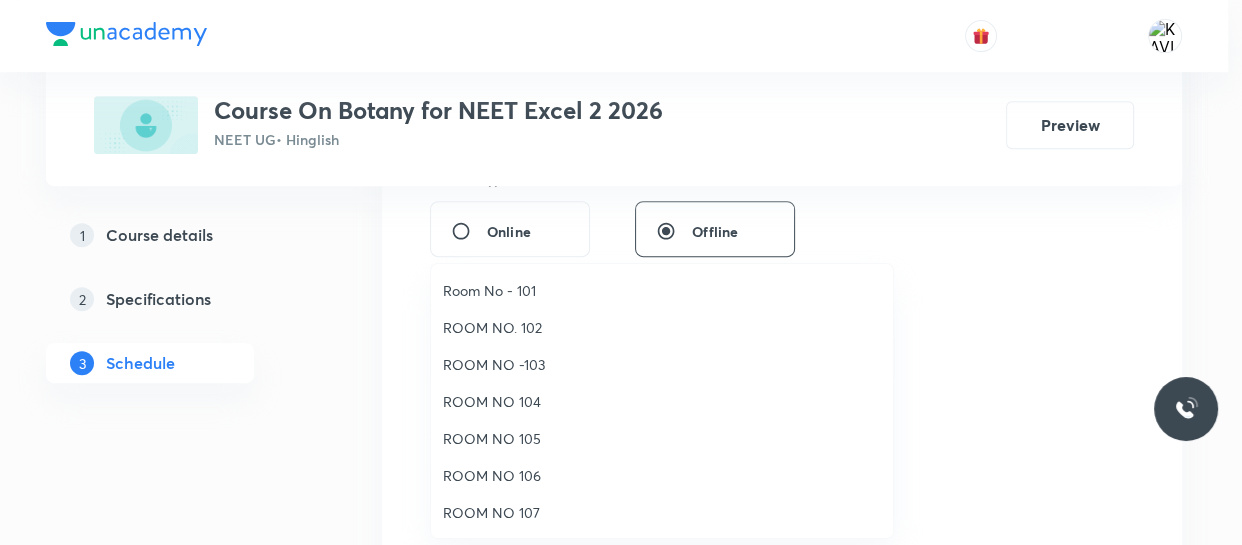 click on "ROOM NO 107" at bounding box center (662, 512) 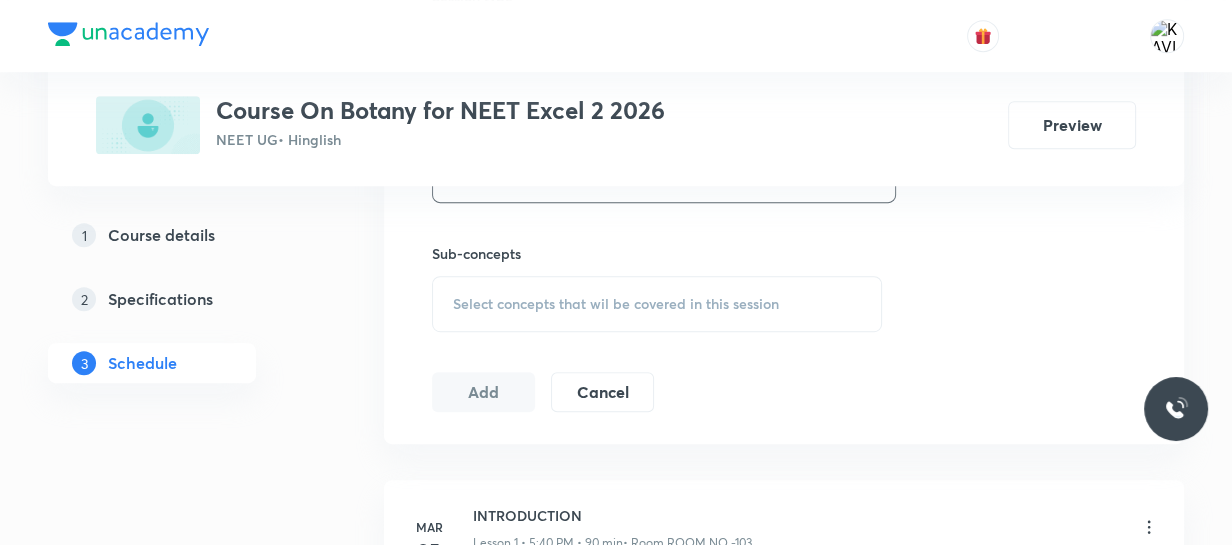 scroll, scrollTop: 961, scrollLeft: 0, axis: vertical 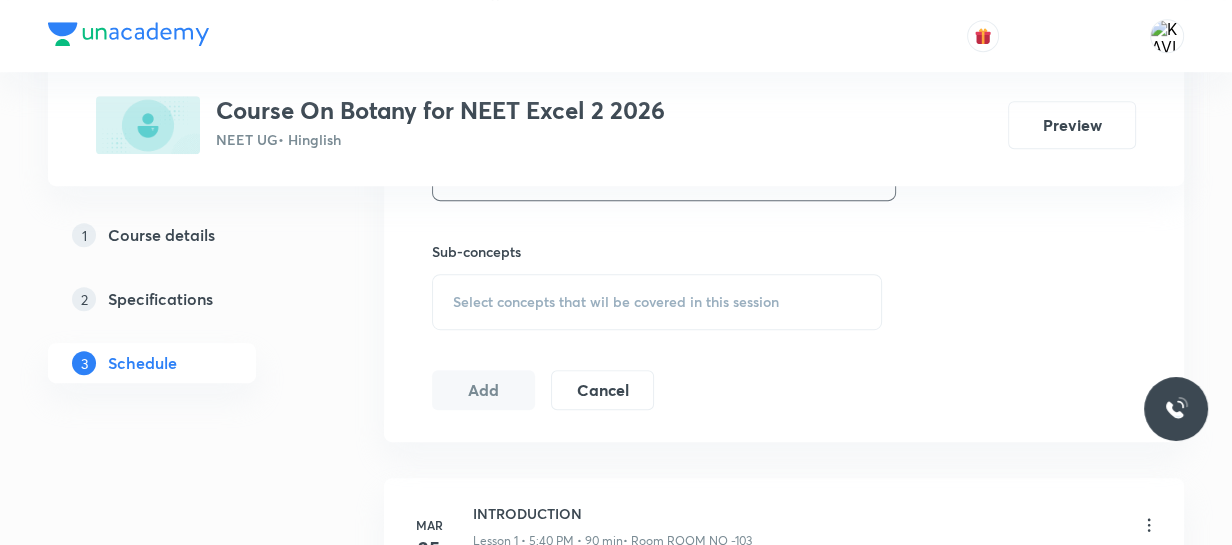 click on "Select concepts that wil be covered in this session" at bounding box center (657, 302) 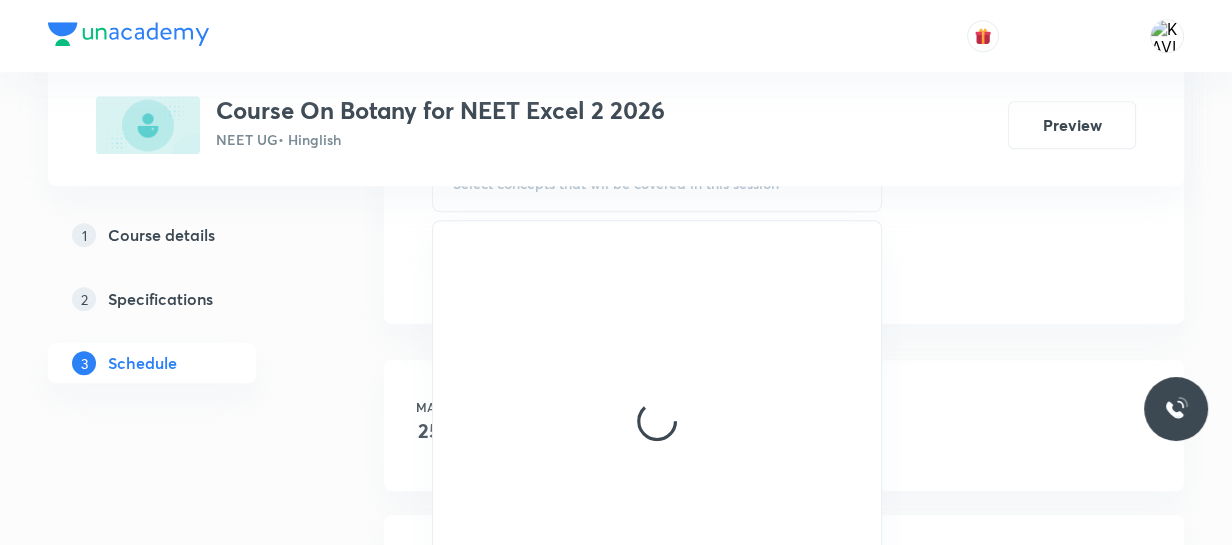 scroll, scrollTop: 1080, scrollLeft: 0, axis: vertical 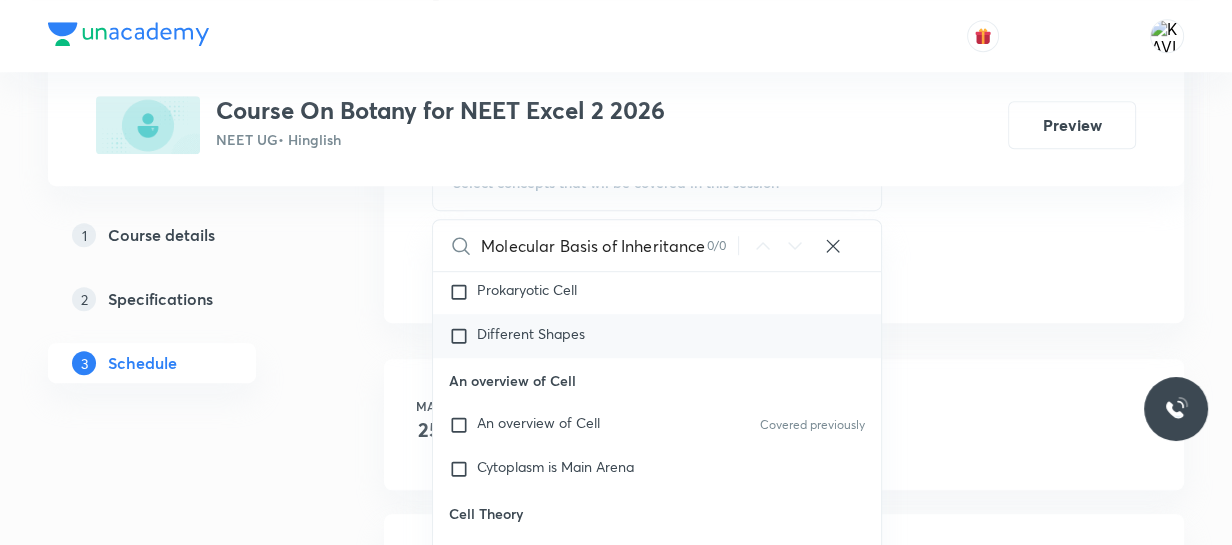 type on "Molecular Basis of Inheritance" 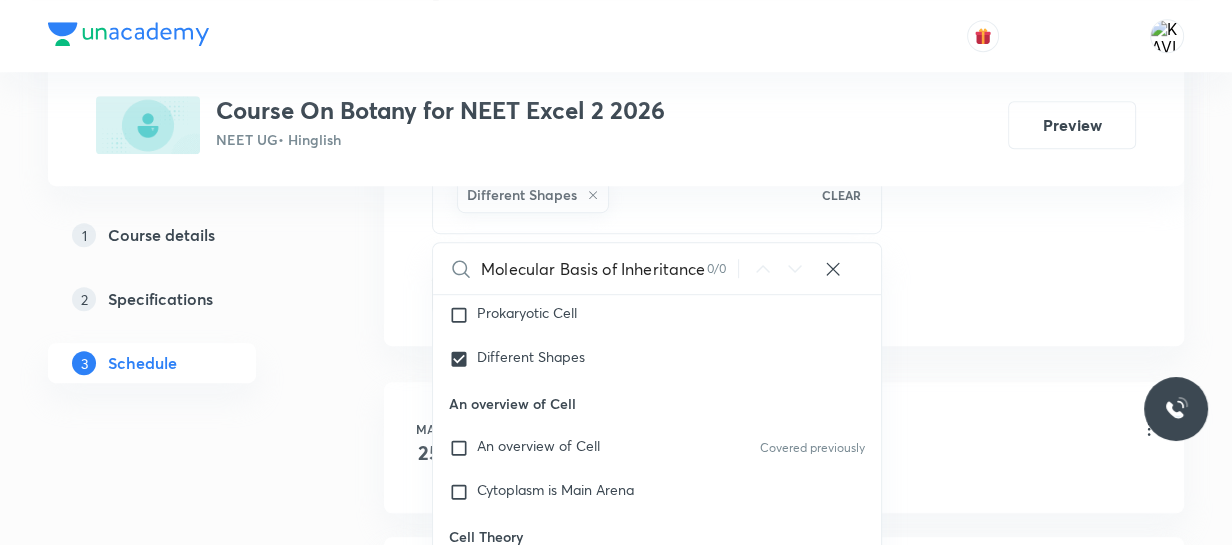 click on "Session  36 Live class Session title 35/99 Molecular Basis of Inheritance - 02 ​ Schedule for Aug 6, 2025, 5:40 PM ​ Duration (in minutes) 90 ​   Session type Online Offline Room ROOM NO 107 Sub-concepts Different Shapes CLEAR Molecular Basis of Inheritance 0 / 0 ​ Microbodies Microbodies Covered previously Microbodies Covered previously Plastids Plastids Covered previously Occurrence Covered previously Leucoplast Covered previously Chloroplast Covered previously Chloroplast Number Endomembrane System Endomembrane System Covered previously Cell Organelles Covered previously Functions Covered previously ER Covered previously GB Covered previously Lysosome Vacuole Covered previously Cell Wall Cell Wall Covered previously Compositon Covered previously Type of Cell wall Different Types Covered previously Plasmodesmata Cell Membrane Cell Membrane Fluid Mosaic Model Covered previously Types of proteins Covered previously Types of lipids Covered previously Eukaryotic Cell Eukaryotic Cell Covered previously" at bounding box center (784, -167) 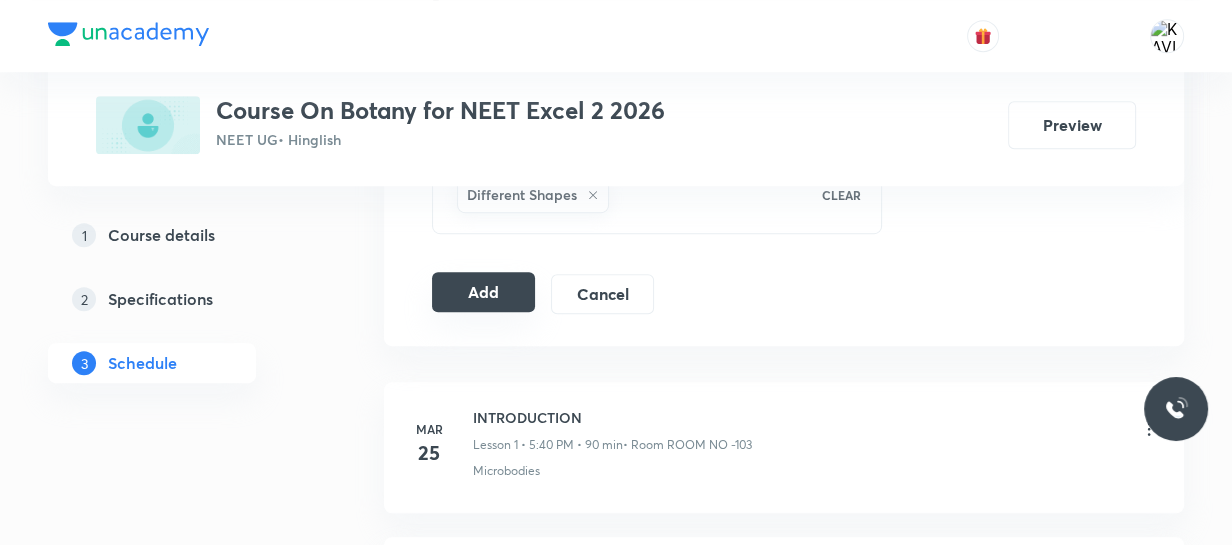 click on "Add" at bounding box center (483, 292) 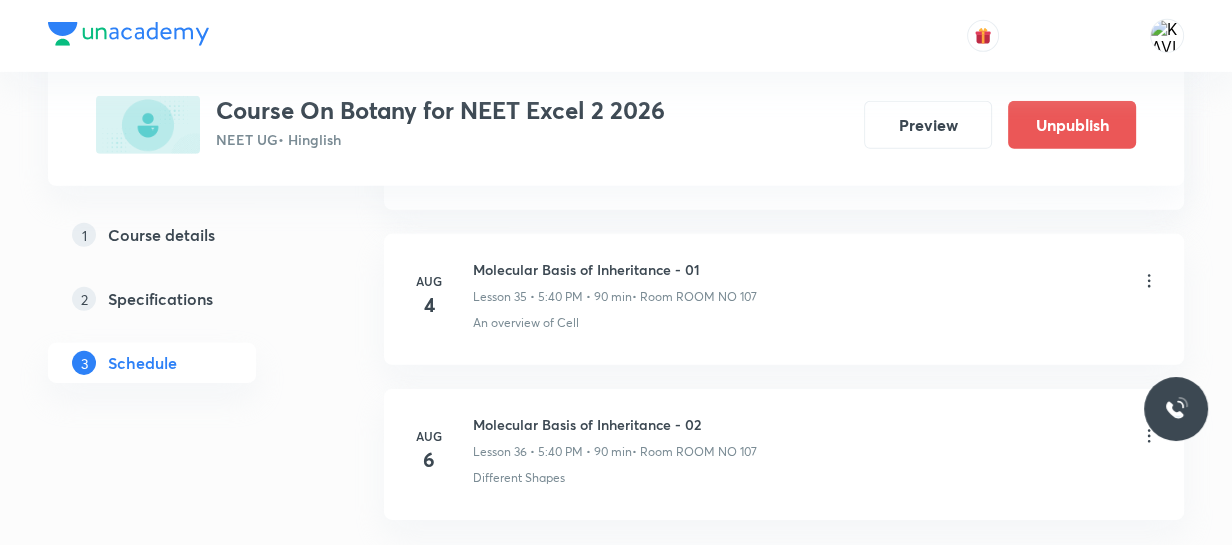 scroll, scrollTop: 5710, scrollLeft: 0, axis: vertical 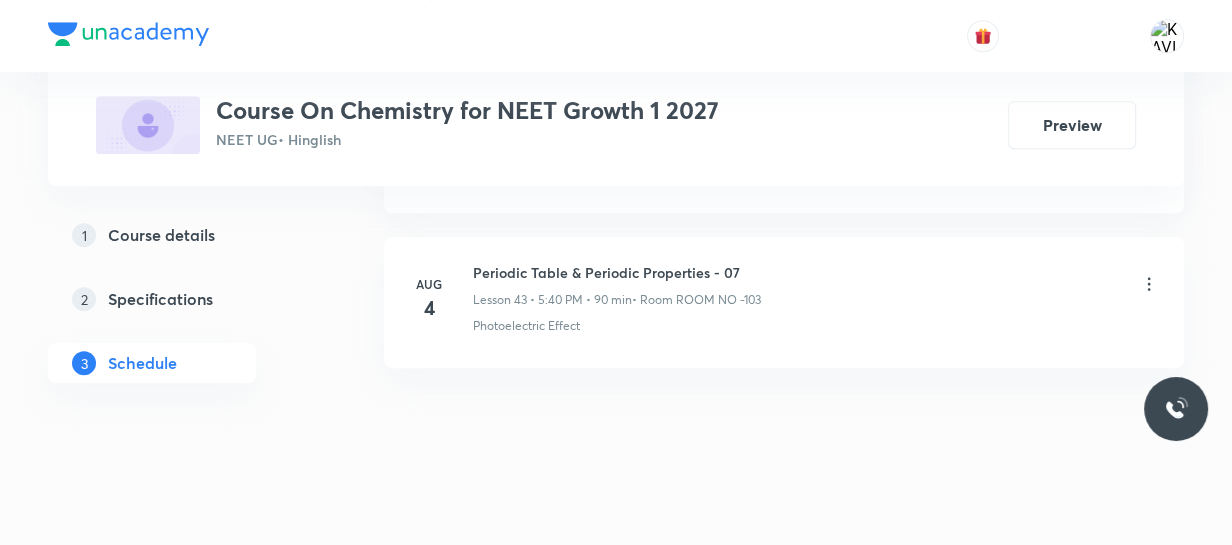 click on "Periodic Table & Periodic Properties - 07" at bounding box center [617, 272] 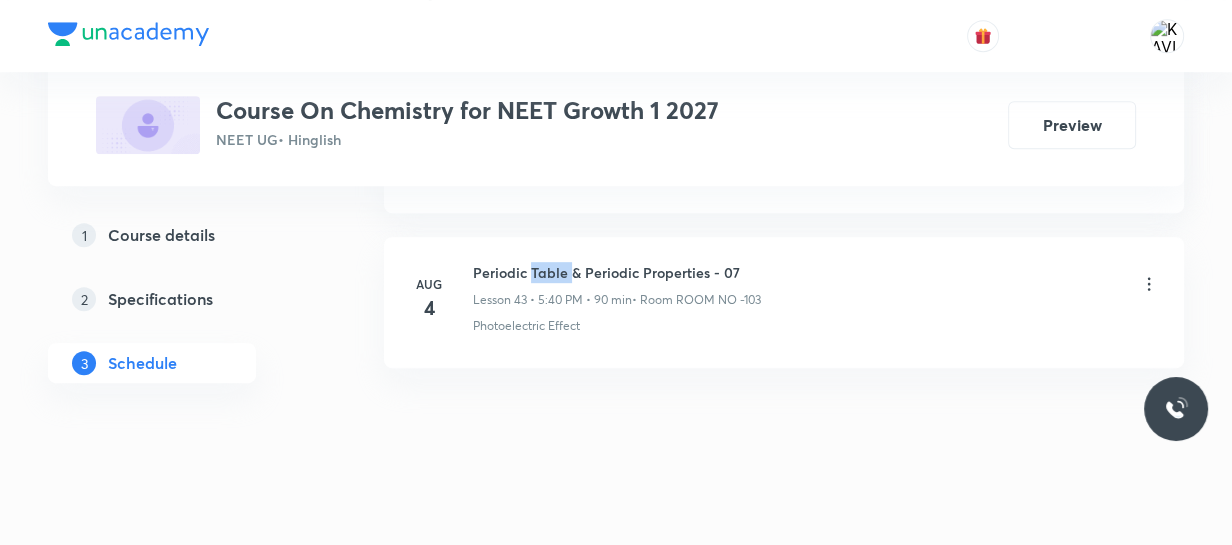 click on "Periodic Table & Periodic Properties - 07" at bounding box center [617, 272] 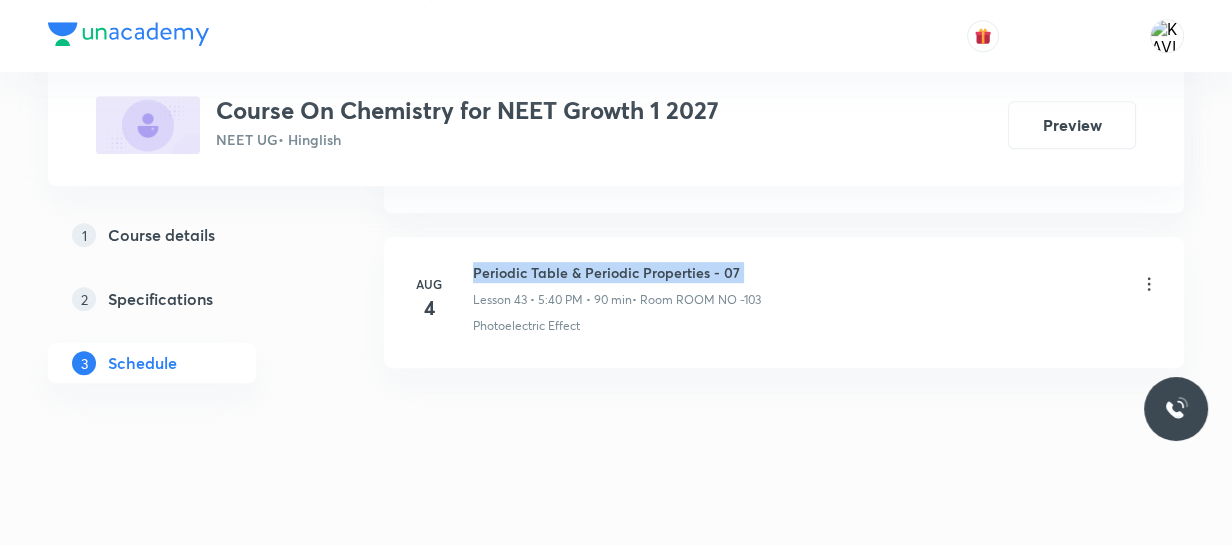click on "Periodic Table & Periodic Properties - 07" at bounding box center [617, 272] 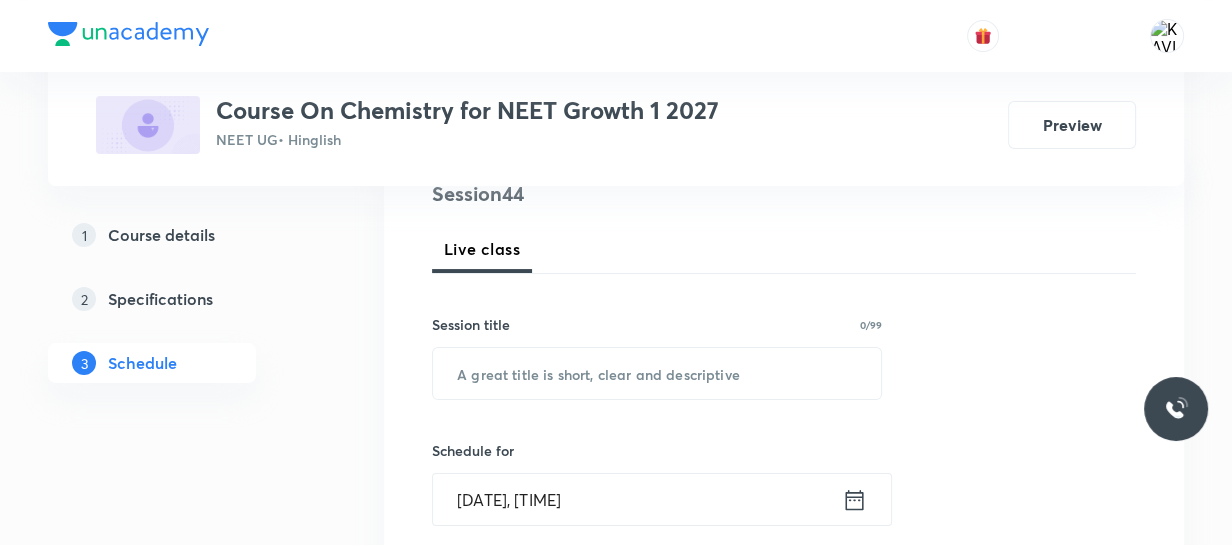 scroll, scrollTop: 260, scrollLeft: 0, axis: vertical 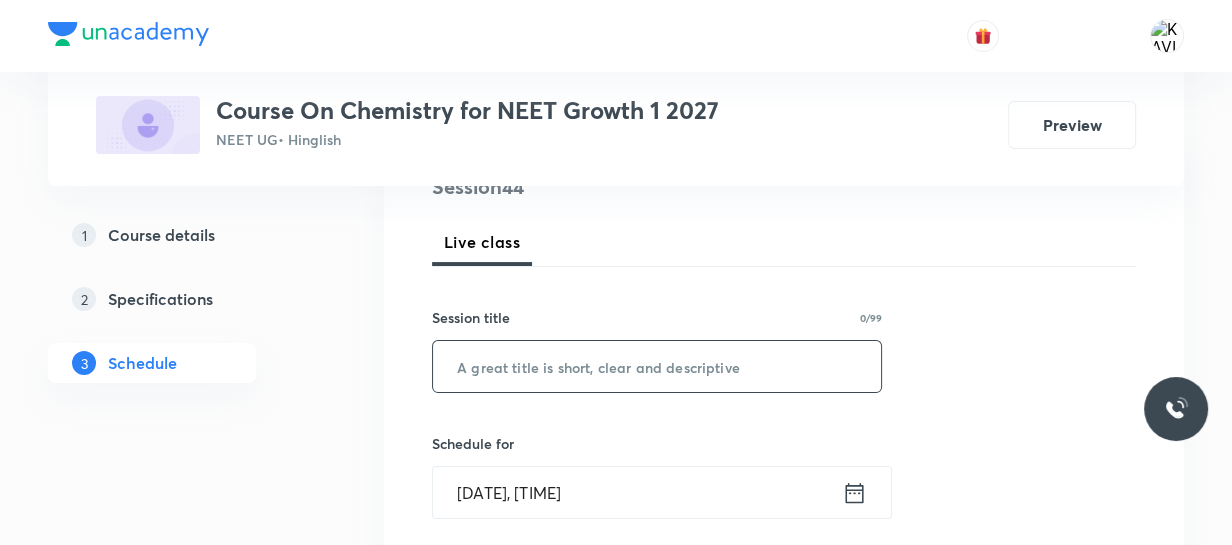 click at bounding box center [657, 366] 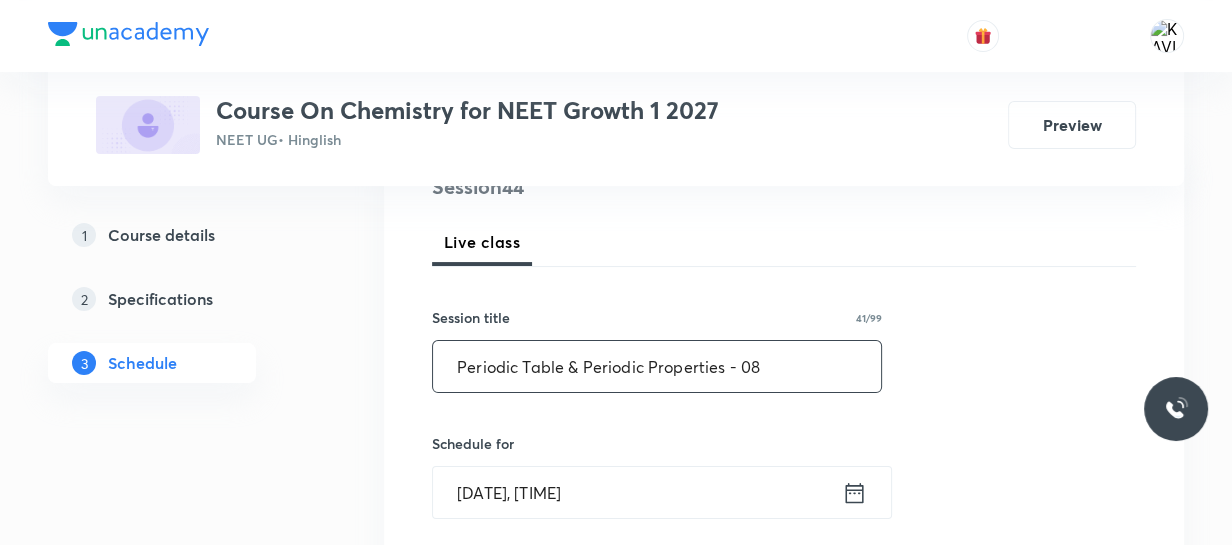 type on "Periodic Table & Periodic Properties - 08" 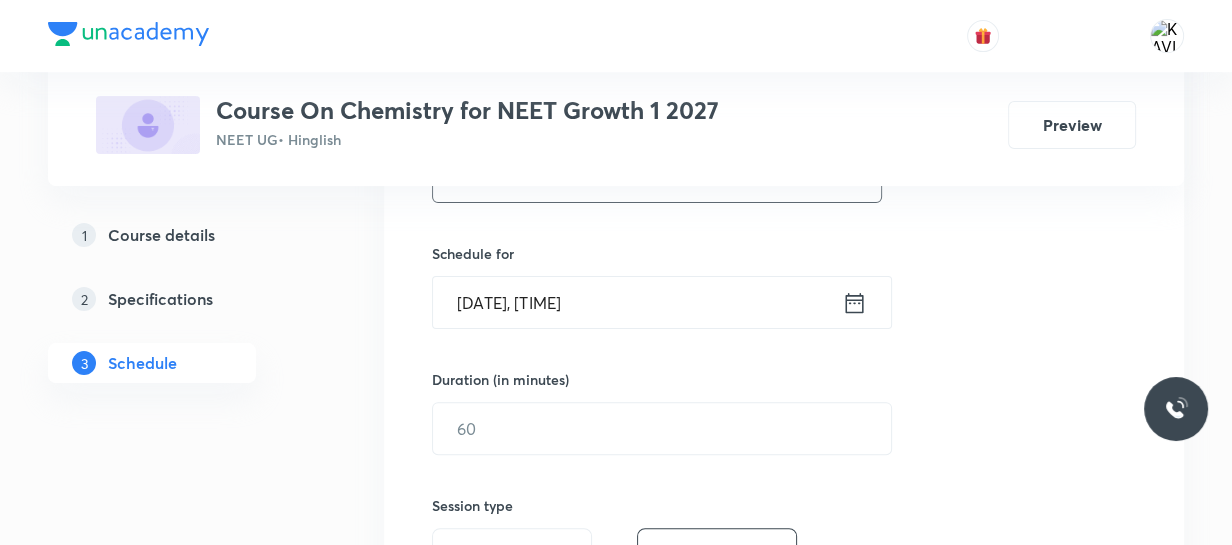 scroll, scrollTop: 451, scrollLeft: 0, axis: vertical 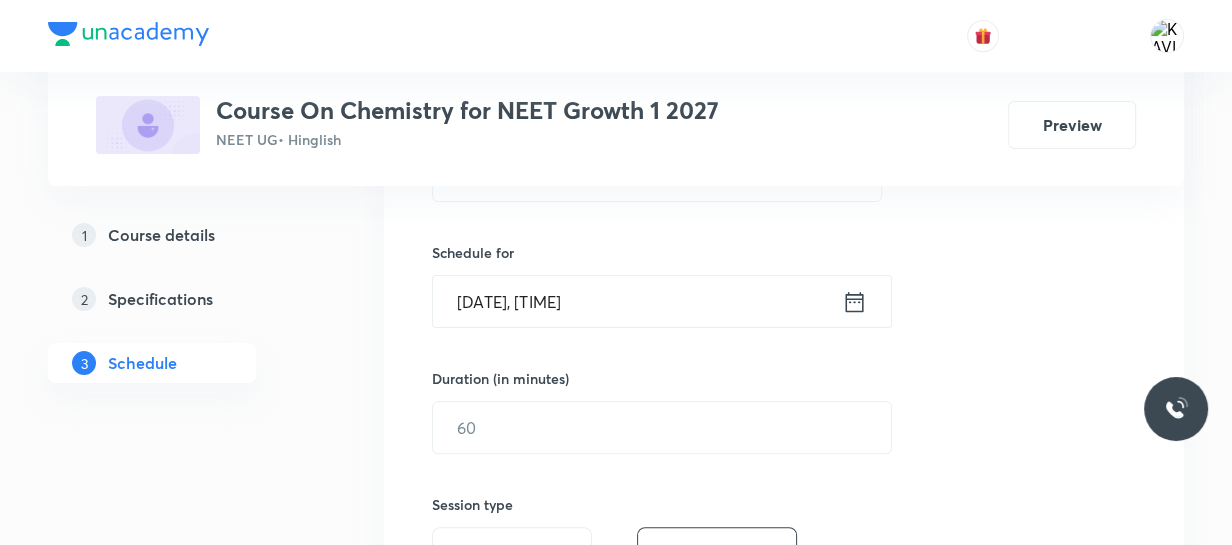 click 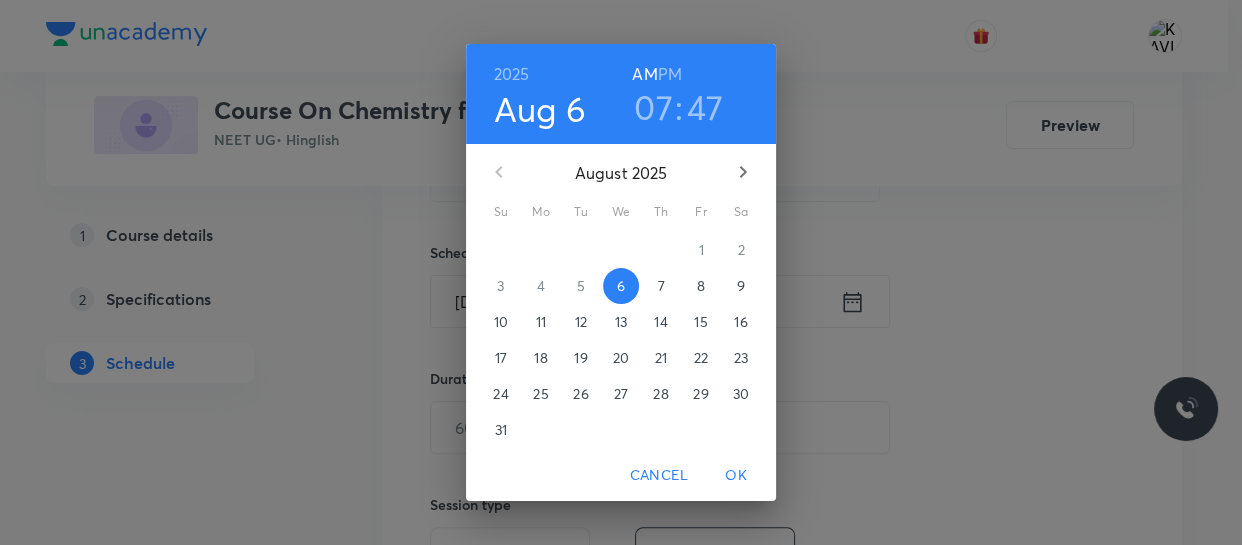 click on "PM" at bounding box center (670, 74) 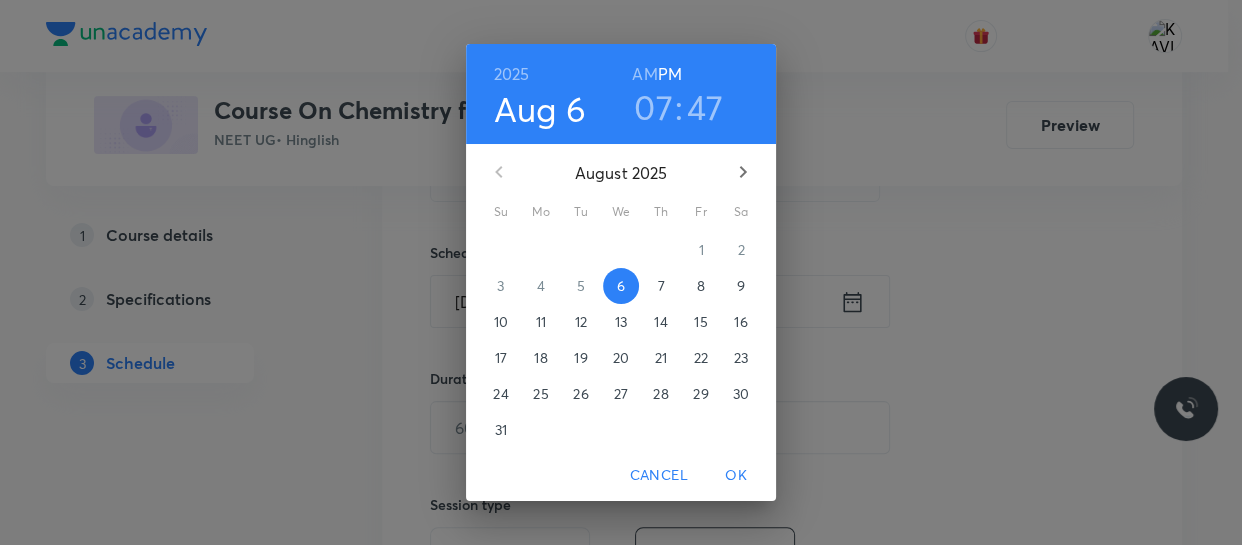 click on "07" at bounding box center [653, 107] 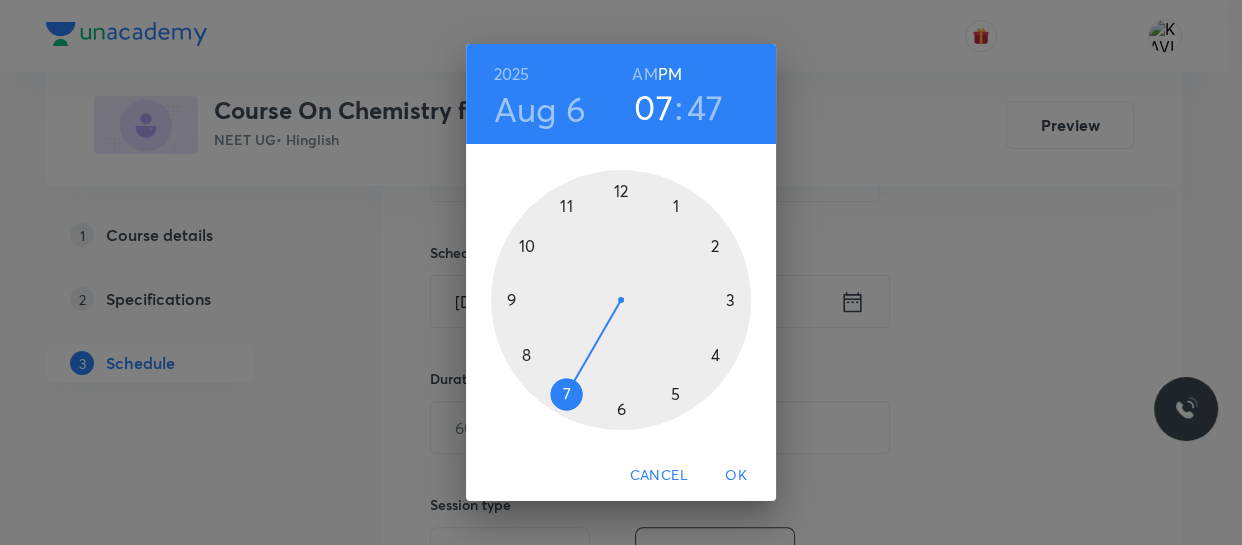 click at bounding box center [621, 300] 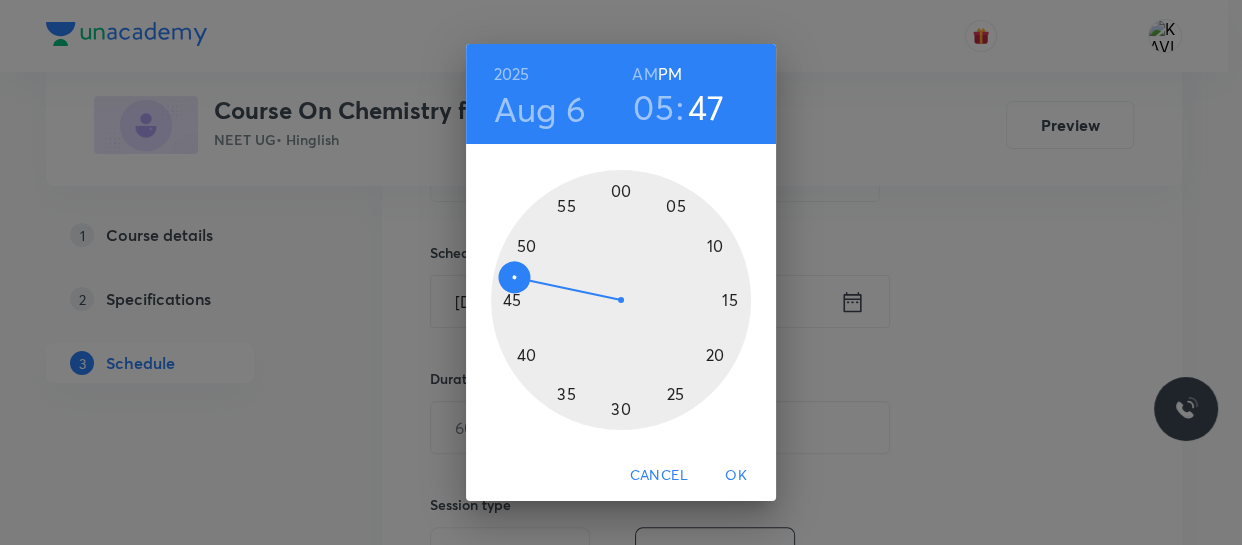 click at bounding box center (621, 300) 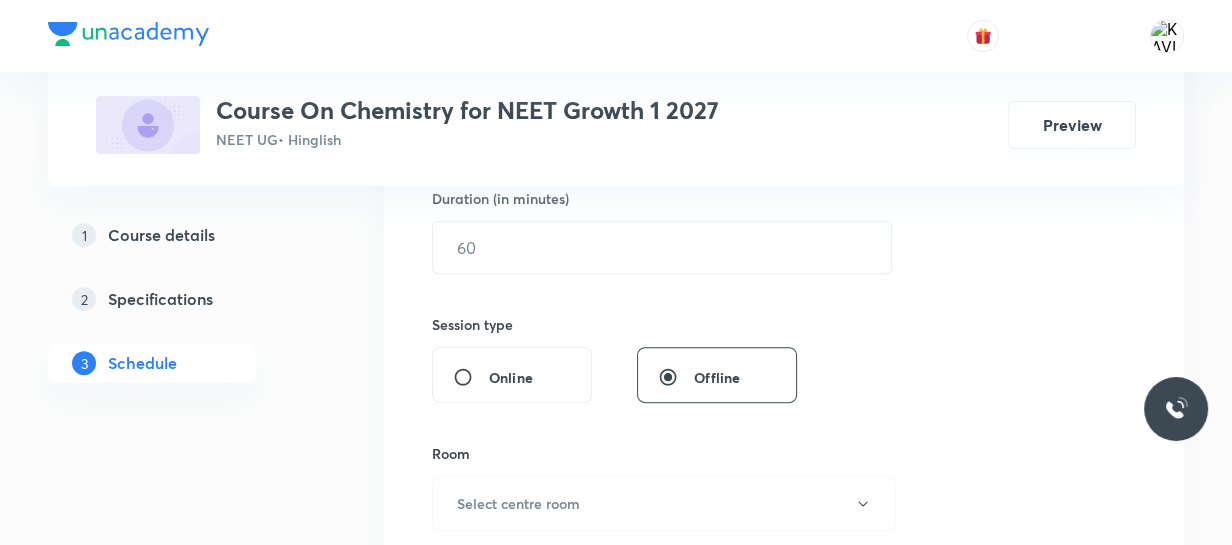 scroll, scrollTop: 632, scrollLeft: 0, axis: vertical 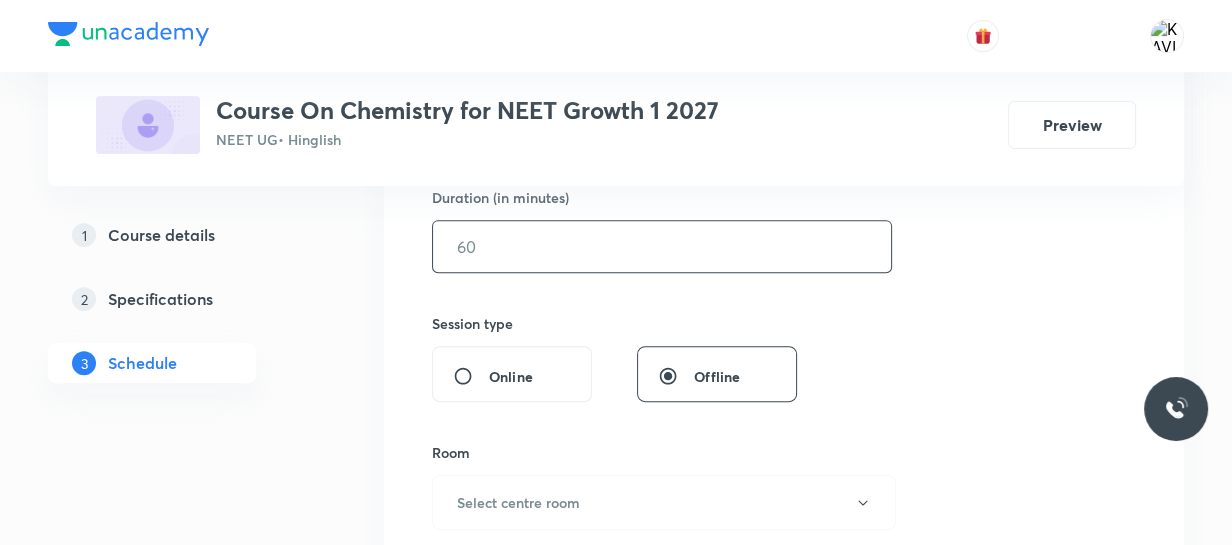 click at bounding box center [662, 246] 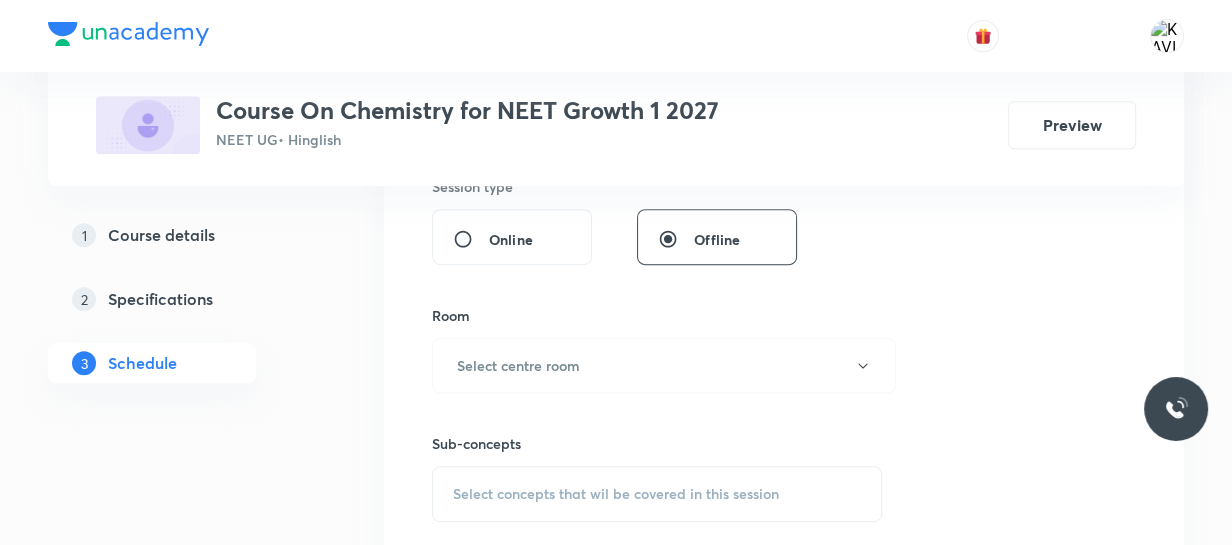scroll, scrollTop: 770, scrollLeft: 0, axis: vertical 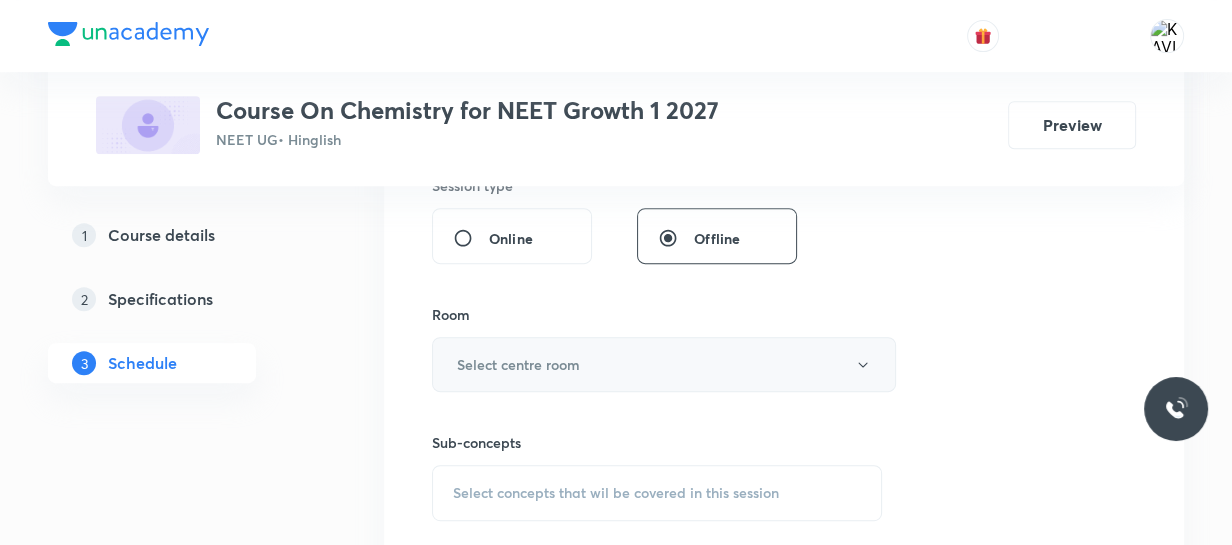 type on "90" 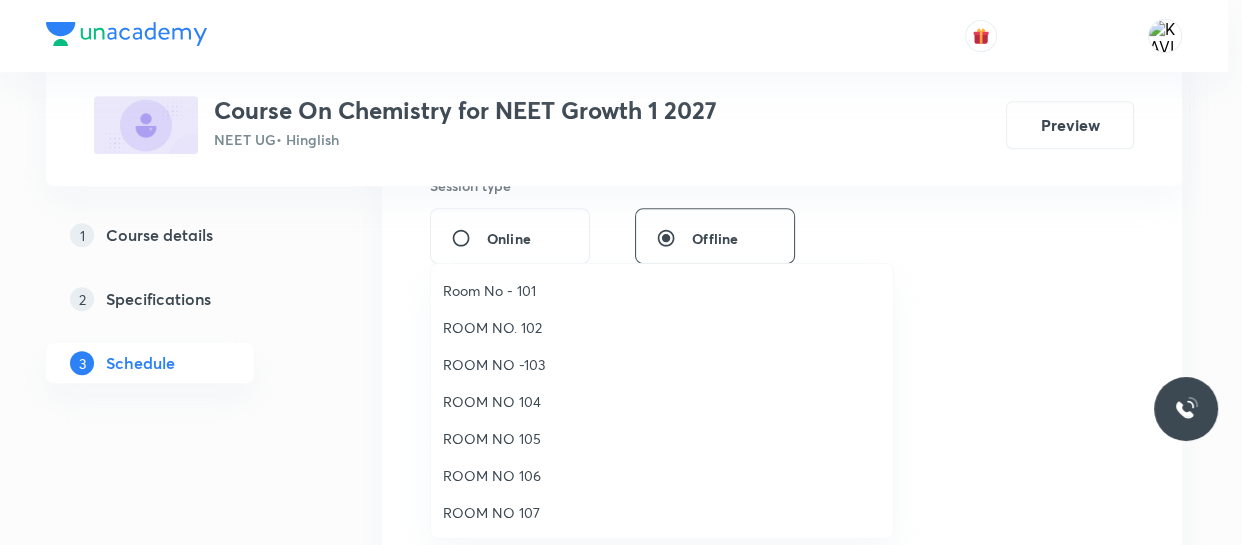 click on "ROOM NO 104" at bounding box center [662, 401] 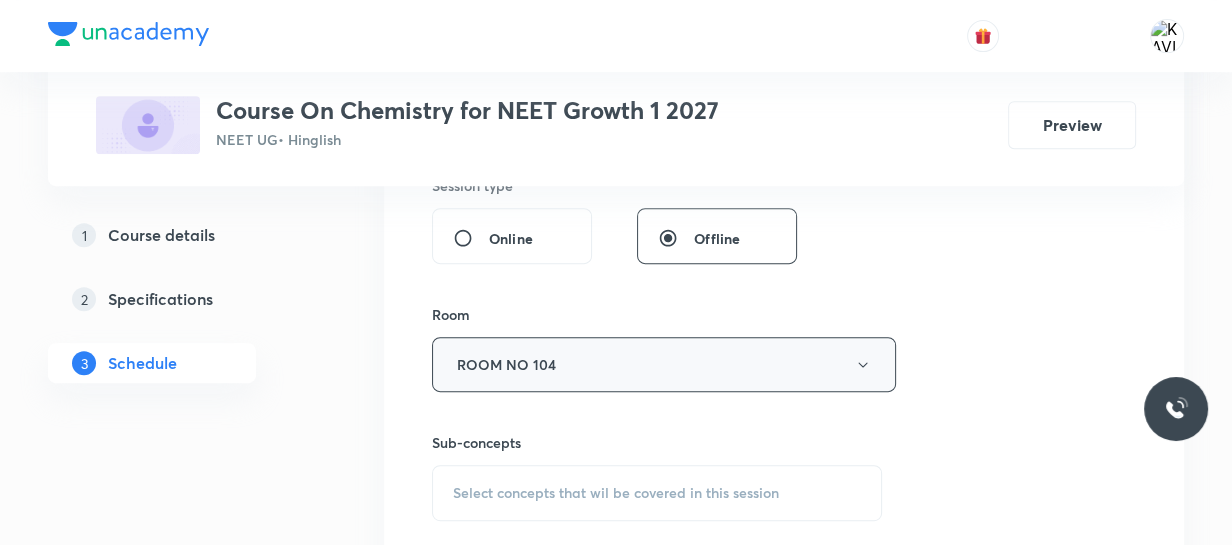 click on "ROOM NO 104" at bounding box center (664, 364) 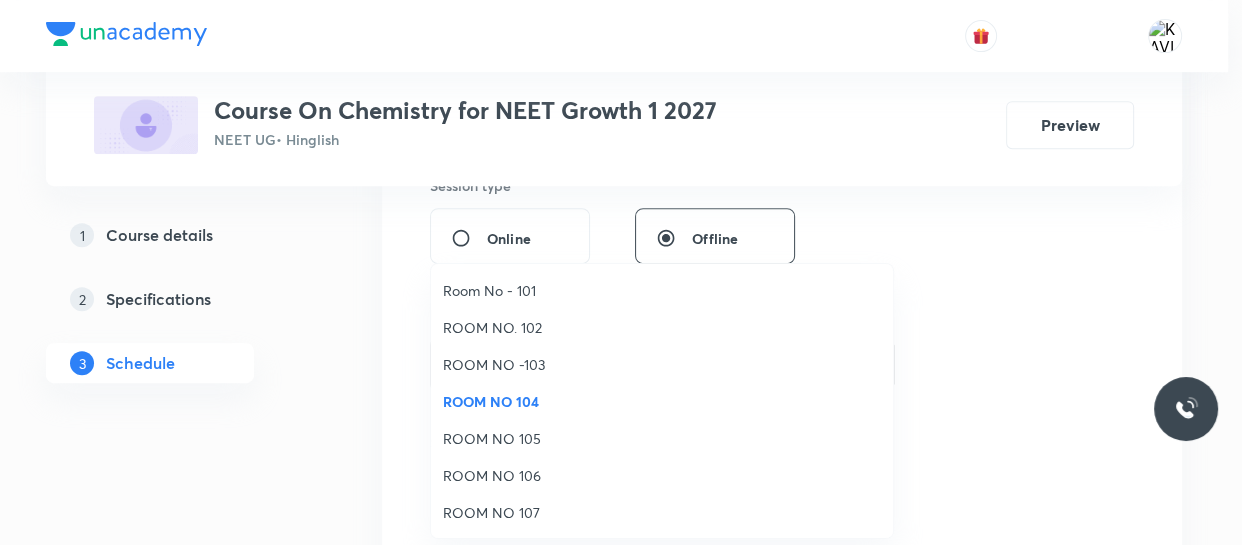 click on "ROOM NO -103" at bounding box center (662, 364) 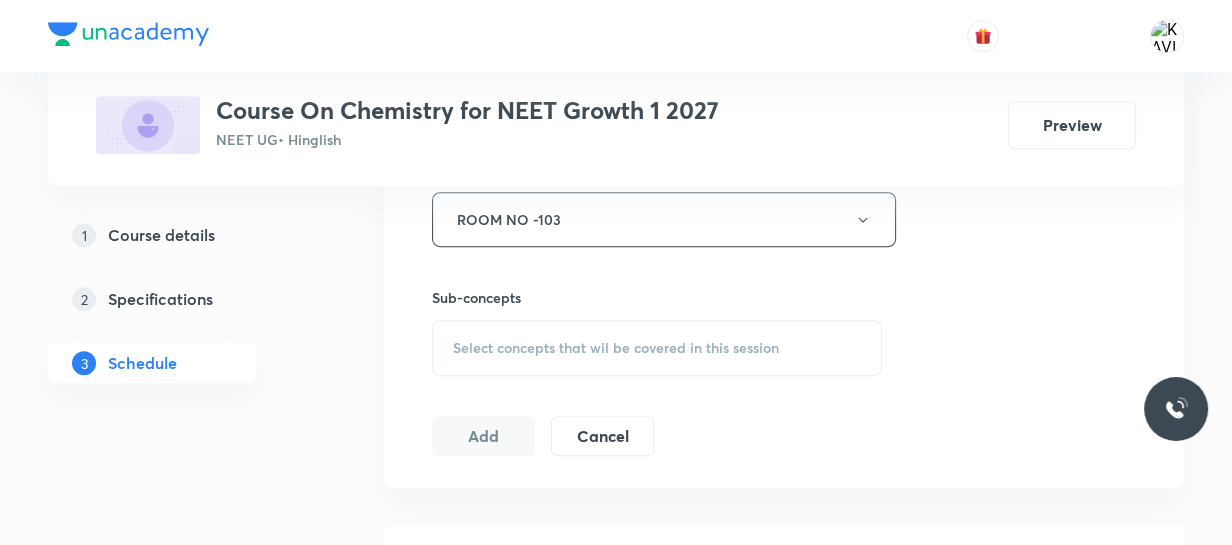 scroll, scrollTop: 916, scrollLeft: 0, axis: vertical 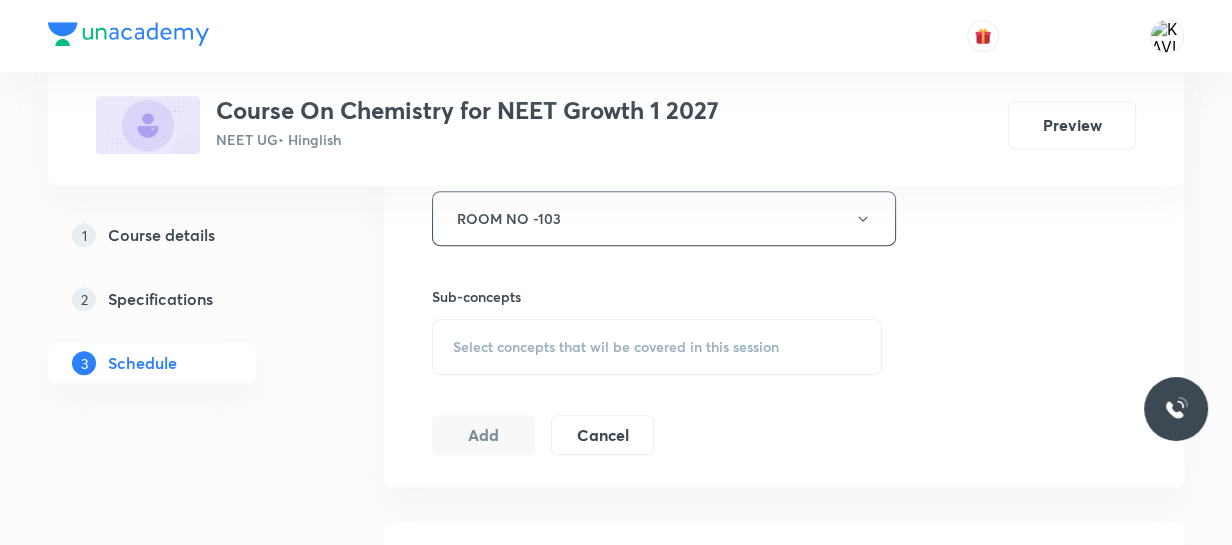 click on "Select concepts that wil be covered in this session" at bounding box center (616, 347) 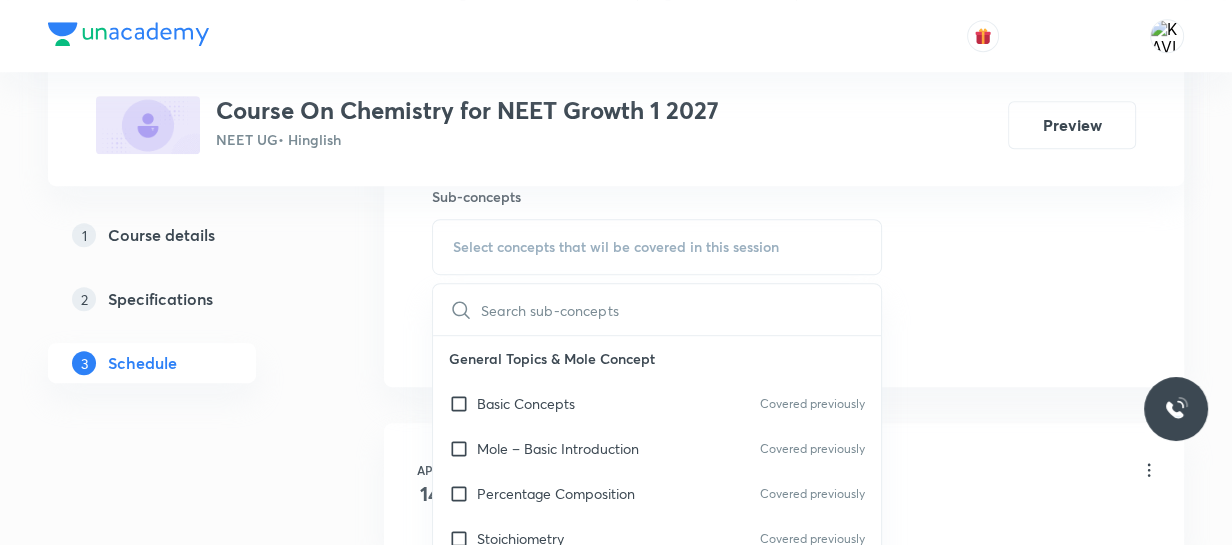 scroll, scrollTop: 1017, scrollLeft: 0, axis: vertical 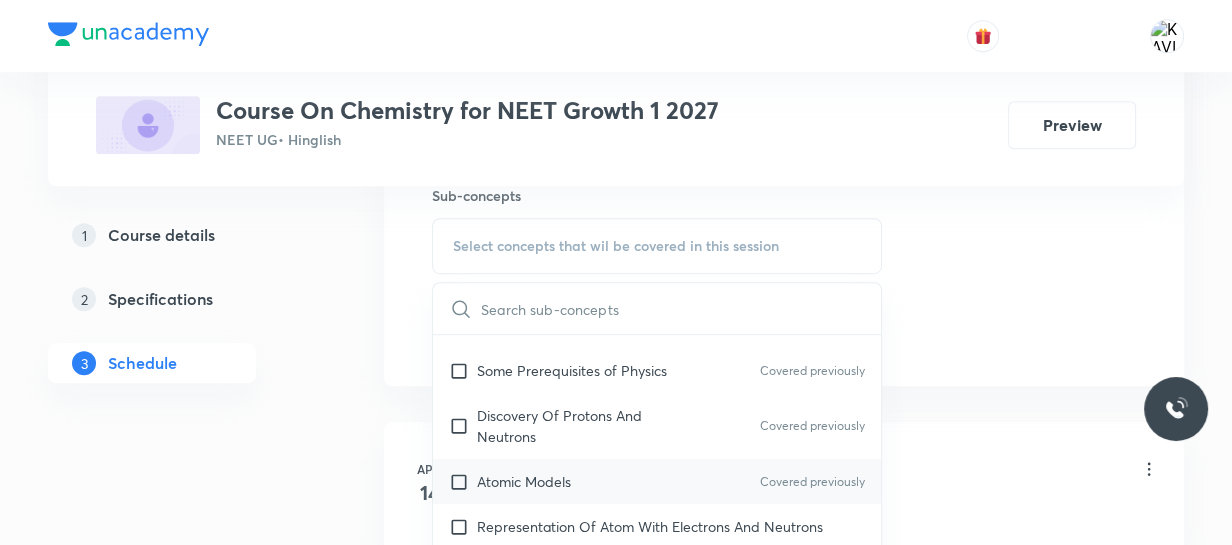 click on "Atomic Models" at bounding box center [524, 481] 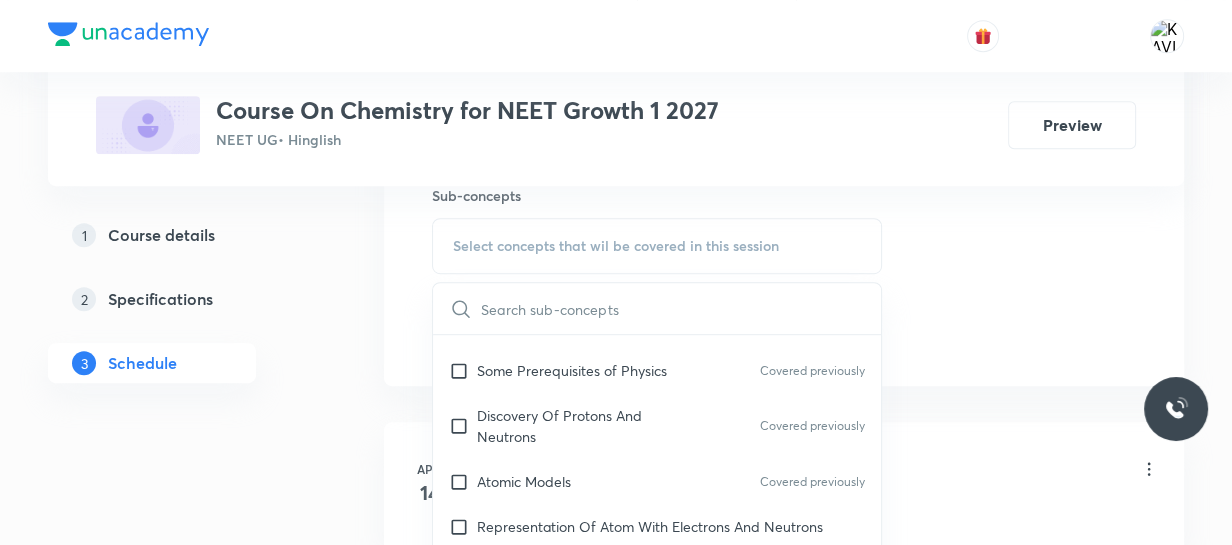 checkbox on "true" 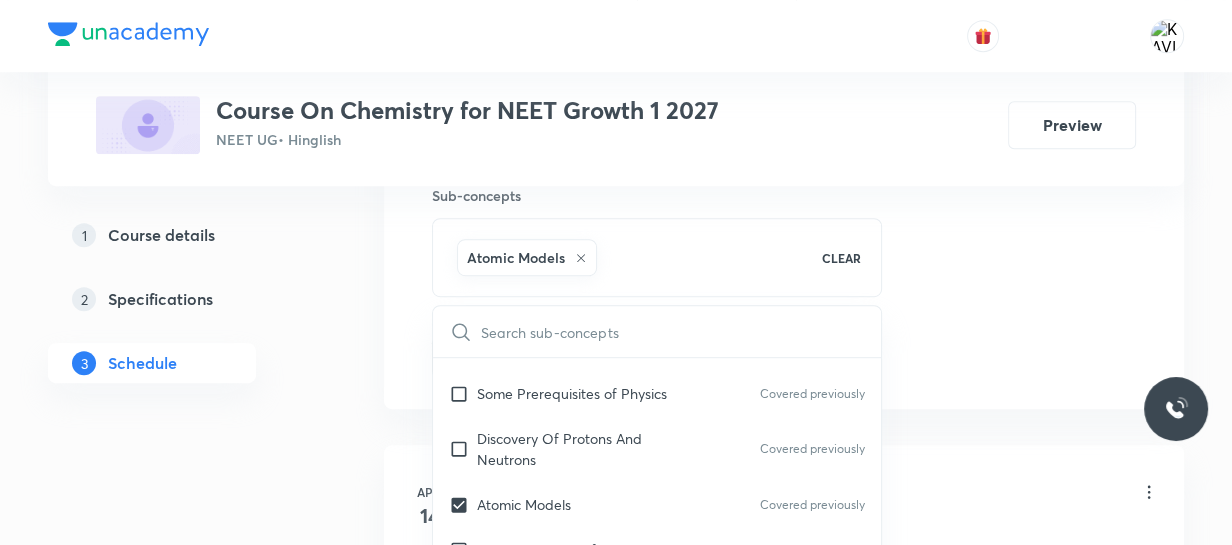 click on "Session  44 Live class Session title 41/99 Periodic Table & Periodic Properties - 08 ​ Schedule for Aug 6, 2025, 5:40 PM ​ Duration (in minutes) 90 ​   Session type Online Offline Room ROOM NO -103 Sub-concepts Atomic Models CLEAR ​ General Topics & Mole Concept Basic Concepts Covered previously Mole – Basic Introduction Covered previously Percentage Composition Covered previously Stoichiometry Covered previously Principle of Atom Conservation (POAC) Covered previously Relation between Stoichiometric Quantities Covered previously Application of Mole Concept: Gravimetric Analysis Electronic Configuration Of Atoms (Hund's rule) Covered previously  Quantum Numbers (Magnetic Quantum no.) Covered previously Quantum Numbers(Pauli's Exclusion law) Covered previously Mean Molar Mass or Molecular Mass Covered previously Variation of Conductivity with Concentration Covered previously Mechanism of Corrosion Covered previously Atomic Structure Discovery Of Electron Some Prerequisites of Physics Atomic Models pH" at bounding box center [784, -104] 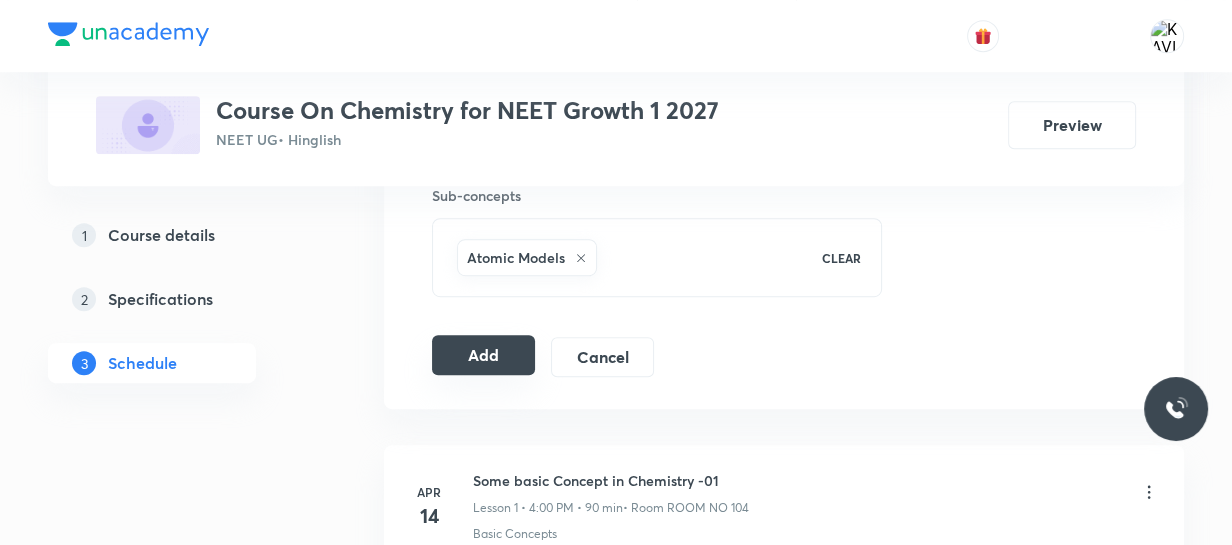 click on "Add" at bounding box center (483, 355) 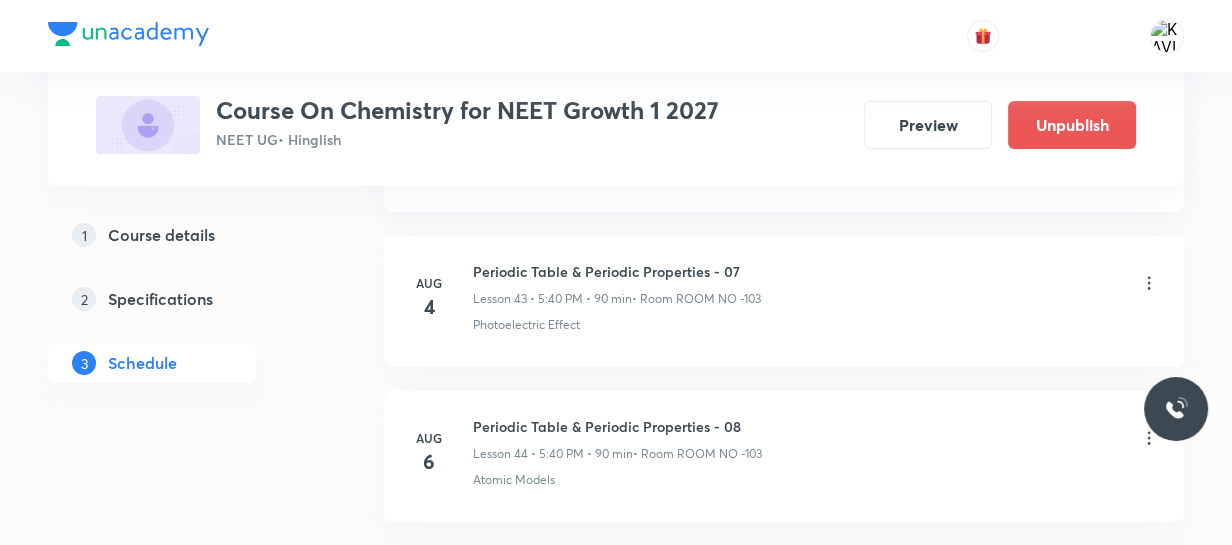 scroll, scrollTop: 6949, scrollLeft: 0, axis: vertical 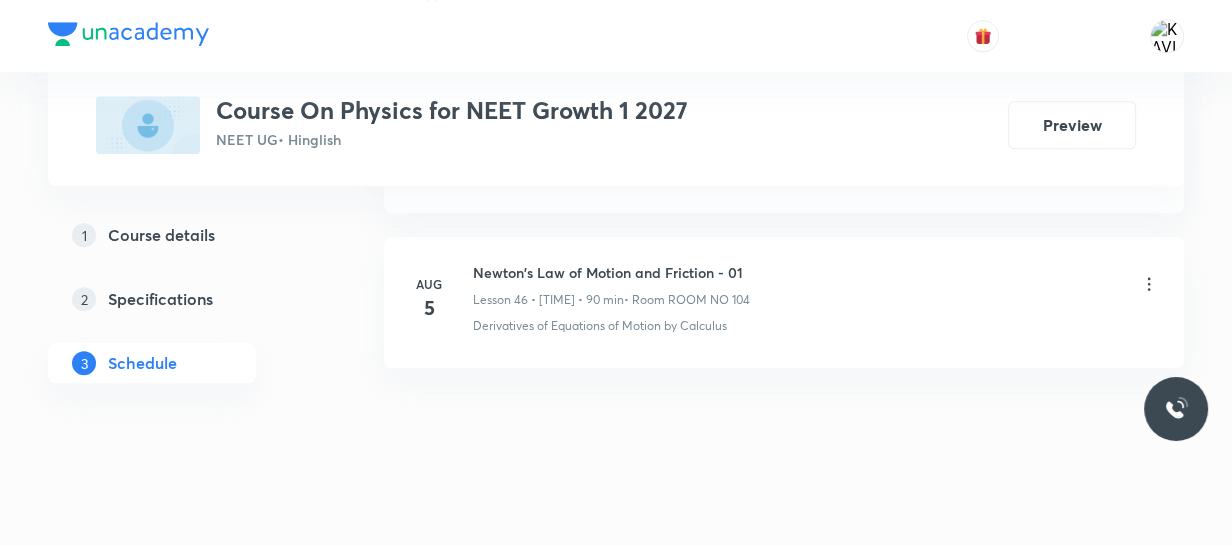 click on "Newton's Law of Motion and Friction - 01" at bounding box center [611, 272] 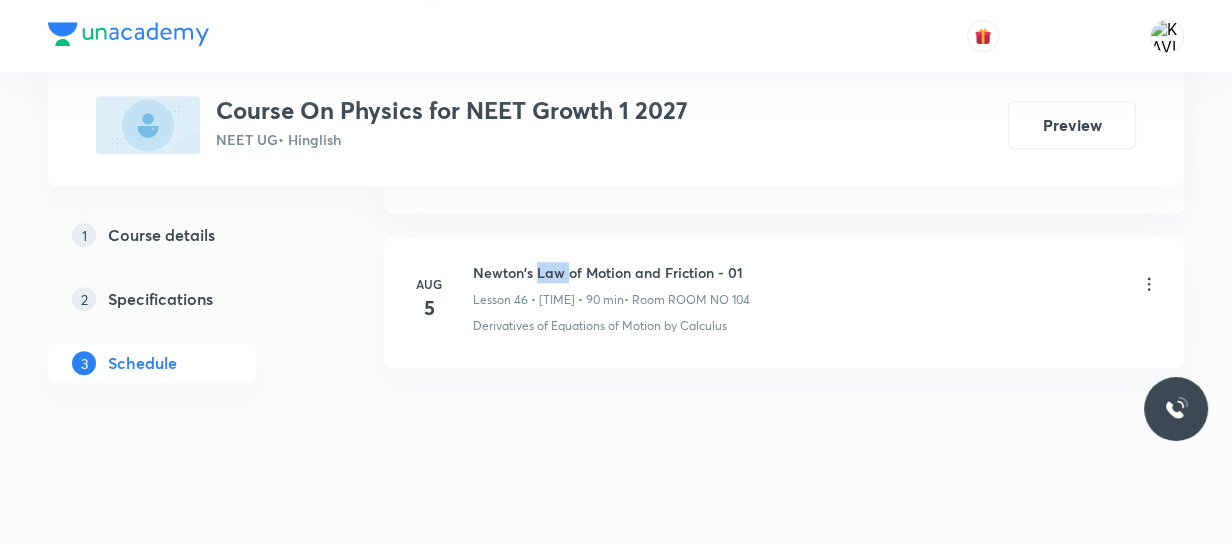 click on "Newton's Law of Motion and Friction - 01" at bounding box center (611, 272) 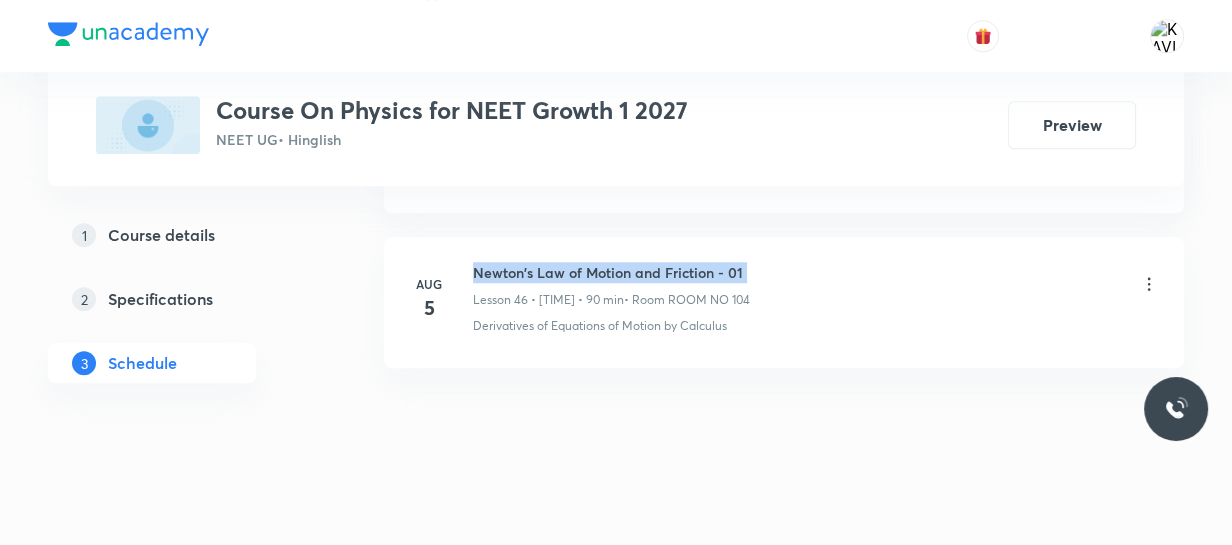 click on "Newton's Law of Motion and Friction - 01" at bounding box center (611, 272) 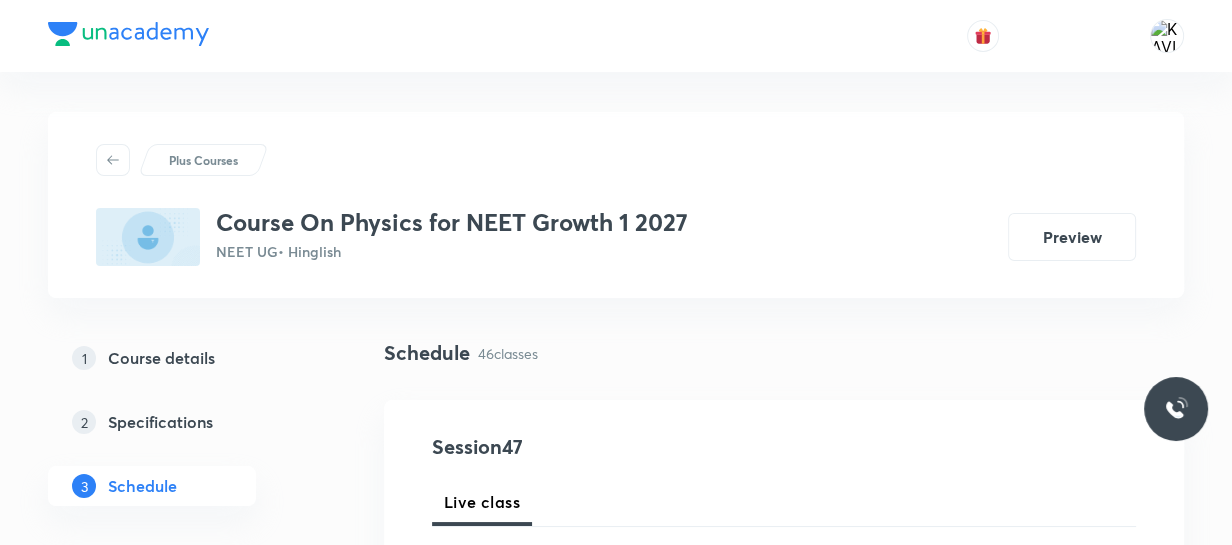 scroll, scrollTop: 269, scrollLeft: 0, axis: vertical 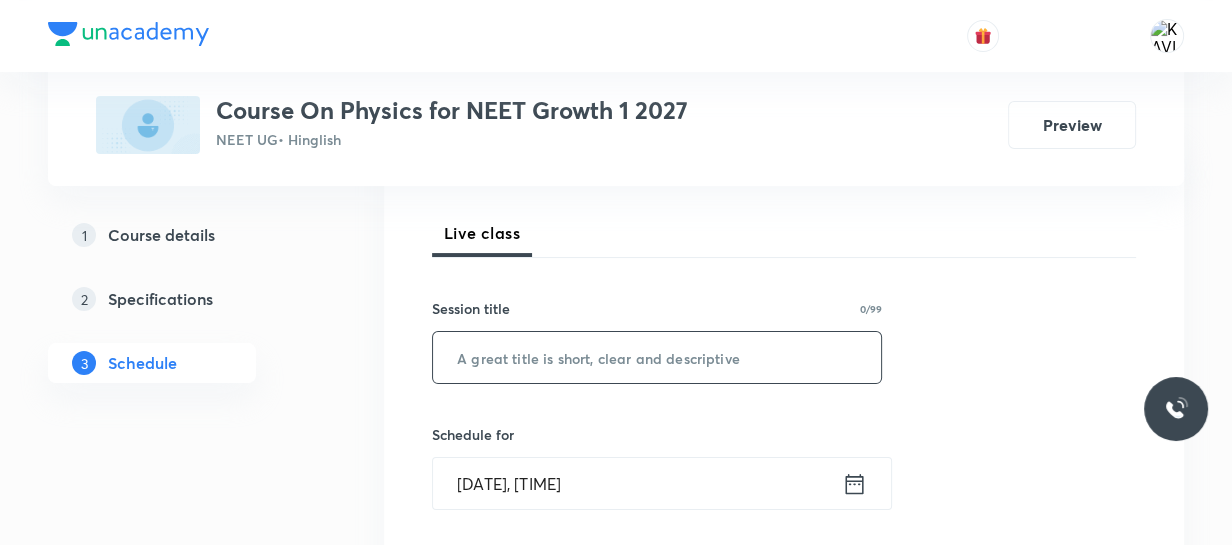 click at bounding box center [657, 357] 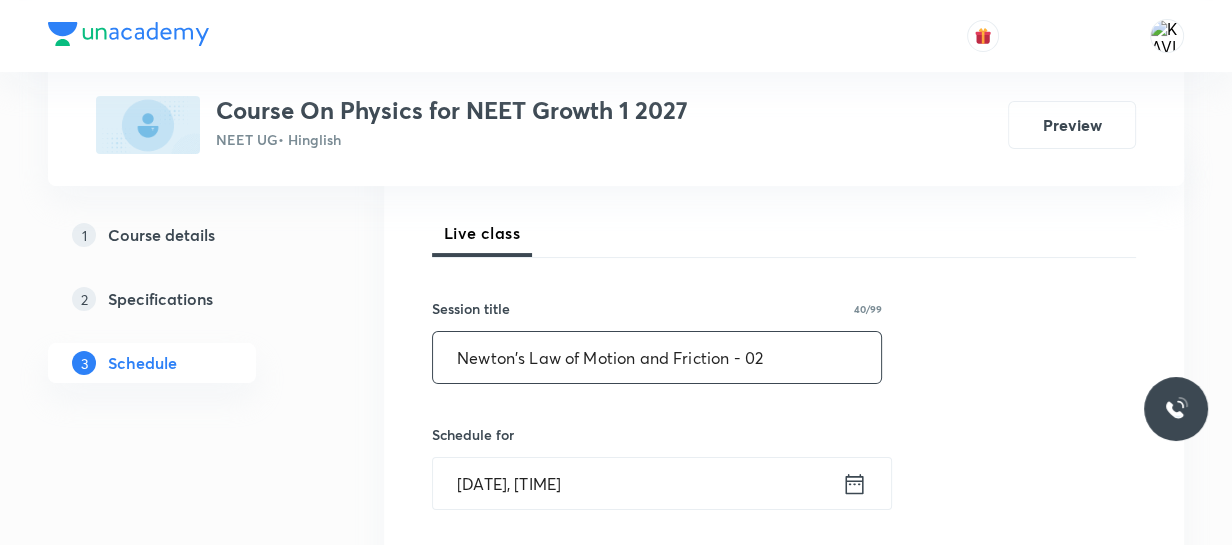 scroll, scrollTop: 453, scrollLeft: 0, axis: vertical 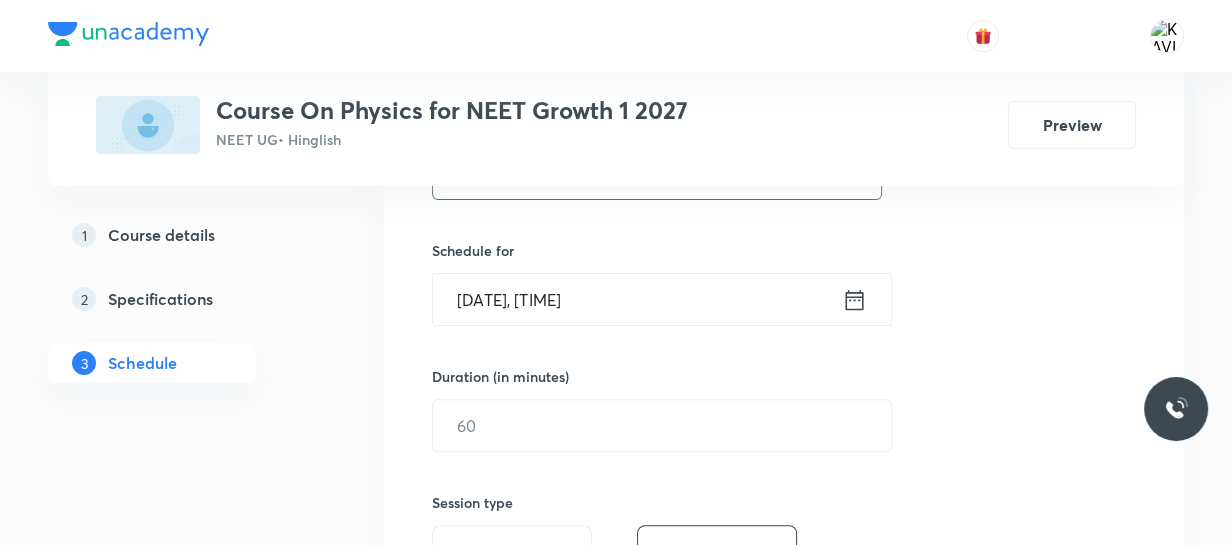 type on "Newton's Law of Motion and Friction - 02" 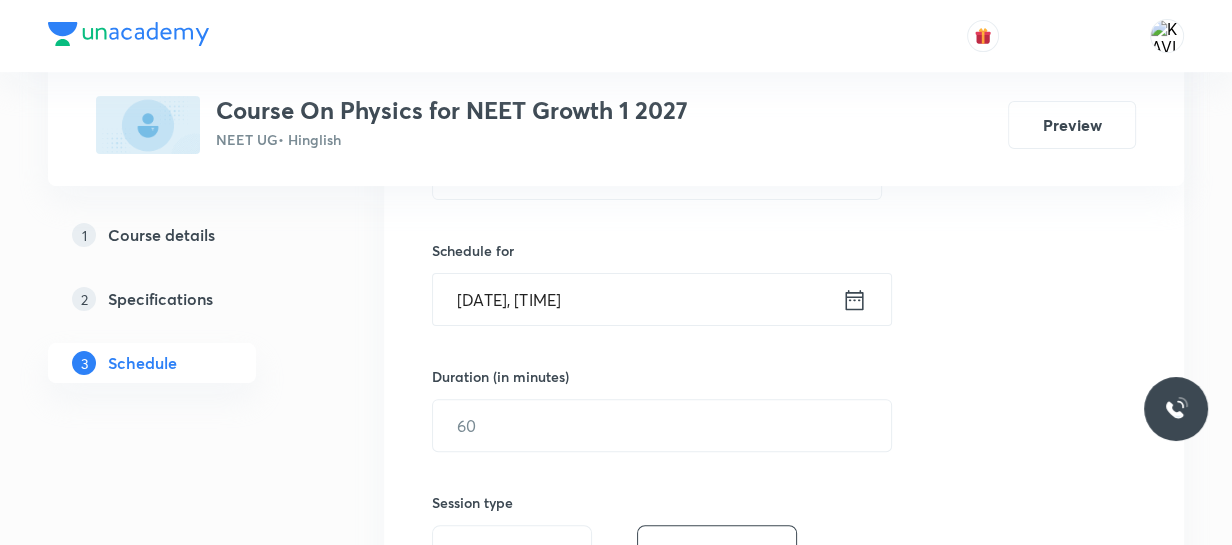 click 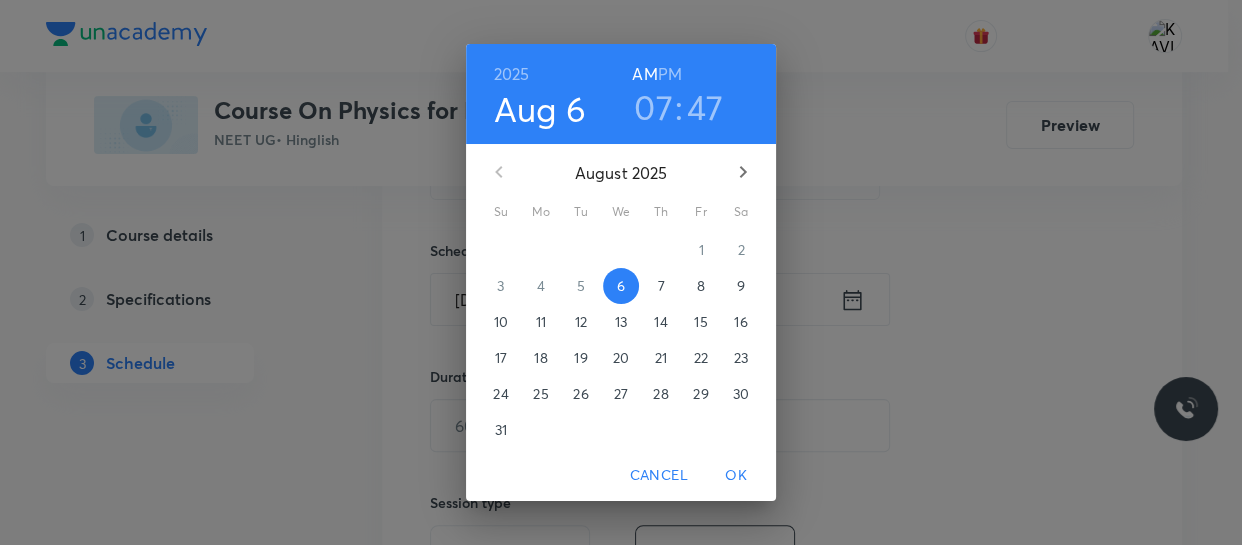 click on "[DATE] [TIME]" at bounding box center [621, 94] 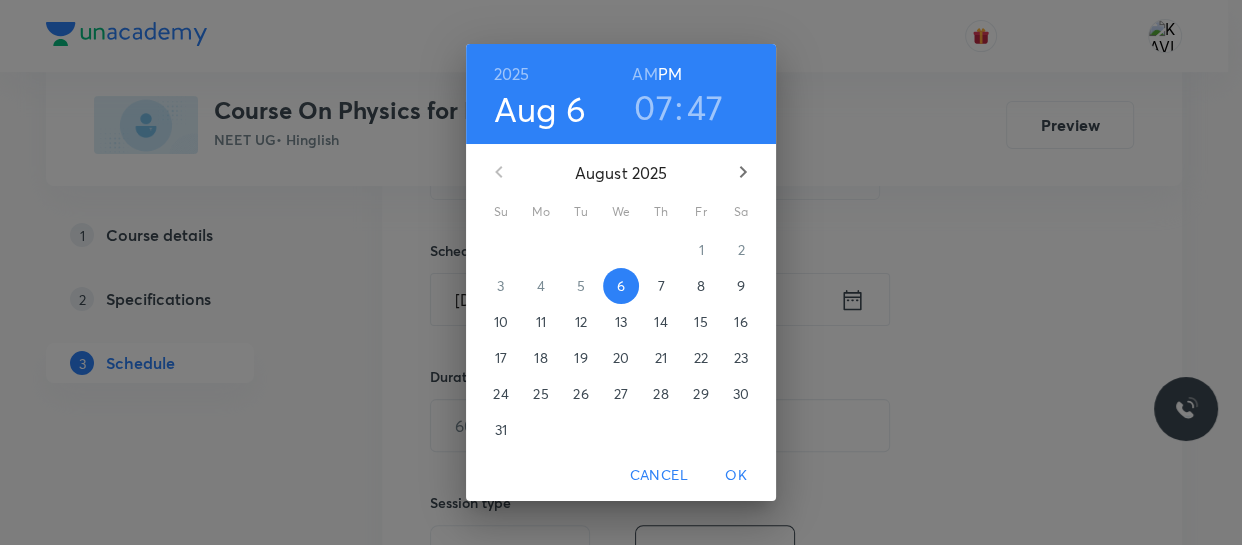 click on "07" at bounding box center (653, 107) 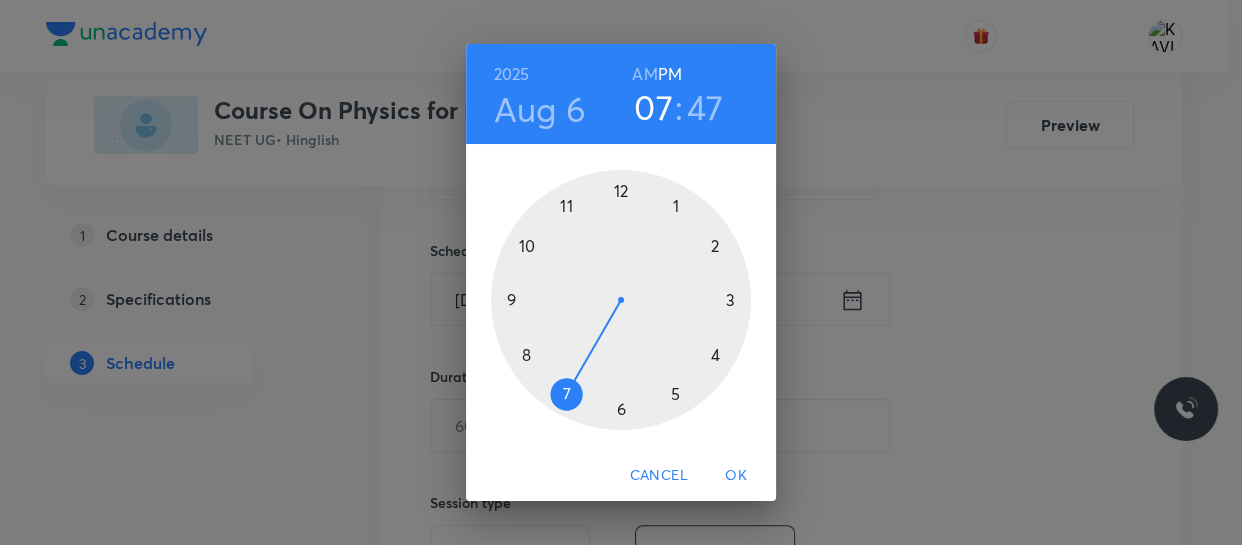 click at bounding box center [621, 300] 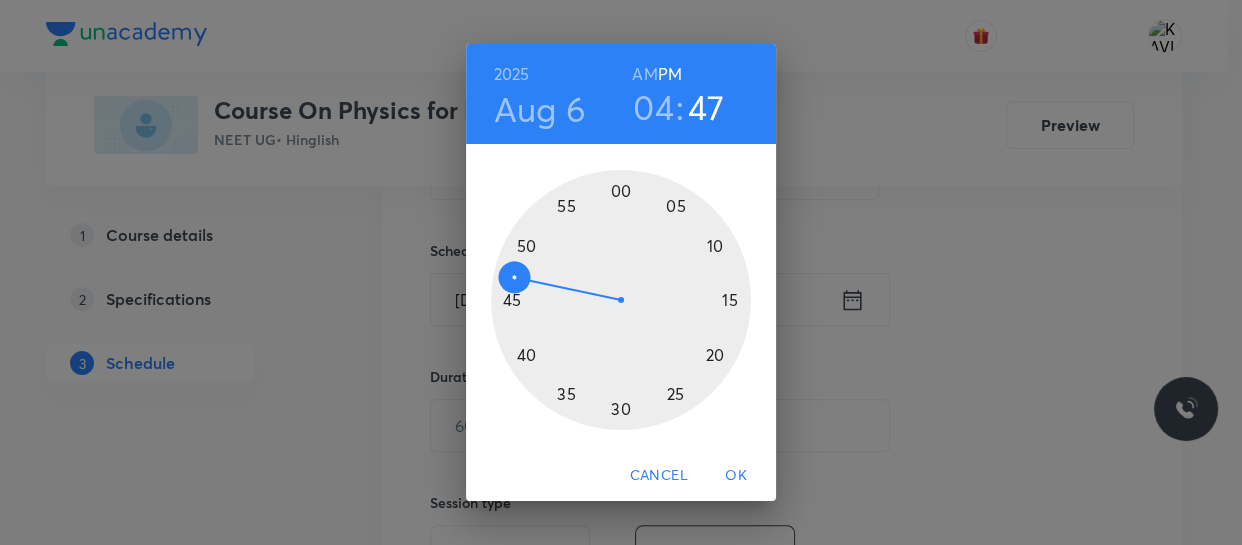 click at bounding box center (621, 300) 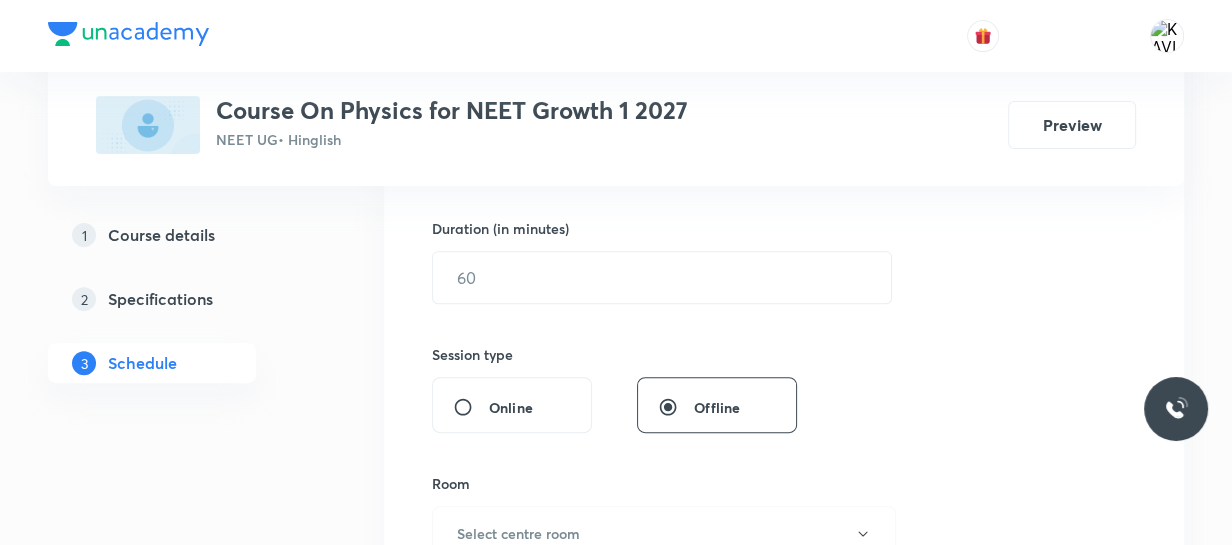 scroll, scrollTop: 602, scrollLeft: 0, axis: vertical 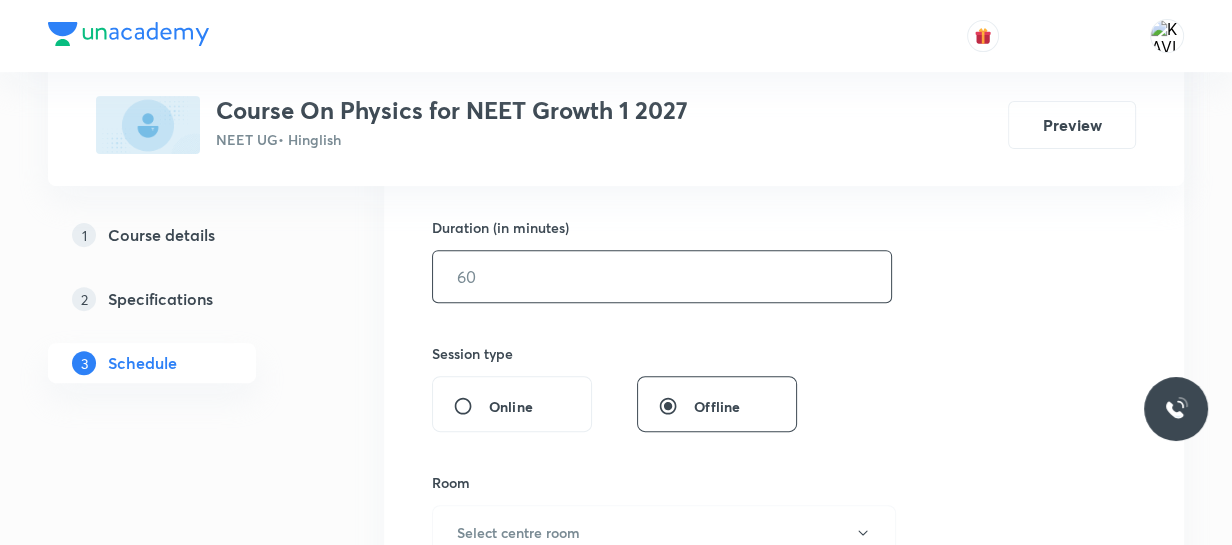 click at bounding box center [662, 276] 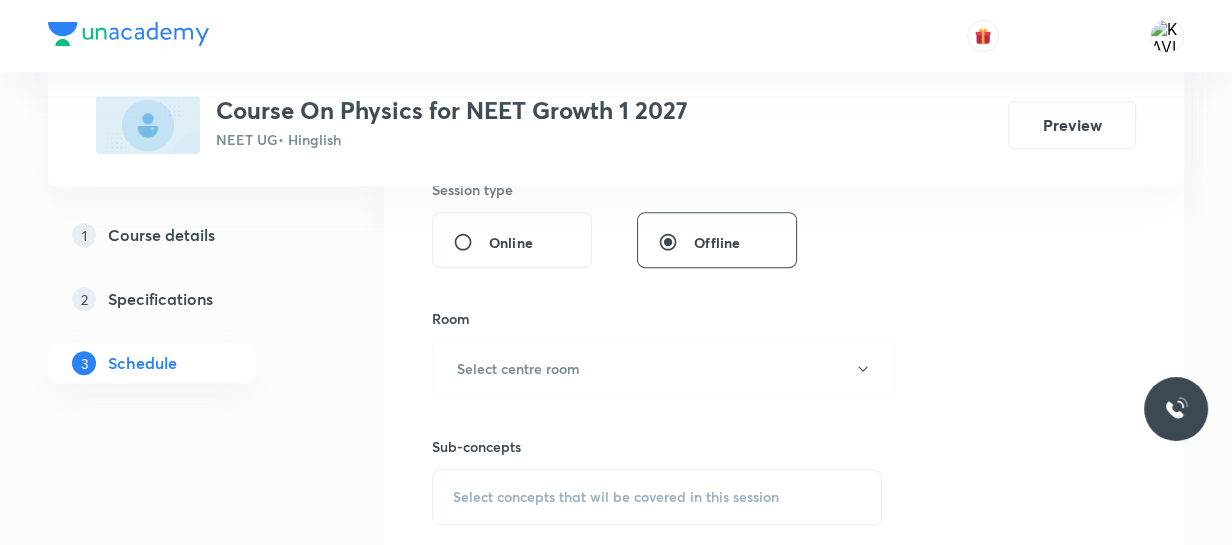 scroll, scrollTop: 770, scrollLeft: 0, axis: vertical 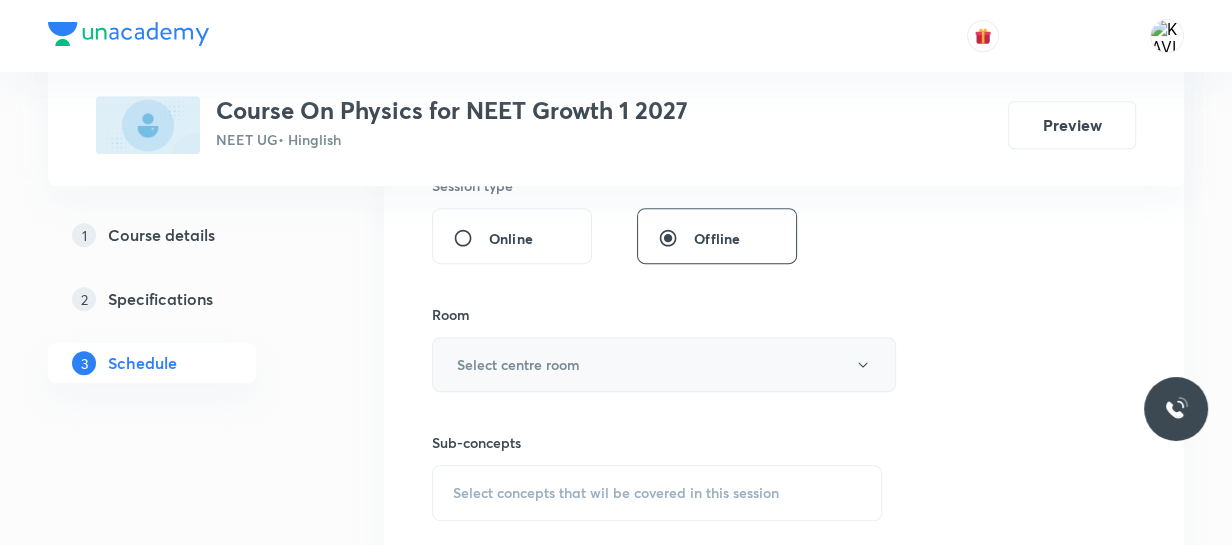 type on "90" 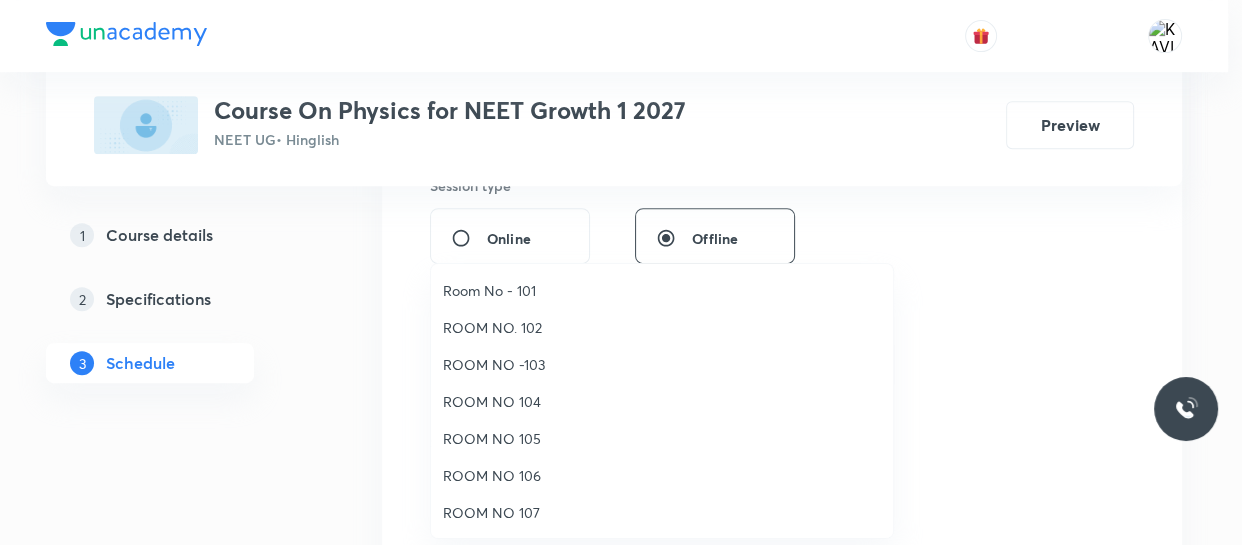 click on "ROOM NO -103" at bounding box center (662, 364) 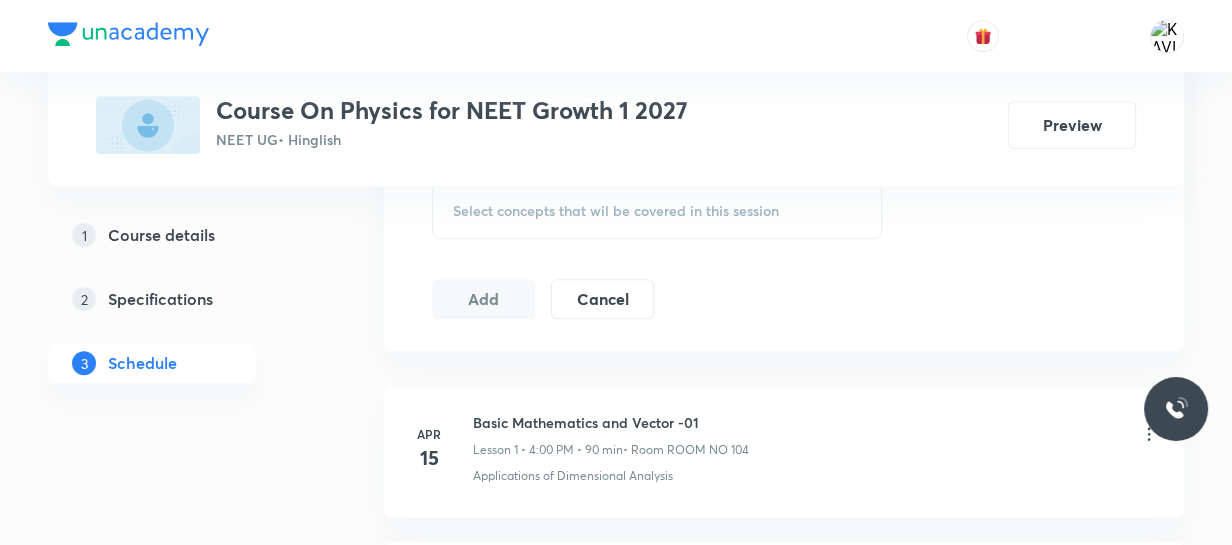scroll, scrollTop: 1051, scrollLeft: 0, axis: vertical 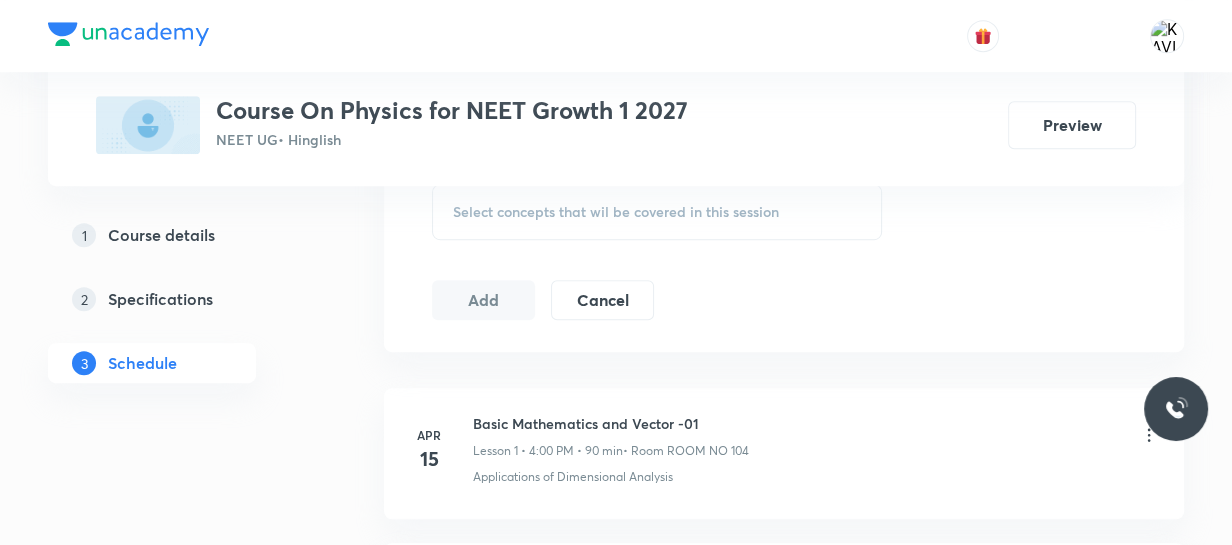 click on "Select concepts that wil be covered in this session" at bounding box center [616, 212] 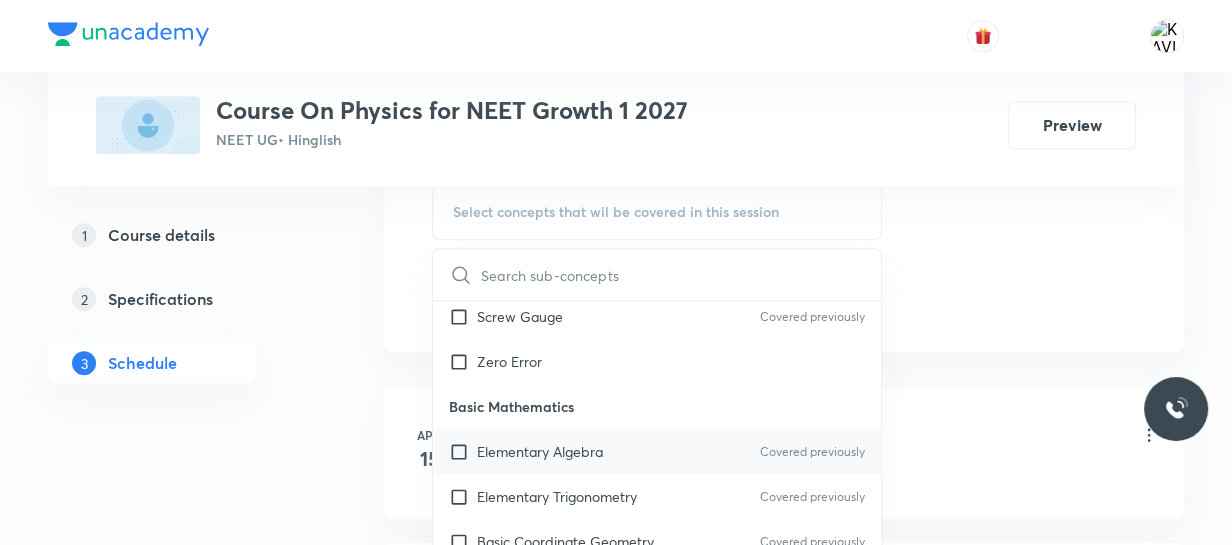 scroll, scrollTop: 692, scrollLeft: 0, axis: vertical 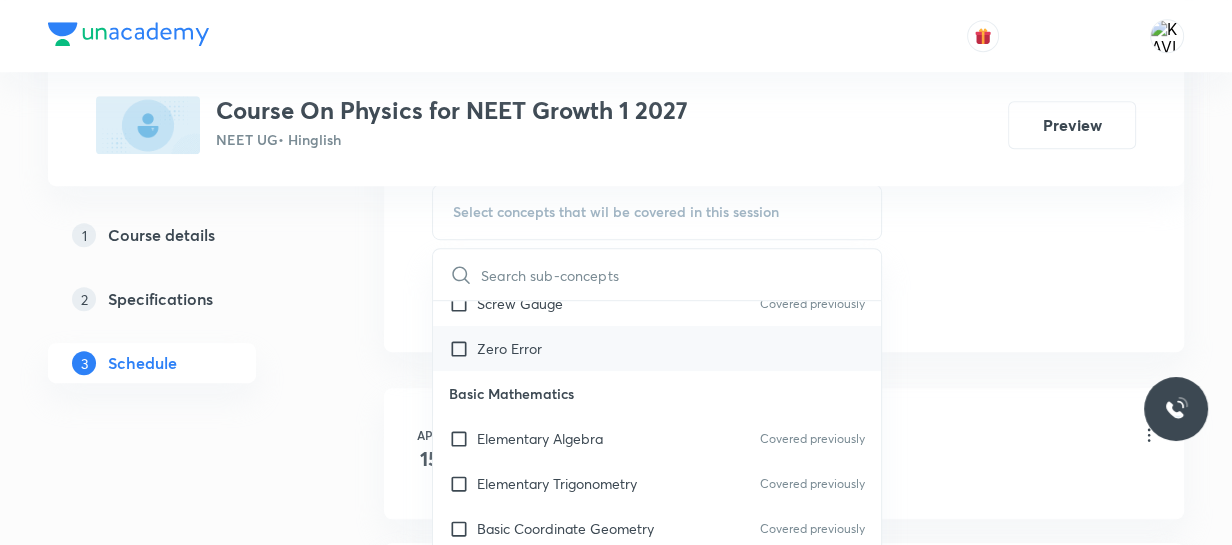 click on "Zero Error" at bounding box center [657, 348] 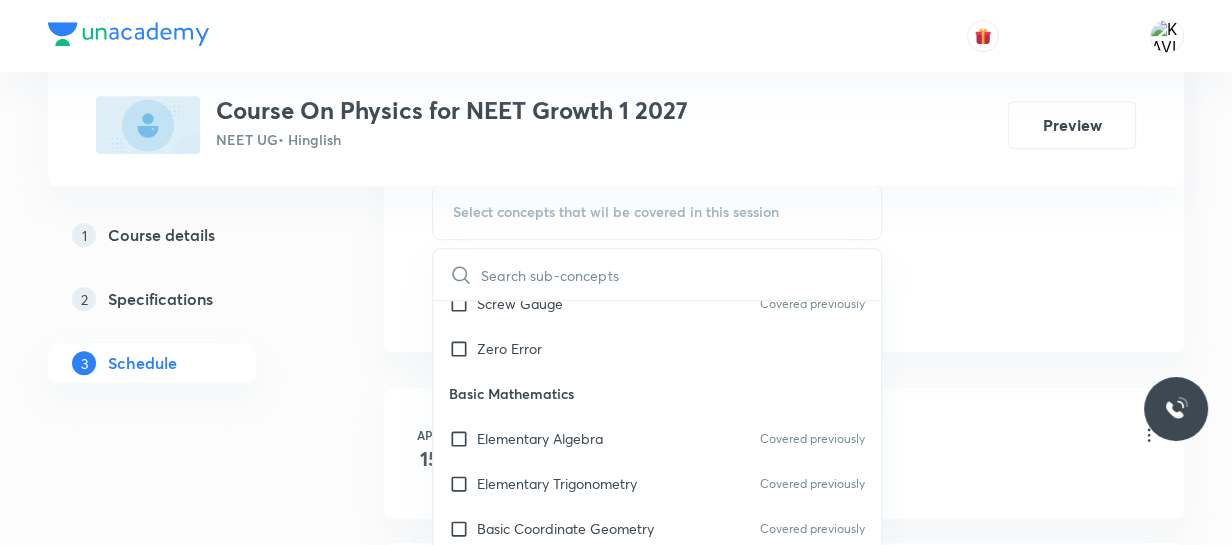 click on "Session  47 Live class Session title 40/99 Newton's Law of Motion and Friction - 02 ​ Schedule for Aug 6, 2025, 4:00 PM ​ Duration (in minutes) 90 ​   Session type Online Offline Room ROOM NO -103 Sub-concepts Select concepts that wil be covered in this session ​ Units & Dimensions Physical quantity Covered previously Applications of Dimensional Analysis Covered previously Significant Figures Covered previously Units of Physical Quantities Covered previously System of Units Covered previously Dimensions of Some Mathematical Functions Covered previously Unit and Dimension Covered previously Product of Two Vectors Covered previously Subtraction of Vectors Covered previously Cross Product Covered previously Least Count Analysis Errors of Measurement Covered previously Vernier Callipers Covered previously Screw Gauge Covered previously Zero Error Basic Mathematics Elementary Algebra Covered previously Elementary Trigonometry Covered previously Basic Coordinate Geometry Covered previously Functions Error" at bounding box center [784, -150] 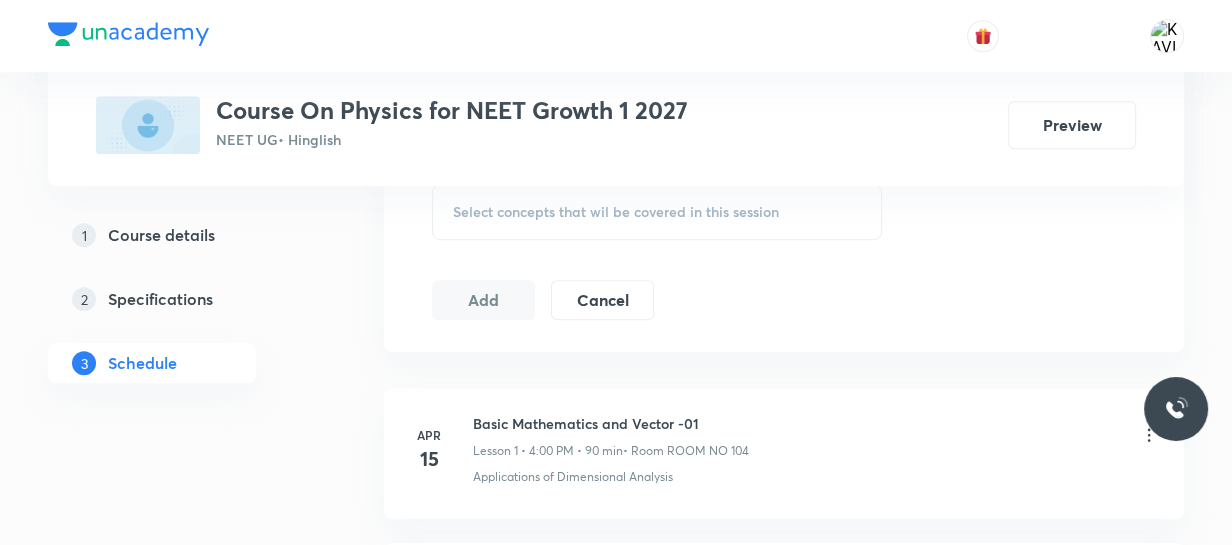 click on "Select concepts that wil be covered in this session" at bounding box center [657, 212] 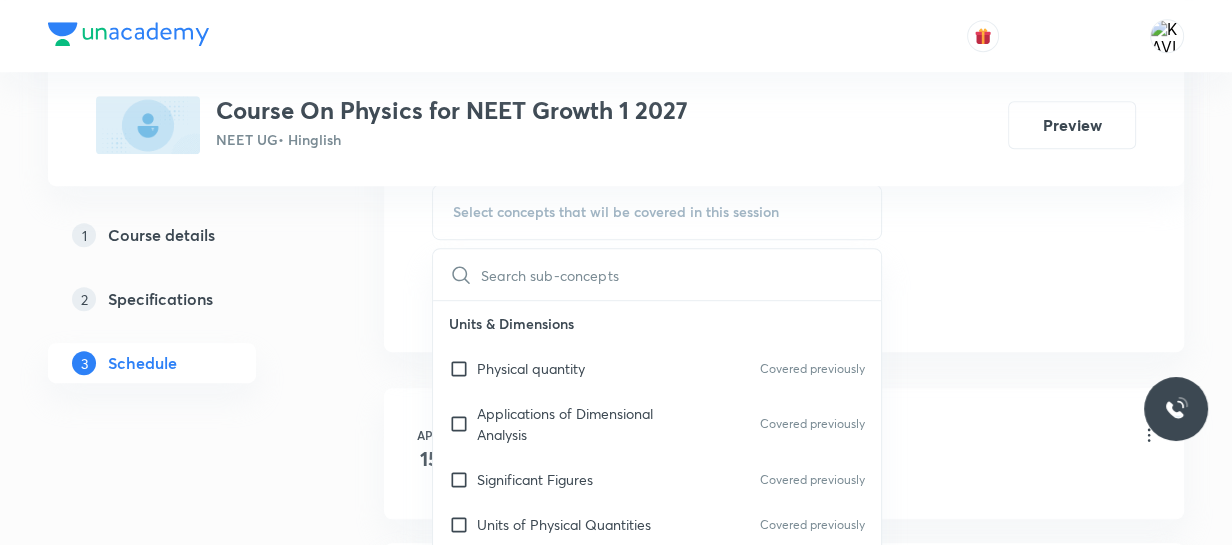 click at bounding box center (681, 274) 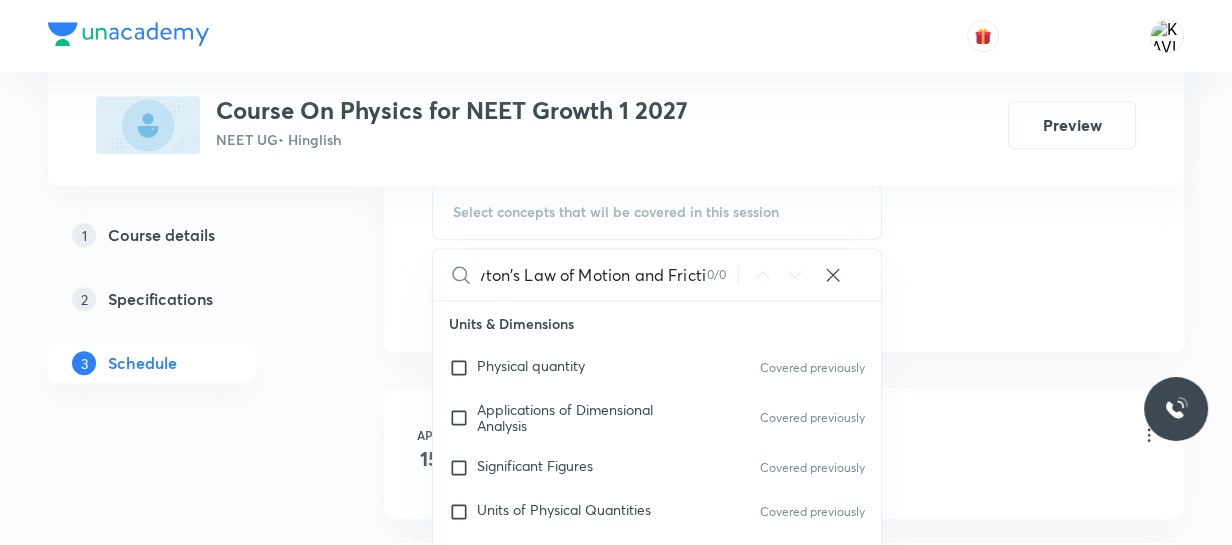 scroll, scrollTop: 0, scrollLeft: 31, axis: horizontal 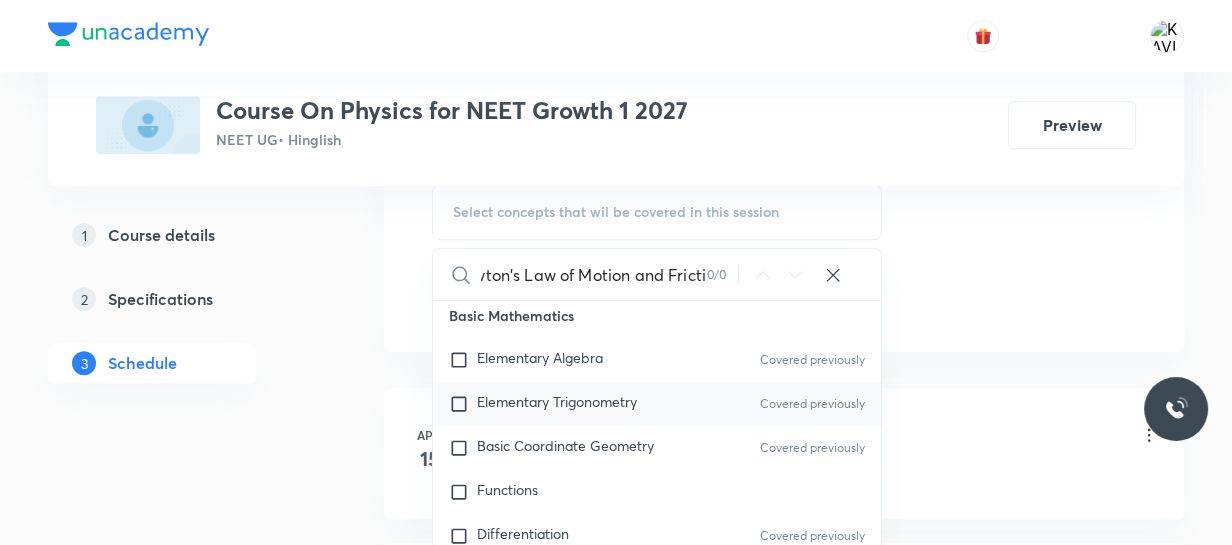 type on "Newton's Law of Motion and Fricti" 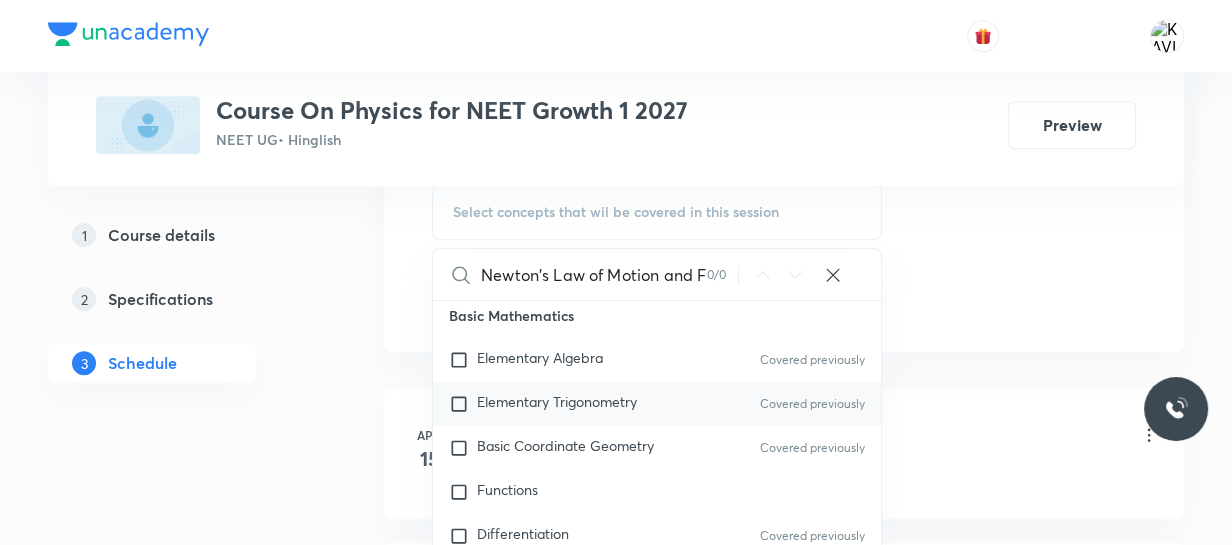 click on "Elementary Trigonometry" at bounding box center (557, 401) 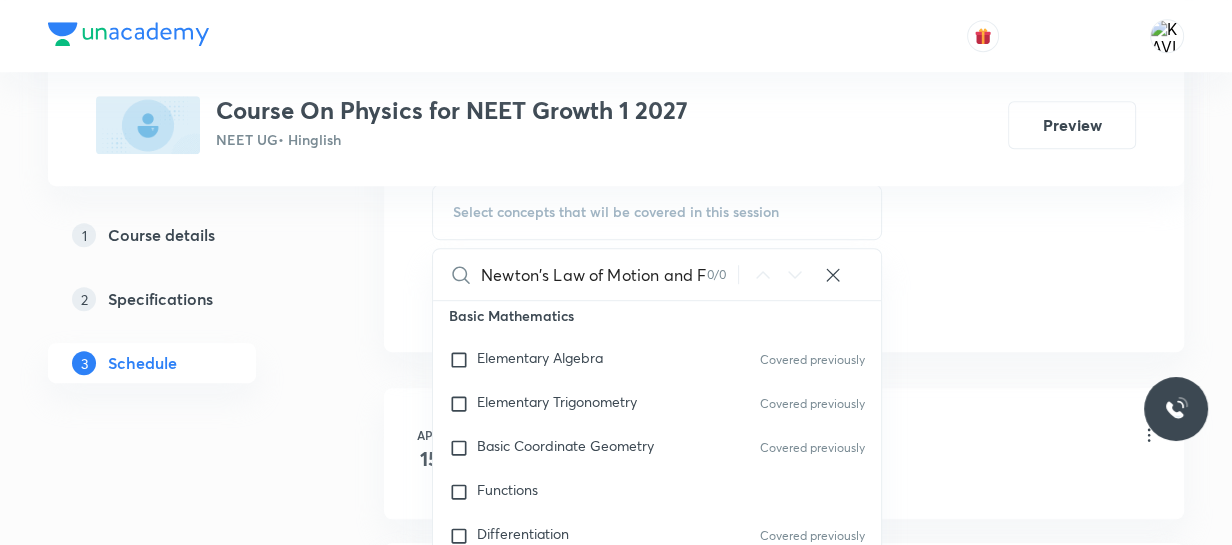 checkbox on "true" 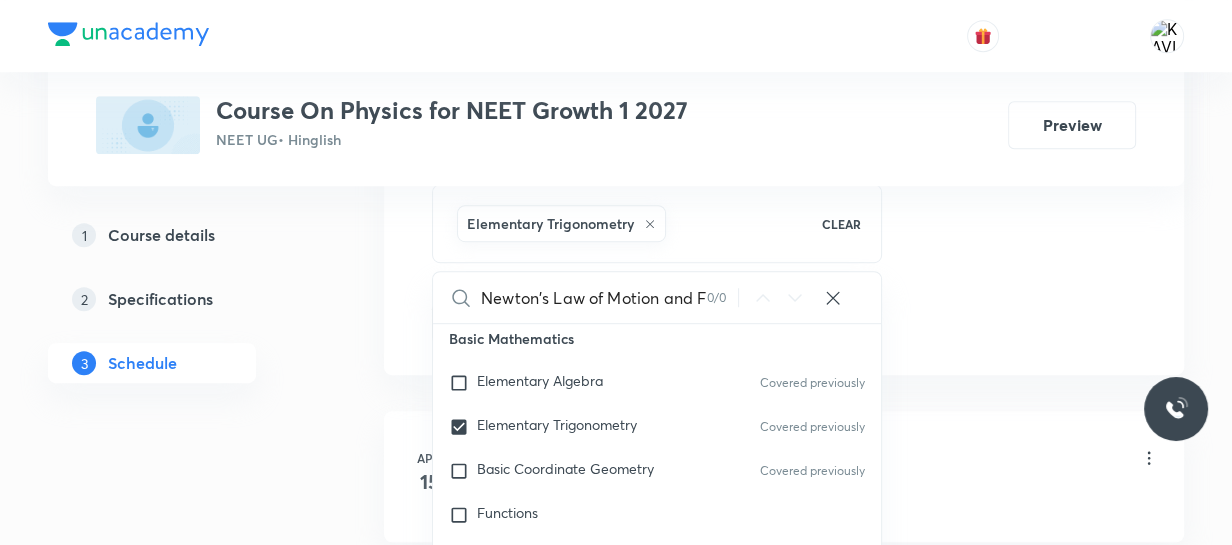 click on "Session  47 Live class Session title 40/99 Newton's Law of Motion and Friction - 02 ​ Schedule for Aug 6, 2025, 4:00 PM ​ Duration (in minutes) 90 ​   Session type Online Offline Room ROOM NO -103 Sub-concepts Elementary Trigonometry CLEAR Newton's Law of Motion and Fricti 0 / 0 ​ Units & Dimensions Physical quantity Covered previously Applications of Dimensional Analysis Covered previously Significant Figures Covered previously Units of Physical Quantities Covered previously System of Units Covered previously Dimensions of Some Mathematical Functions Covered previously Unit and Dimension Covered previously Product of Two Vectors Covered previously Subtraction of Vectors Covered previously Cross Product Covered previously Least Count Analysis Errors of Measurement Covered previously Vernier Callipers Covered previously Screw Gauge Covered previously Zero Error Basic Mathematics Elementary Algebra Covered previously Elementary Trigonometry Covered previously Basic Coordinate Geometry Covered previously" at bounding box center (784, -138) 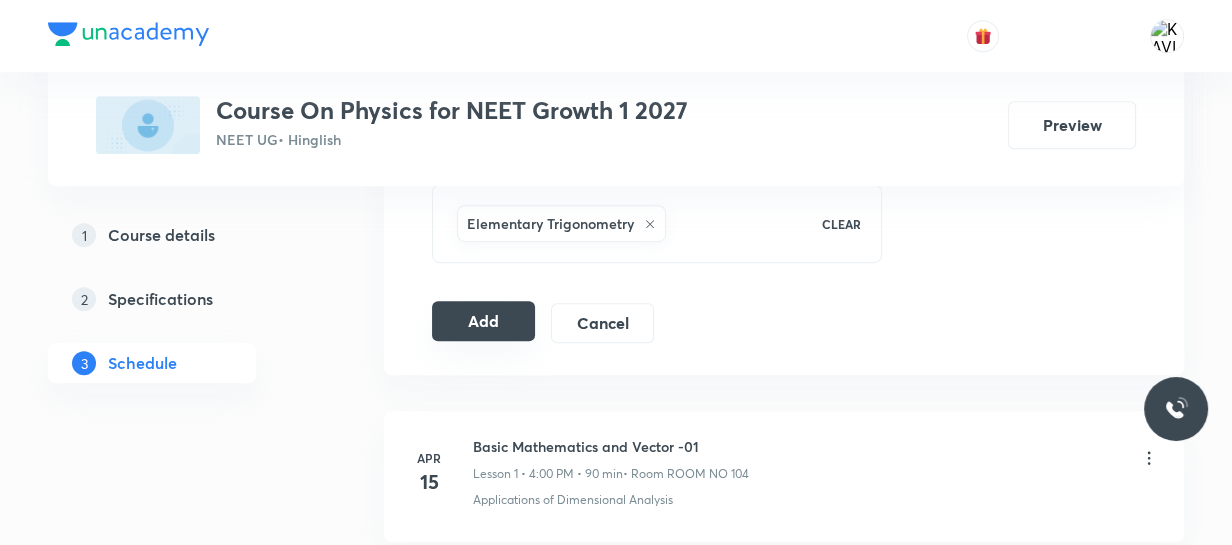 click on "Add" at bounding box center [483, 321] 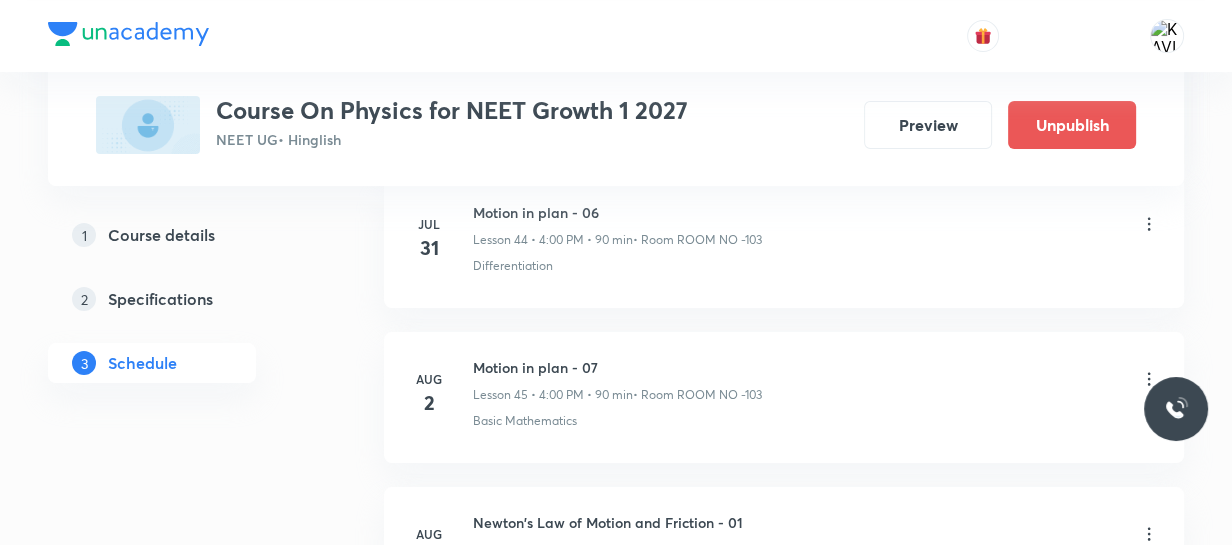 scroll, scrollTop: 7413, scrollLeft: 0, axis: vertical 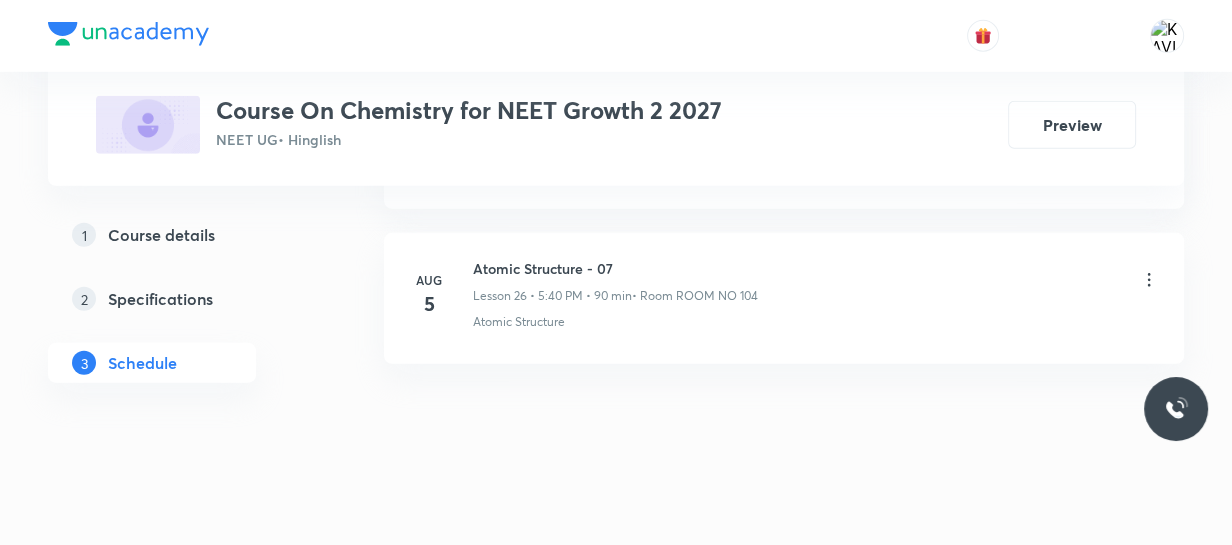 click on "Atomic Structure - 07" at bounding box center [615, 268] 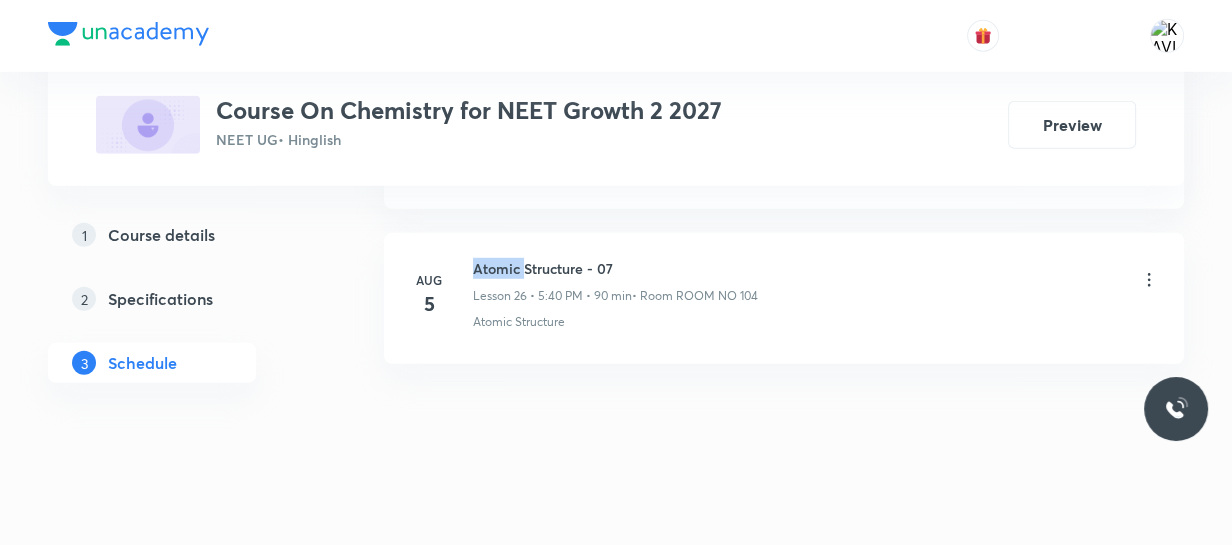 click on "Atomic Structure - 07" at bounding box center [615, 268] 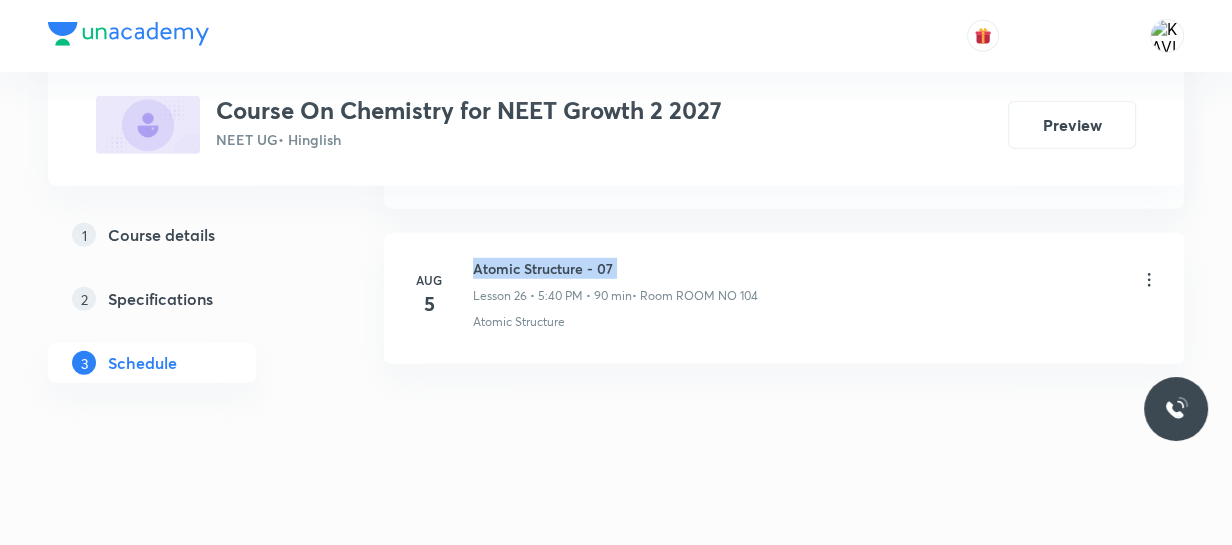 click on "Atomic Structure - 07" at bounding box center [615, 268] 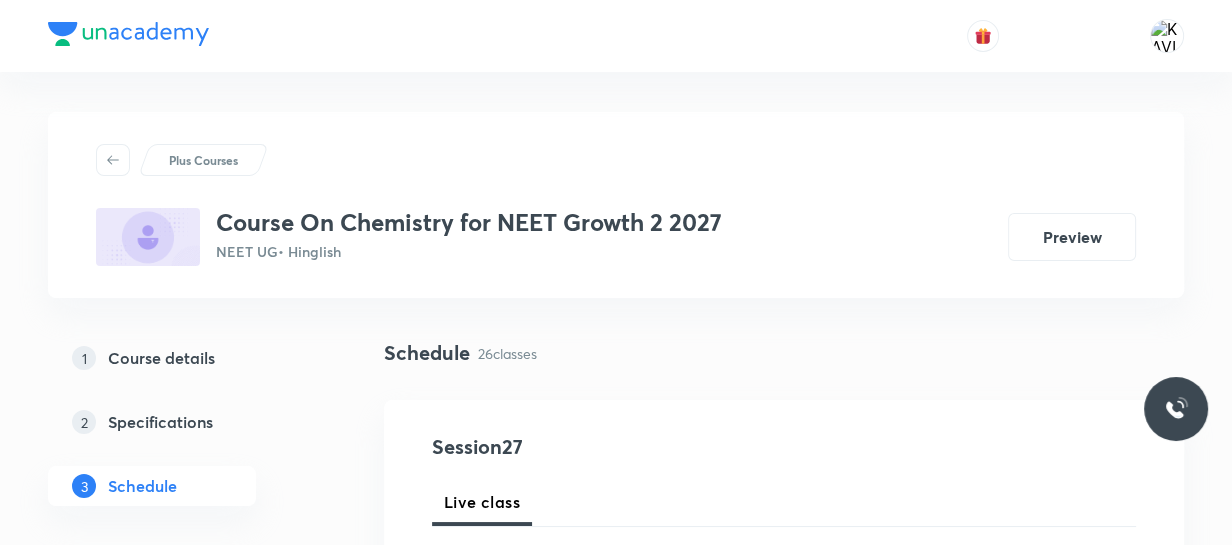 scroll, scrollTop: 225, scrollLeft: 0, axis: vertical 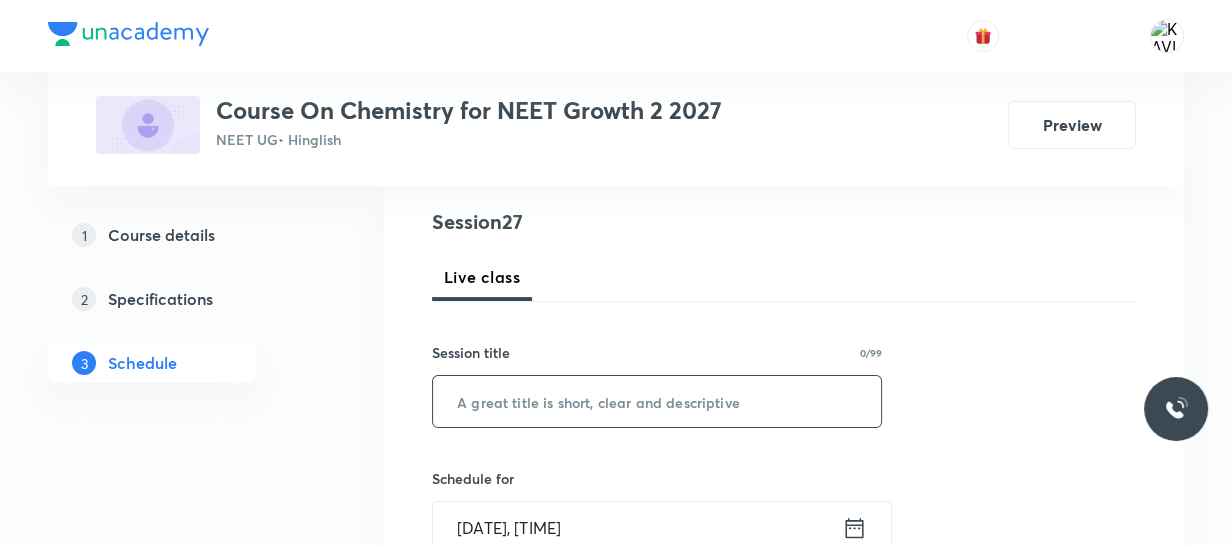 click at bounding box center [657, 401] 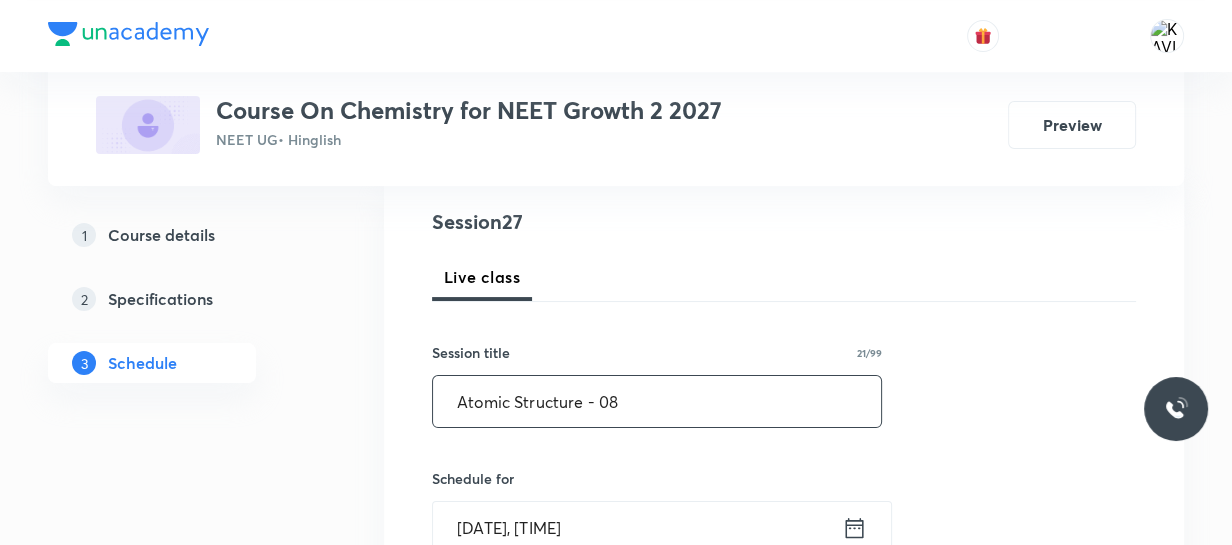 scroll, scrollTop: 466, scrollLeft: 0, axis: vertical 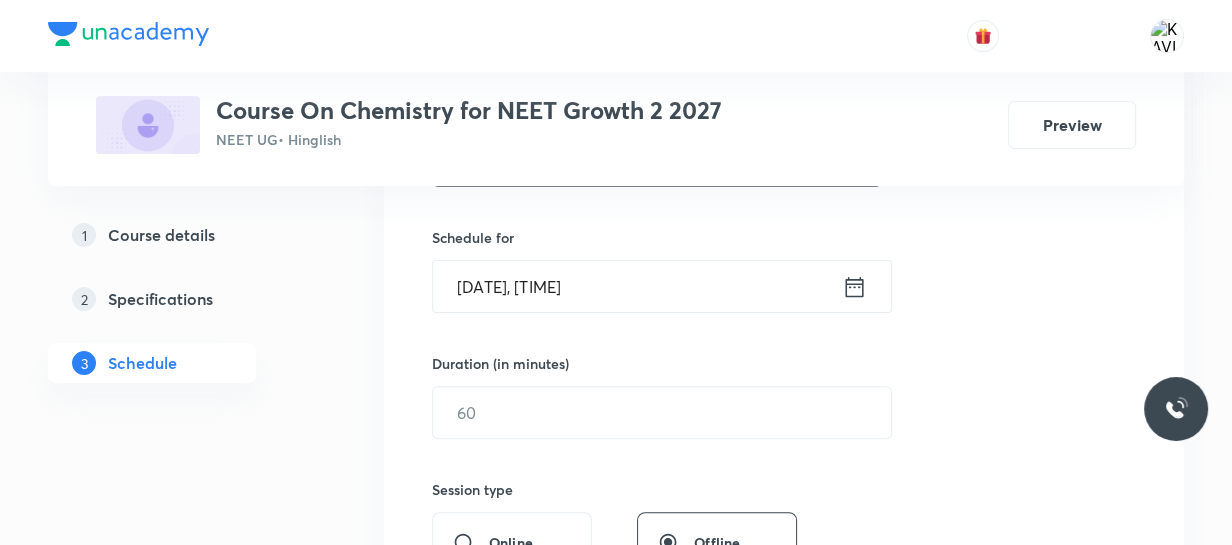 type on "Atomic Structure - 08" 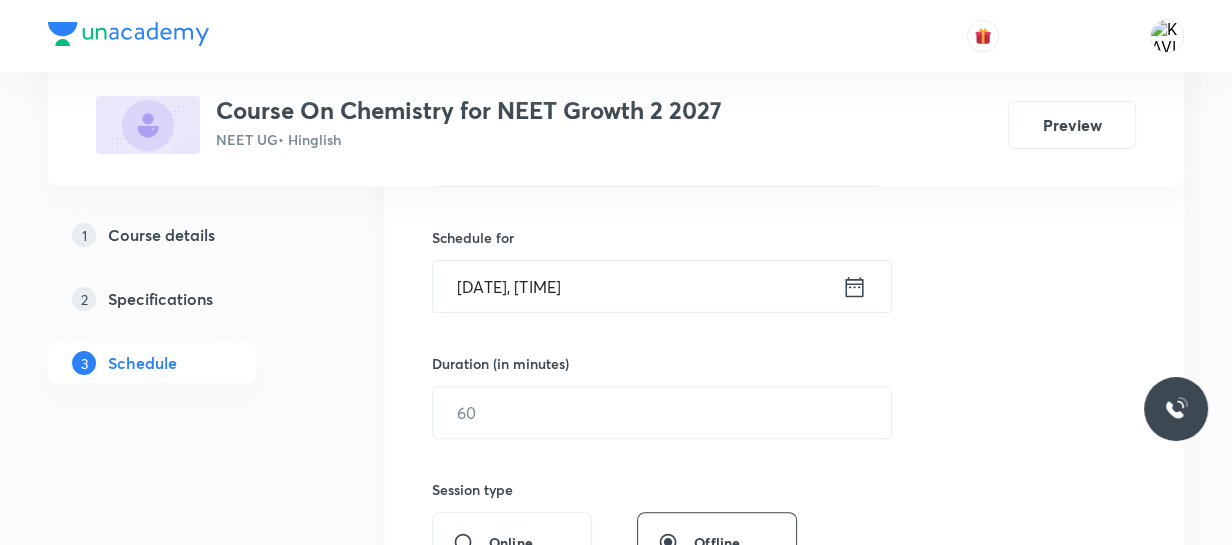 click 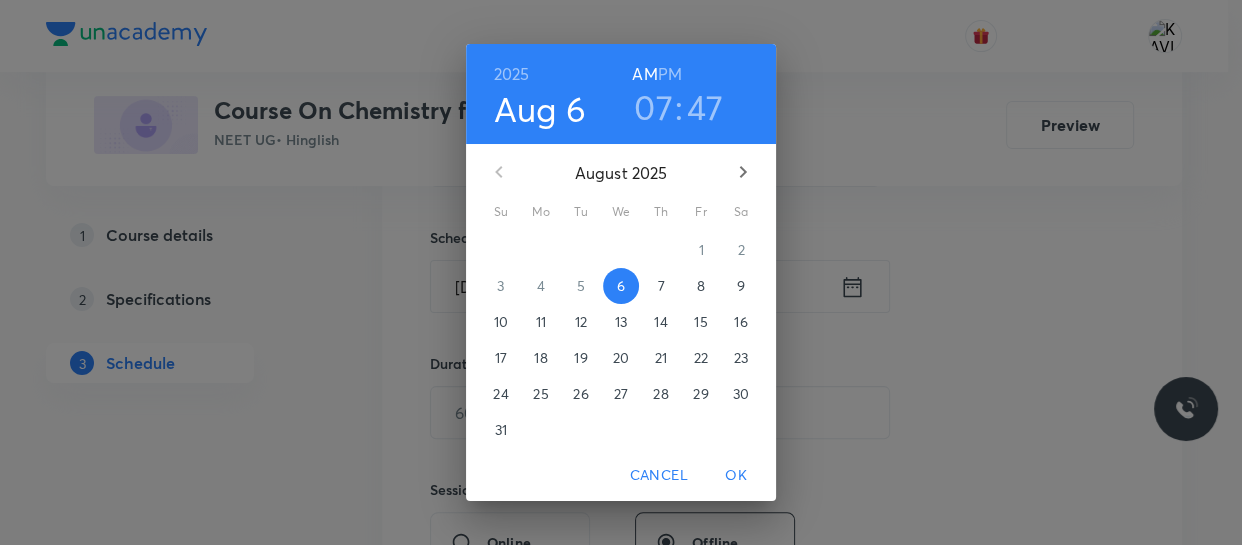 click on "PM" at bounding box center (670, 74) 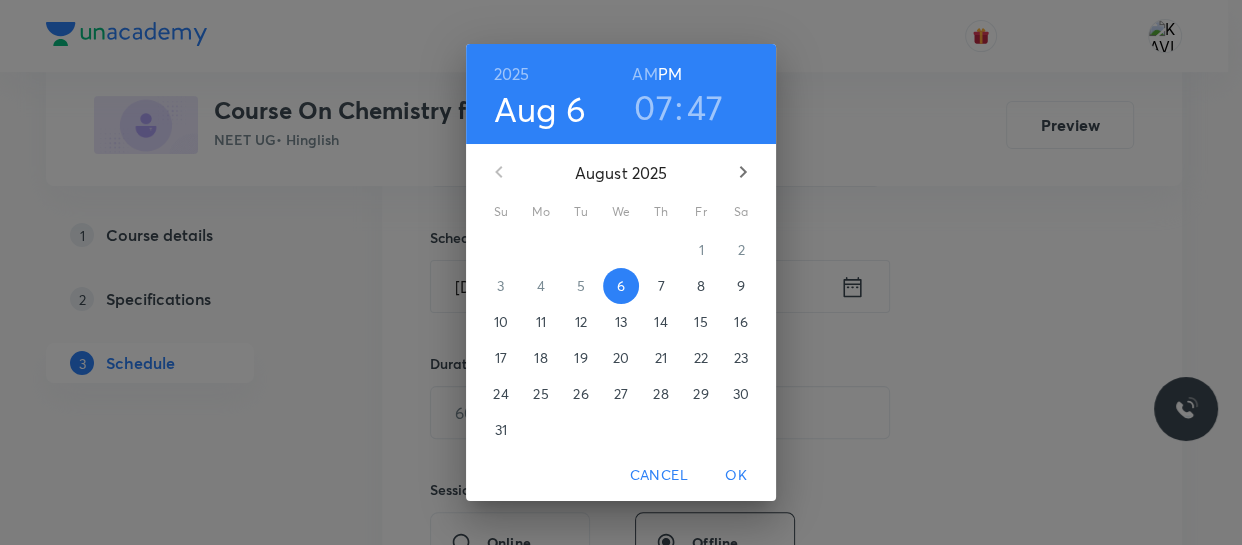 click on "07" at bounding box center (653, 107) 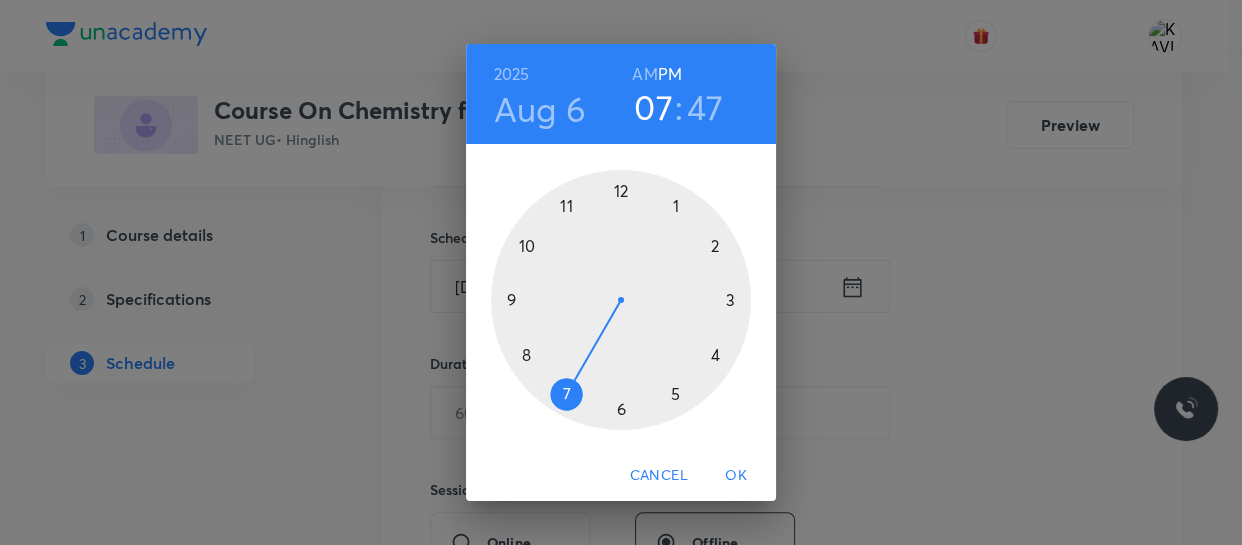 click at bounding box center [621, 300] 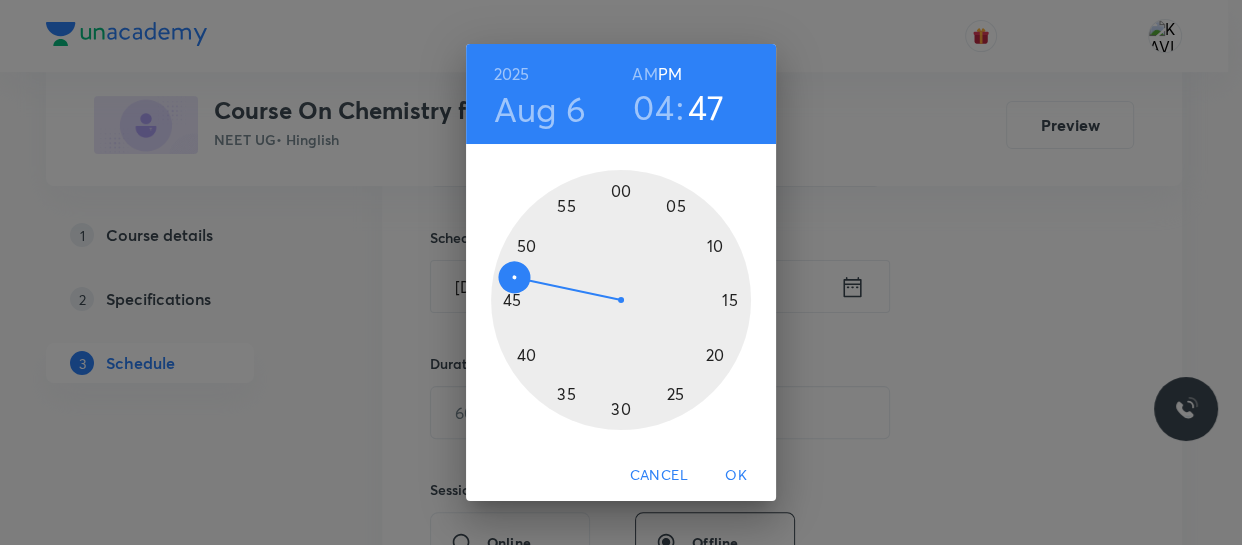 click at bounding box center [621, 300] 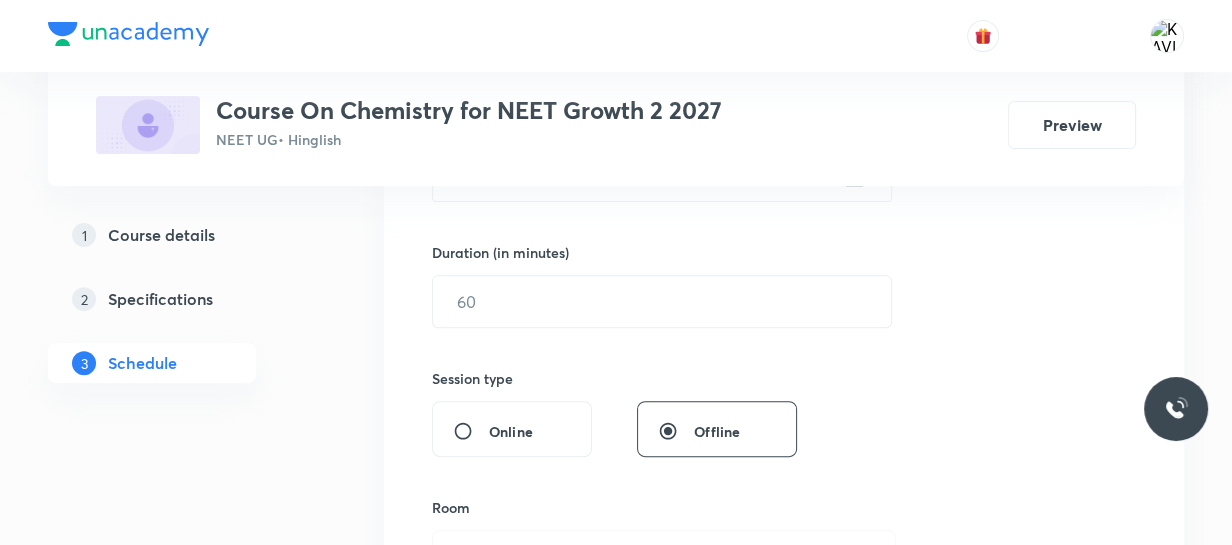 scroll, scrollTop: 580, scrollLeft: 0, axis: vertical 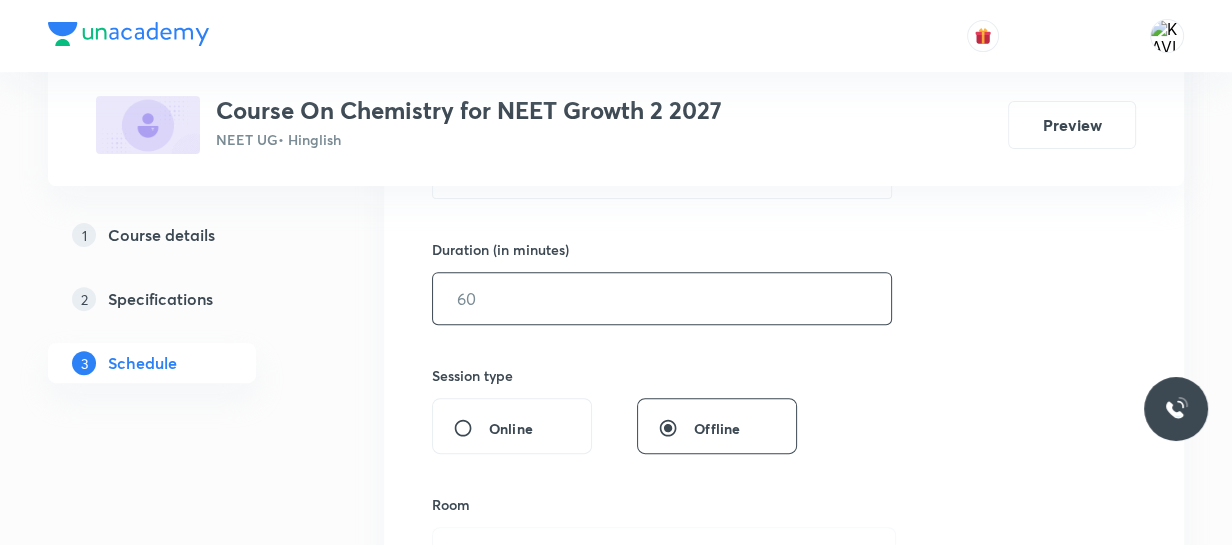 click at bounding box center [662, 298] 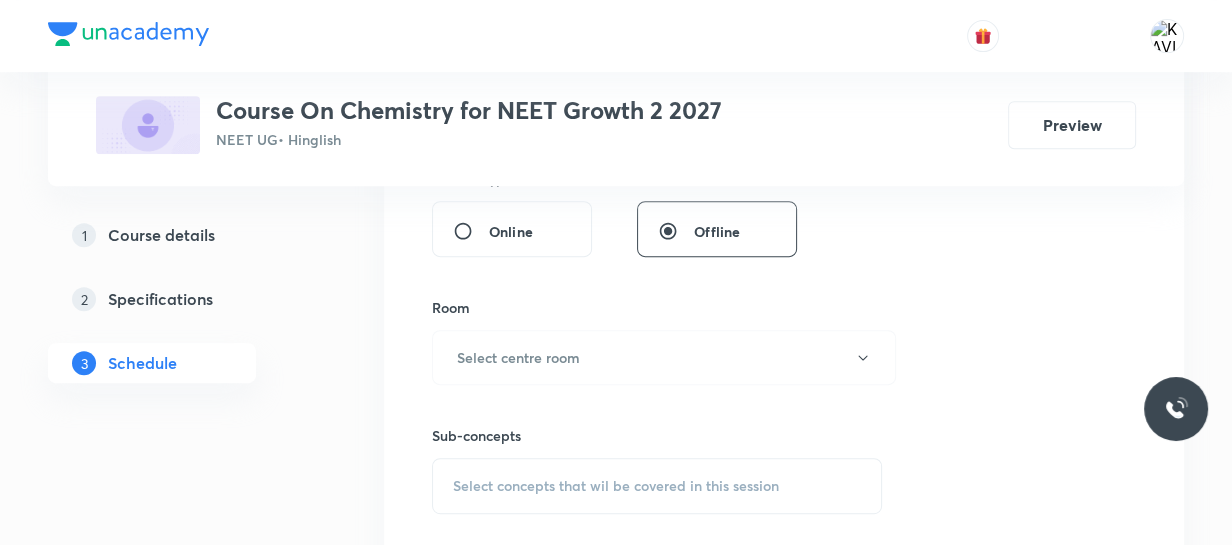 scroll, scrollTop: 781, scrollLeft: 0, axis: vertical 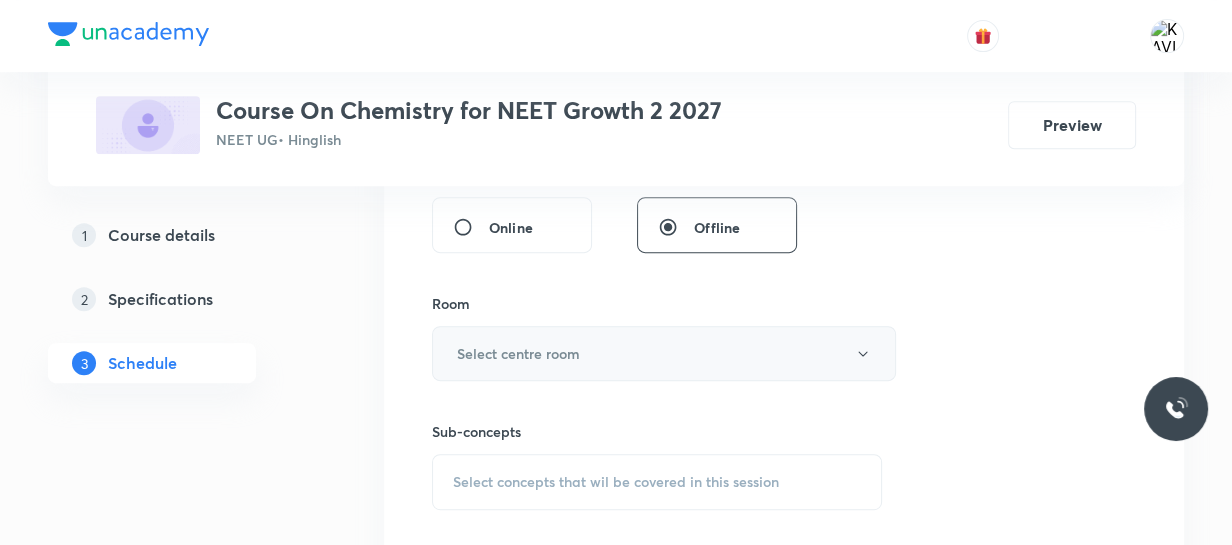 type on "90" 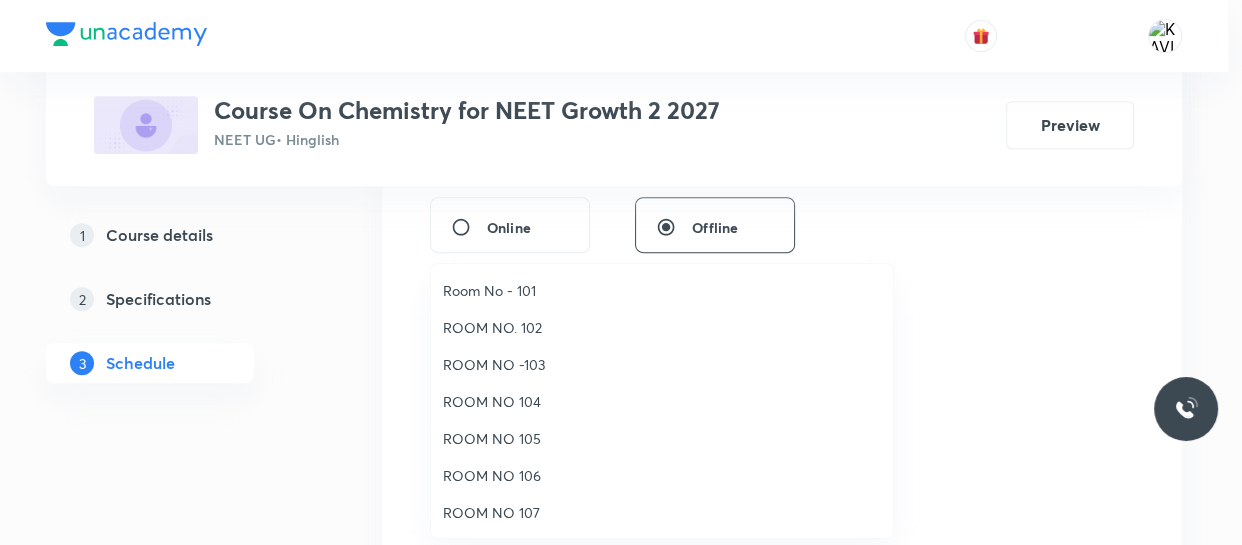 click on "ROOM NO 104" at bounding box center [662, 401] 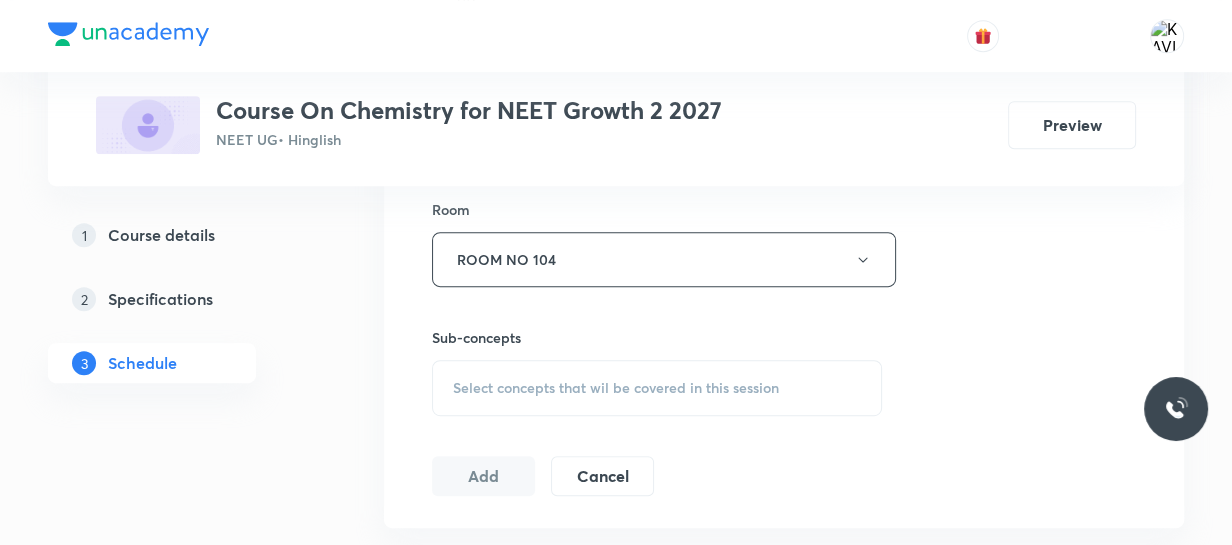 scroll, scrollTop: 879, scrollLeft: 0, axis: vertical 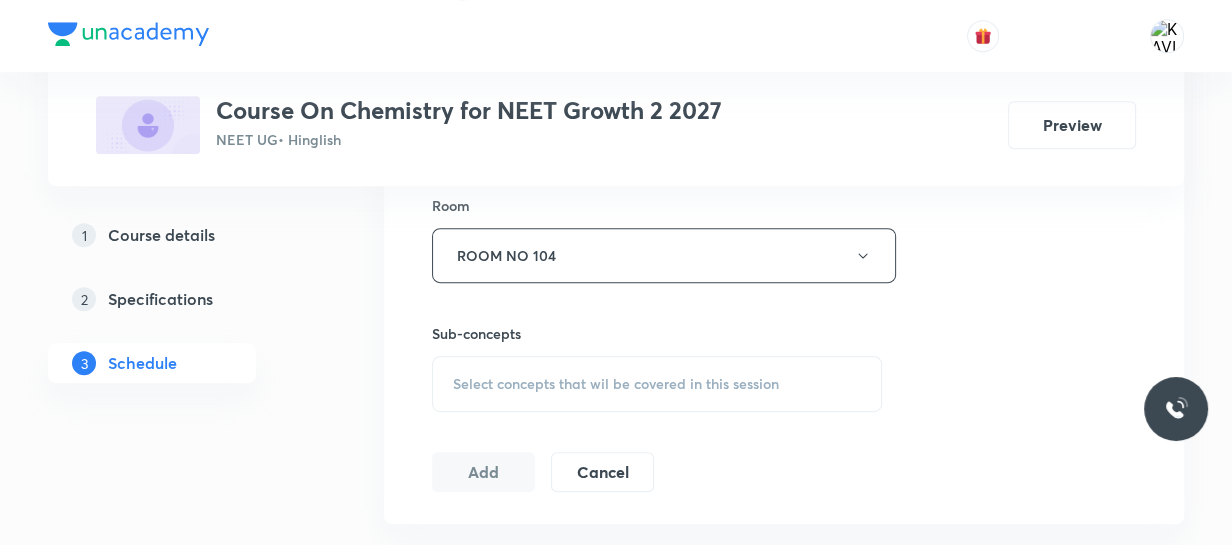 click on "Select concepts that wil be covered in this session" at bounding box center (657, 384) 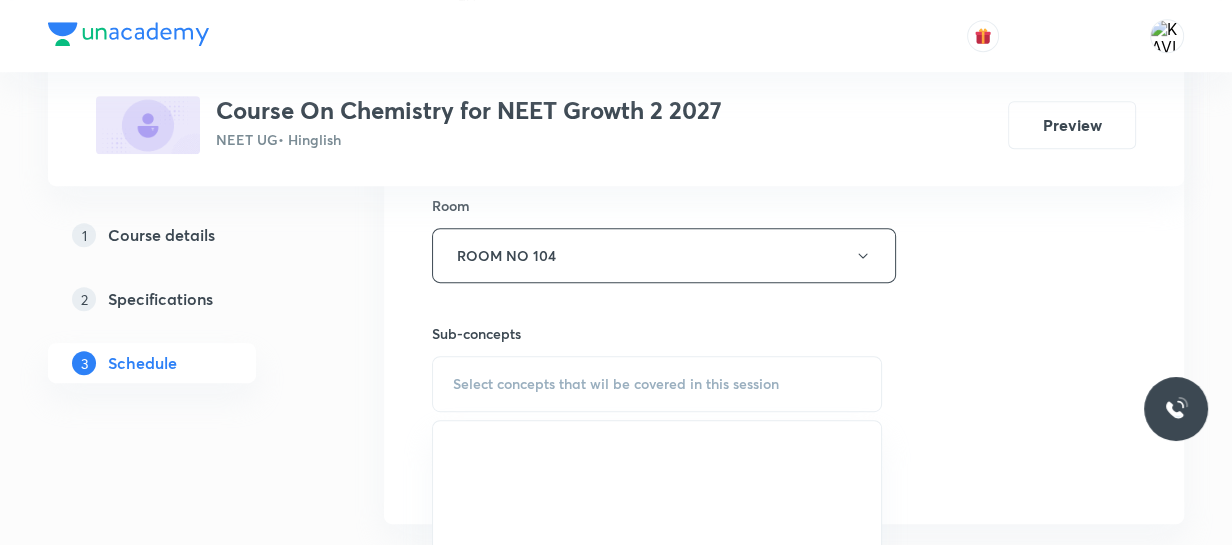 scroll, scrollTop: 1016, scrollLeft: 0, axis: vertical 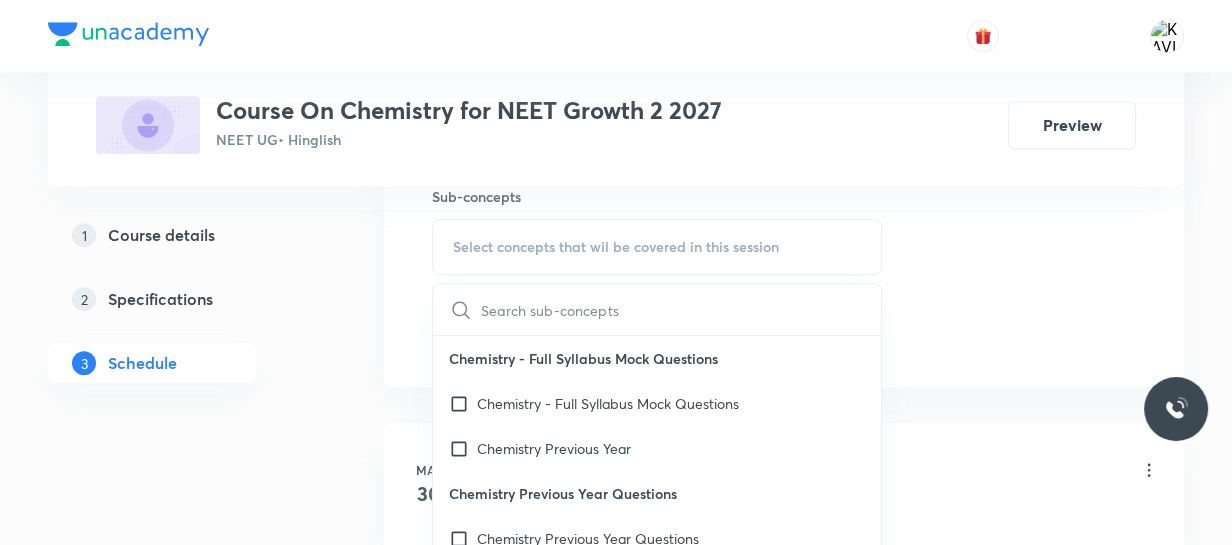 click at bounding box center [681, 309] 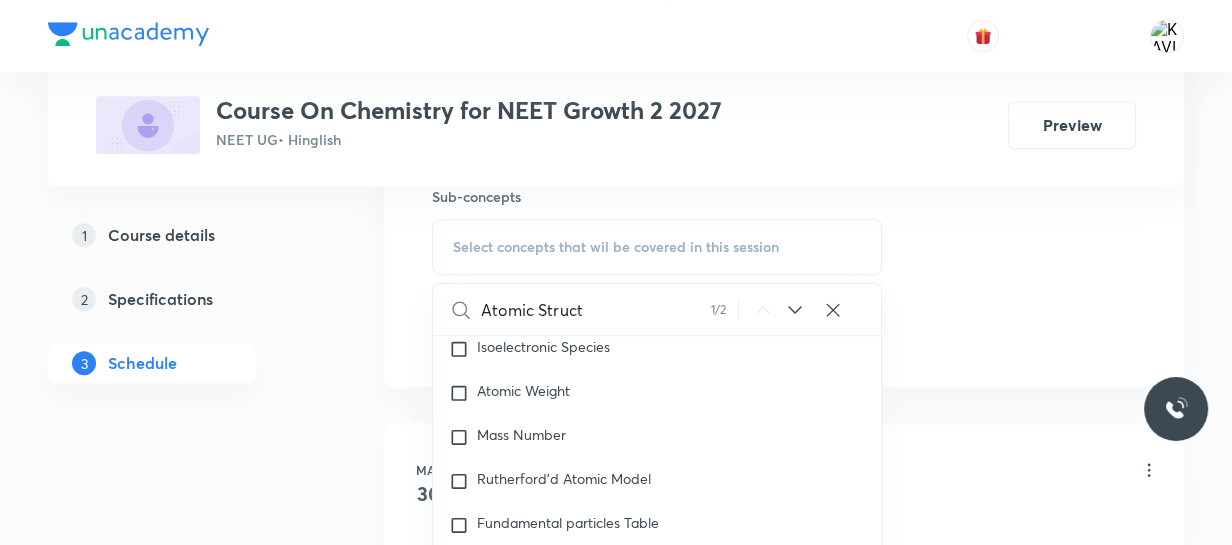 scroll, scrollTop: 3076, scrollLeft: 0, axis: vertical 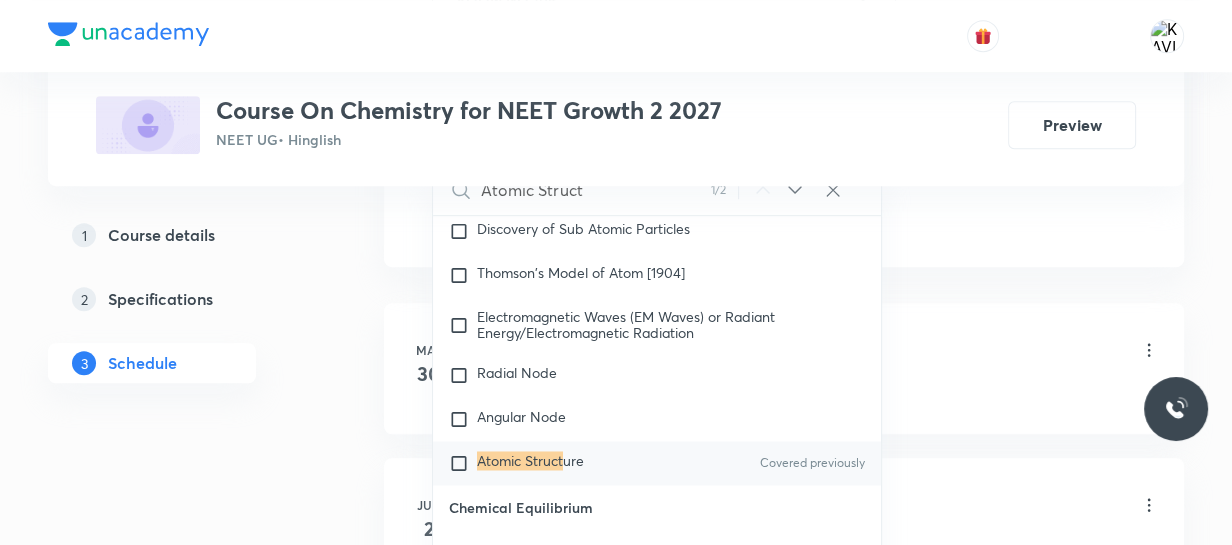 type on "Atomic Struct" 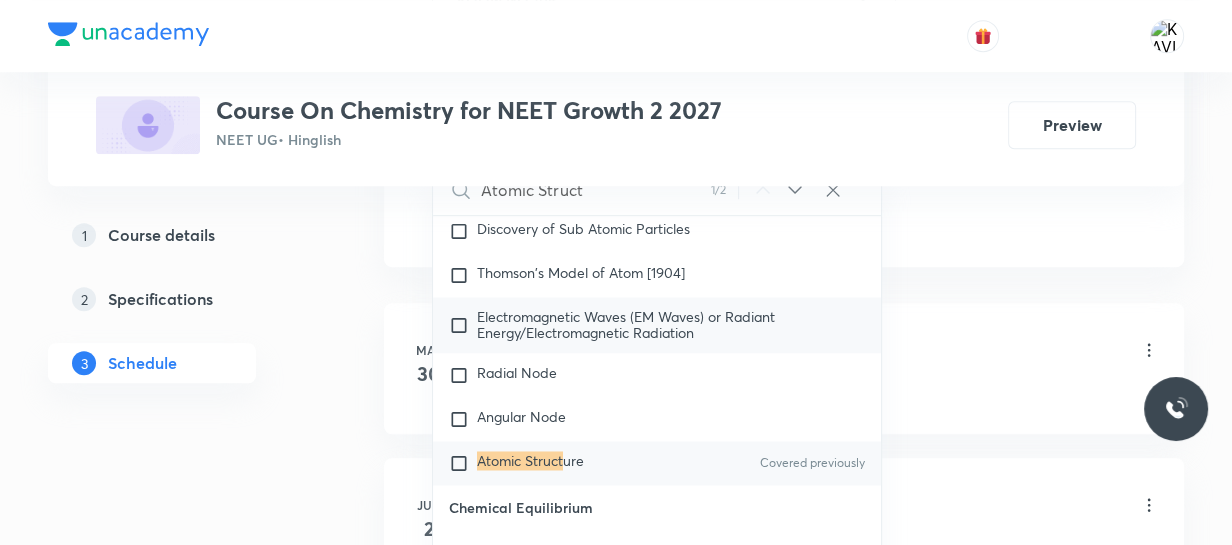 checkbox on "true" 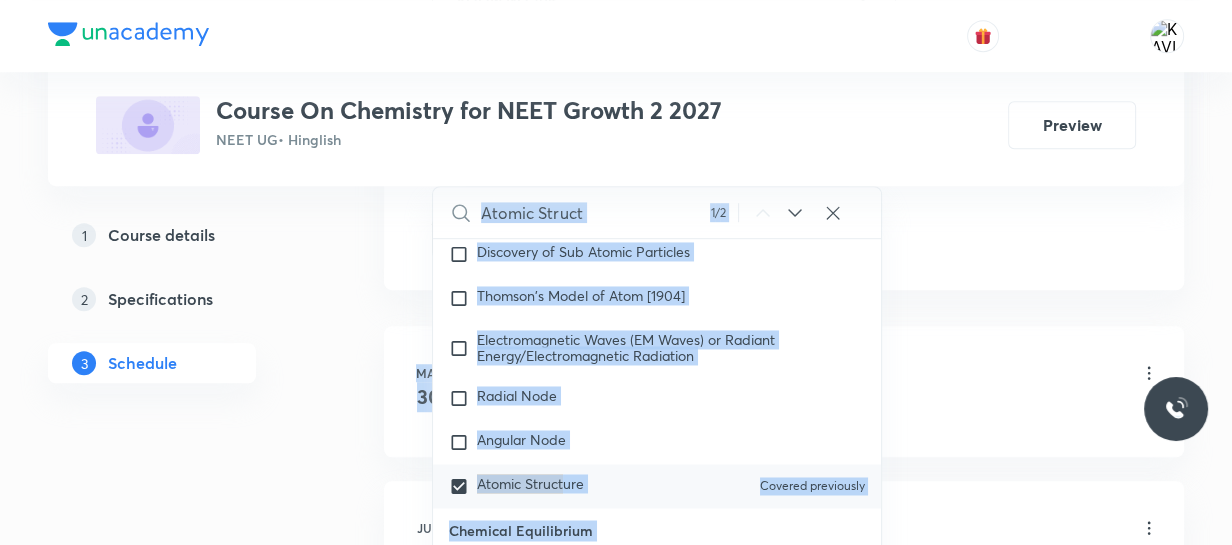 drag, startPoint x: 918, startPoint y: 302, endPoint x: 977, endPoint y: 239, distance: 86.313385 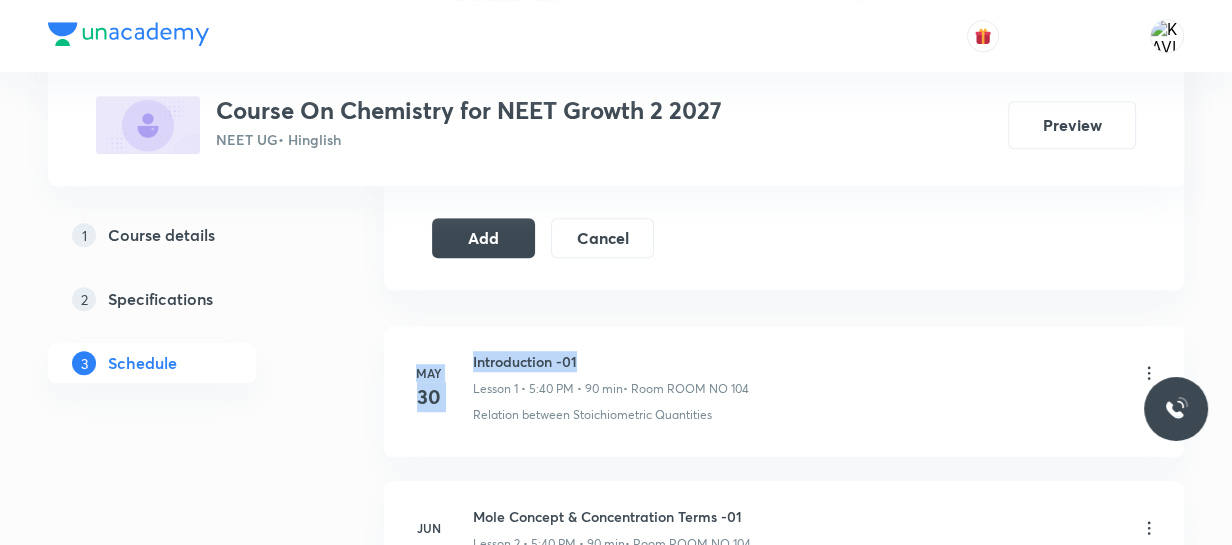 click on "Session  27 Live class Session title 21/99 Atomic Structure - 08 ​ Schedule for Aug 6, 2025, 4:00 PM ​ Duration (in minutes) 90 ​   Session type Online Offline Room ROOM NO 104 Sub-concepts Atomic Structure CLEAR Add Cancel" at bounding box center [784, -223] 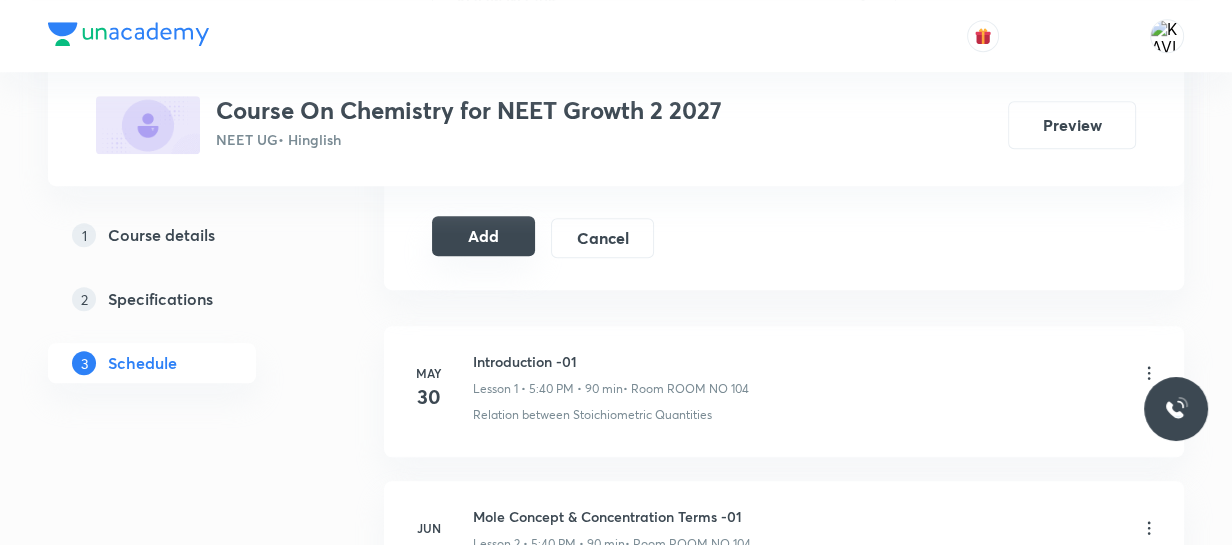 click on "Add" at bounding box center [483, 236] 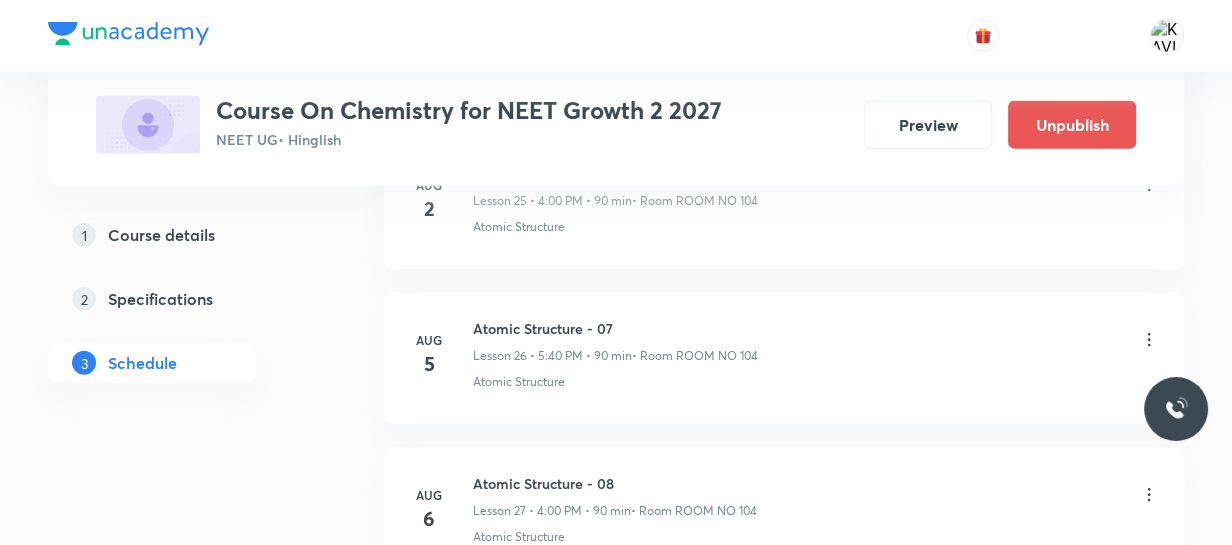 scroll, scrollTop: 4318, scrollLeft: 0, axis: vertical 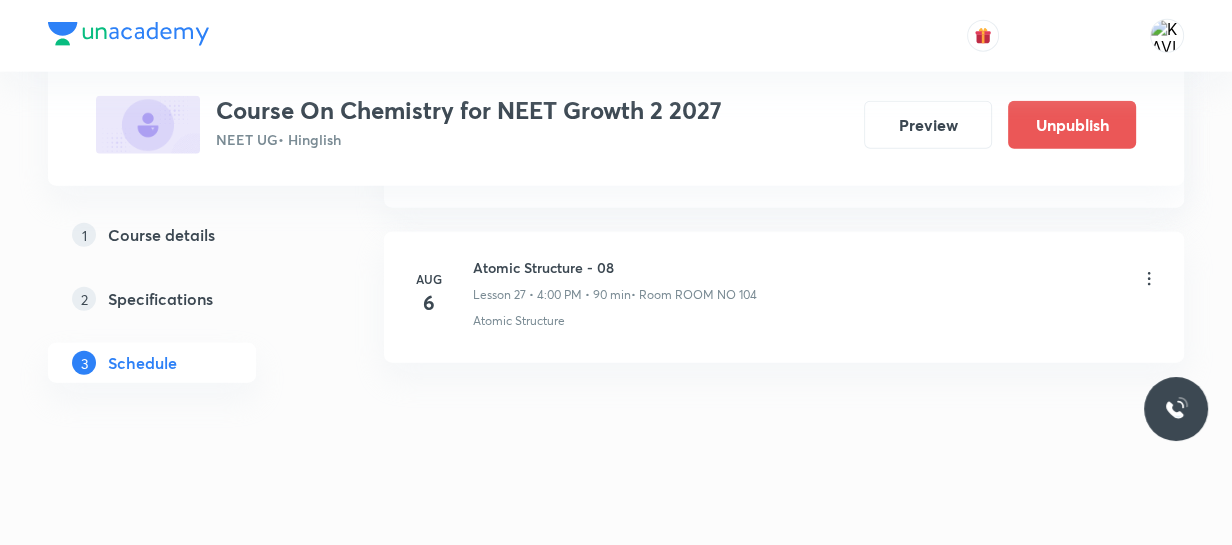 click on "NEET UG  • Hinglish" at bounding box center (469, 139) 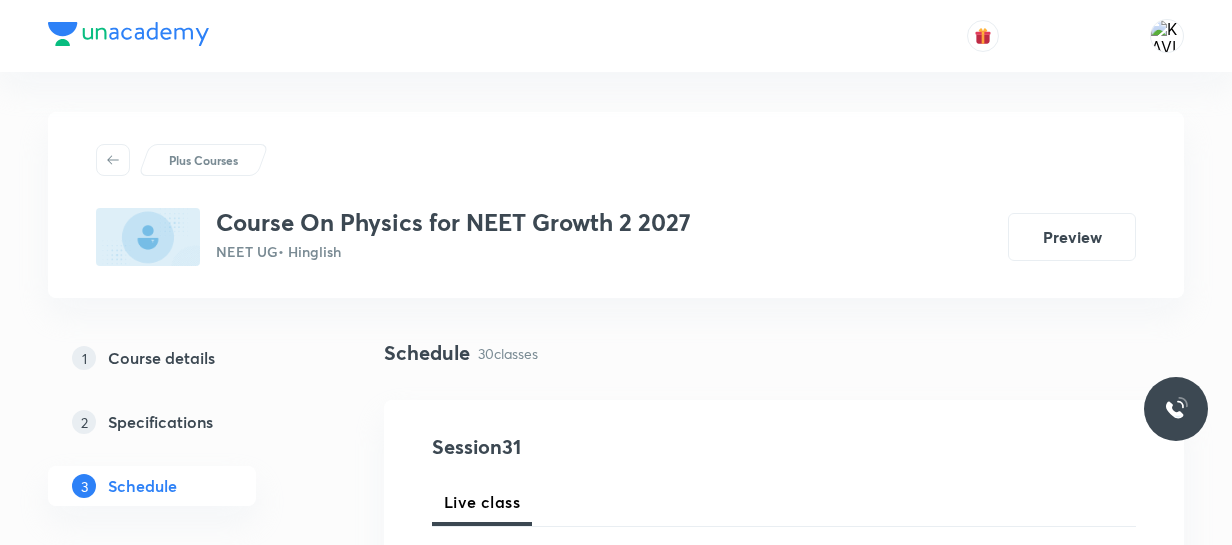 scroll, scrollTop: 0, scrollLeft: 0, axis: both 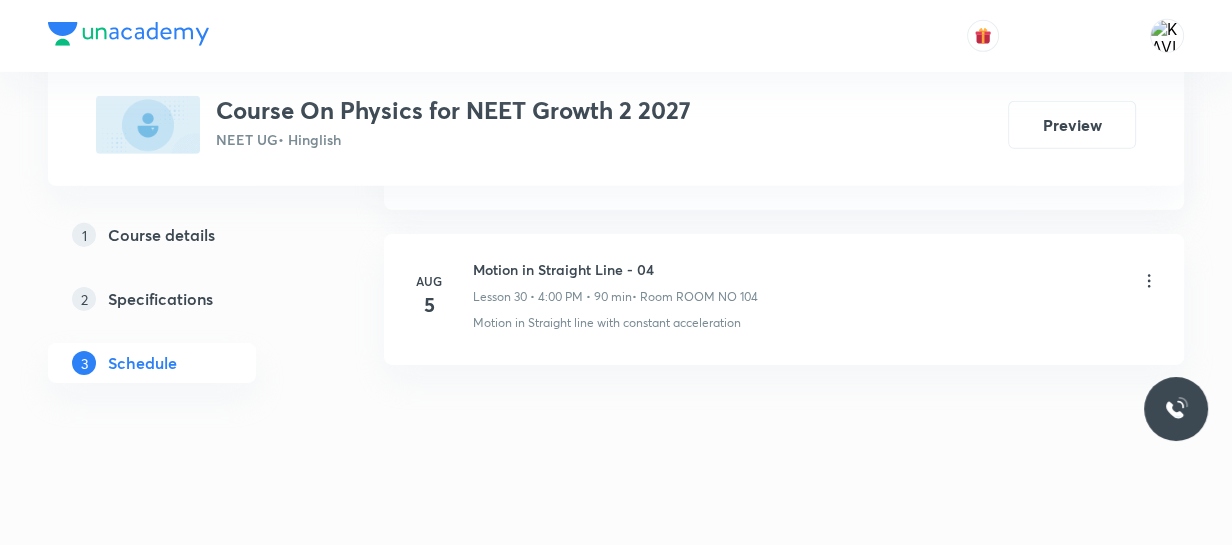 click on "Motion in Straight Line - 04" at bounding box center (615, 269) 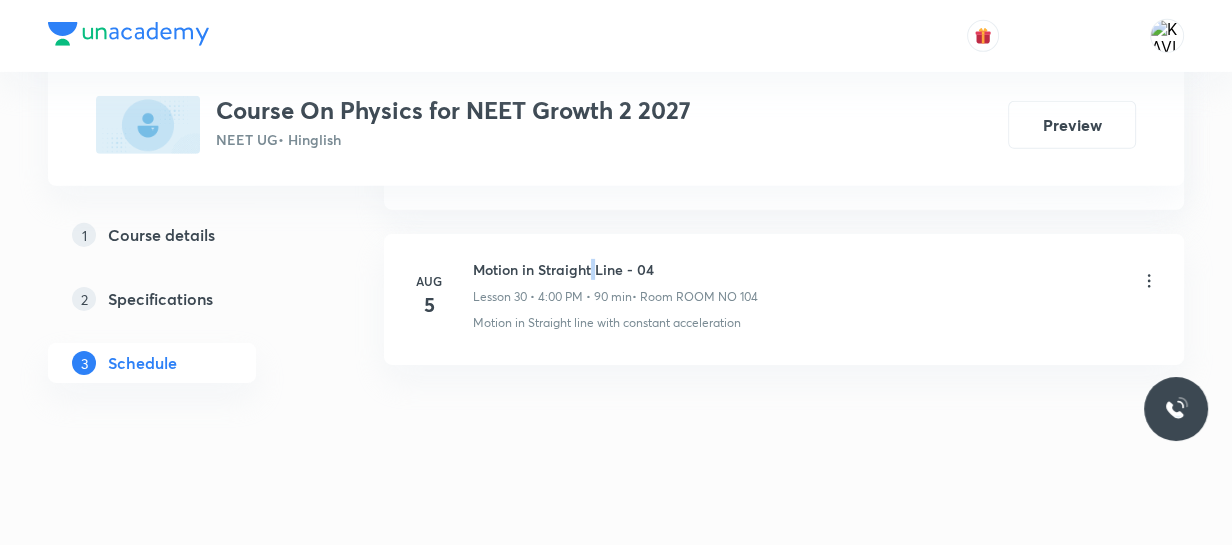 click on "Motion in Straight Line - 04" at bounding box center [615, 269] 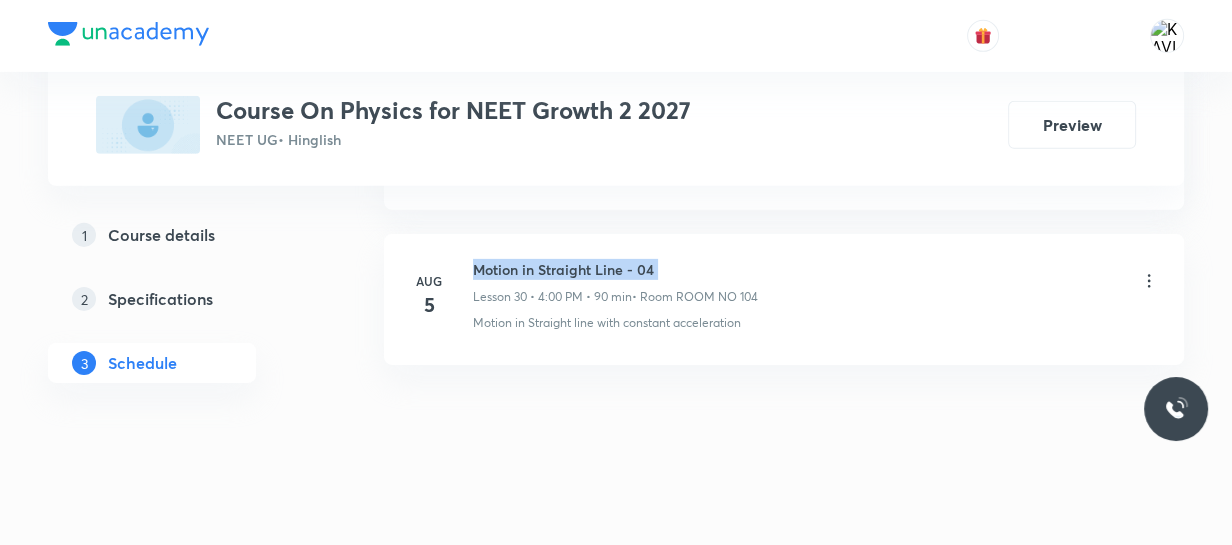 click on "Motion in Straight Line - 04" at bounding box center (615, 269) 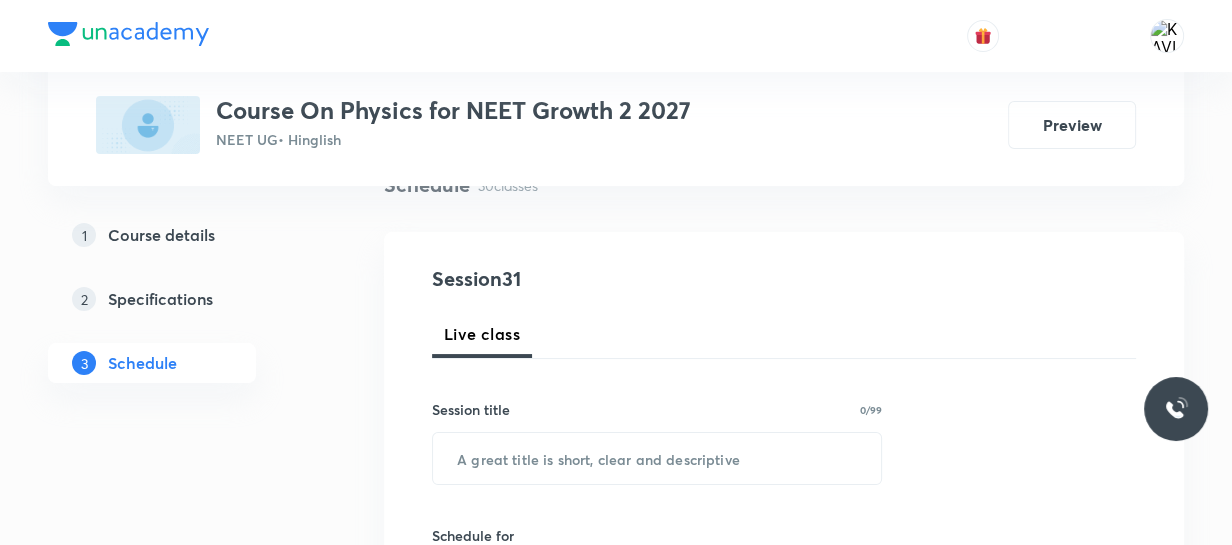 scroll, scrollTop: 172, scrollLeft: 0, axis: vertical 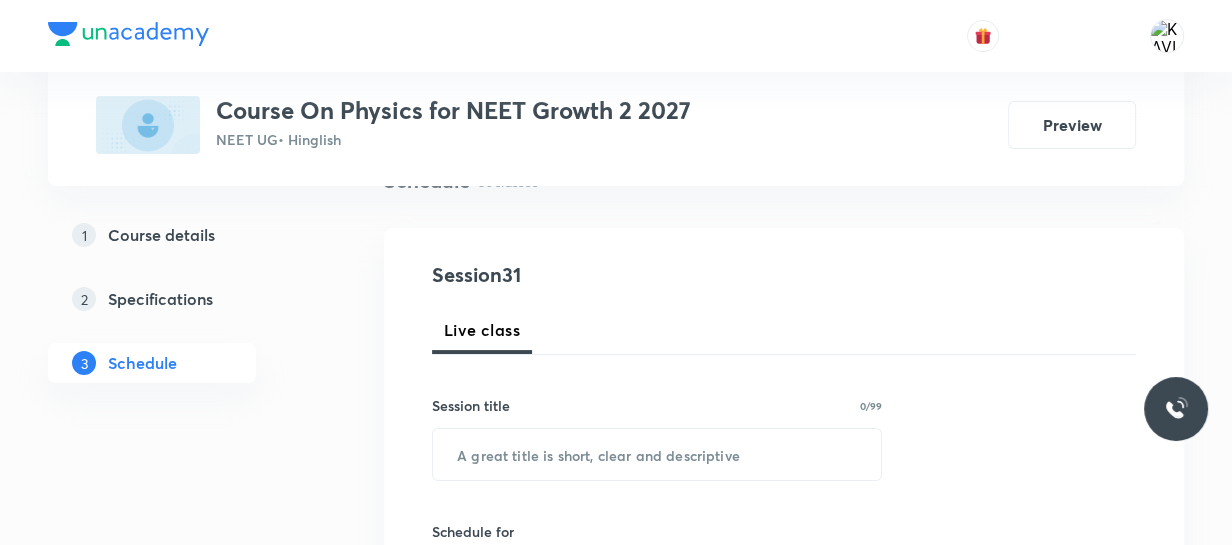 click on "Session title 0/99 ​" at bounding box center [657, 438] 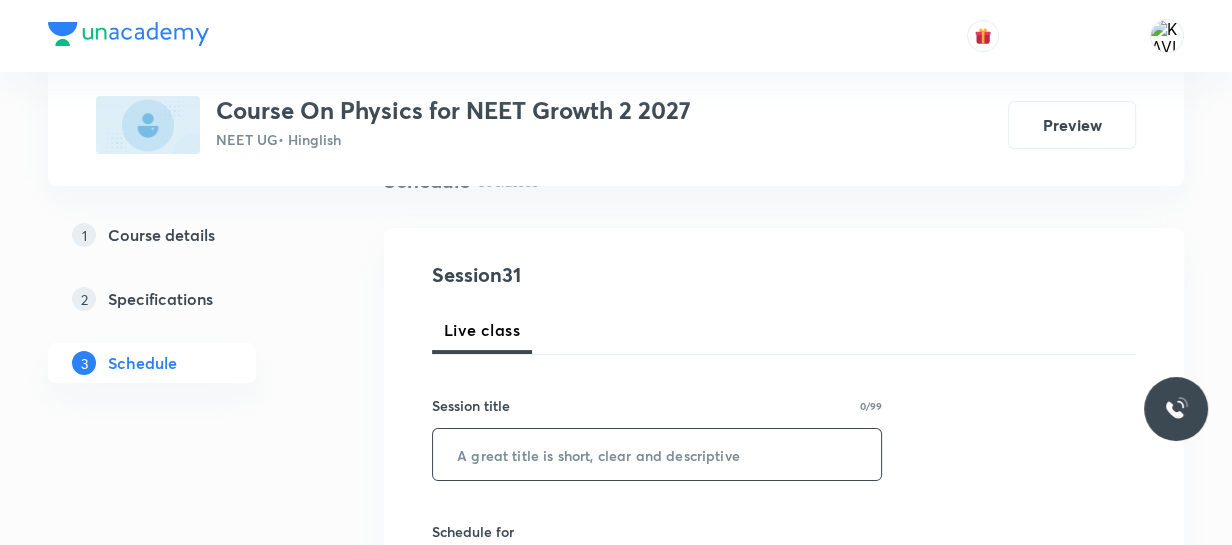 click at bounding box center [657, 454] 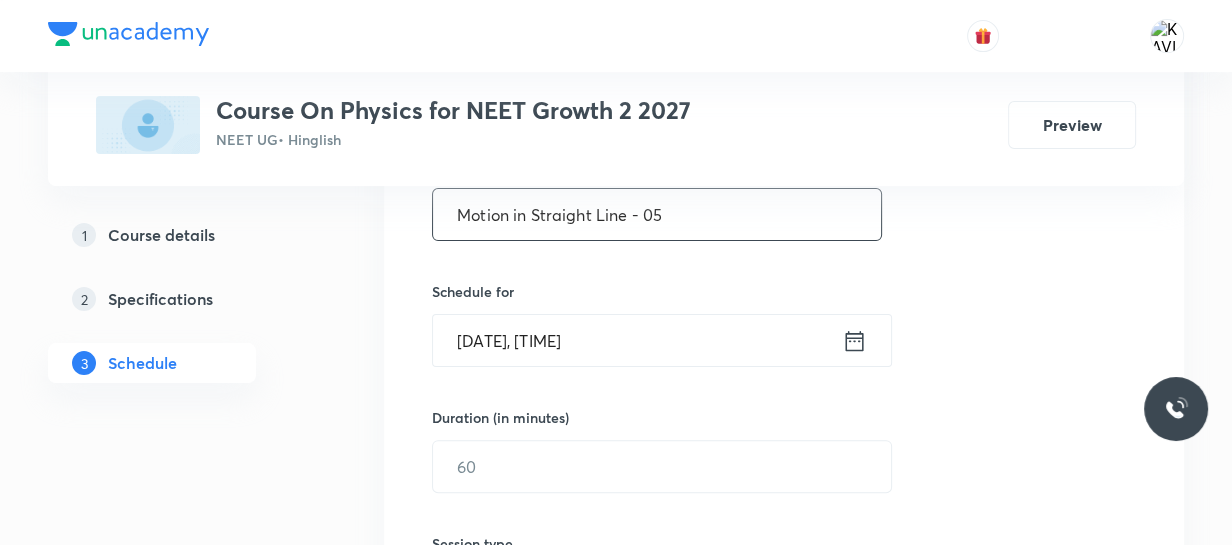 scroll, scrollTop: 417, scrollLeft: 0, axis: vertical 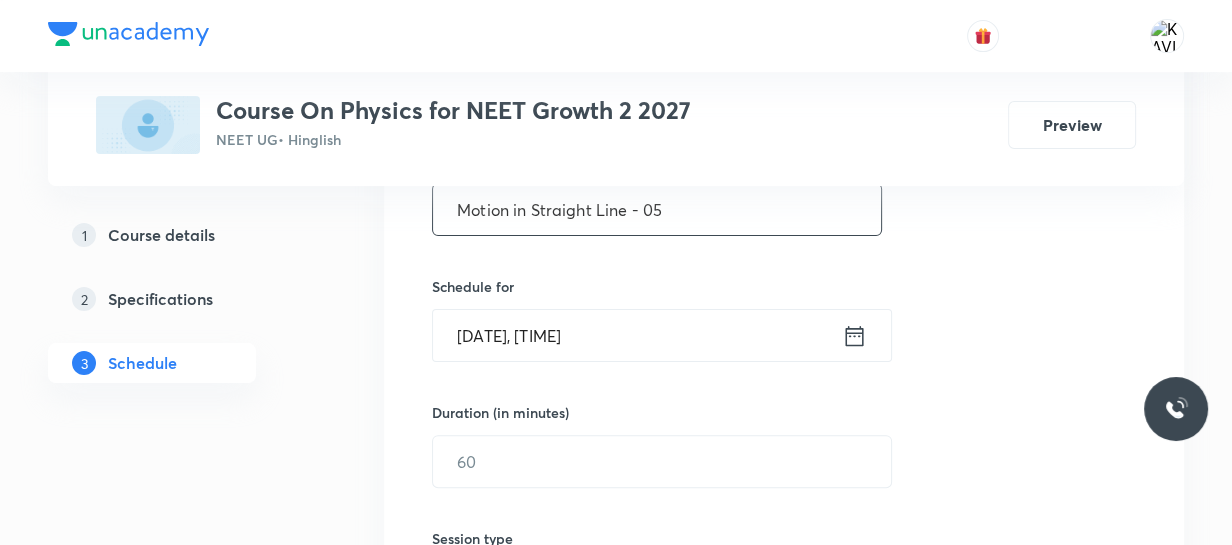 type on "Motion in Straight Line - 05" 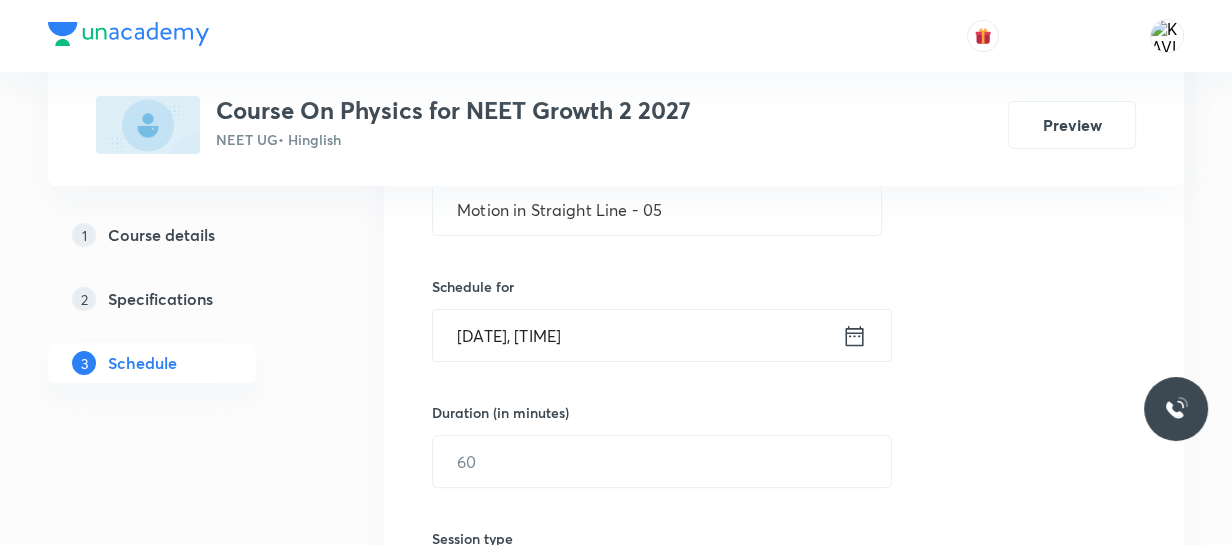 click 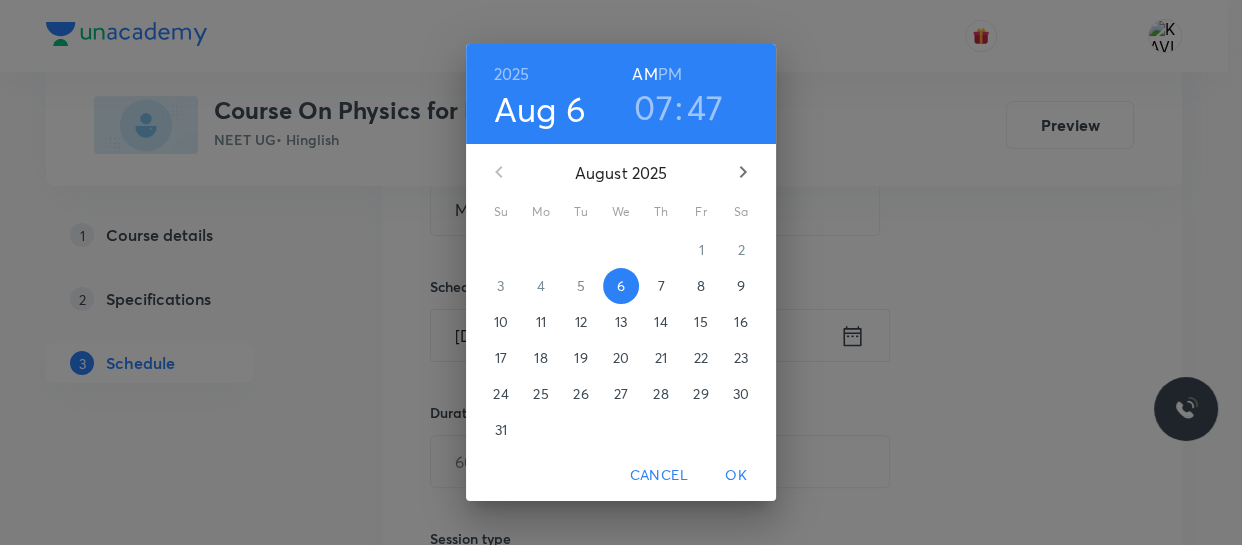 click on "PM" at bounding box center [670, 74] 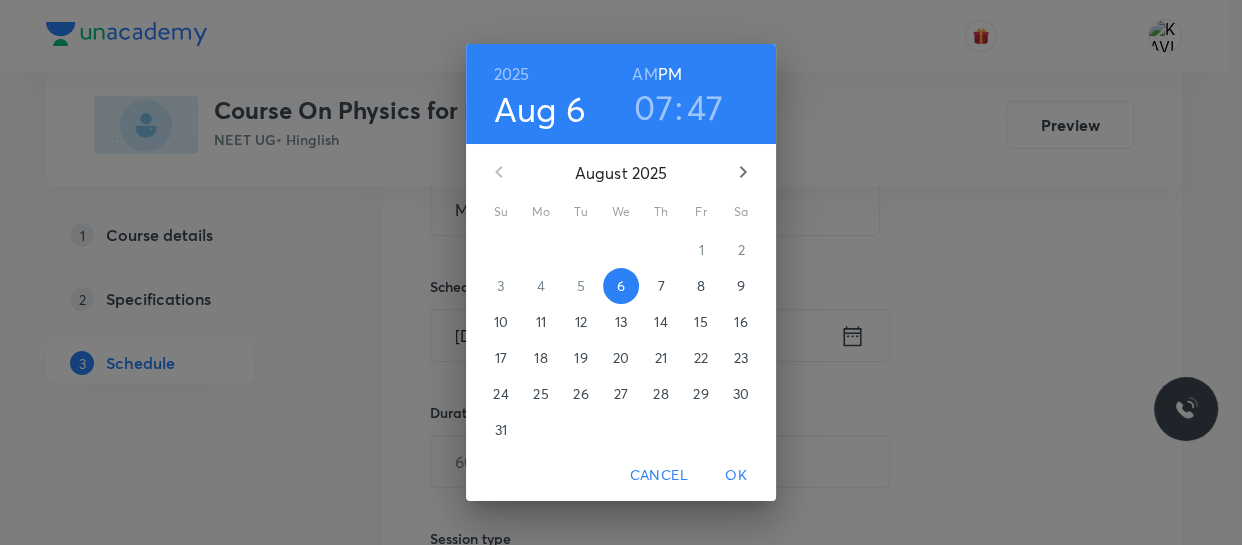 click on "07" at bounding box center (653, 107) 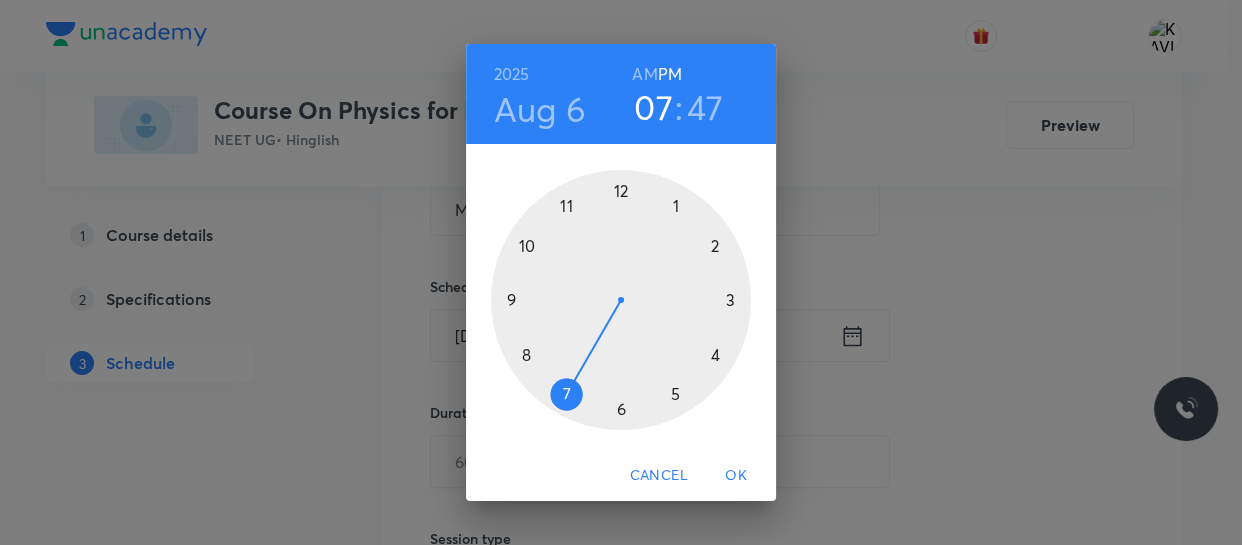 click at bounding box center [621, 300] 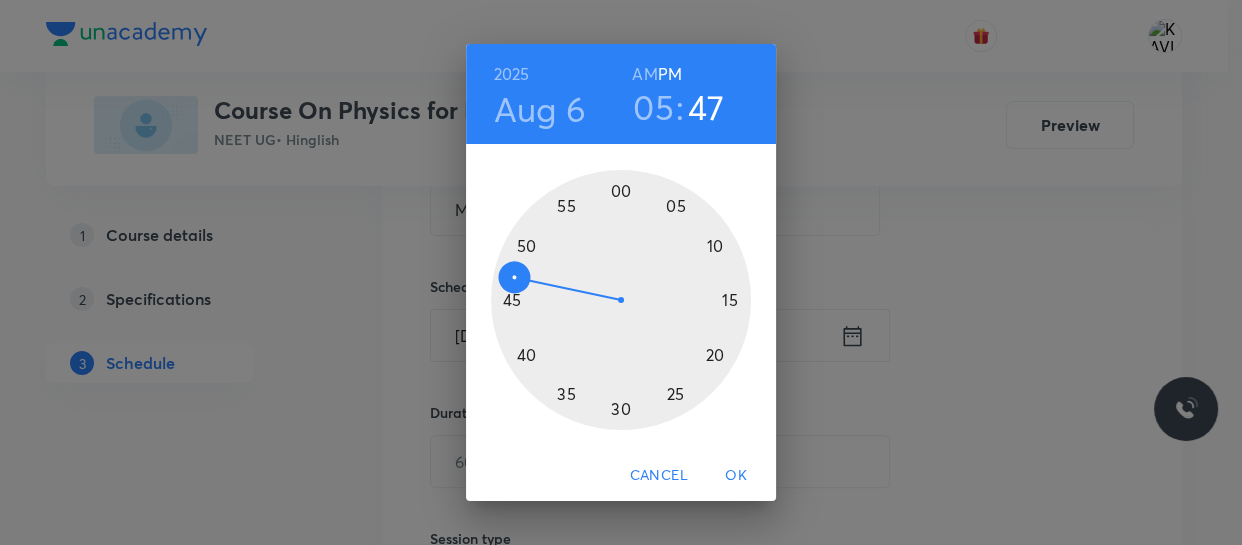 click at bounding box center [621, 300] 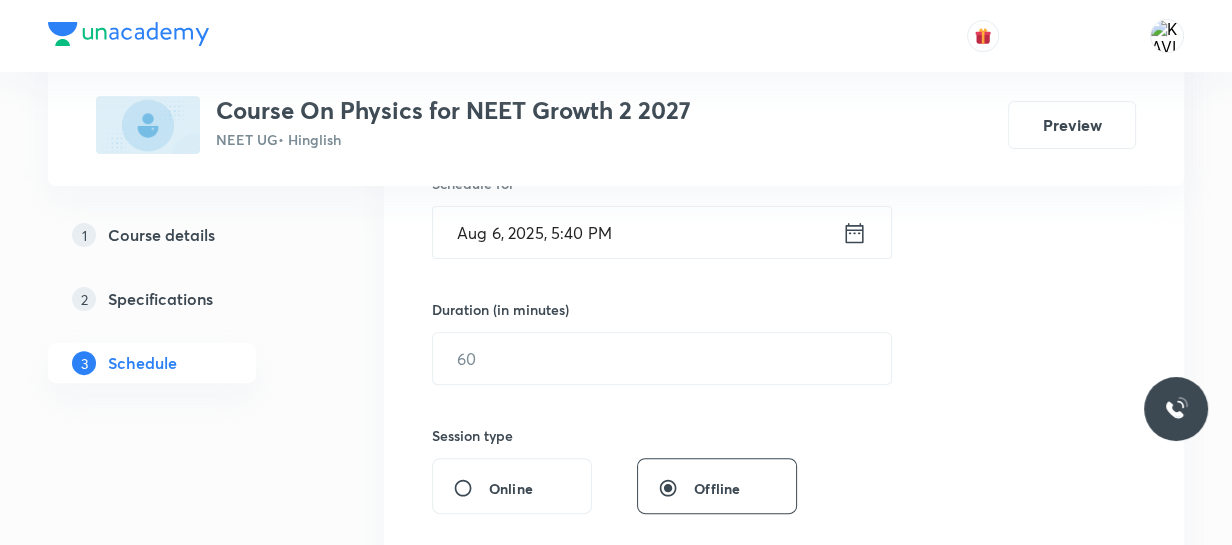 scroll, scrollTop: 520, scrollLeft: 0, axis: vertical 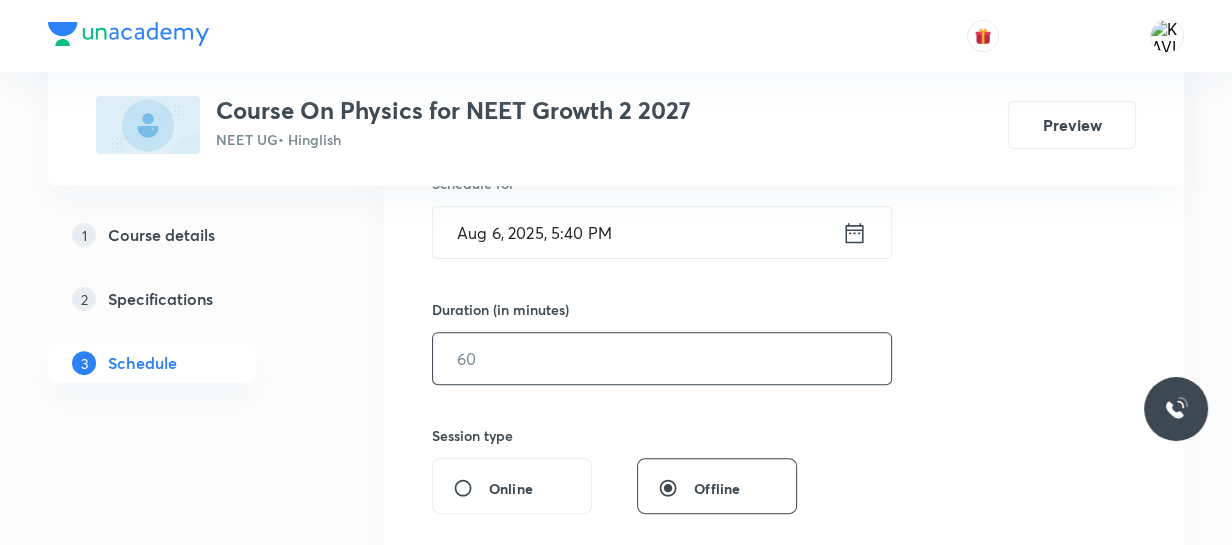 click at bounding box center (662, 358) 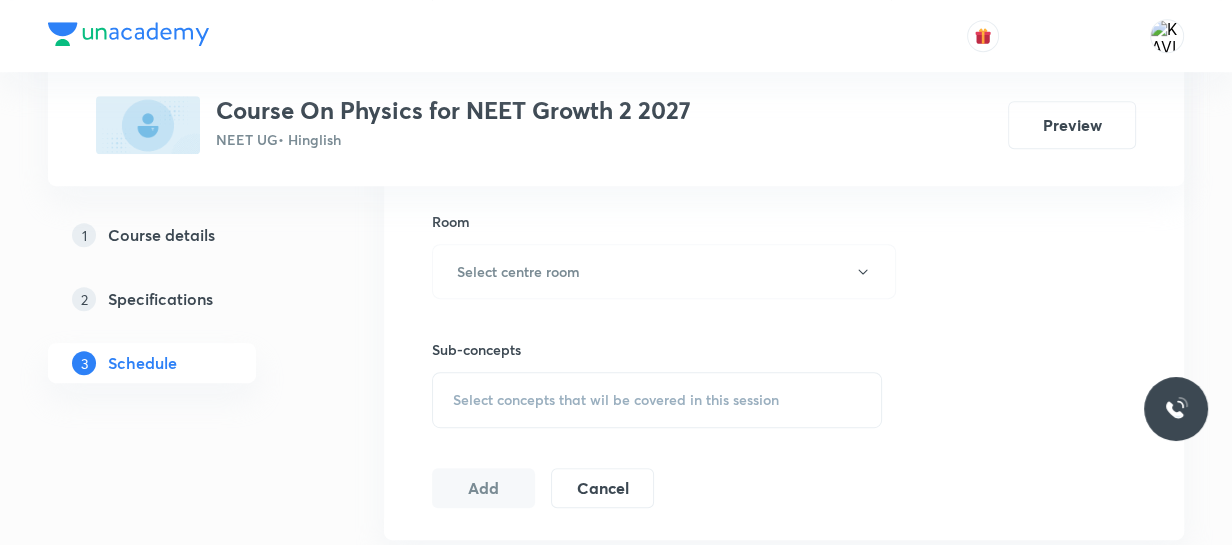 scroll, scrollTop: 865, scrollLeft: 0, axis: vertical 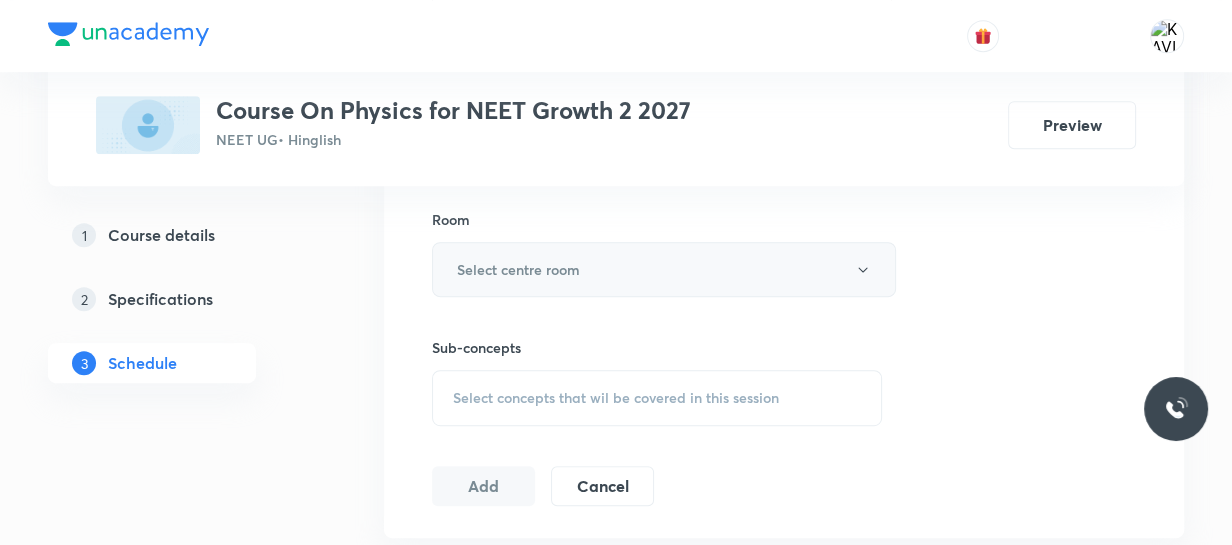 type on "90" 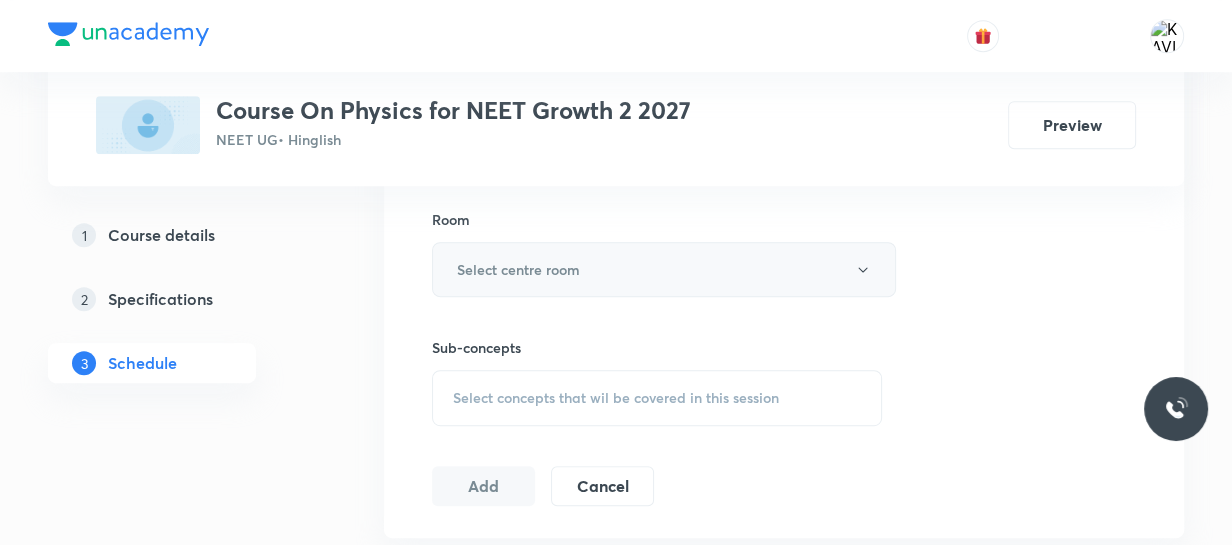 click on "Select centre room" at bounding box center (518, 269) 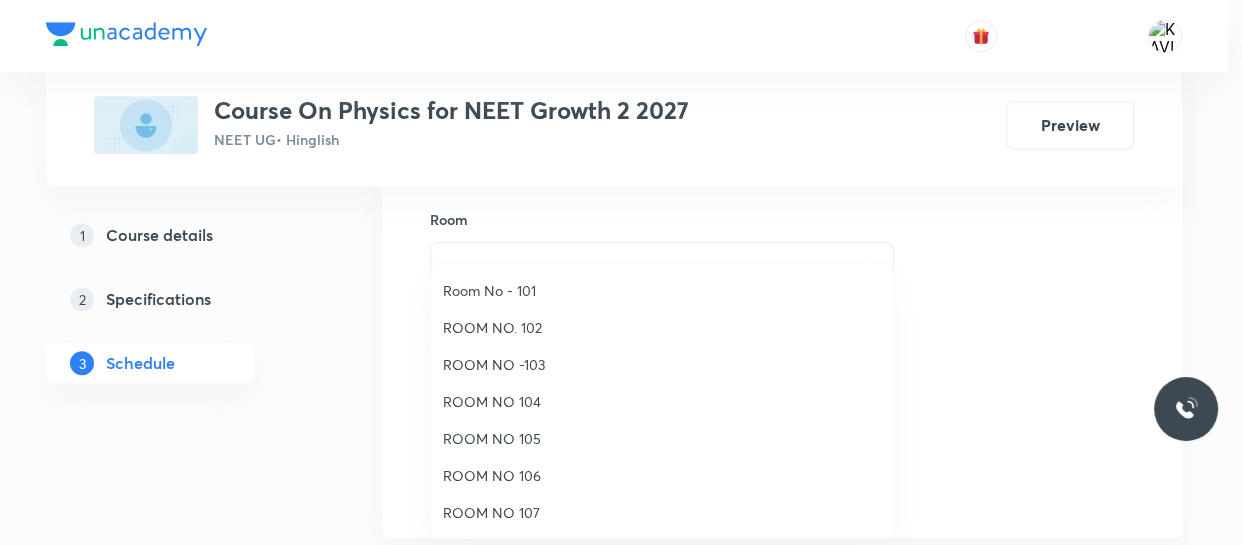 click on "ROOM NO 104" at bounding box center (662, 401) 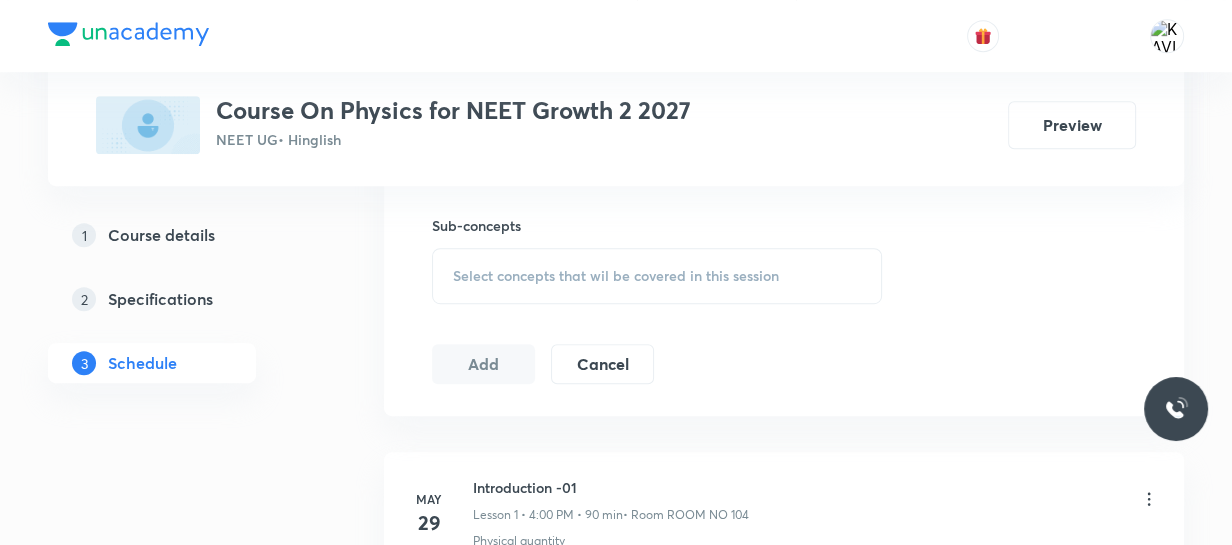 scroll, scrollTop: 988, scrollLeft: 0, axis: vertical 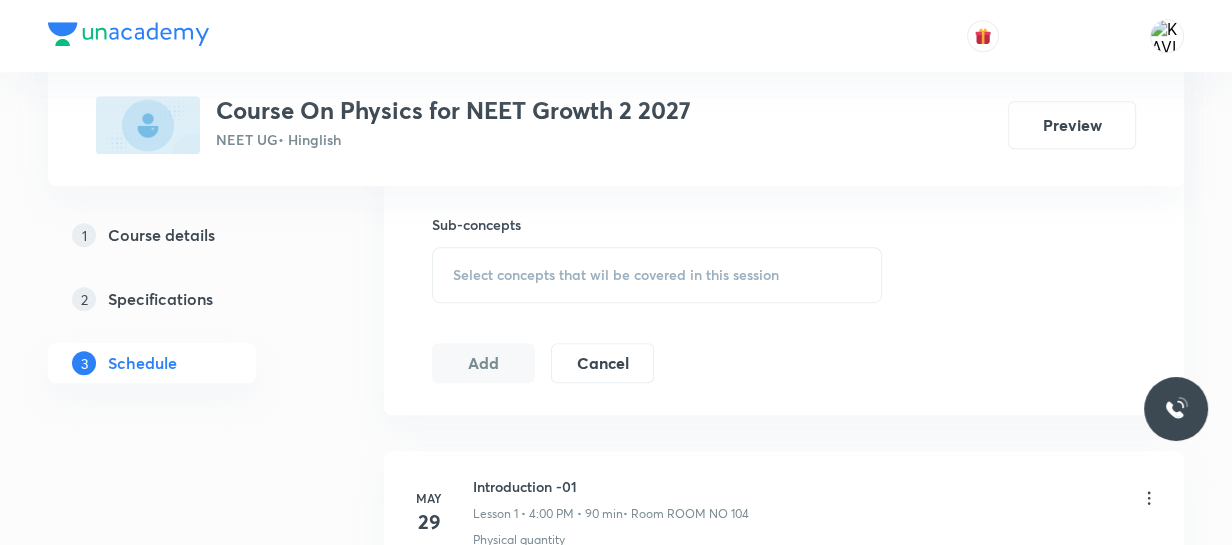 click on "Select concepts that wil be covered in this session" at bounding box center [657, 275] 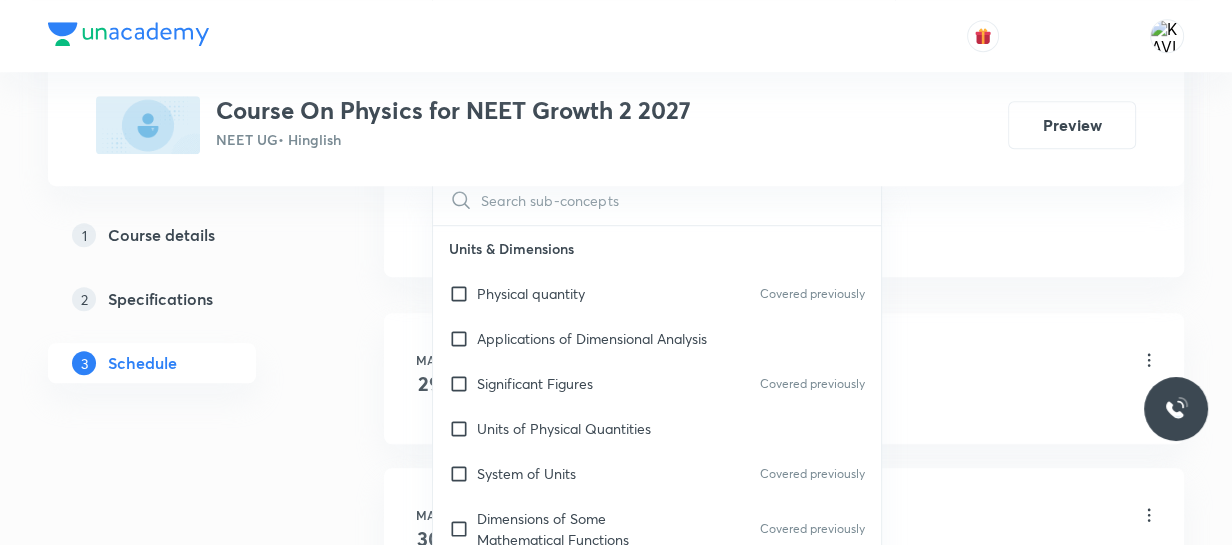 scroll, scrollTop: 1129, scrollLeft: 0, axis: vertical 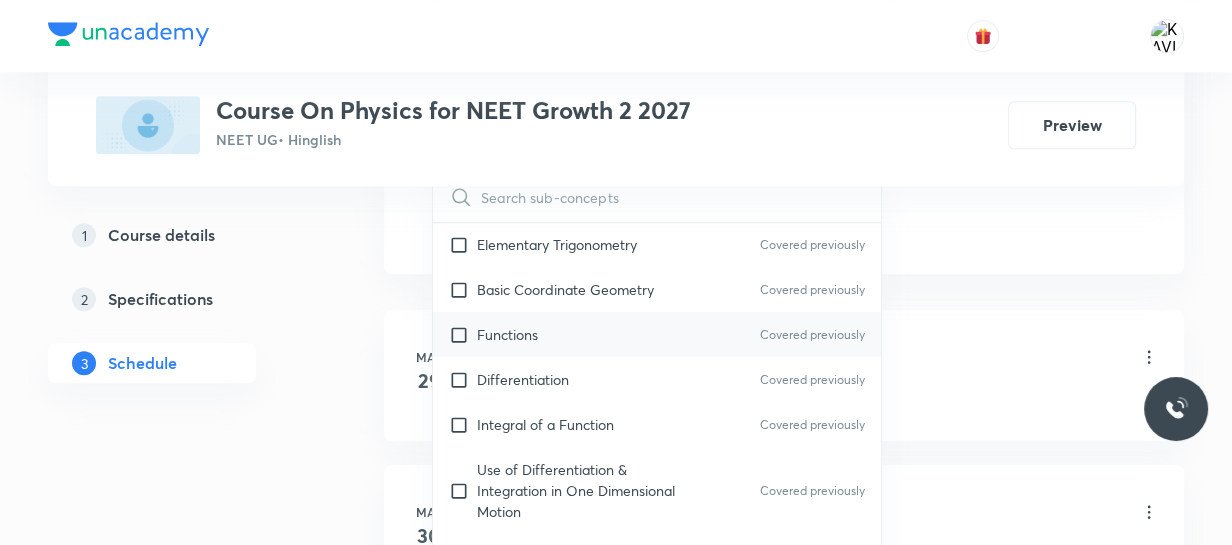 click on "Functions Covered previously" at bounding box center (657, 334) 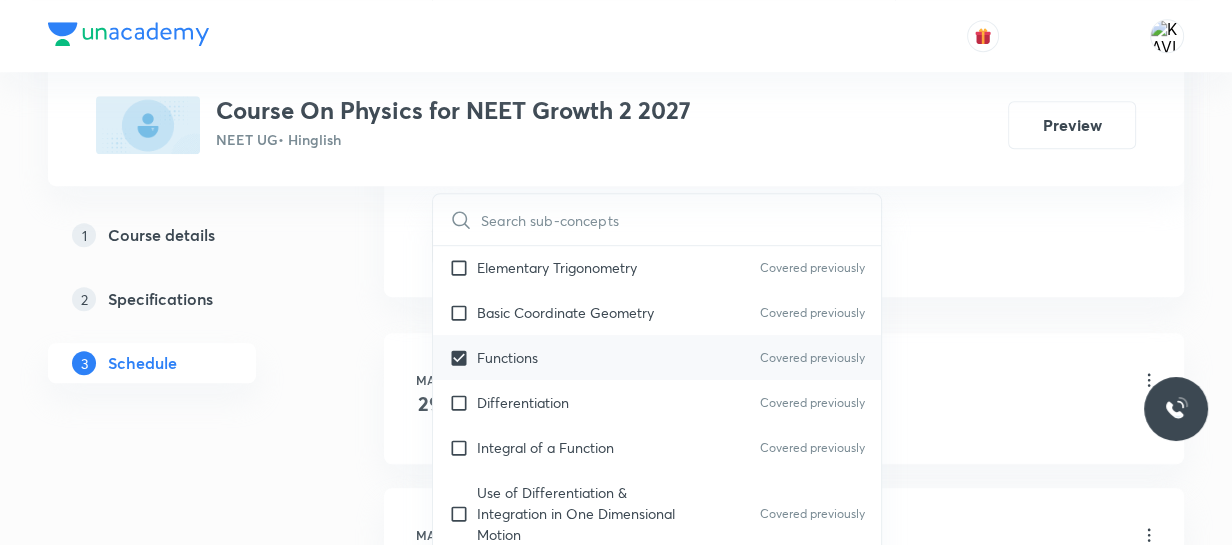 checkbox on "true" 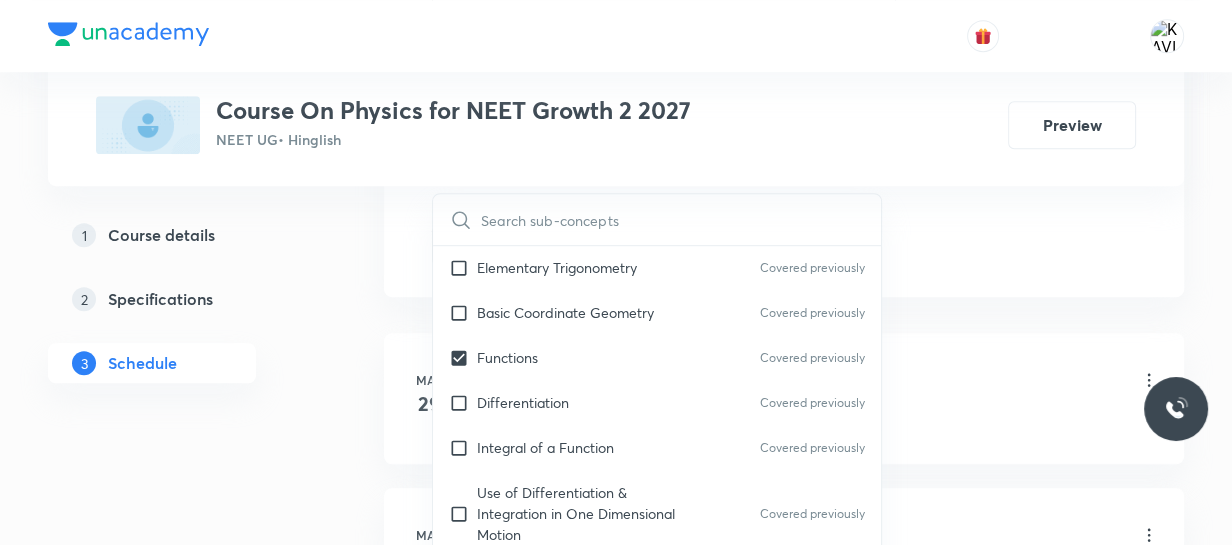 click on "Session  31 Live class Session title 28/99 Motion in Straight Line - 05 ​ Schedule for Aug 6, 2025, 5:40 PM ​ Duration (in minutes) 90 ​   Session type Online Offline Room ROOM NO 104 Sub-concepts Functions CLEAR ​ Units & Dimensions Physical quantity Covered previously Applications of Dimensional Analysis Significant Figures Covered previously Units of Physical Quantities System of Units Covered previously Dimensions of Some Mathematical Functions Covered previously Unit and Dimension Product of Two Vectors Subtraction of Vectors Covered previously Cross Product Least Count Analysis Errors of Measurement Covered previously Vernier Callipers Screw Gauge Covered previously Zero Error Covered previously Basic Mathematics Elementary Algebra Covered previously Elementary Trigonometry Covered previously Basic Coordinate Geometry Covered previously Functions Covered previously Differentiation Covered previously Integral of a Function Covered previously Covered previously Covered previously Basic Mathematics" at bounding box center (784, -216) 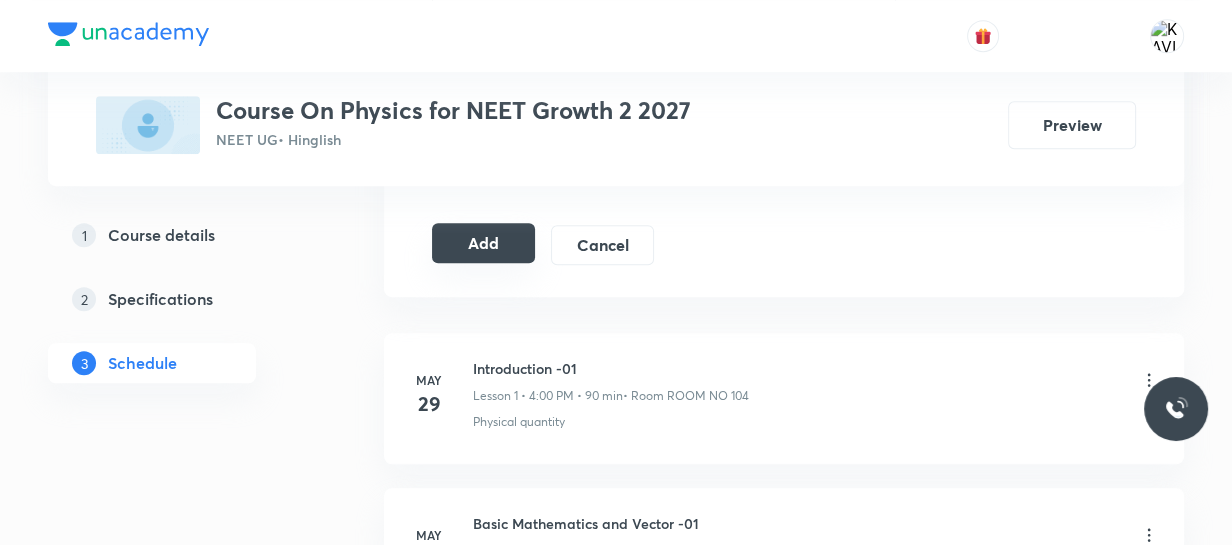 click on "Add" at bounding box center (483, 243) 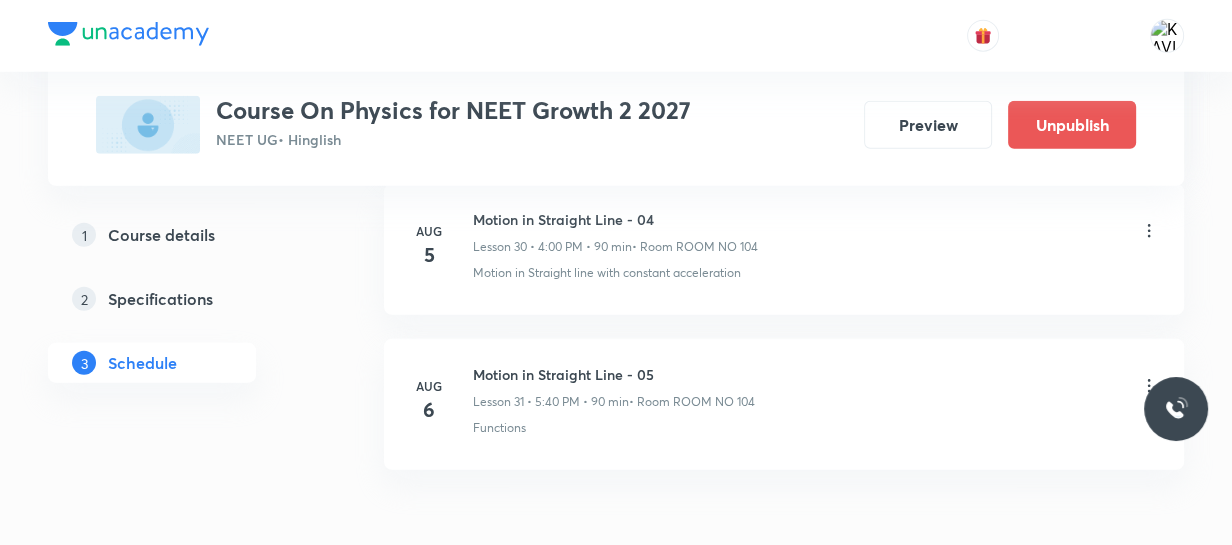 scroll, scrollTop: 4937, scrollLeft: 0, axis: vertical 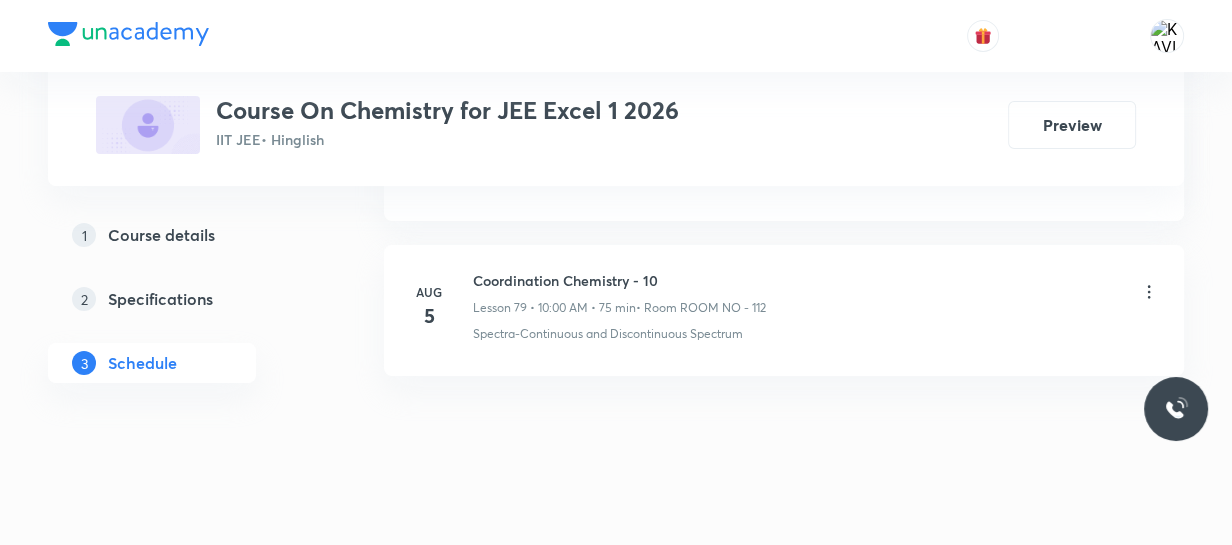 click on "Lesson 79 • 10:00 AM • 75 min  • Room ROOM NO - 112 Spectra-Continuous and Discontinuous Spectrum" at bounding box center [784, 310] 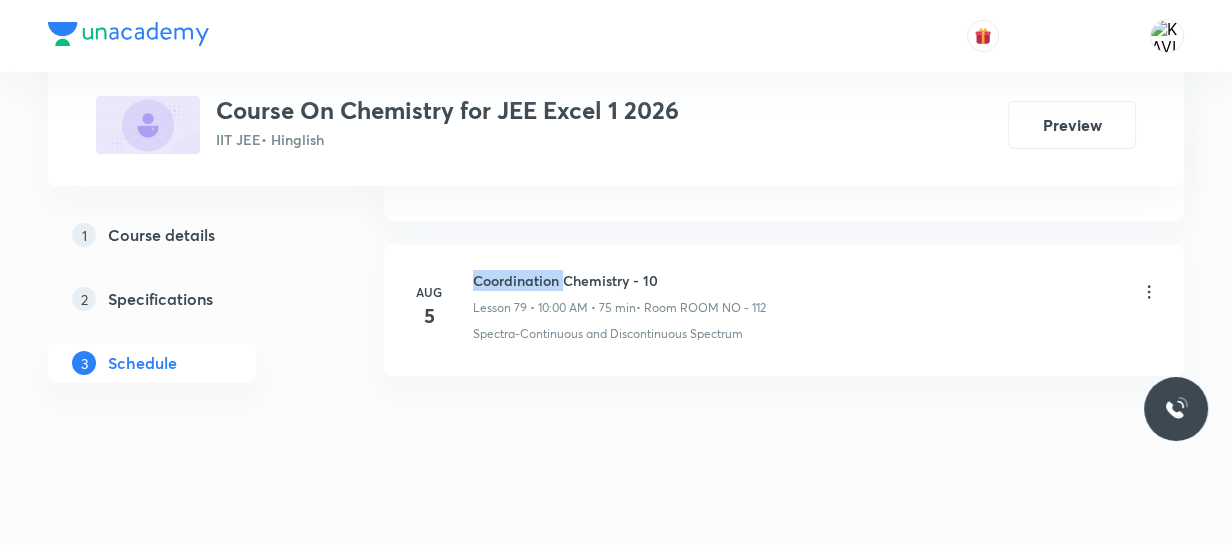 click on "Coordination Chemistry - 10" at bounding box center [619, 280] 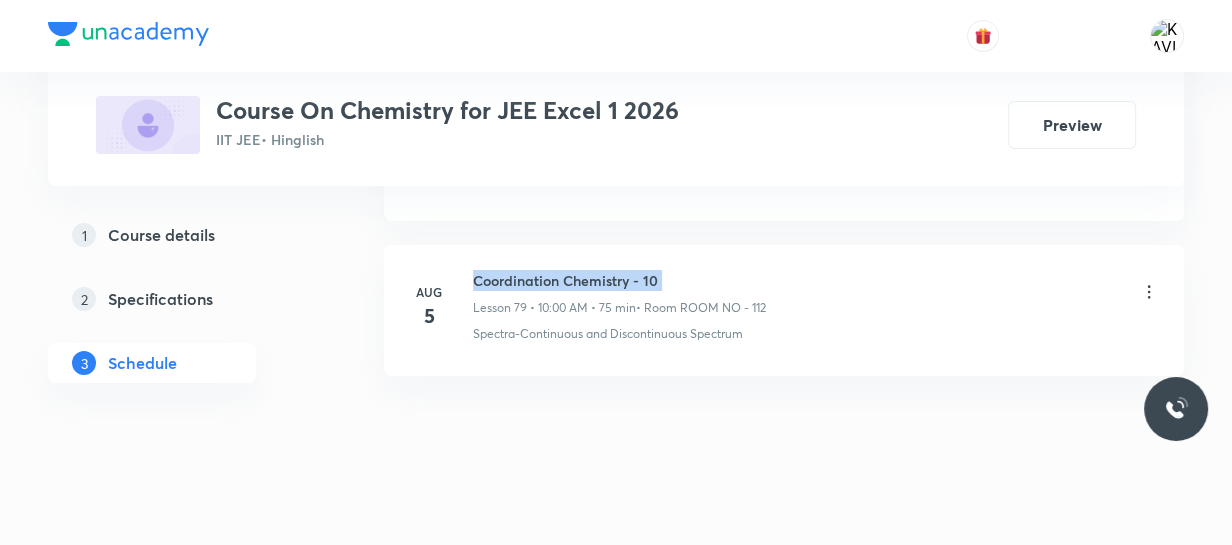 click on "Coordination Chemistry - 10" at bounding box center (619, 280) 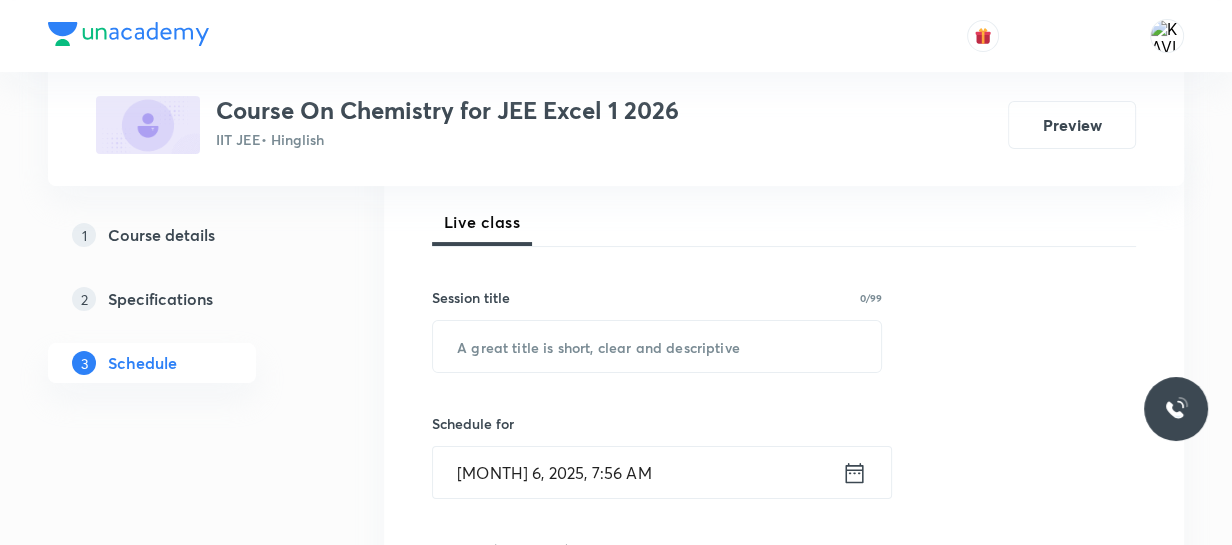 scroll, scrollTop: 280, scrollLeft: 0, axis: vertical 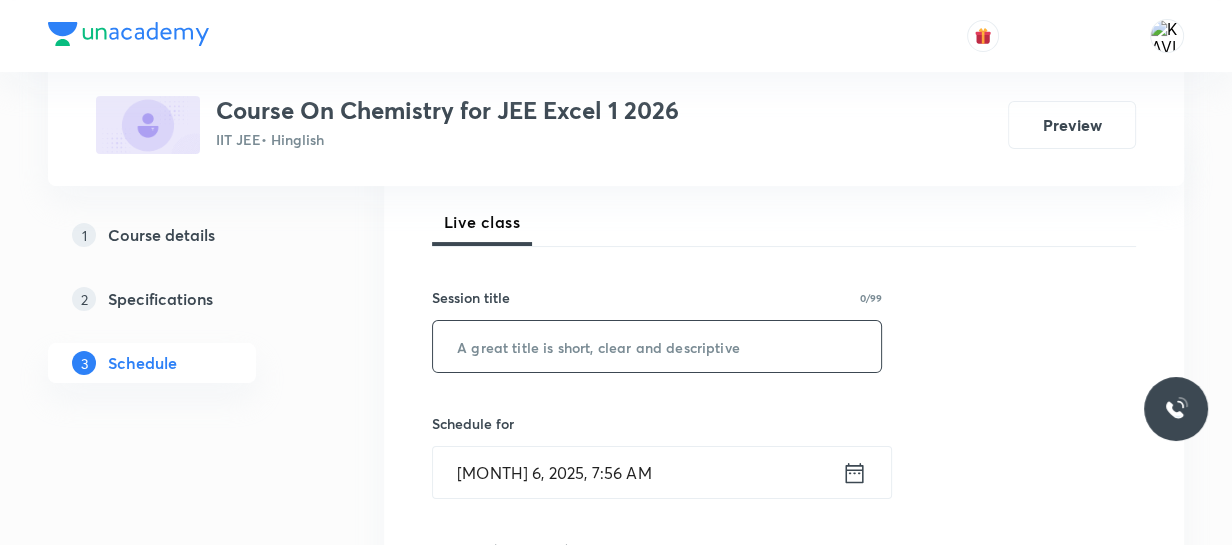 click at bounding box center [657, 346] 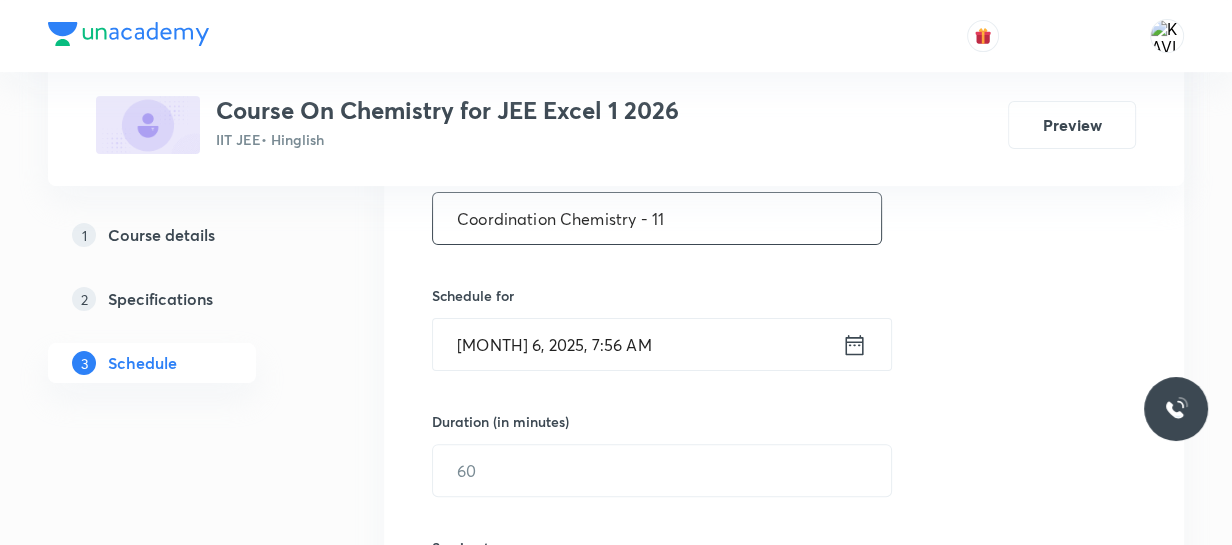 scroll, scrollTop: 410, scrollLeft: 0, axis: vertical 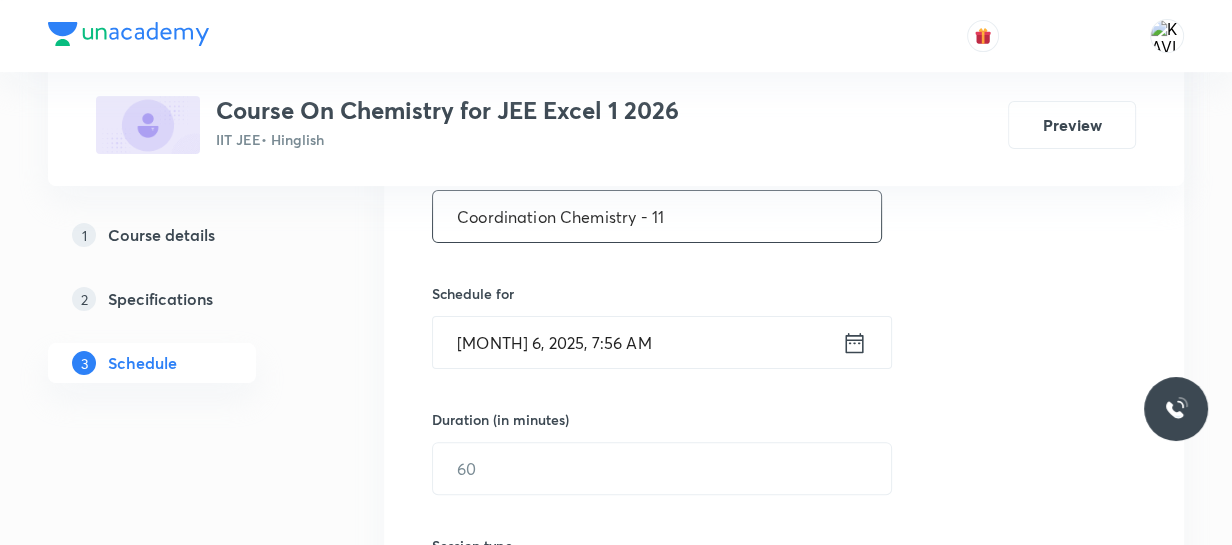 type on "Coordination Chemistry - 11" 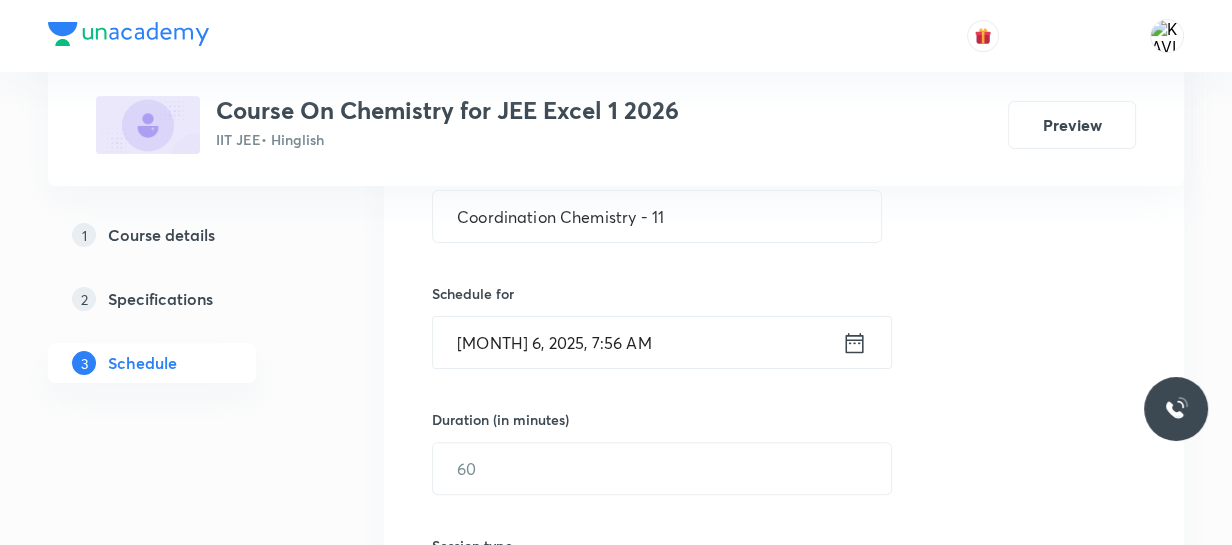 click on "[MONTH] 6, 2025, 7:56 AM" at bounding box center (662, 342) 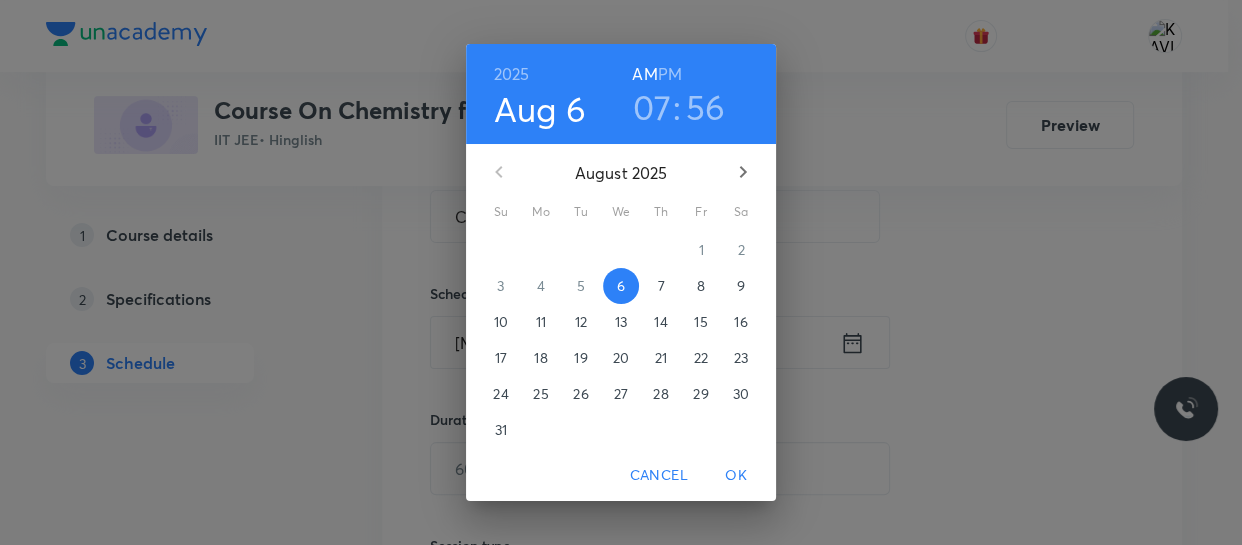 click on "07" at bounding box center (652, 107) 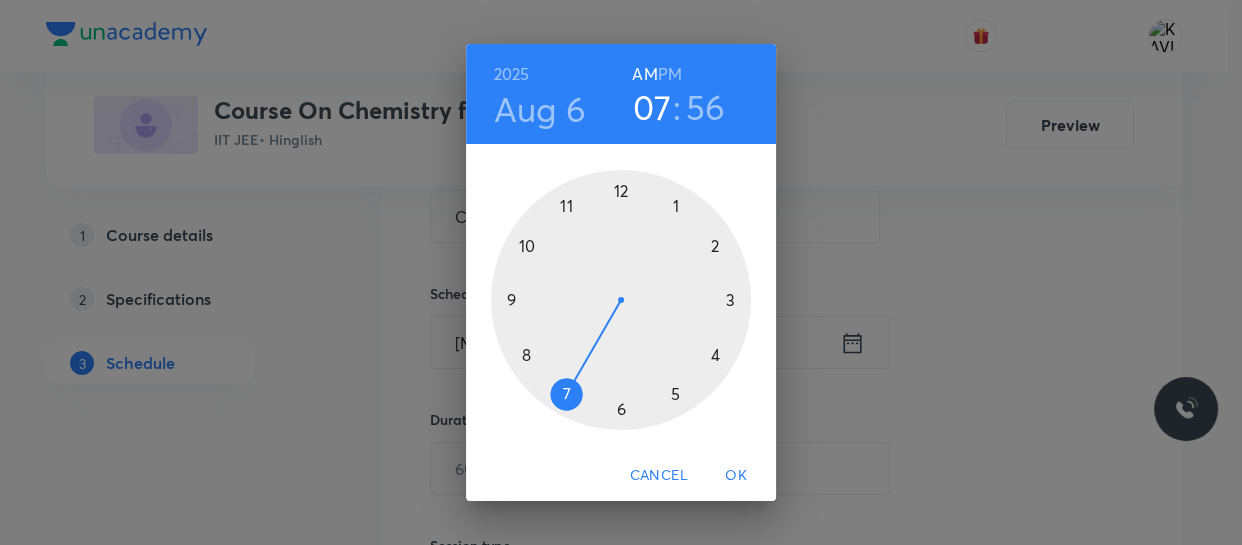 click at bounding box center (621, 300) 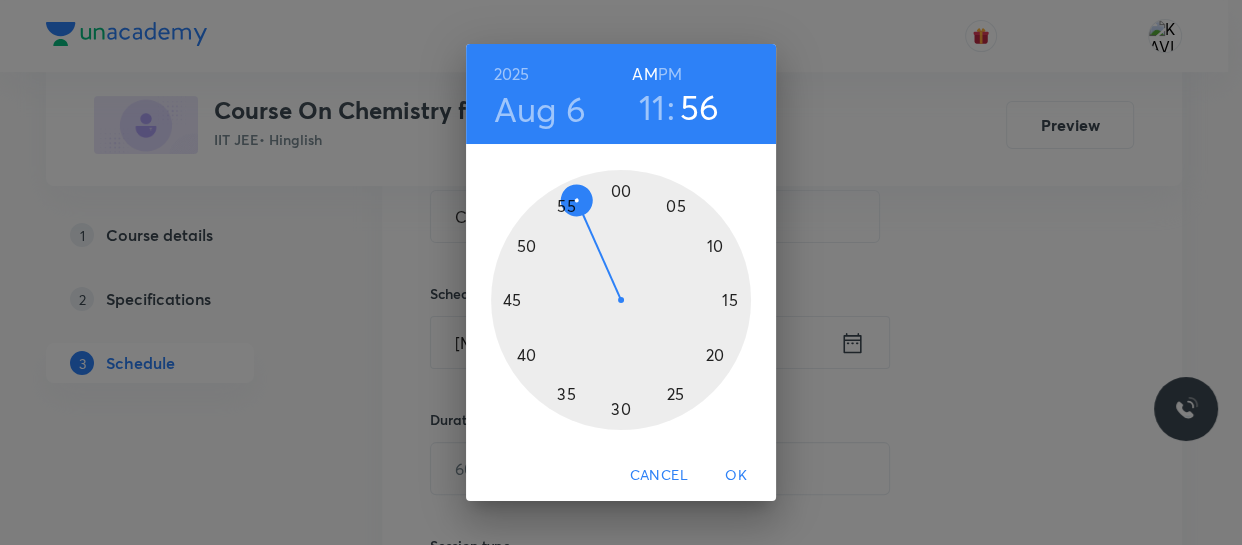click at bounding box center (621, 300) 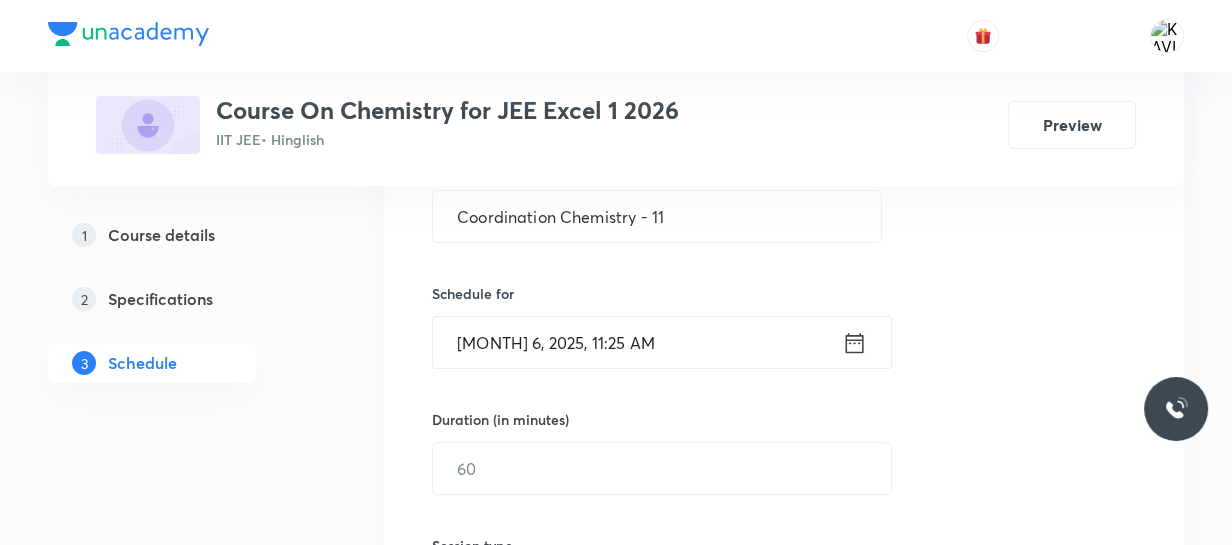 scroll, scrollTop: 607, scrollLeft: 0, axis: vertical 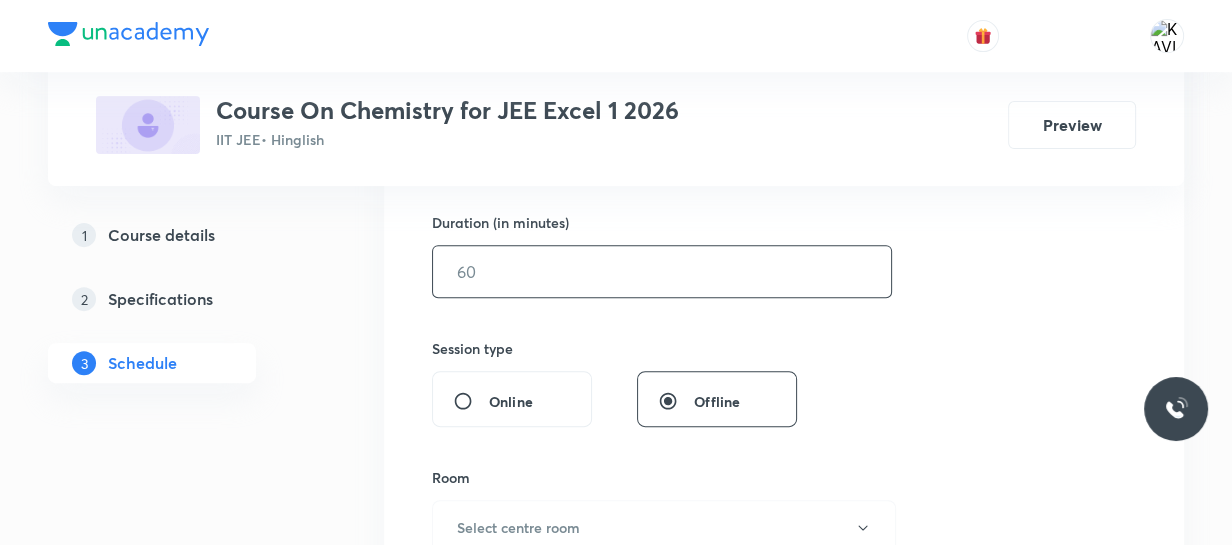 click at bounding box center (662, 271) 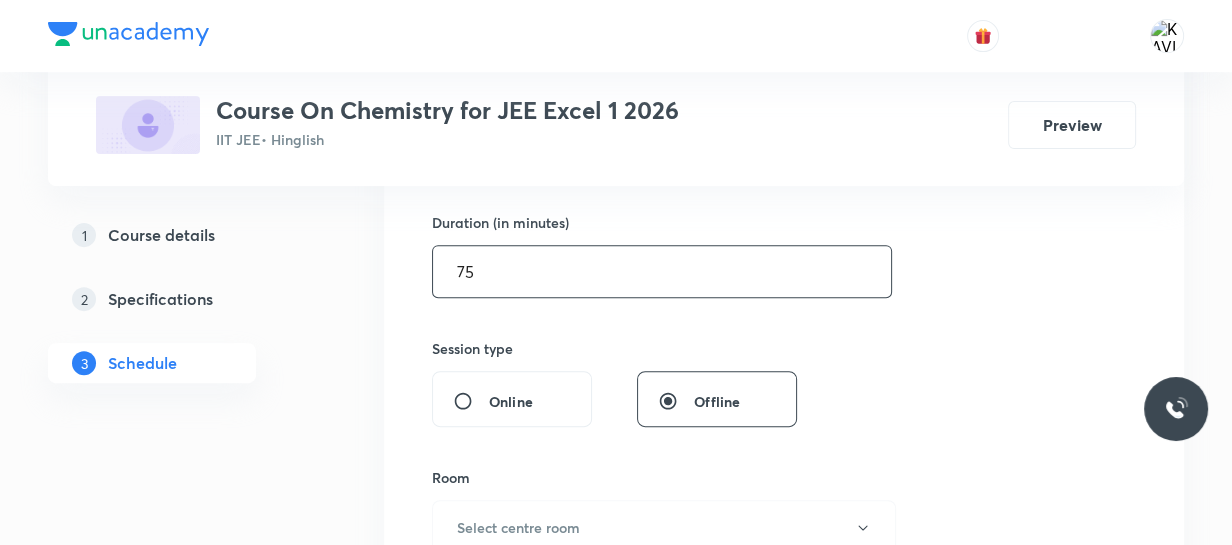 type on "75" 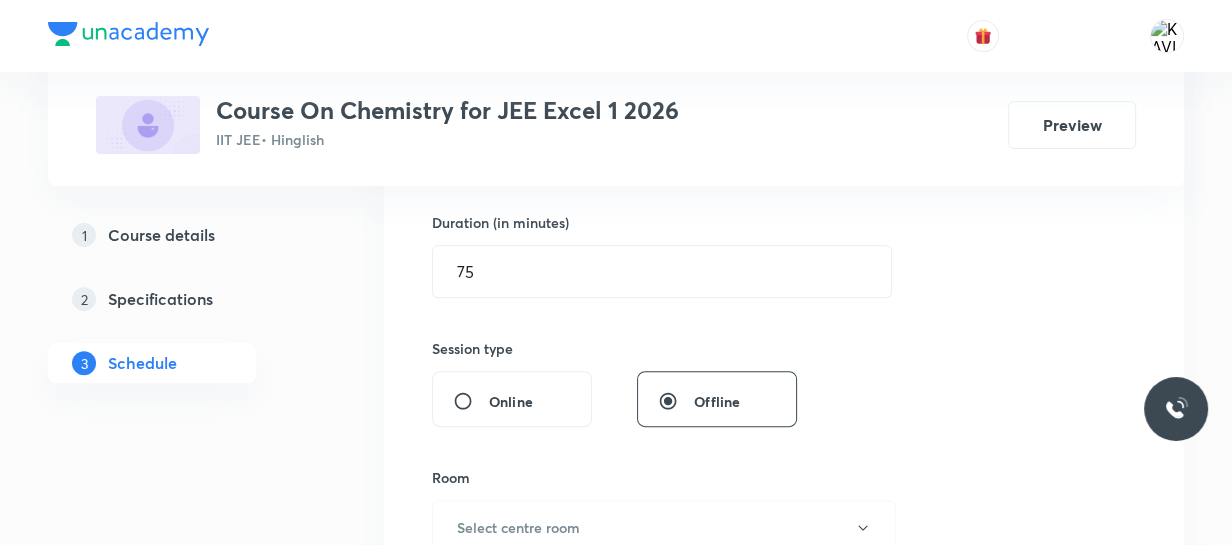 drag, startPoint x: 700, startPoint y: 300, endPoint x: 575, endPoint y: 320, distance: 126.58989 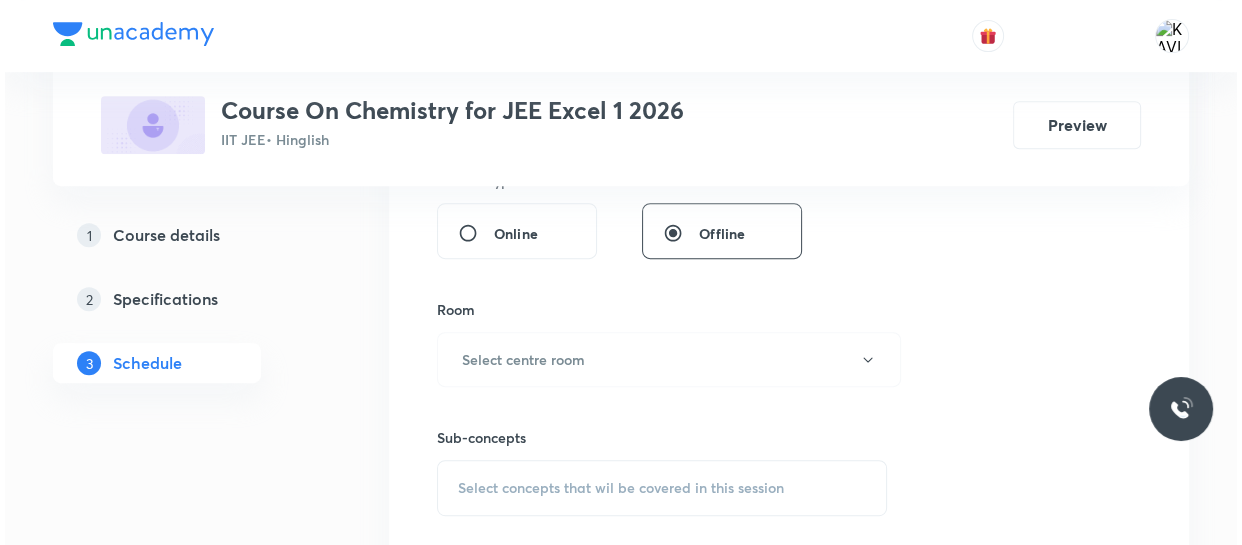 scroll, scrollTop: 786, scrollLeft: 0, axis: vertical 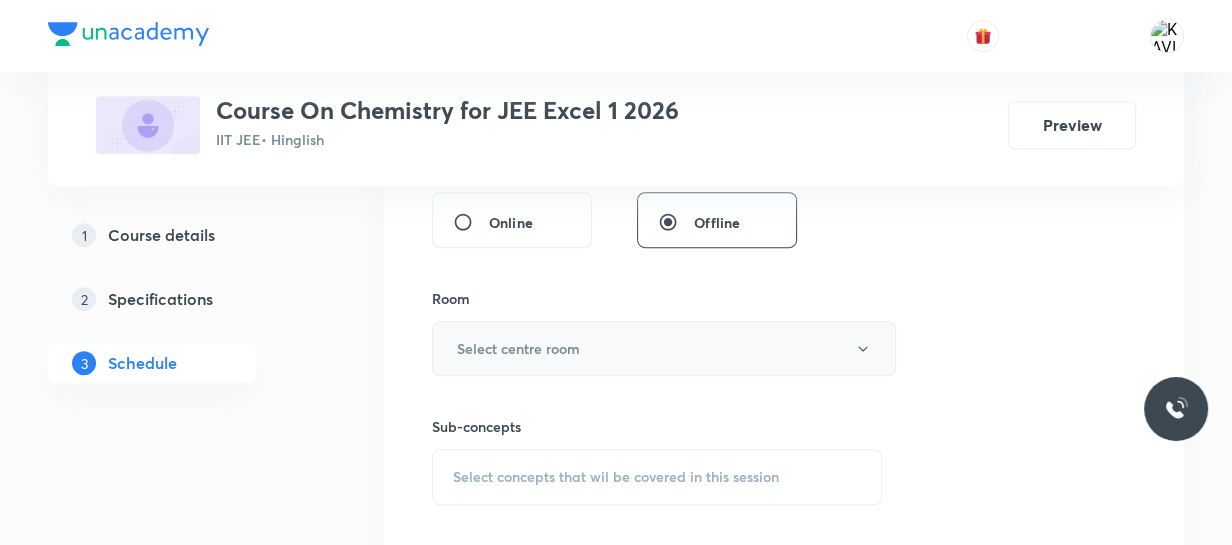 click on "Select centre room" at bounding box center (664, 348) 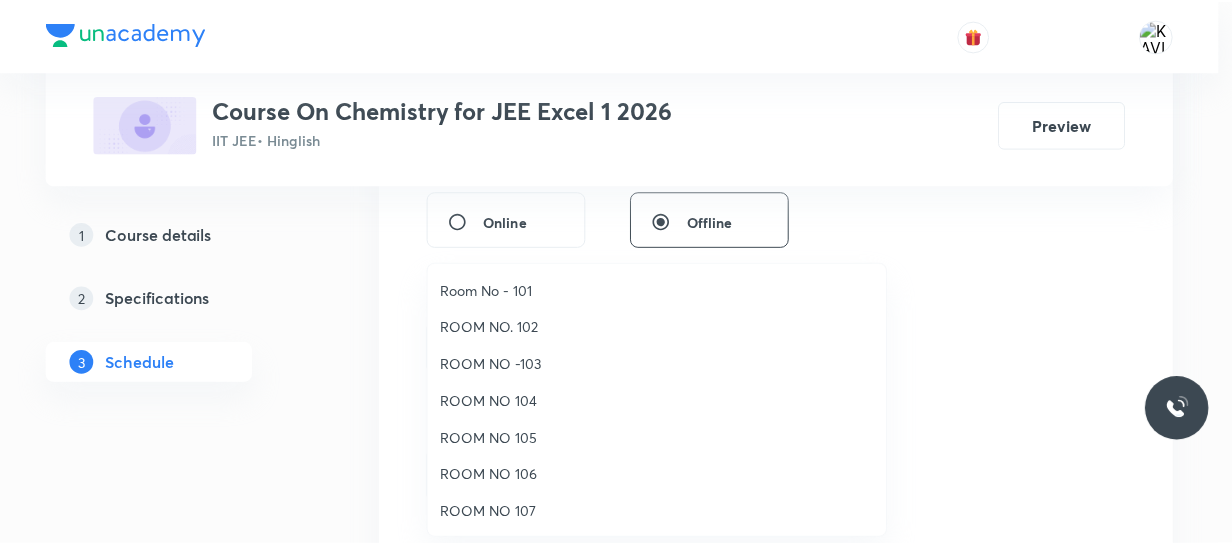 scroll, scrollTop: 222, scrollLeft: 0, axis: vertical 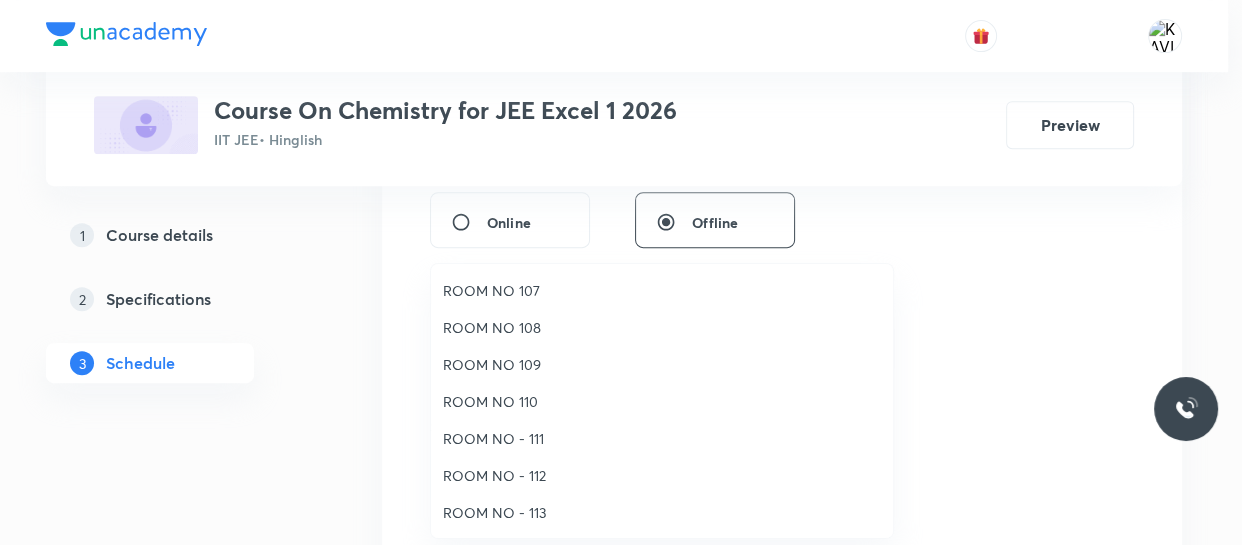 click on "ROOM NO - 112" at bounding box center (662, 475) 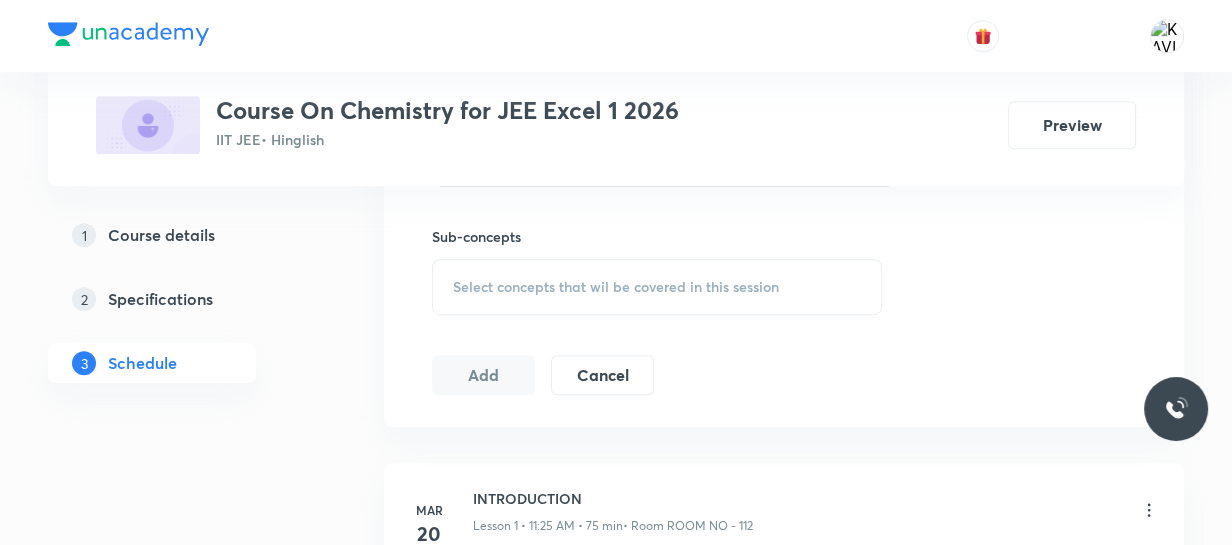 scroll, scrollTop: 977, scrollLeft: 0, axis: vertical 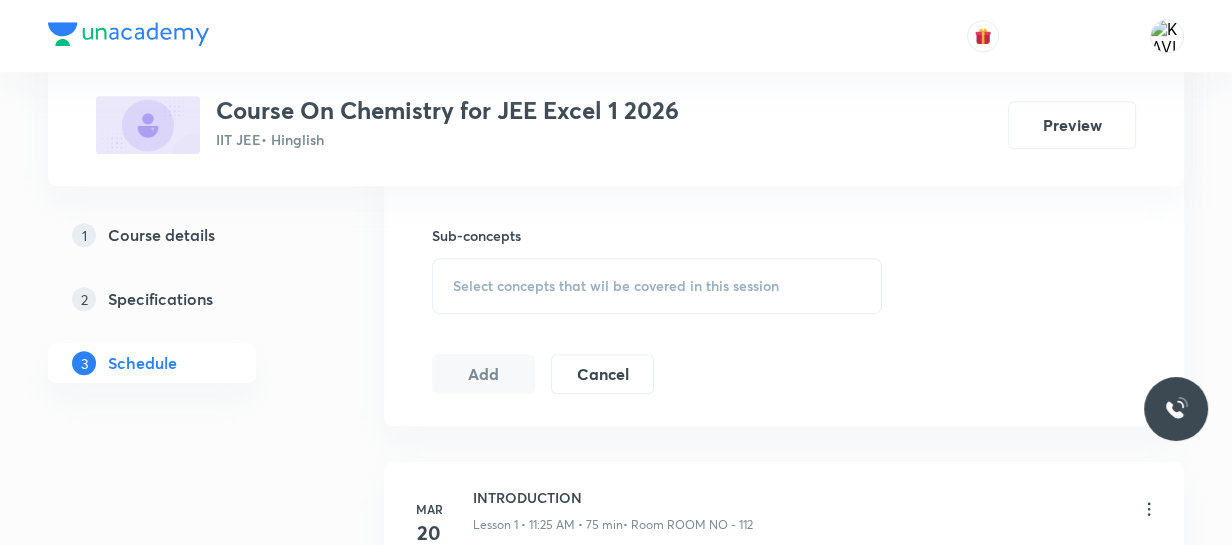 click on "Select concepts that wil be covered in this session" at bounding box center (616, 286) 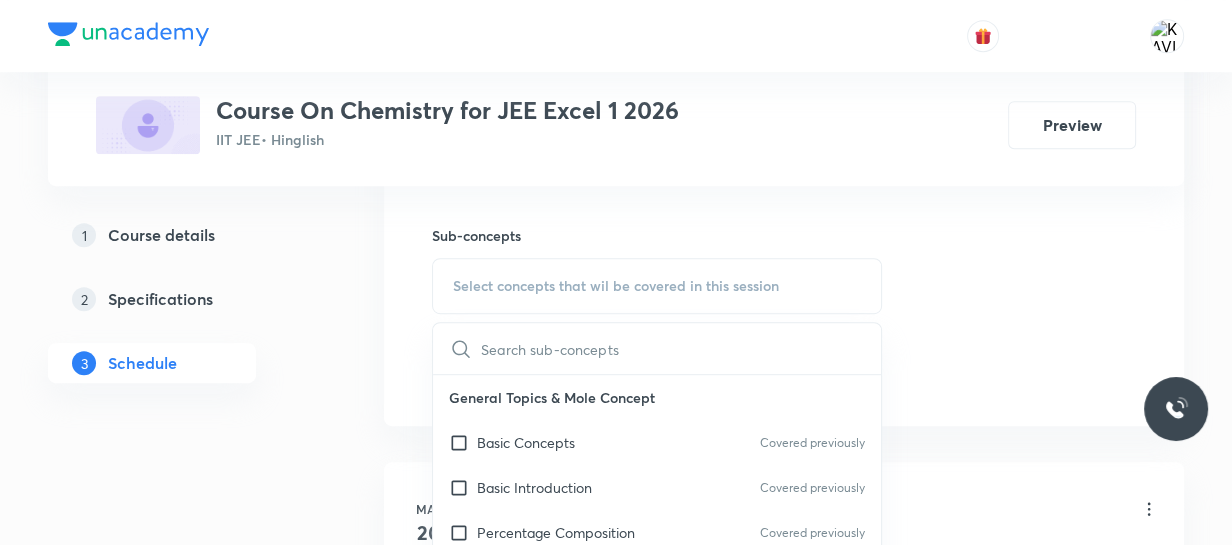 click at bounding box center [681, 348] 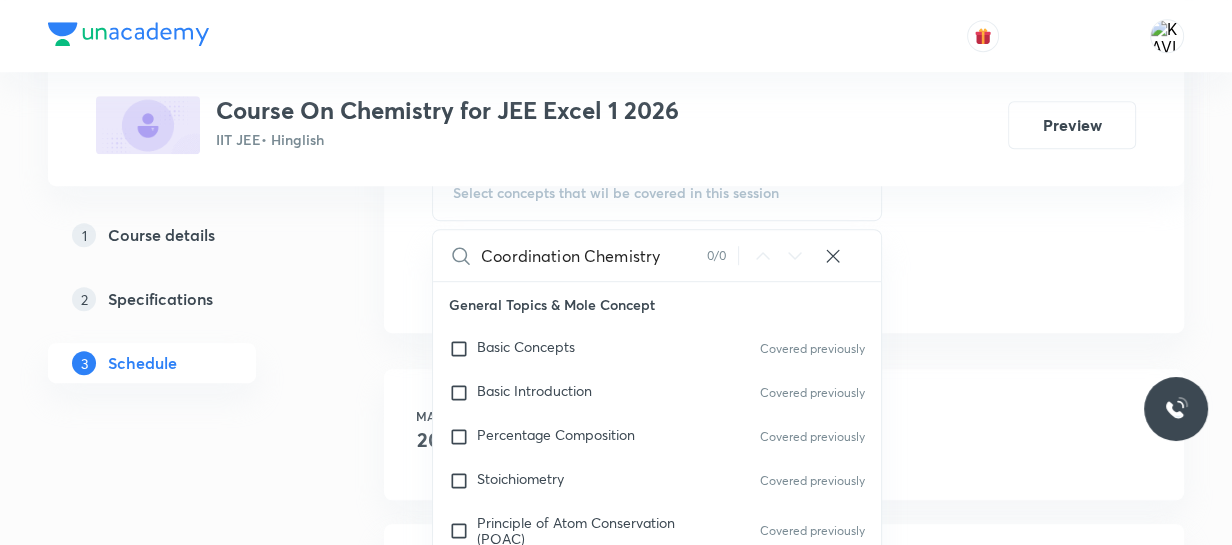 scroll, scrollTop: 1072, scrollLeft: 0, axis: vertical 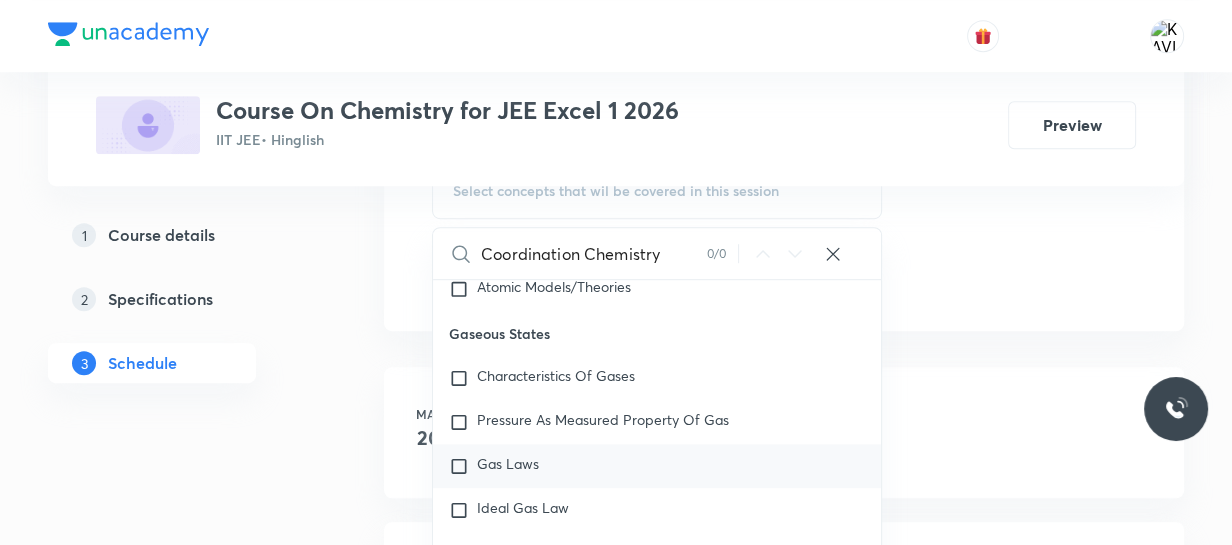 type on "Coordination Chemistry" 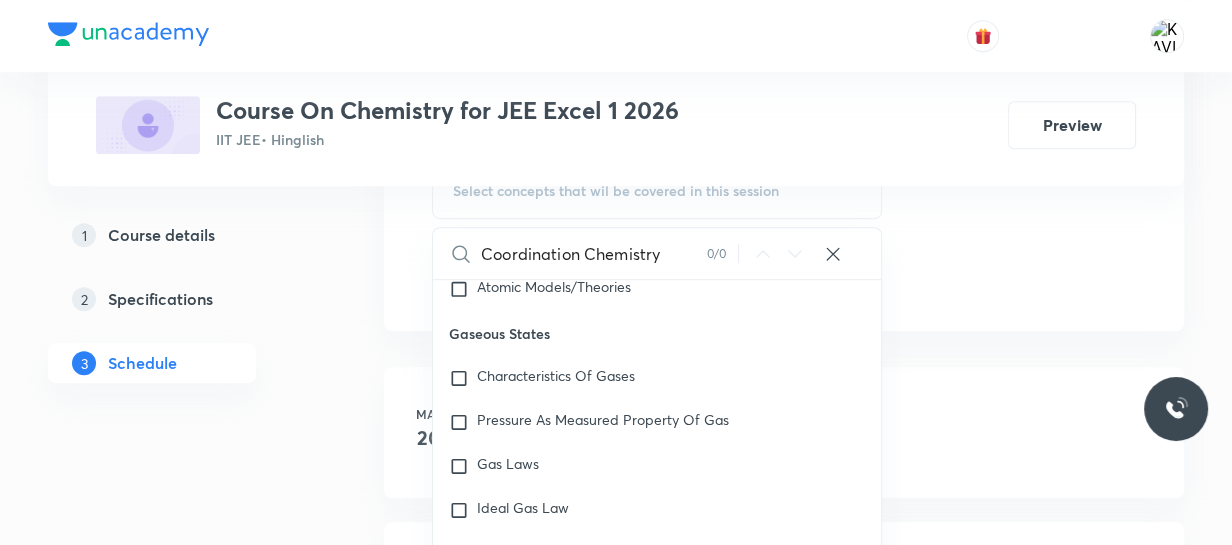 checkbox on "true" 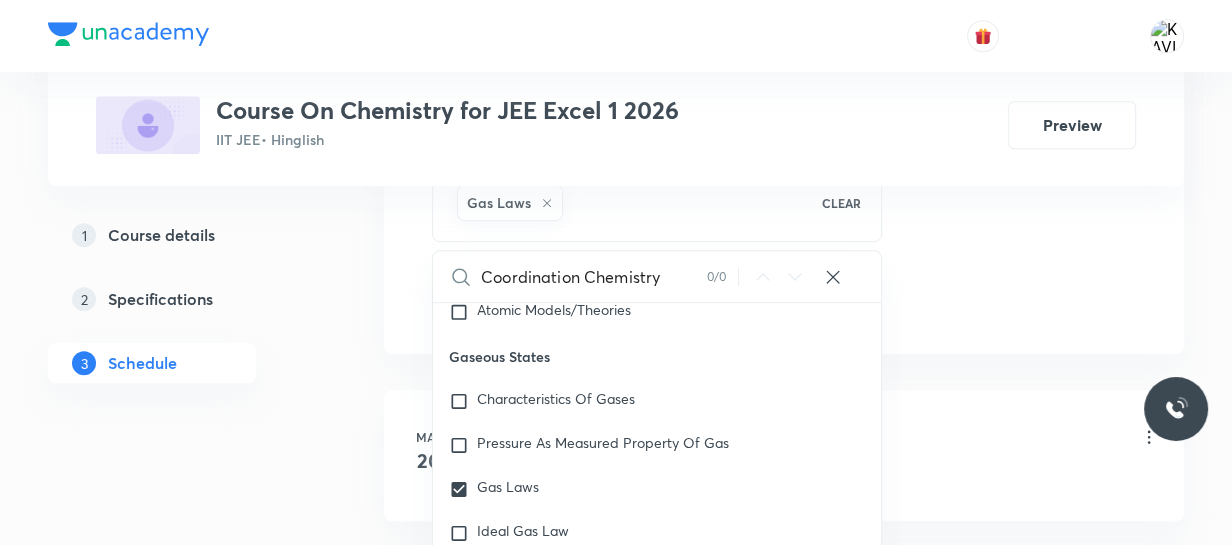 click on "Plus Courses Course On Chemistry for JEE Excel 1 2026 IIT JEE  • Hinglish Preview" at bounding box center (616, 93) 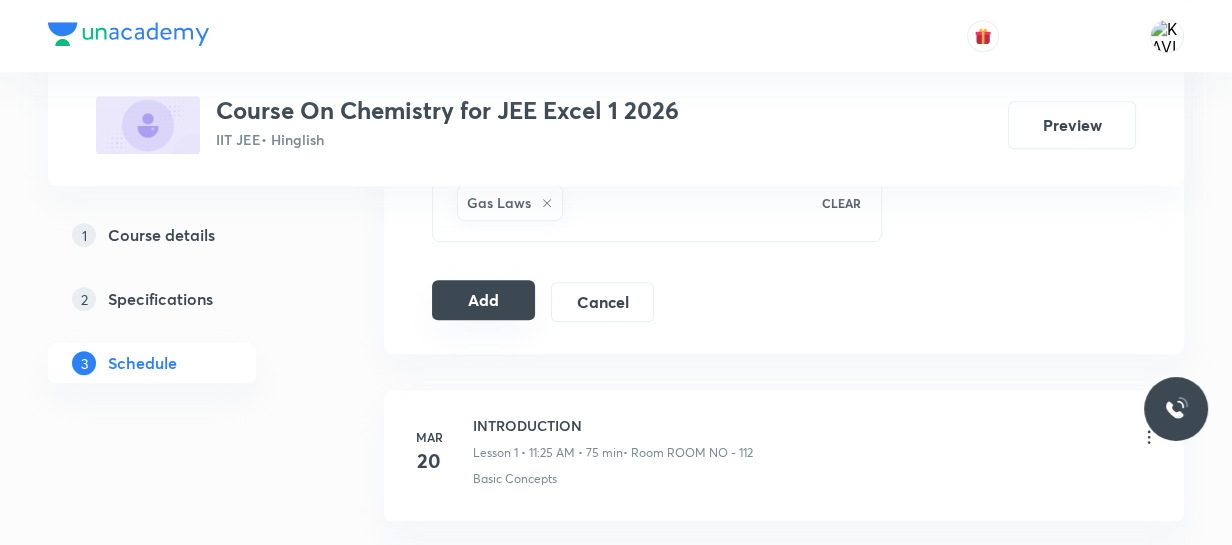 click on "Add" at bounding box center (483, 300) 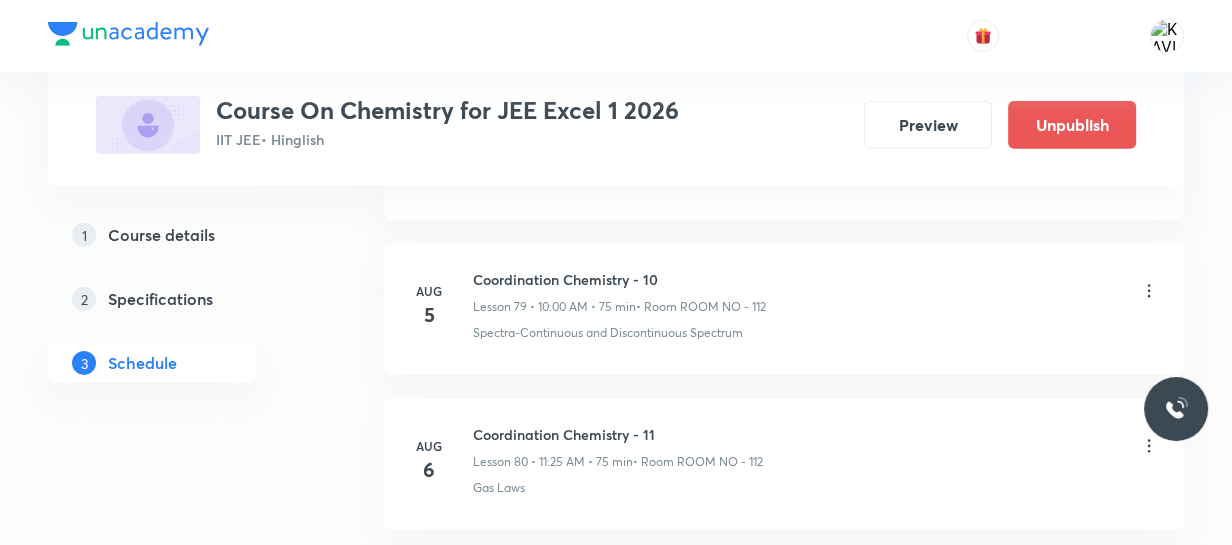 scroll, scrollTop: 12521, scrollLeft: 0, axis: vertical 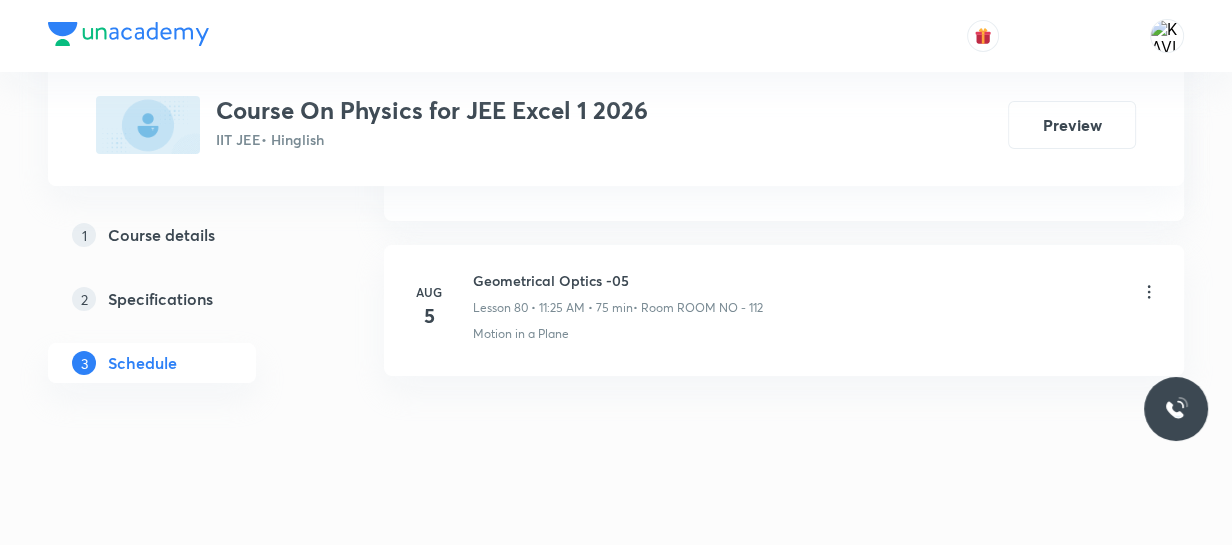 click on "Geometrical Optics -05" at bounding box center (618, 280) 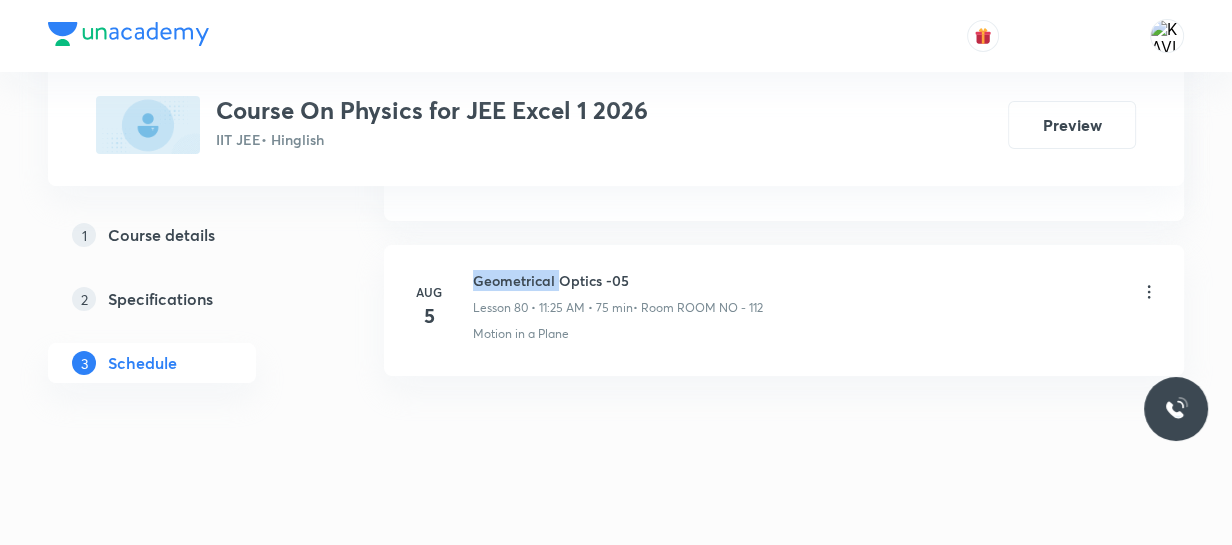 click on "Geometrical Optics -05" at bounding box center [618, 280] 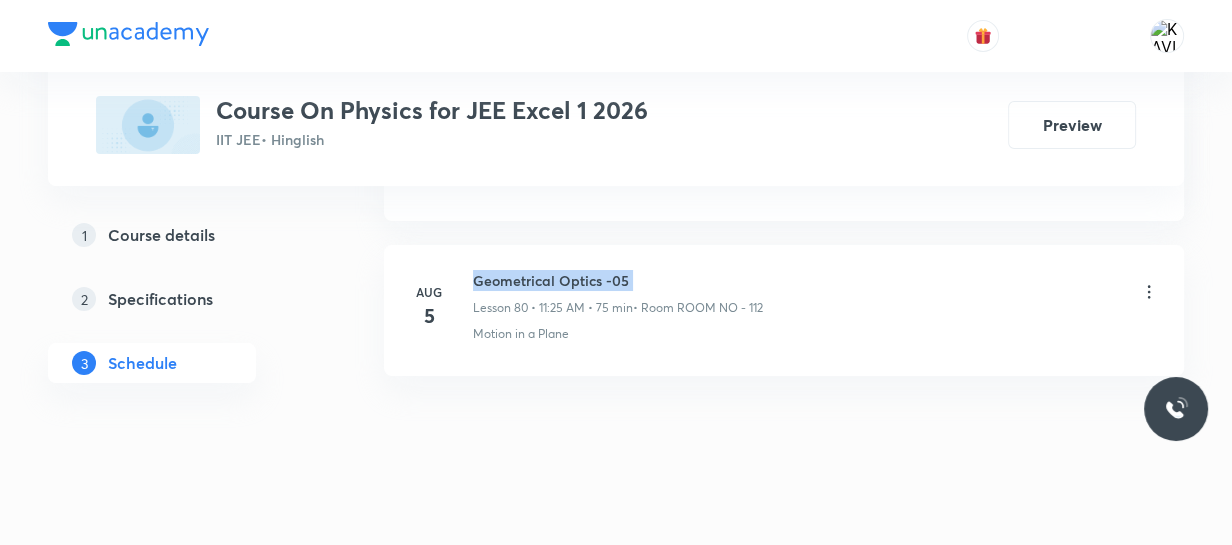 click on "Geometrical Optics -05" at bounding box center (618, 280) 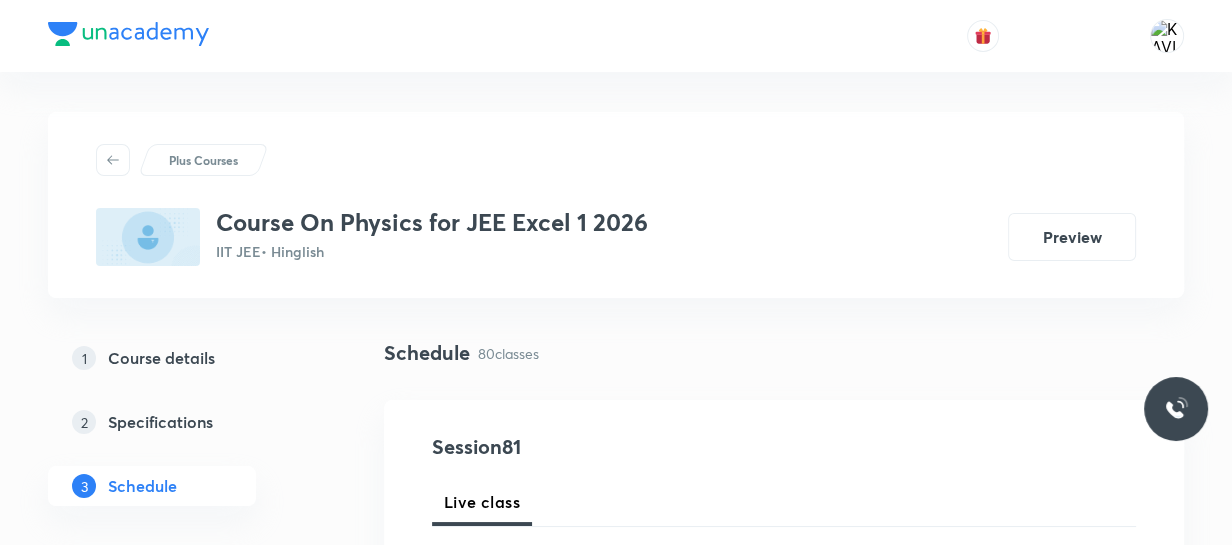 scroll, scrollTop: 288, scrollLeft: 0, axis: vertical 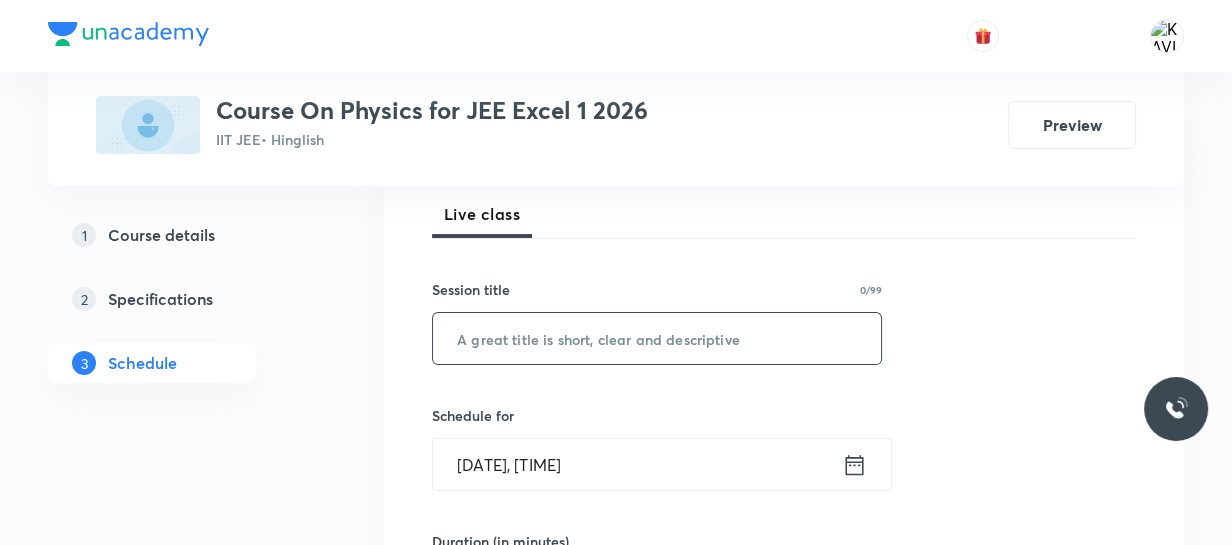 click at bounding box center [657, 338] 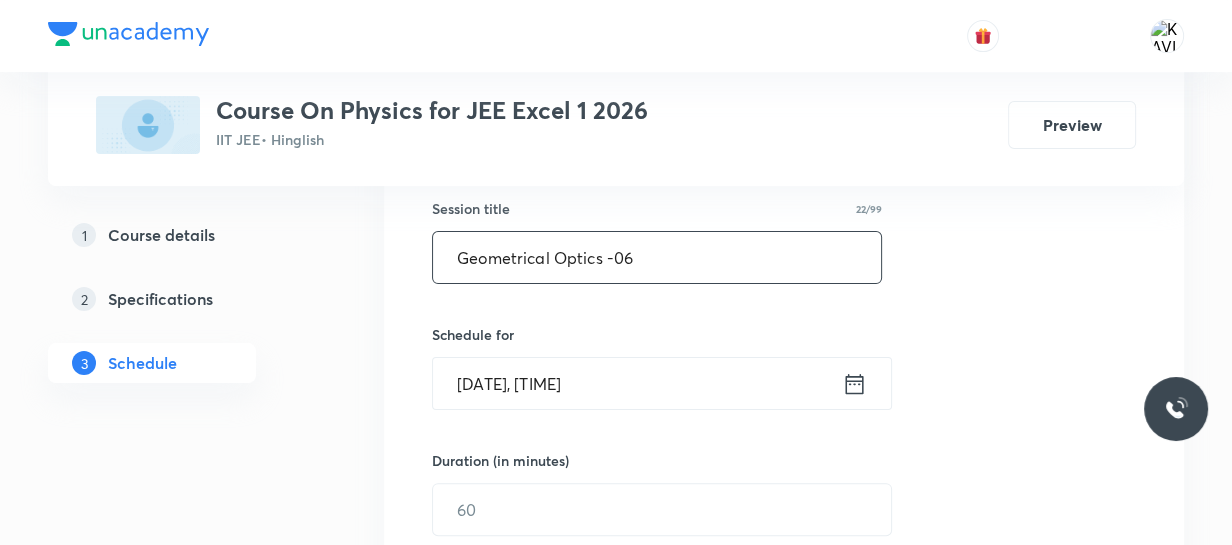scroll, scrollTop: 372, scrollLeft: 0, axis: vertical 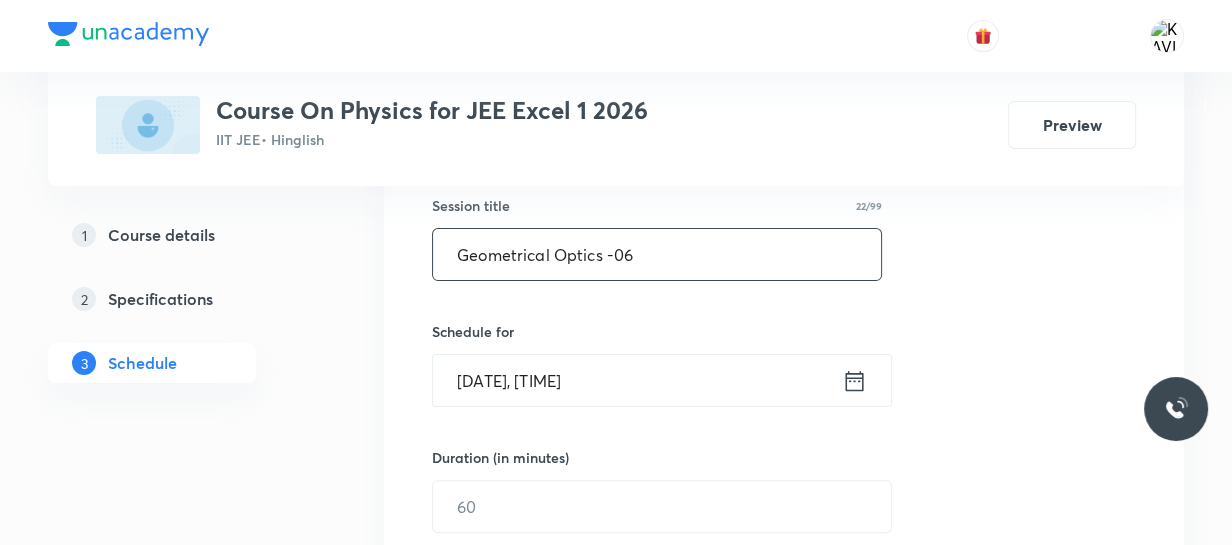 type on "Geometrical Optics -06" 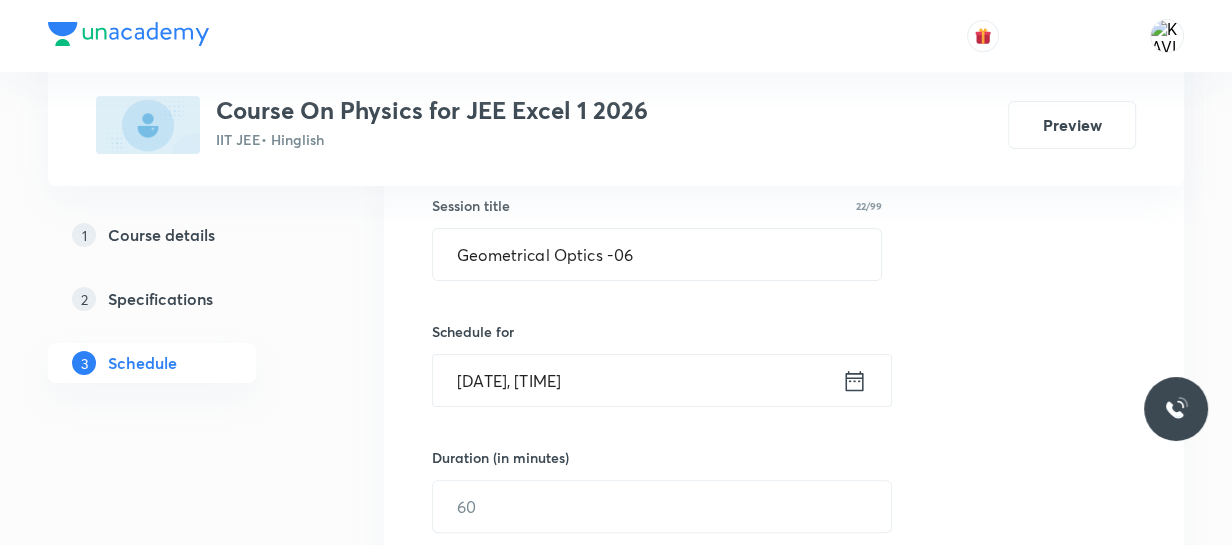 click on "[DATE], [TIME]" at bounding box center (637, 380) 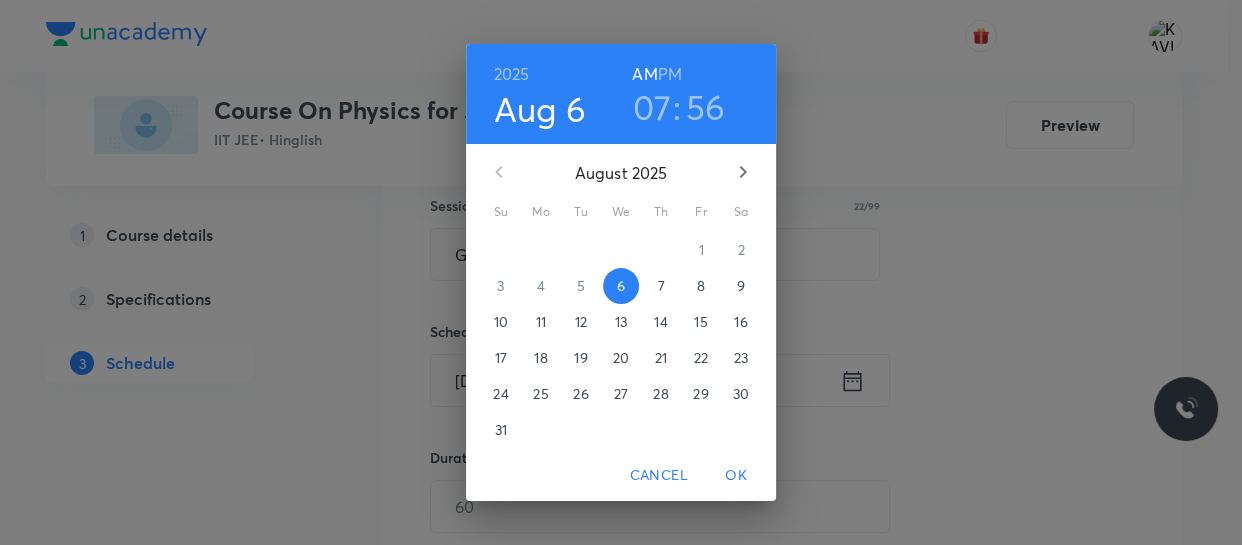 click on "PM" at bounding box center [670, 74] 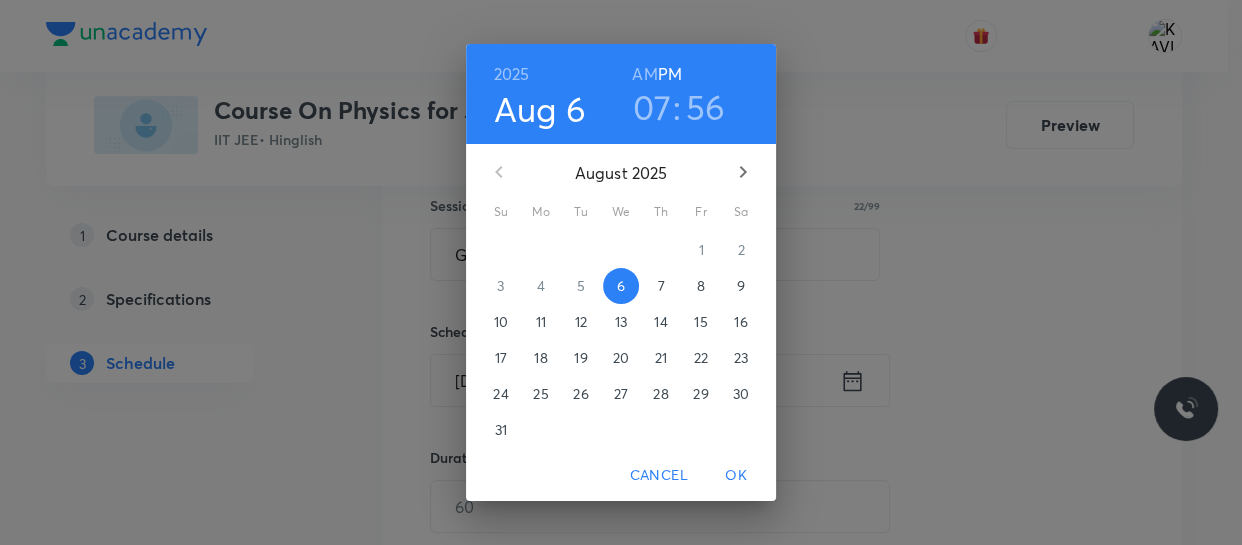 click on "07" at bounding box center [652, 107] 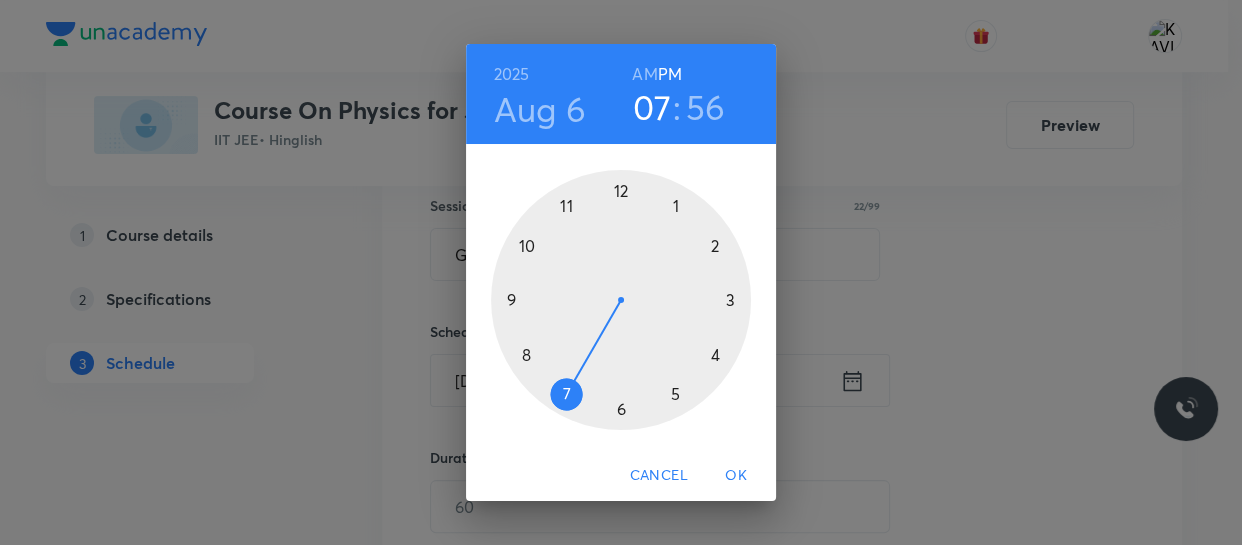 click on "07" at bounding box center [652, 107] 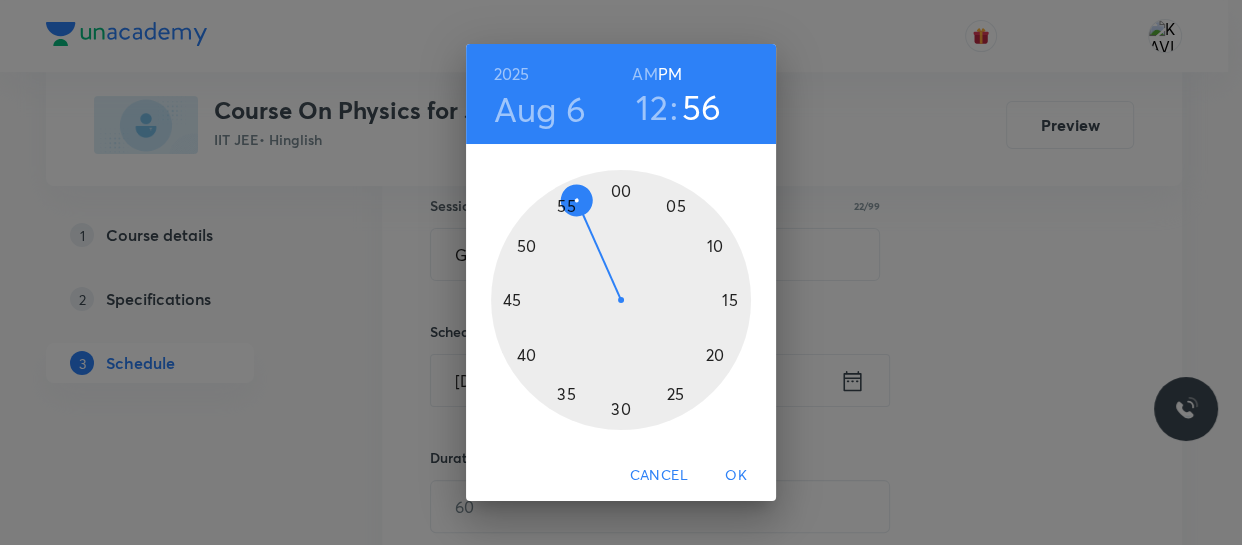 click at bounding box center (621, 300) 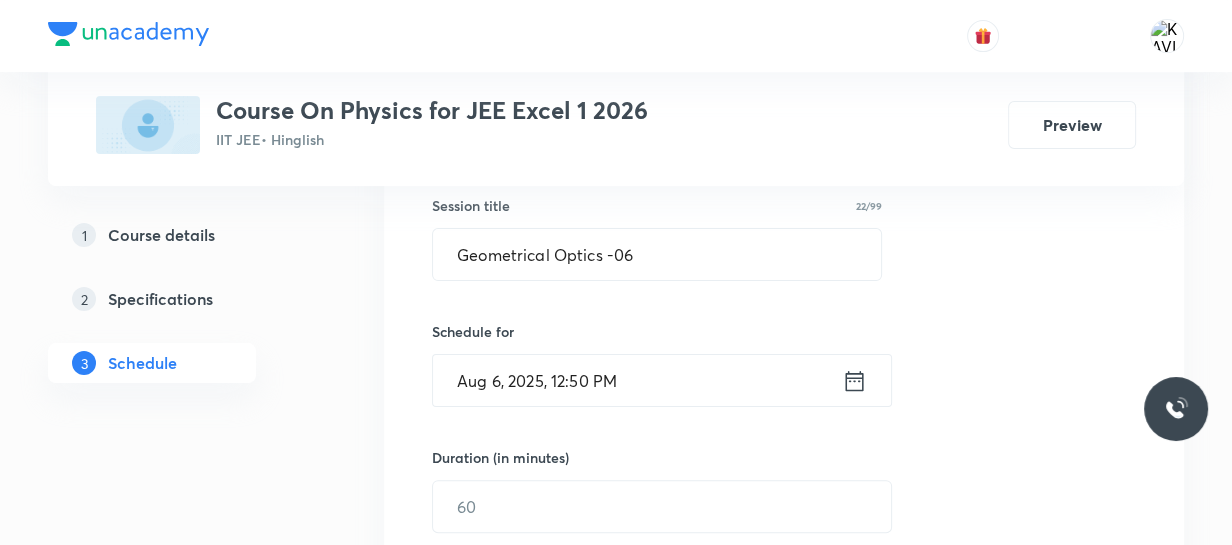 scroll, scrollTop: 464, scrollLeft: 0, axis: vertical 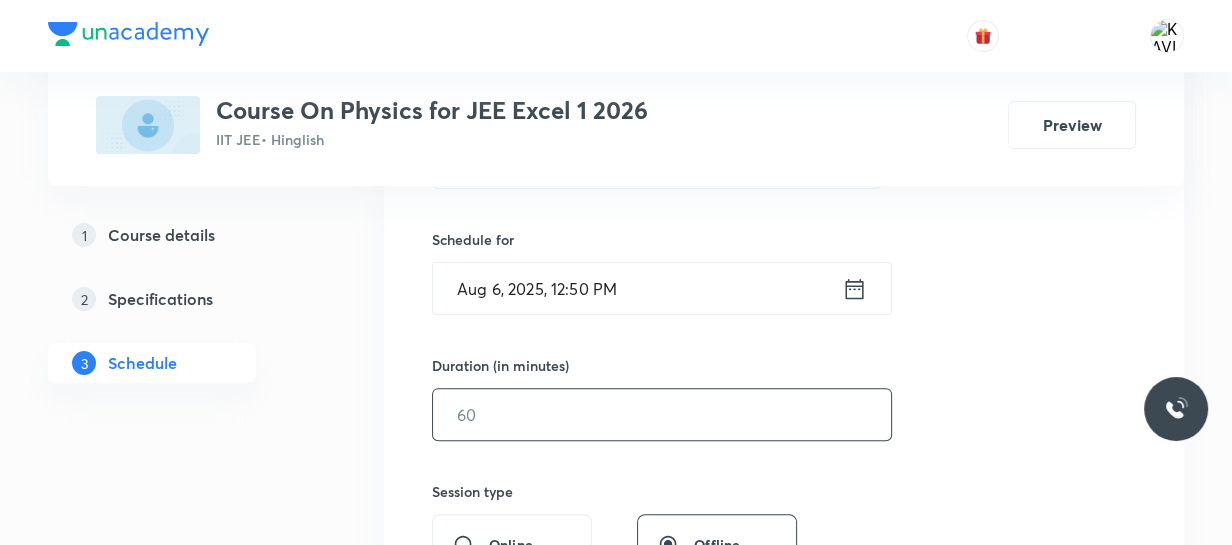 click at bounding box center (662, 414) 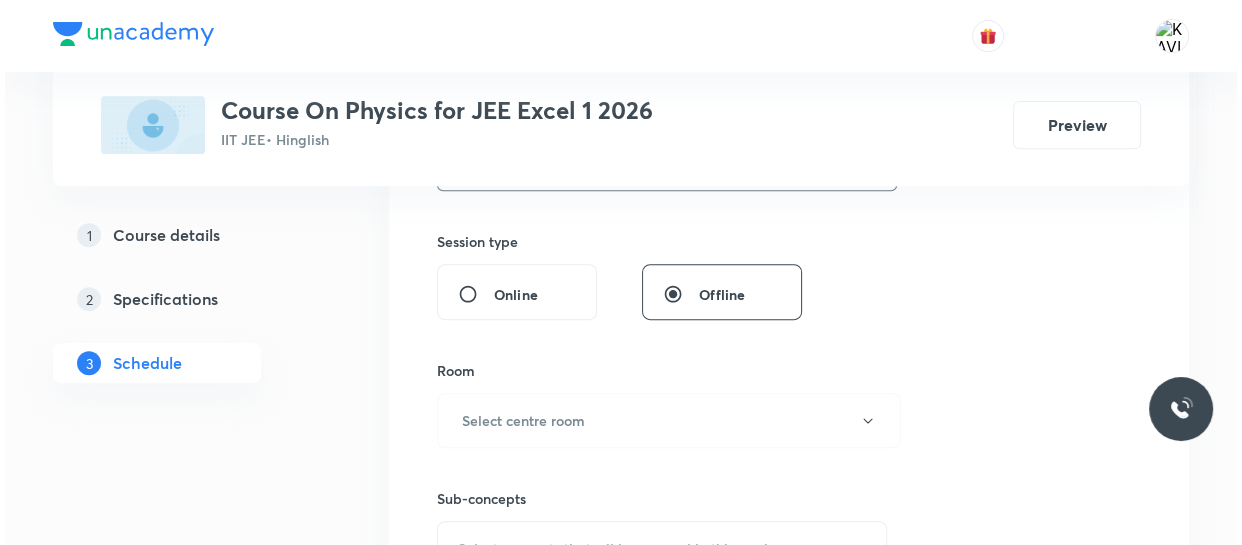 scroll, scrollTop: 716, scrollLeft: 0, axis: vertical 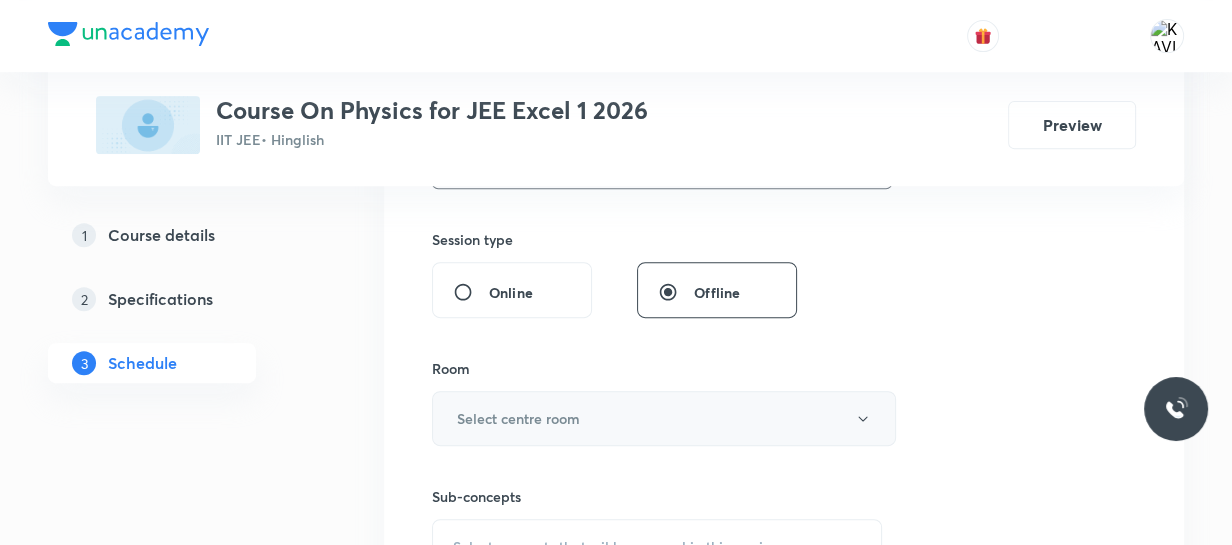 type on "75" 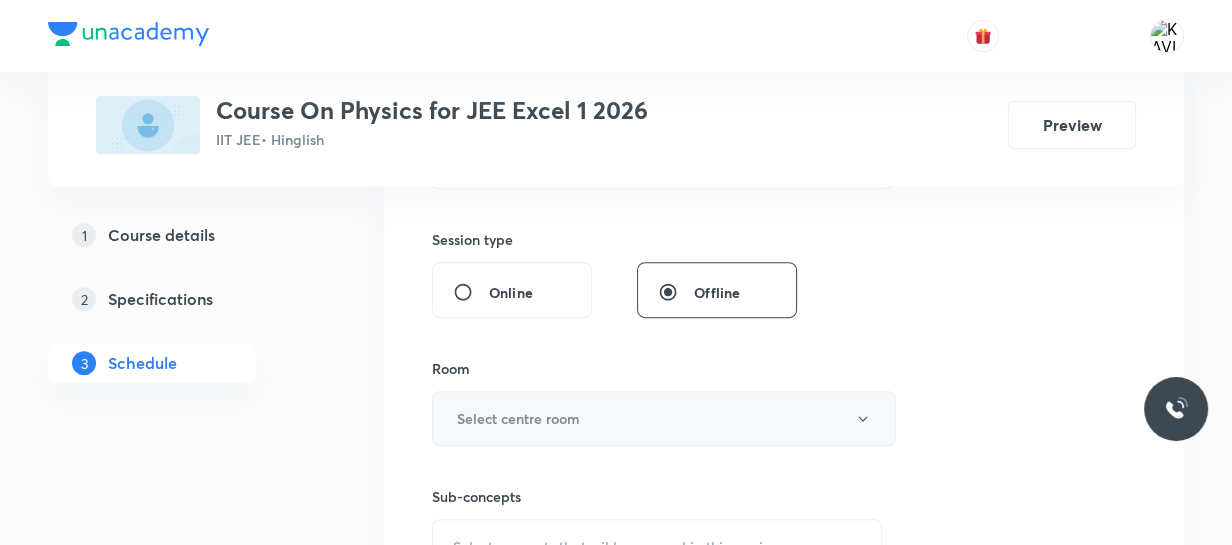 click on "Select centre room" at bounding box center [518, 418] 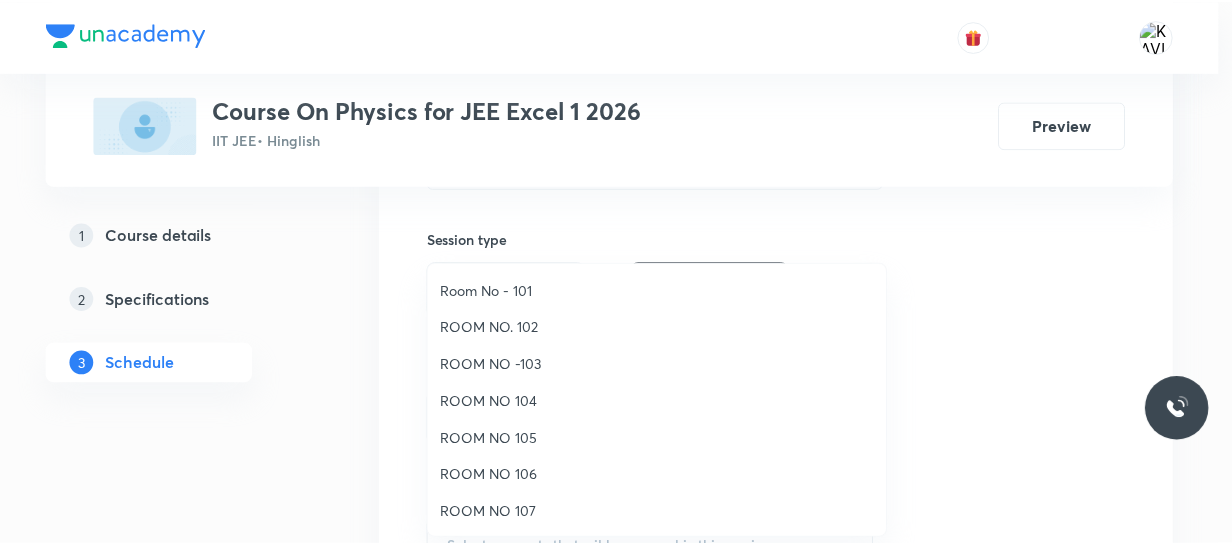 scroll, scrollTop: 222, scrollLeft: 0, axis: vertical 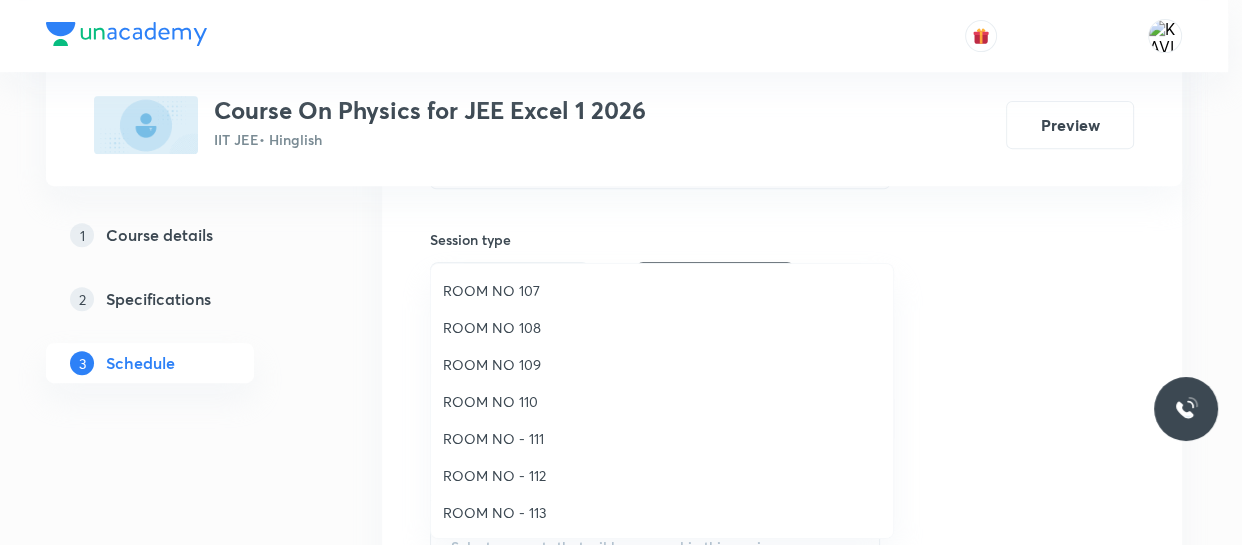 click on "ROOM NO - 112" at bounding box center [662, 475] 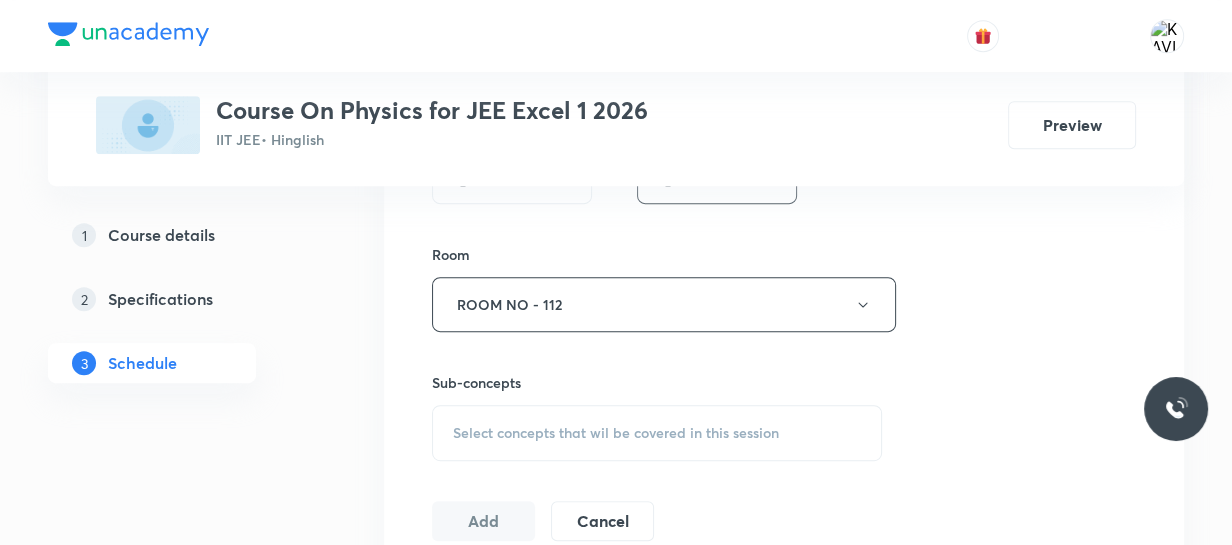 scroll, scrollTop: 831, scrollLeft: 0, axis: vertical 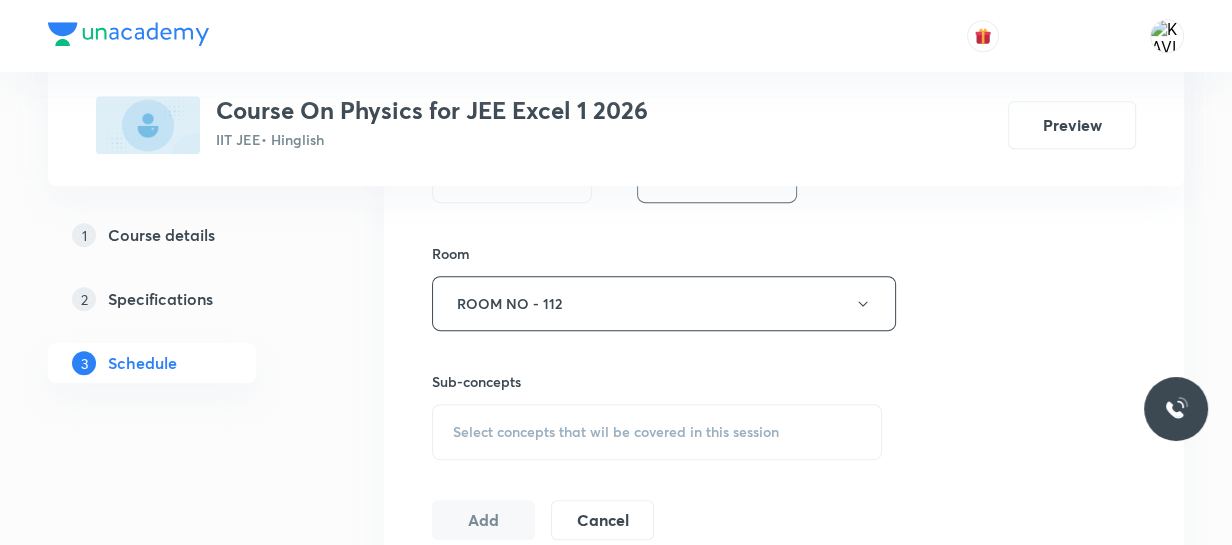 click on "Select concepts that wil be covered in this session" at bounding box center [616, 432] 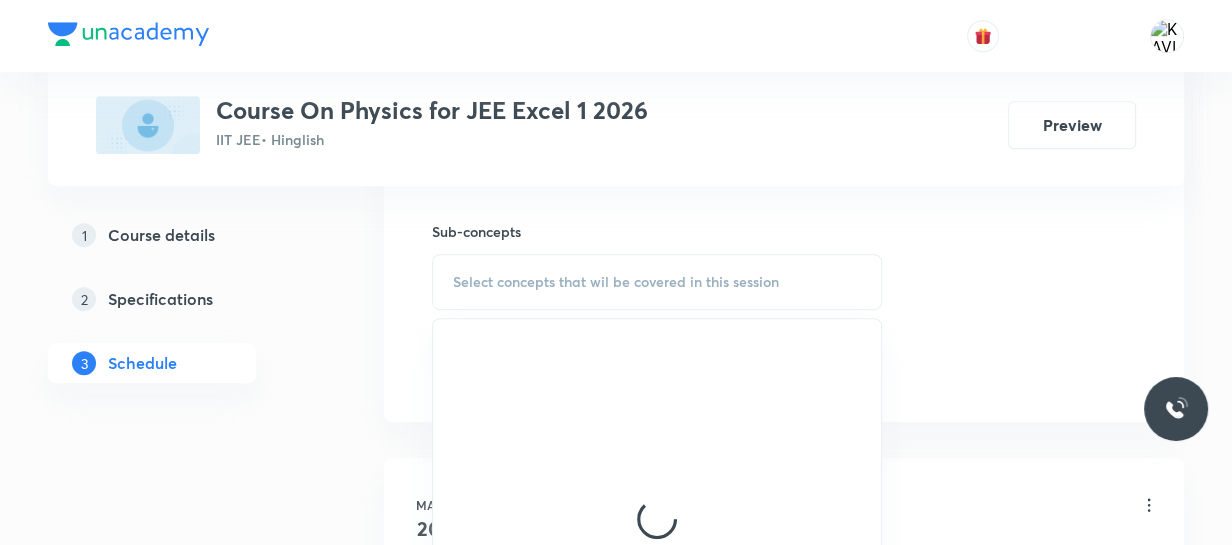 scroll, scrollTop: 982, scrollLeft: 0, axis: vertical 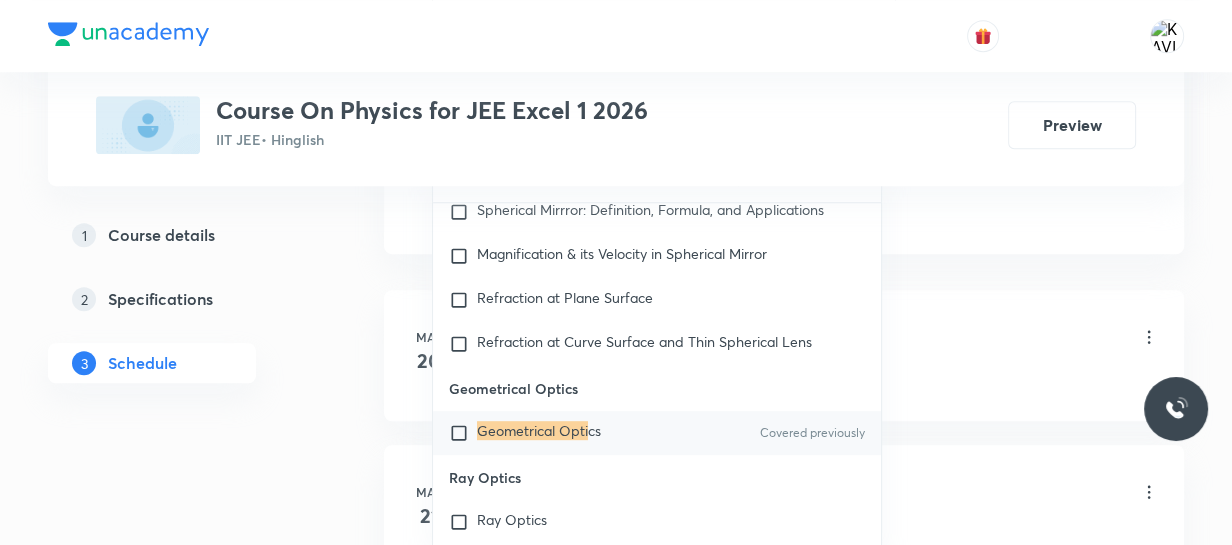 type on "Geometrical Opti" 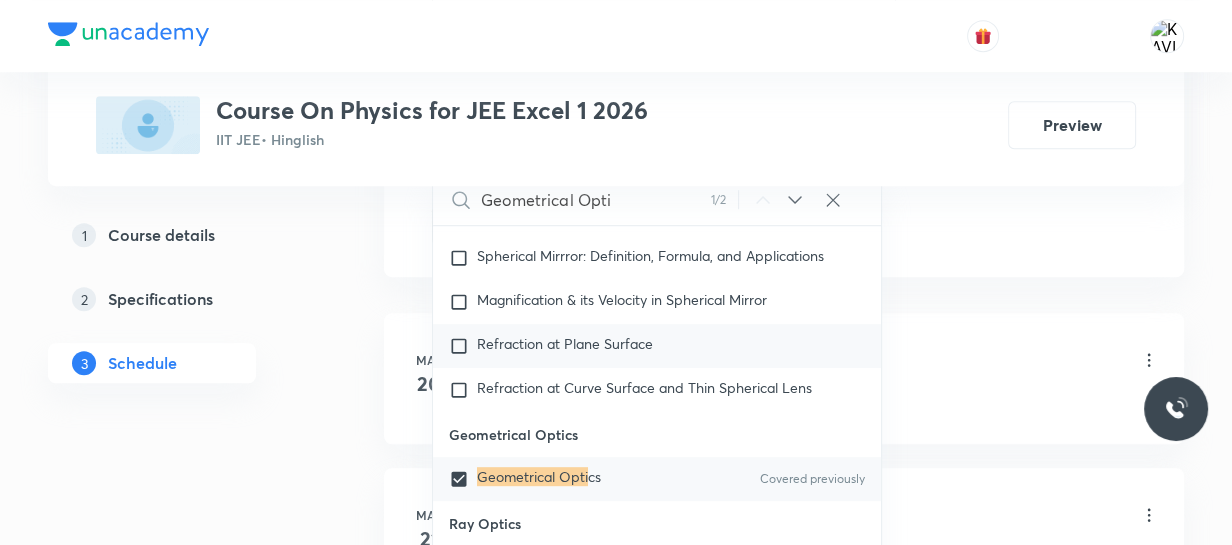scroll, scrollTop: 14607, scrollLeft: 0, axis: vertical 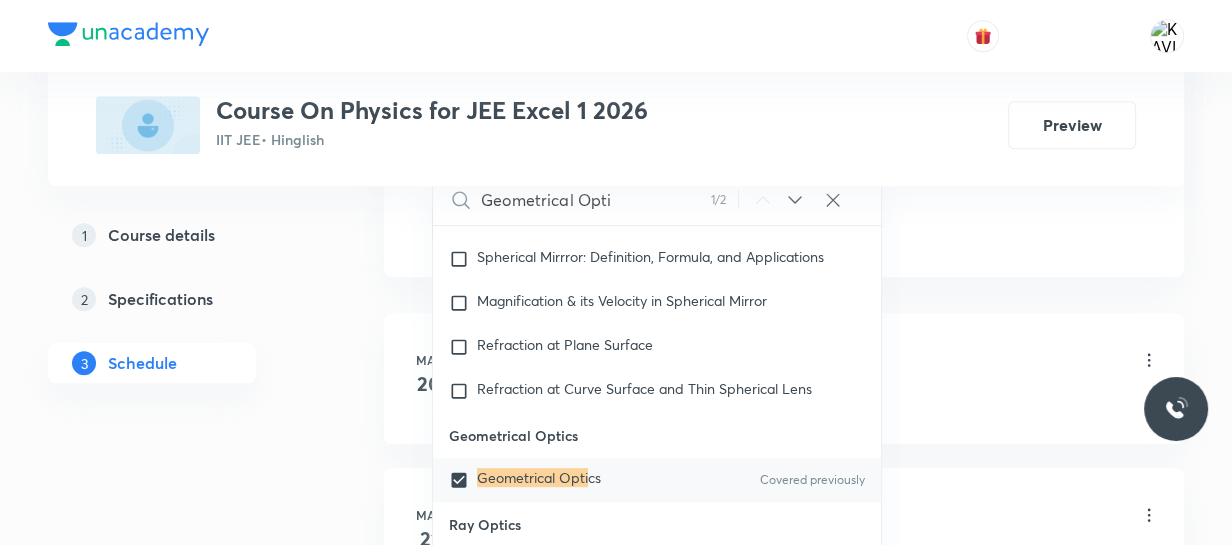 click on "Session  81 Live class Session title 22/99 Geometrical Optics -06 ​ Schedule for Aug 6, 2025, 12:50 PM ​ Duration (in minutes) 75 ​   Session type Online Offline Room ROOM NO - 112 Sub-concepts Geometrical Optics CLEAR Geometrical Opti 1 / 2 ​ Kinematics Kinematics Covered previously Projectile Motion Covered previously Motion in a Straight Line Covered previously Projectile Motion Covered previously Frame of Reference   Covered previously Horizontal Projectile Covered previously Trajectory  Covered previously Minimum Velocity & angle to hit a Given Point   Relative Motion Covered previously Displacement and Distance  Velocity and Speed  Covered previously Acceleration  Motion in a Straight Line  Covered previously One- Dimensional Motion in a Vertical Line  Motion Upon an Inclined Plane  Covered previously Relative Motion in One dimension Covered previously Graphs in Motion in One Dimension Covered previously Relative Motion Covered previously Motion in a Plane Covered previously Covered previously" at bounding box center [784, -236] 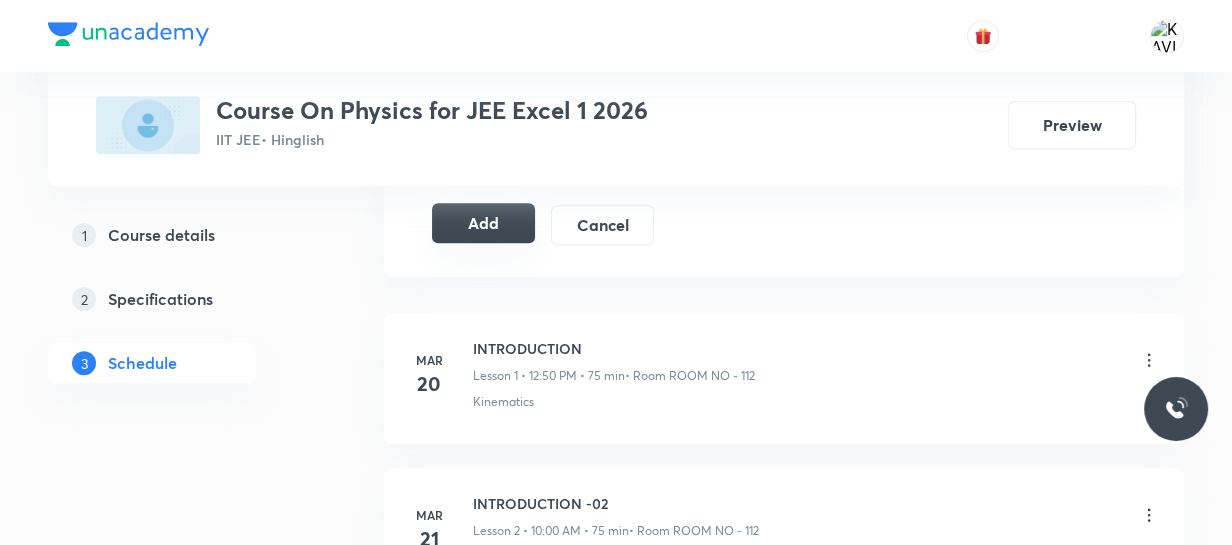 click on "Add" at bounding box center [483, 223] 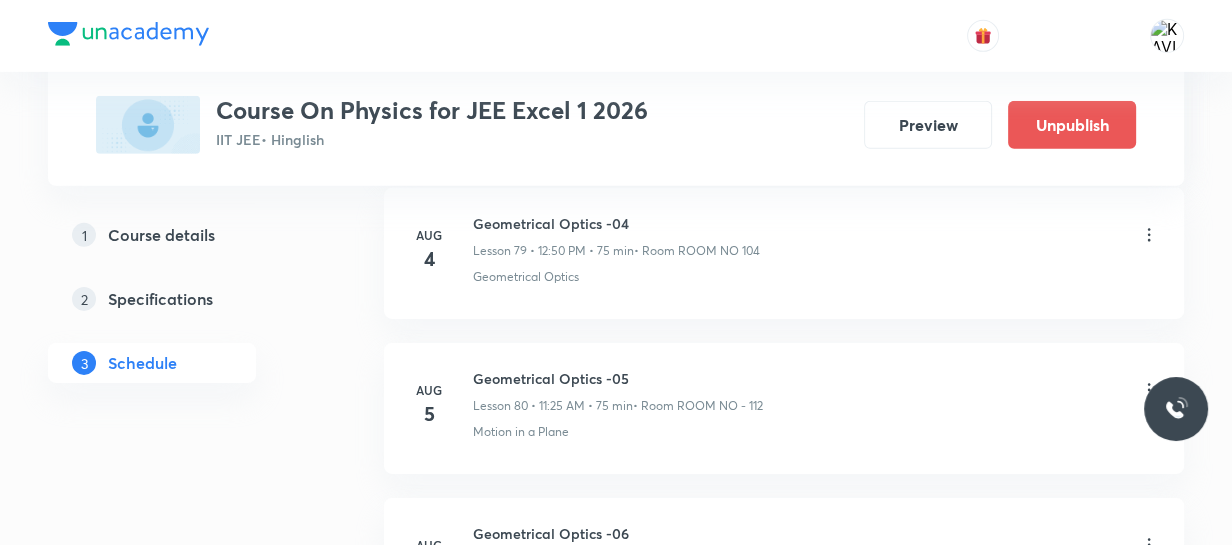 scroll, scrollTop: 12676, scrollLeft: 0, axis: vertical 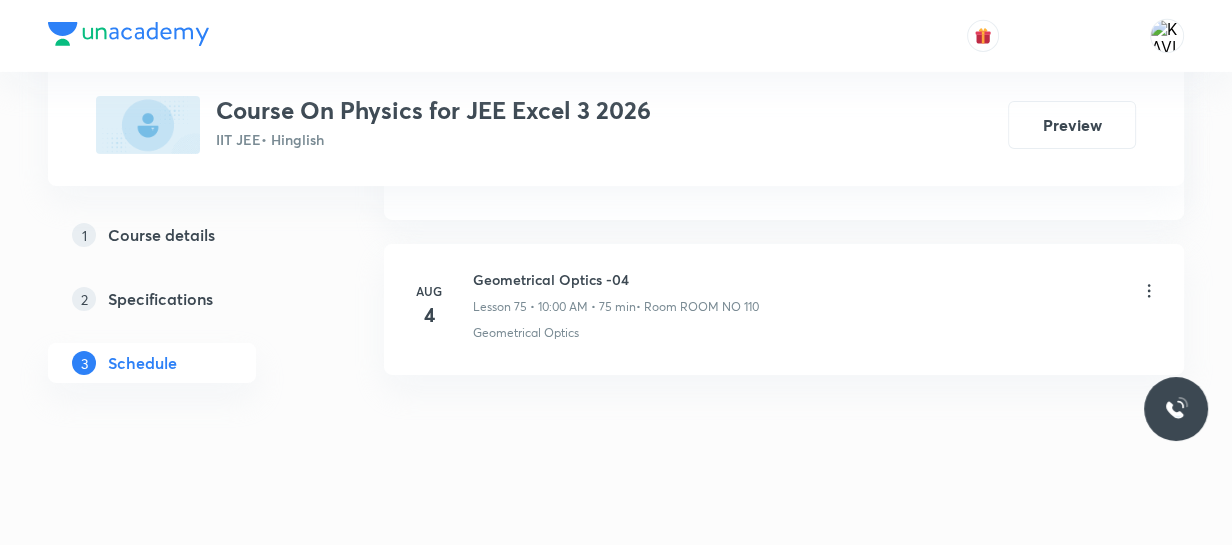 click on "Geometrical Optics -04 Lesson 75 • 10:00 AM • 75 min  • Room ROOM NO 110" at bounding box center (616, 292) 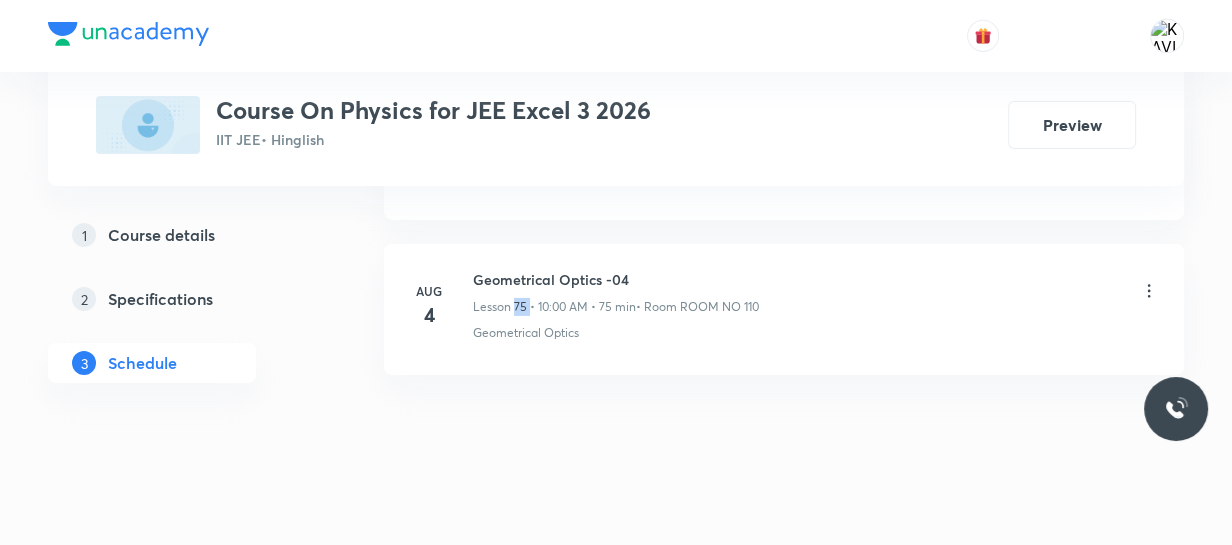 click on "Geometrical Optics -04 Lesson 75 • 10:00 AM • 75 min  • Room ROOM NO 110" at bounding box center (616, 292) 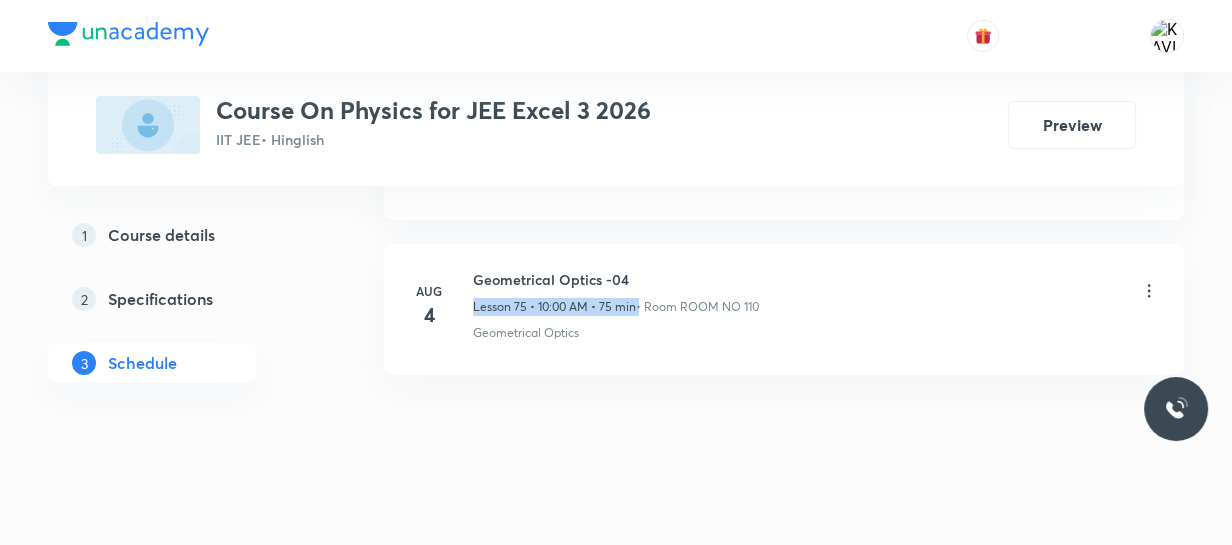 click on "Geometrical Optics -04 Lesson 75 • 10:00 AM • 75 min  • Room ROOM NO 110" at bounding box center [616, 292] 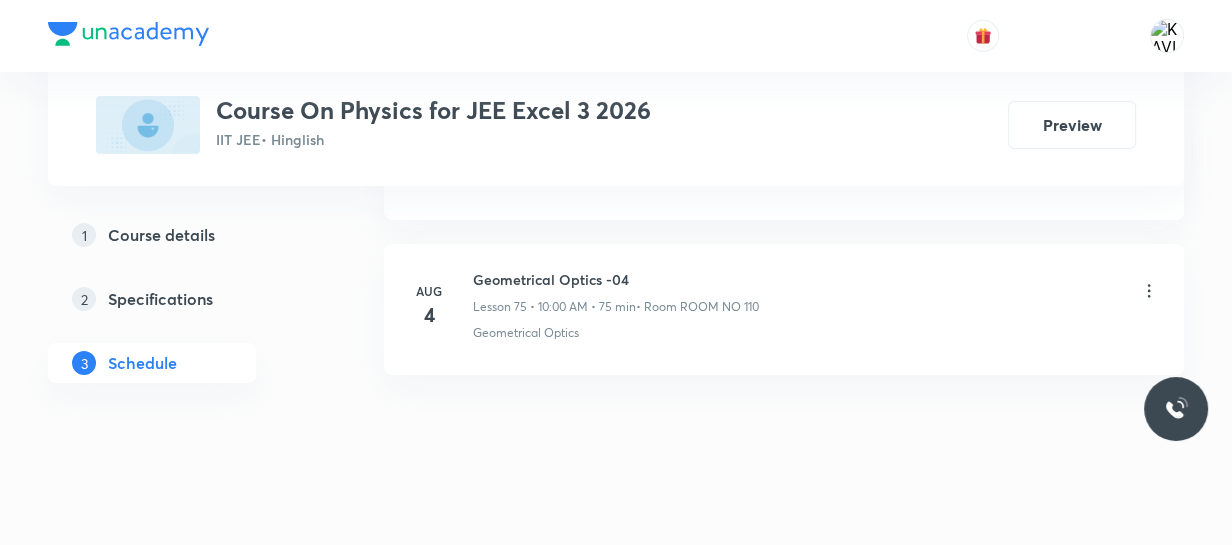 click on "Geometrical Optics -04" at bounding box center (616, 279) 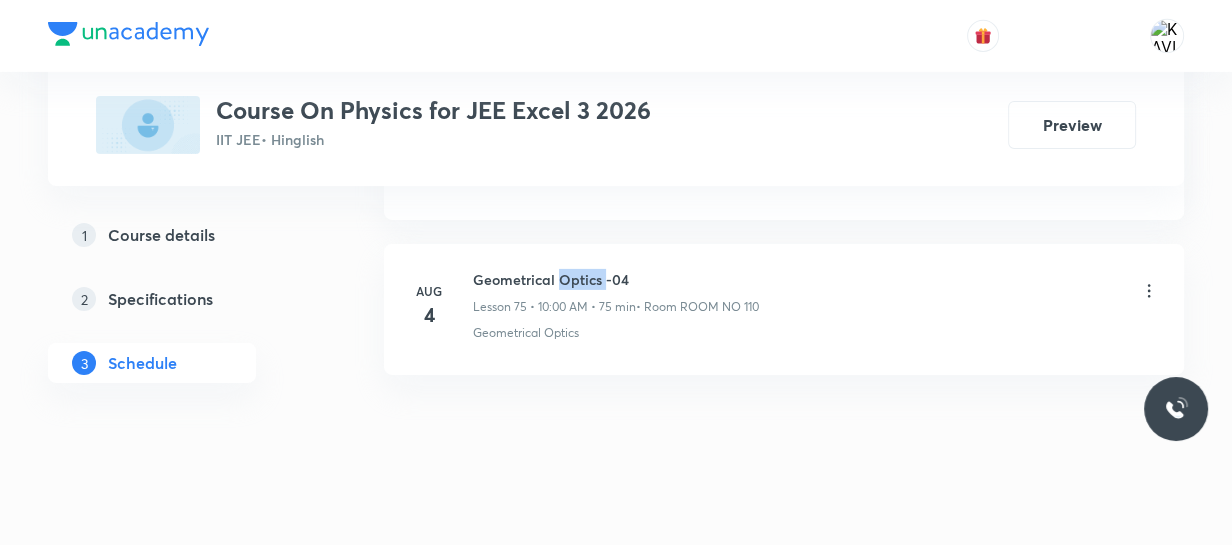 click on "Geometrical Optics -04" at bounding box center (616, 279) 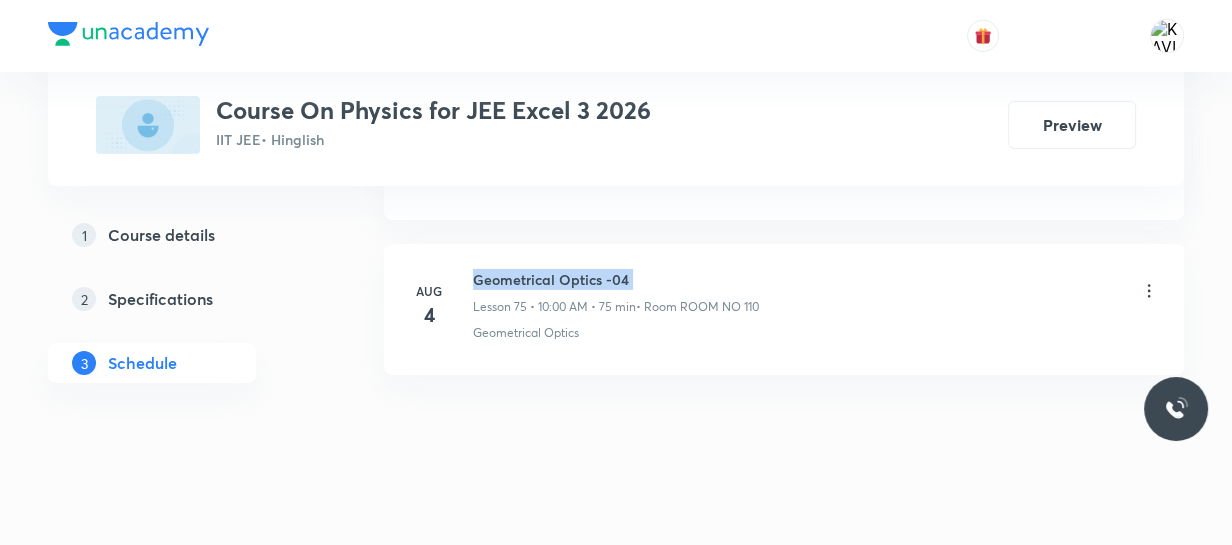 click on "Geometrical Optics -04" at bounding box center (616, 279) 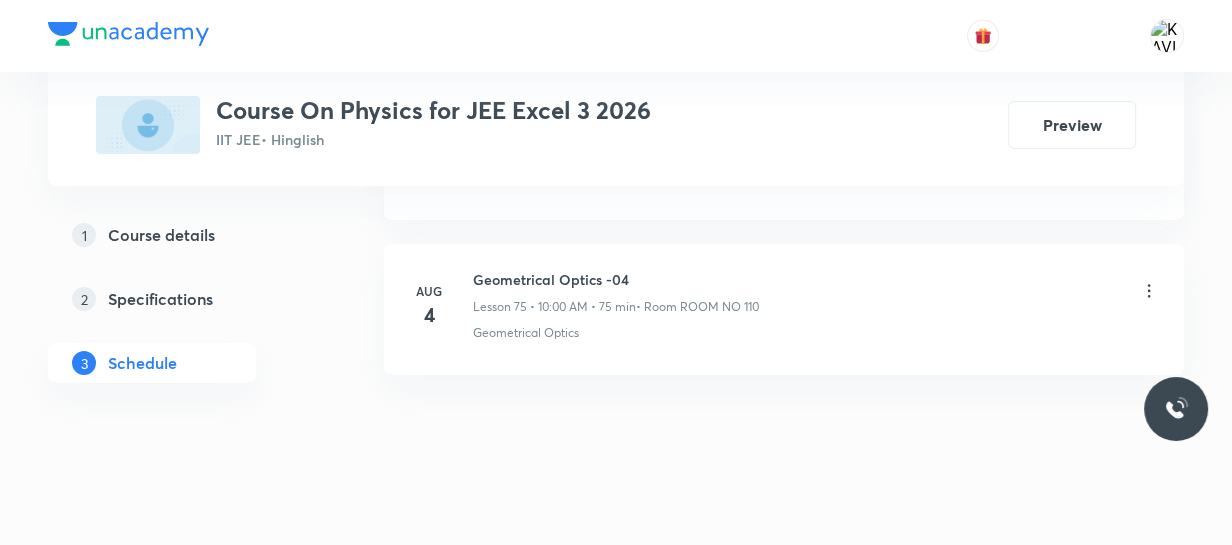 click on "Geometrical Optics -04" at bounding box center (616, 279) 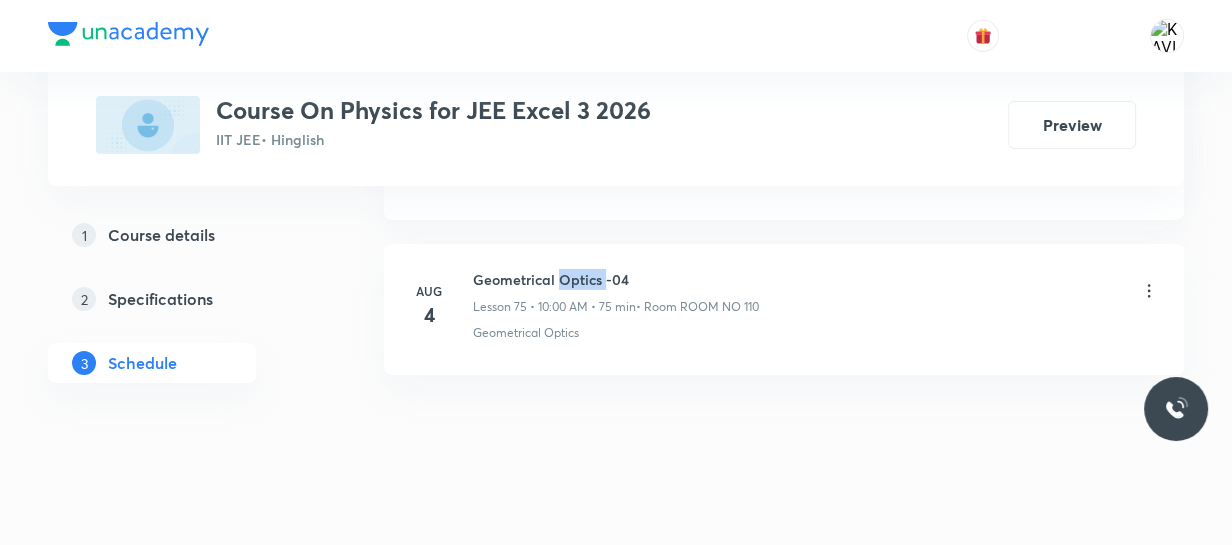 click on "Geometrical Optics -04" at bounding box center (616, 279) 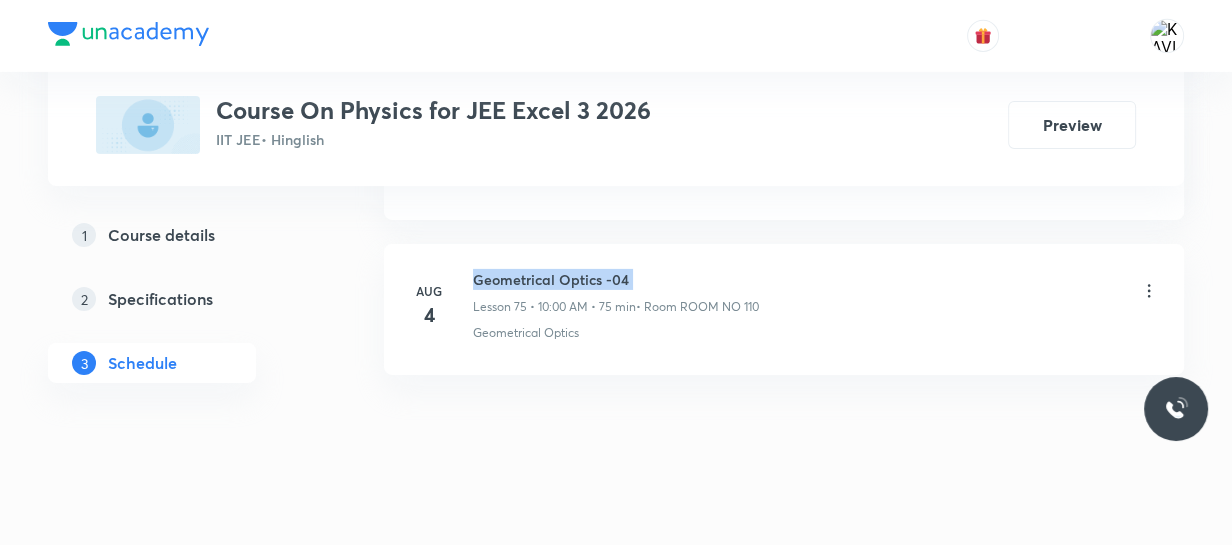 click on "Geometrical Optics -04" at bounding box center (616, 279) 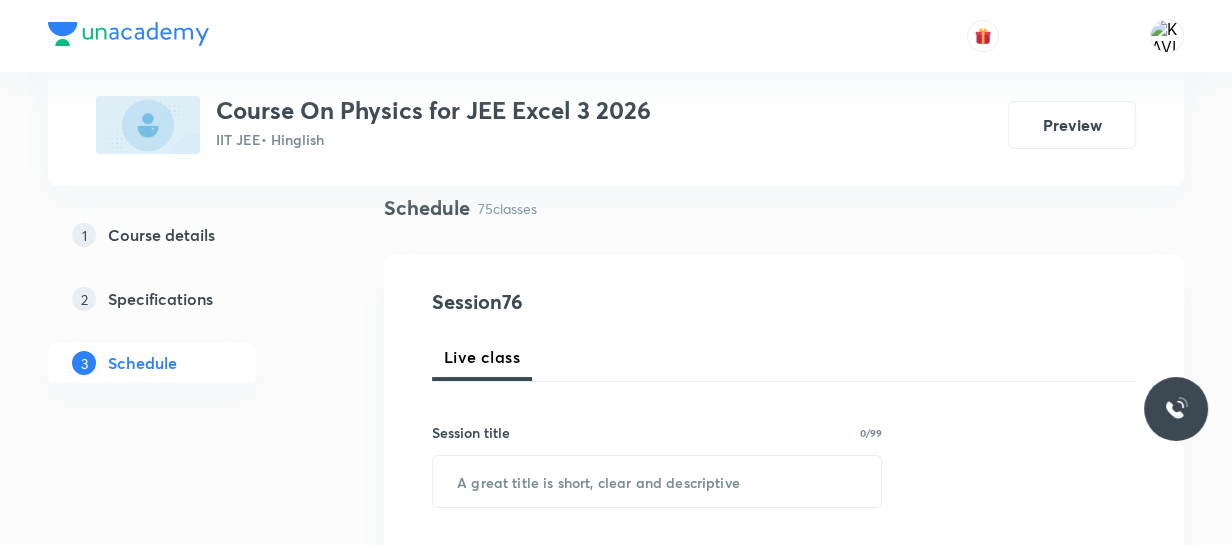 scroll, scrollTop: 144, scrollLeft: 0, axis: vertical 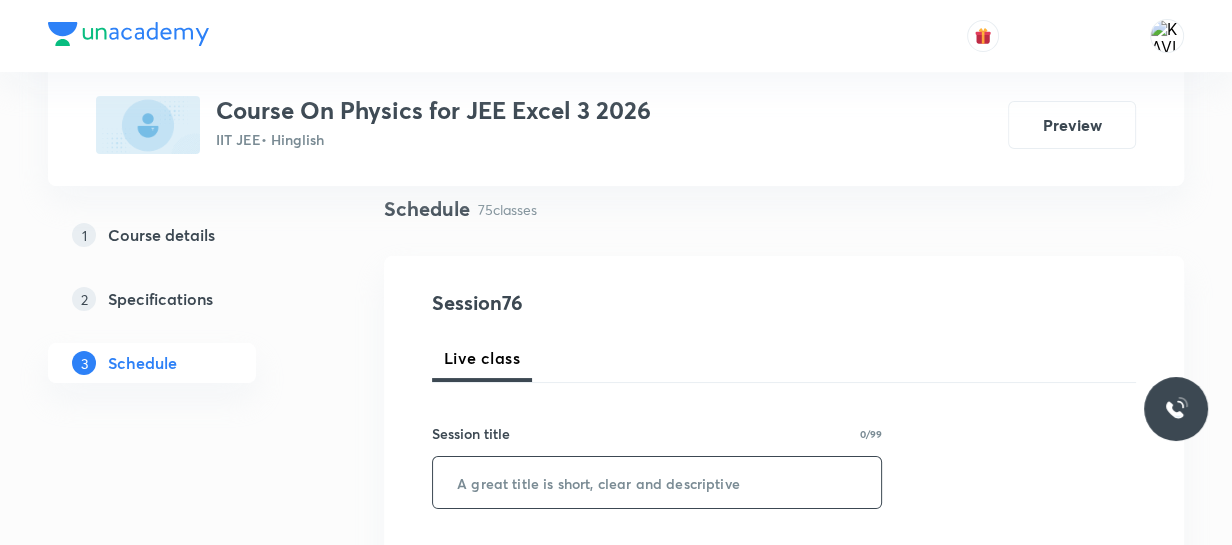 click at bounding box center (657, 482) 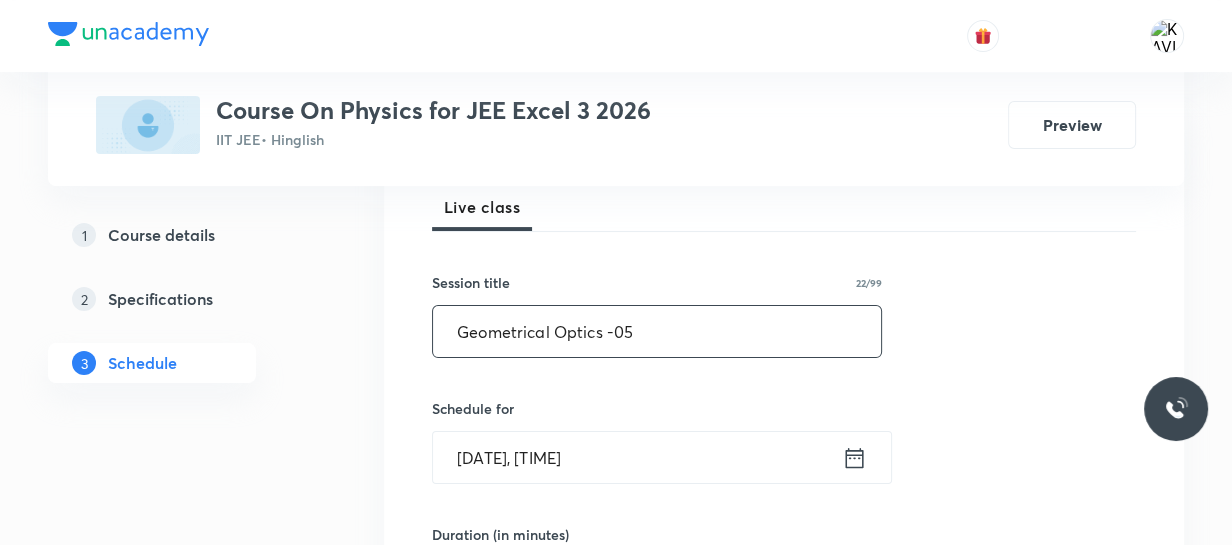 scroll, scrollTop: 428, scrollLeft: 0, axis: vertical 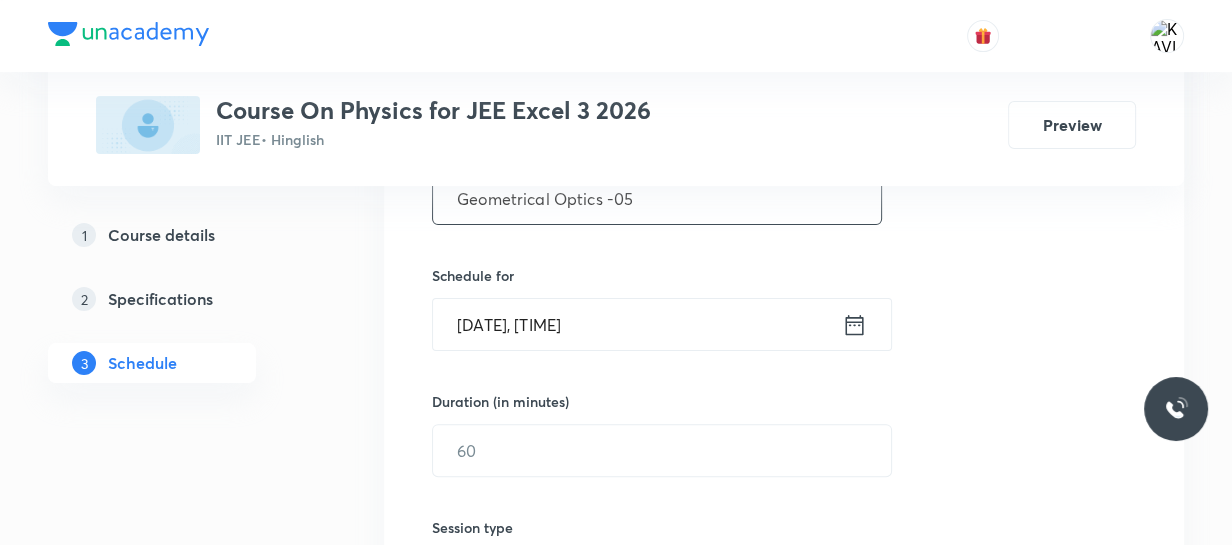 type on "Geometrical Optics -05" 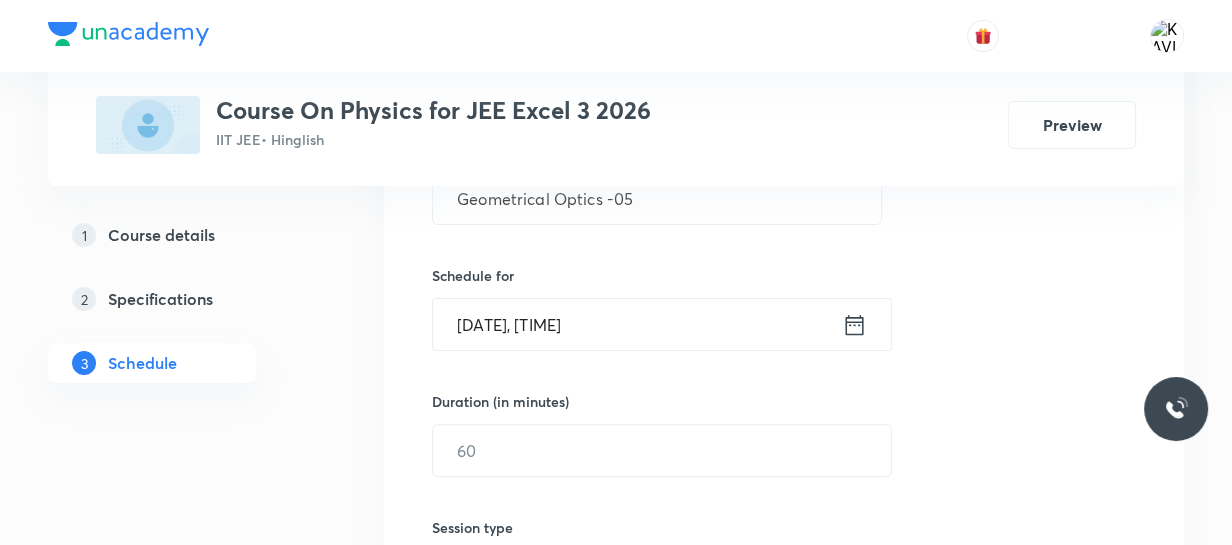 click on "Aug 6, 2025, 7:56 AM ​" at bounding box center [662, 324] 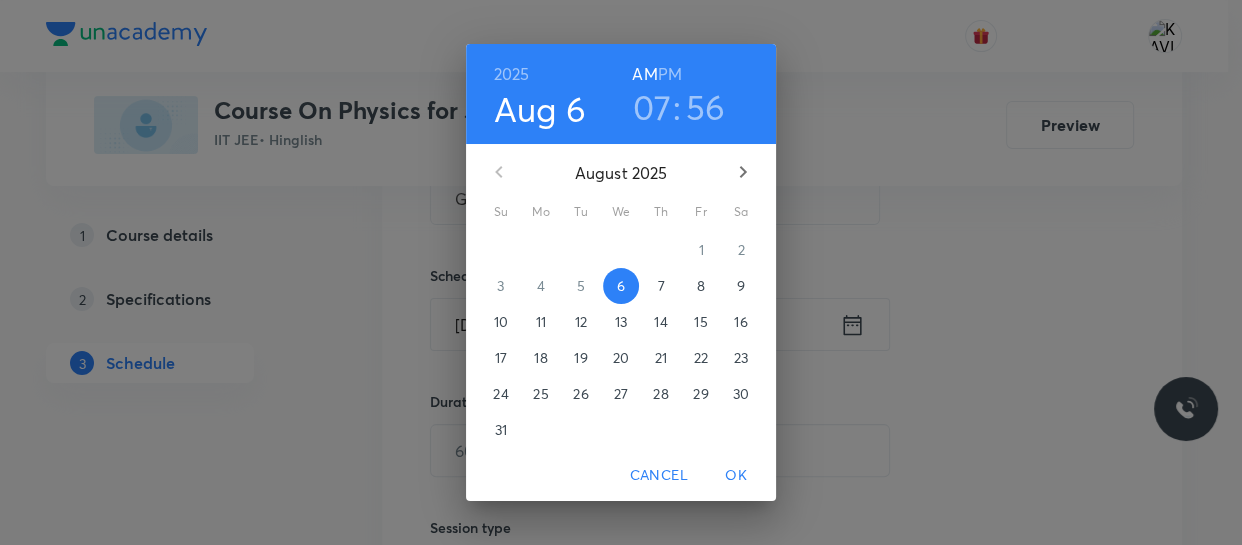 click on "07" at bounding box center (652, 107) 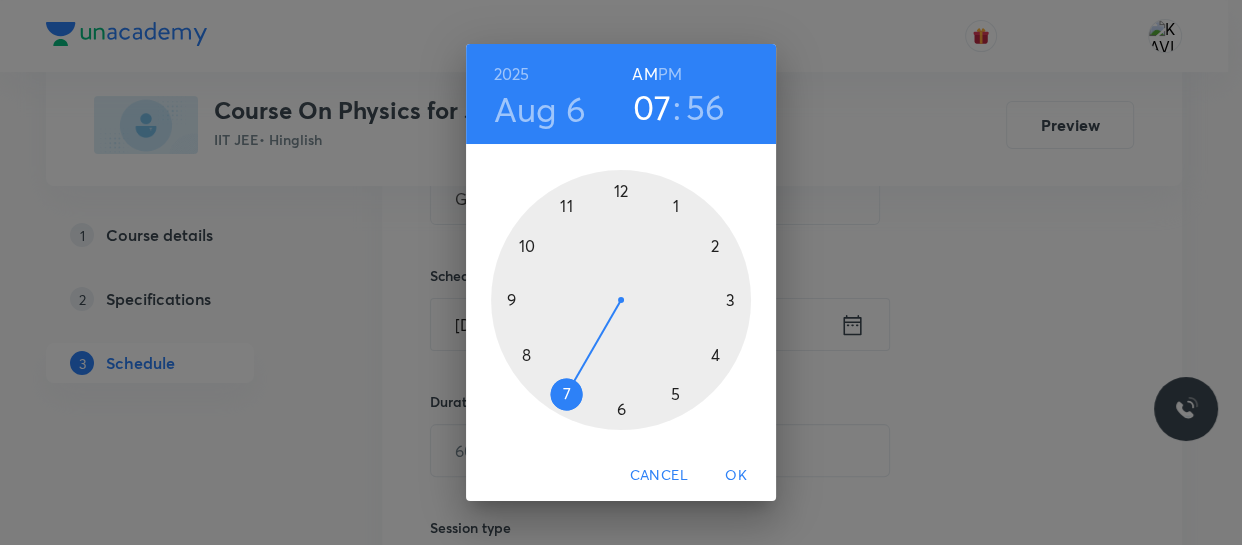 click at bounding box center [621, 300] 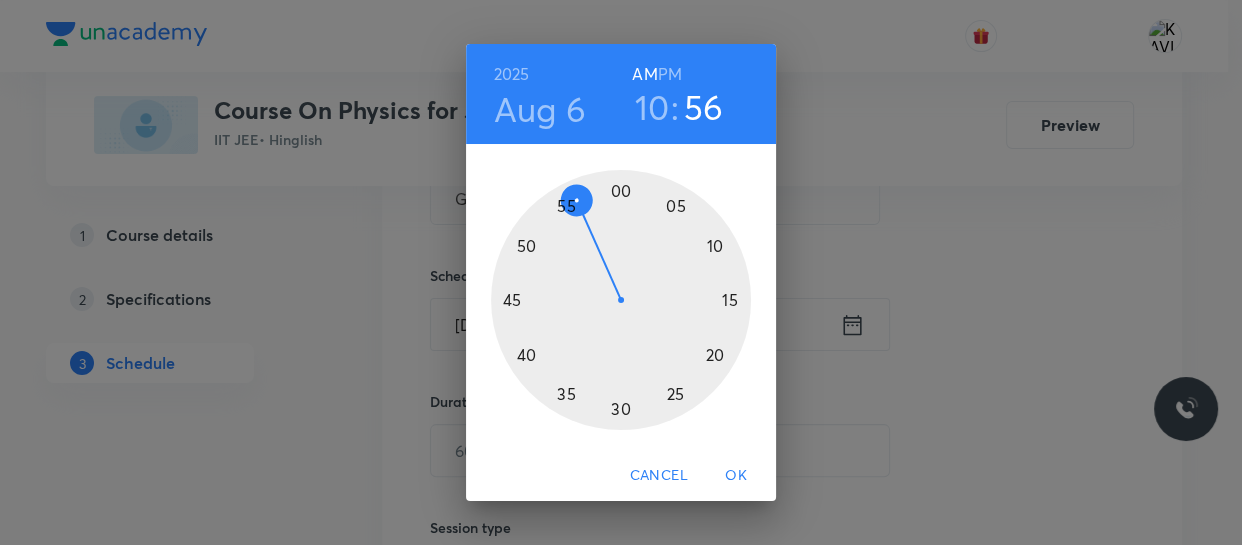 click at bounding box center (621, 300) 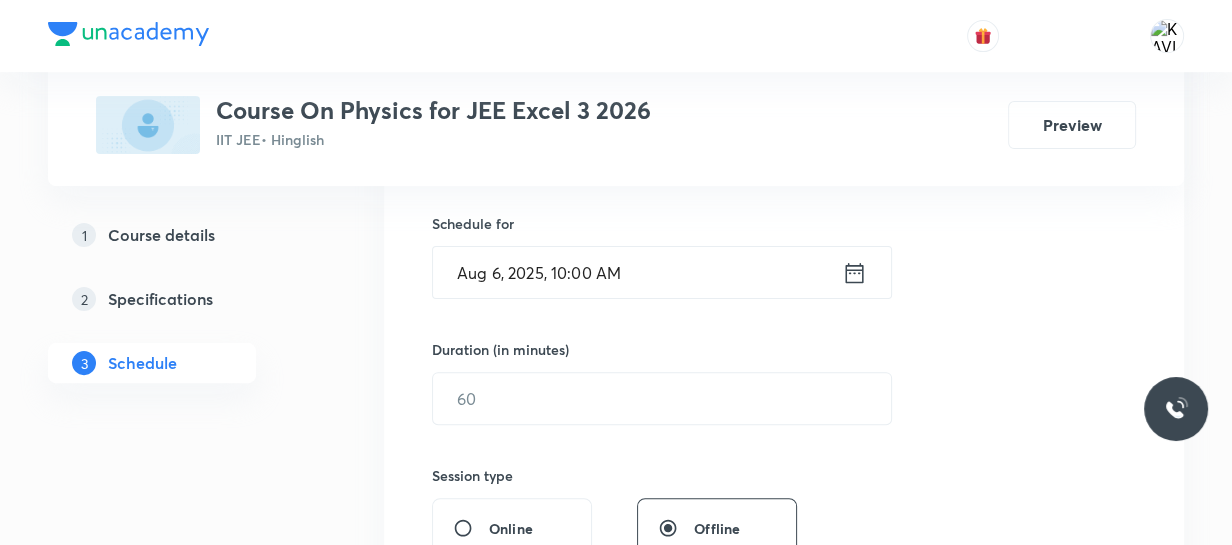 scroll, scrollTop: 481, scrollLeft: 0, axis: vertical 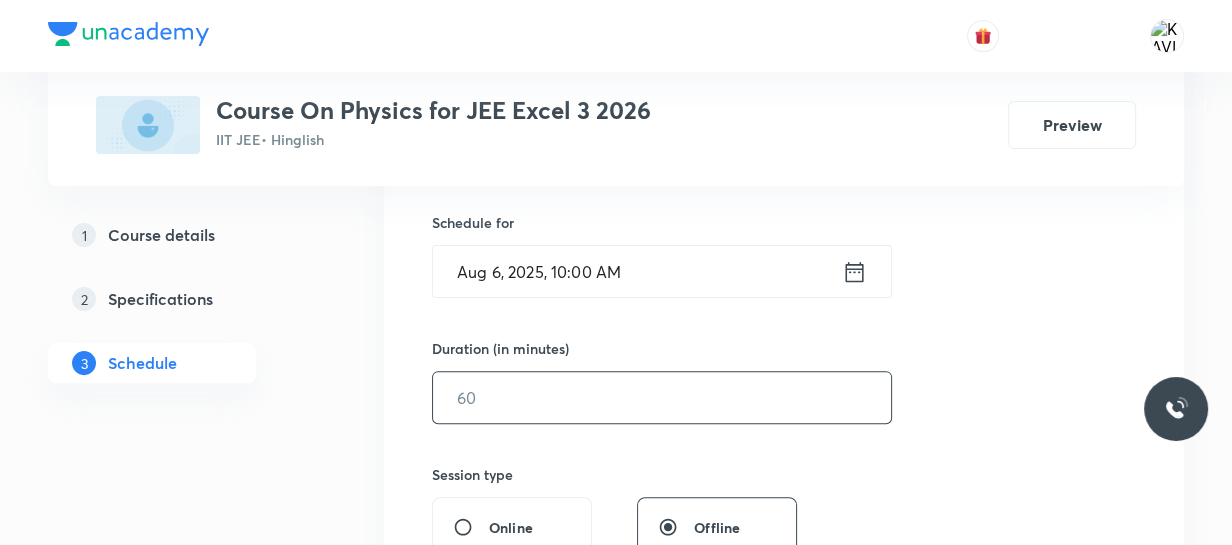 click at bounding box center (662, 397) 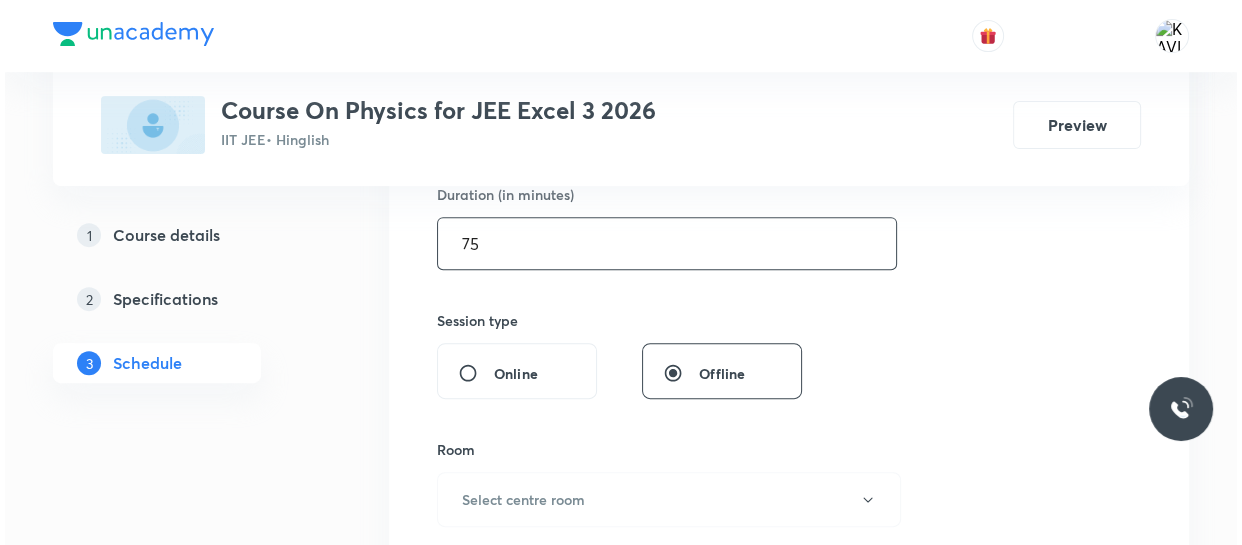 scroll, scrollTop: 822, scrollLeft: 0, axis: vertical 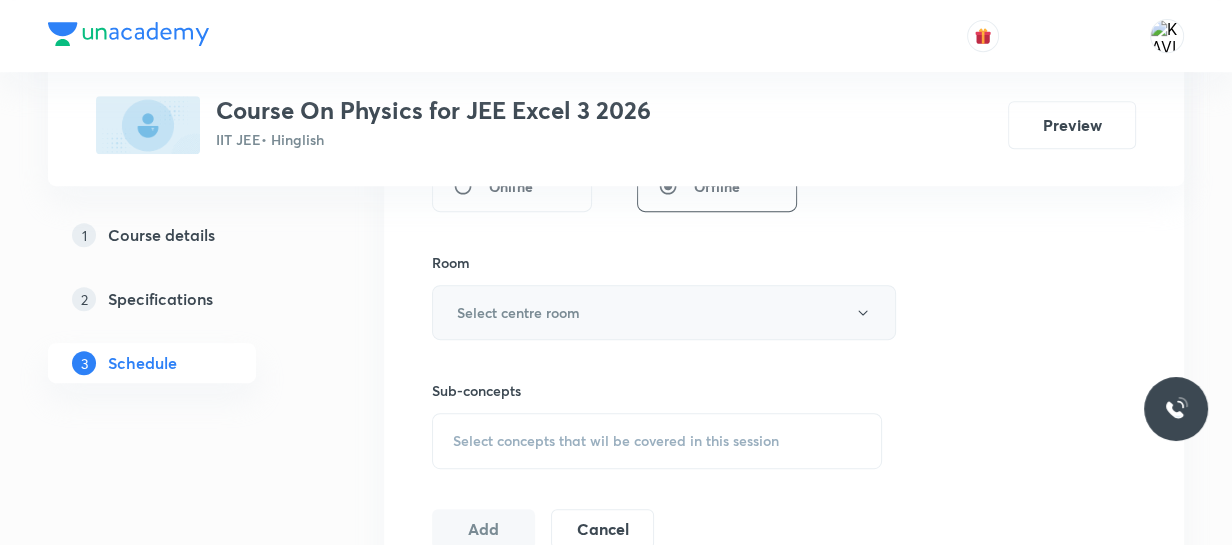 type on "75" 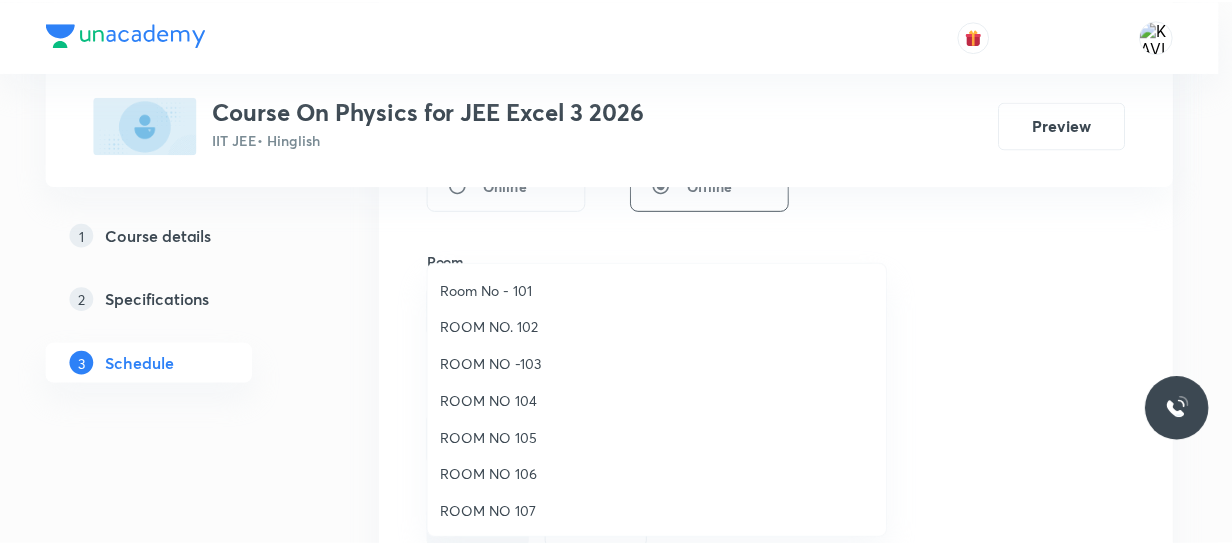 scroll, scrollTop: 222, scrollLeft: 0, axis: vertical 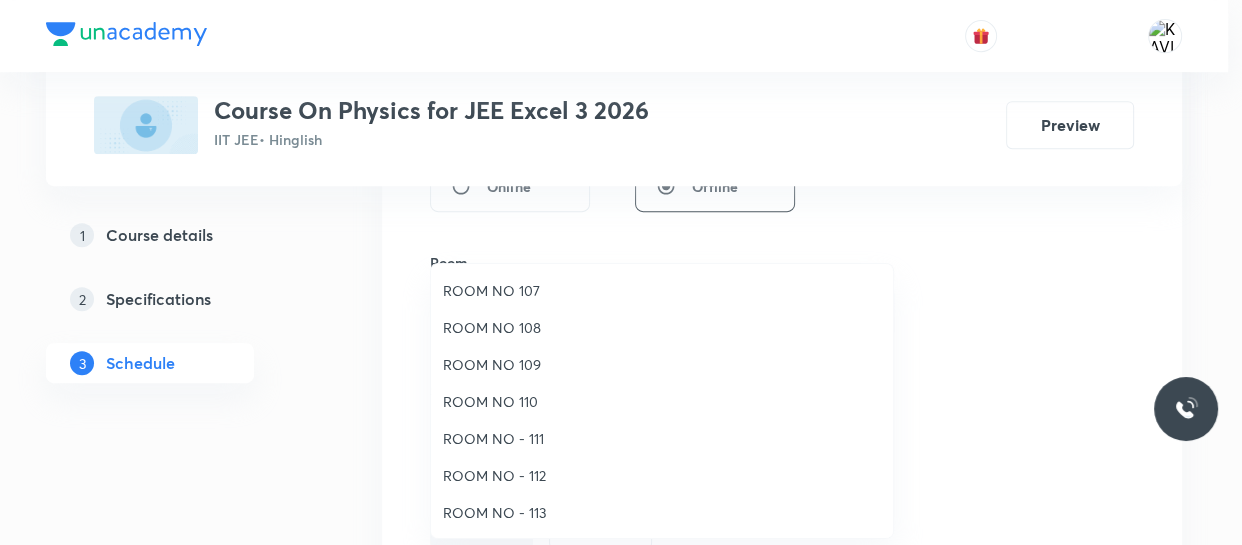 click on "ROOM NO 110" at bounding box center [662, 401] 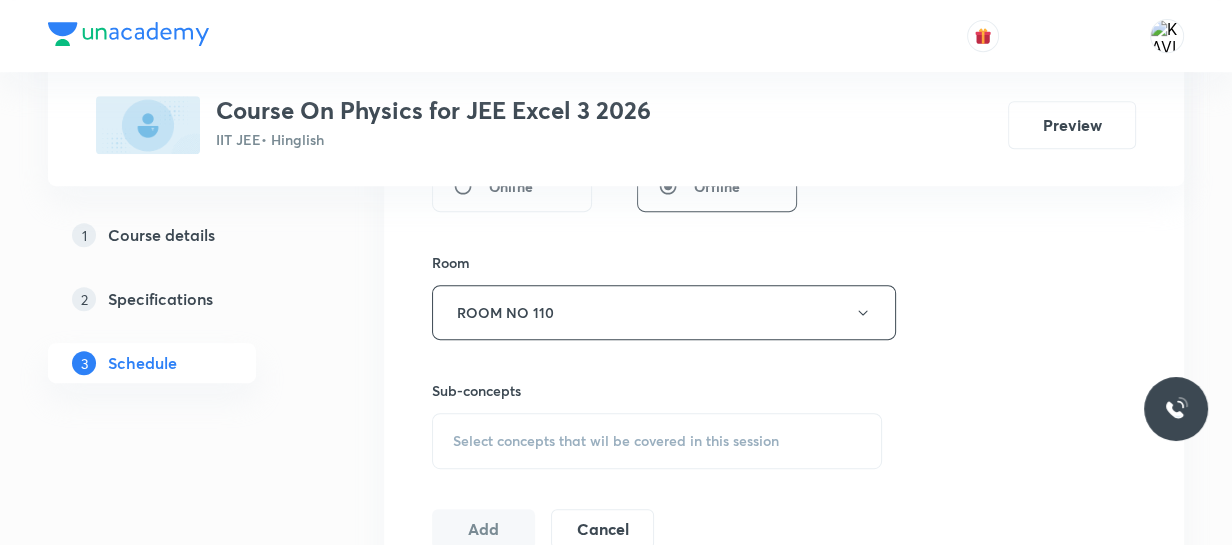 scroll, scrollTop: 938, scrollLeft: 0, axis: vertical 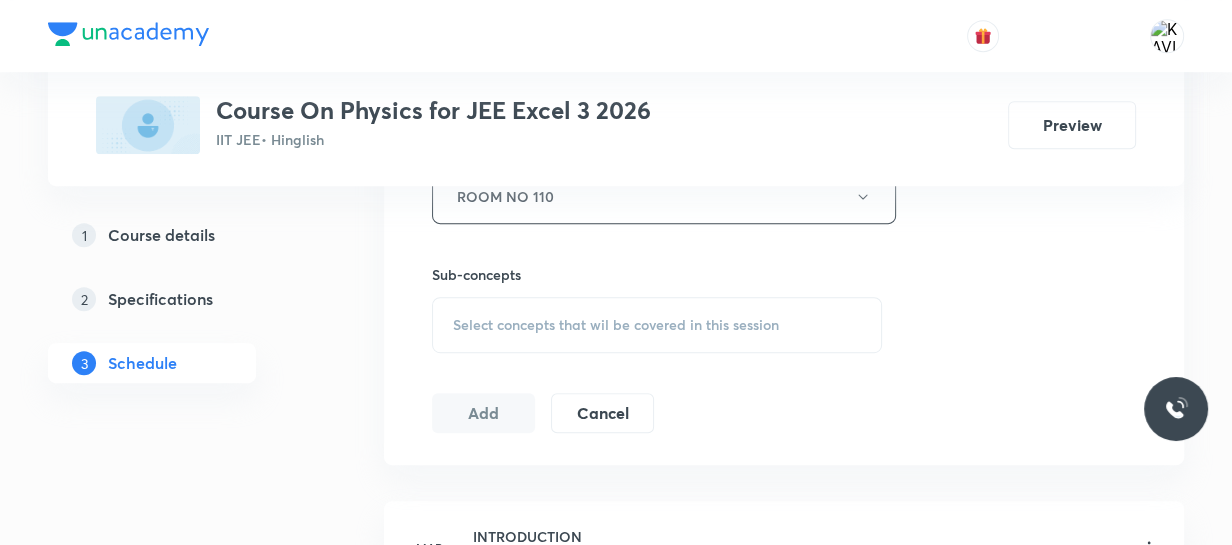 click on "Select concepts that wil be covered in this session" at bounding box center [616, 325] 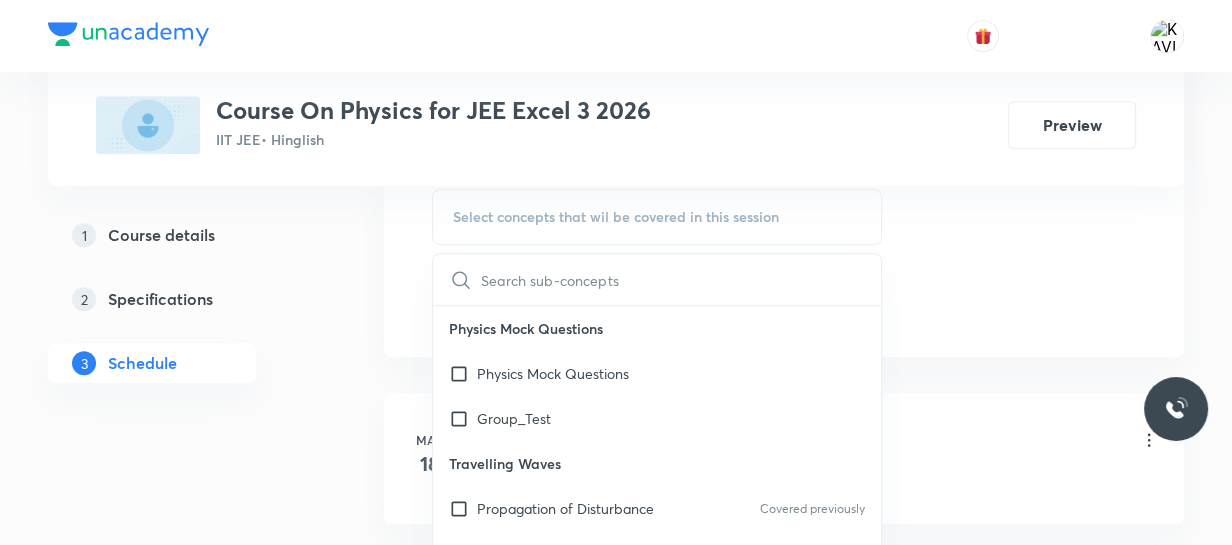 scroll, scrollTop: 1048, scrollLeft: 0, axis: vertical 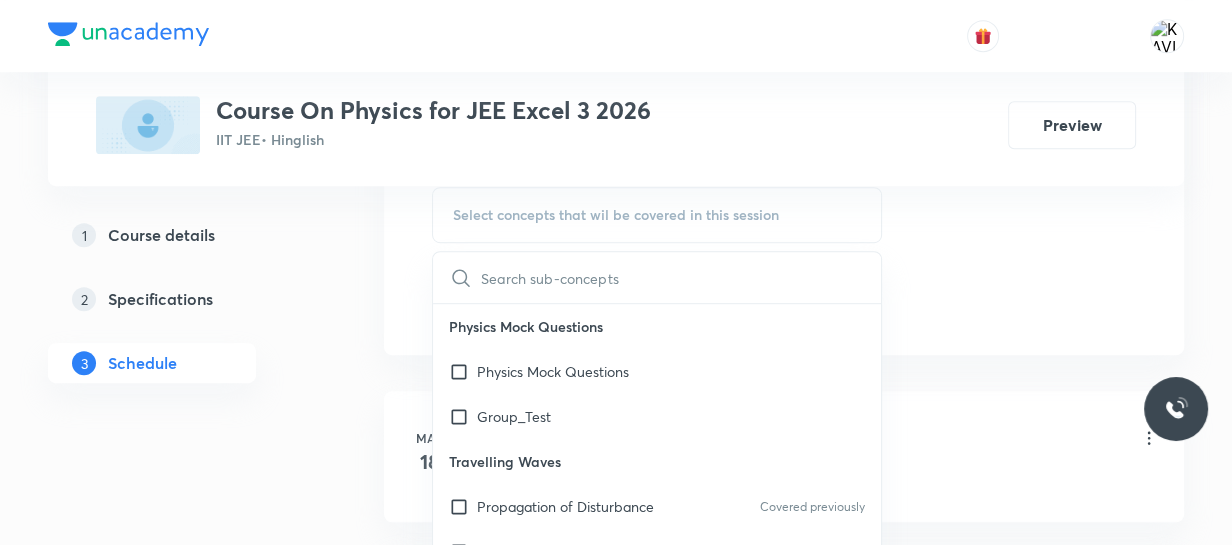 click at bounding box center (681, 277) 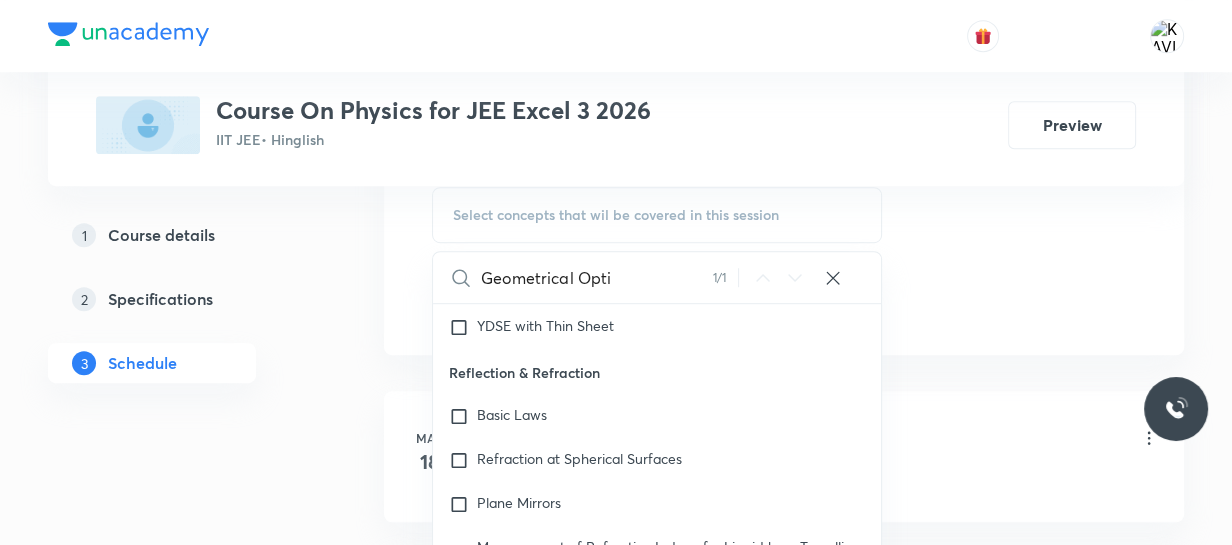 scroll, scrollTop: 4963, scrollLeft: 0, axis: vertical 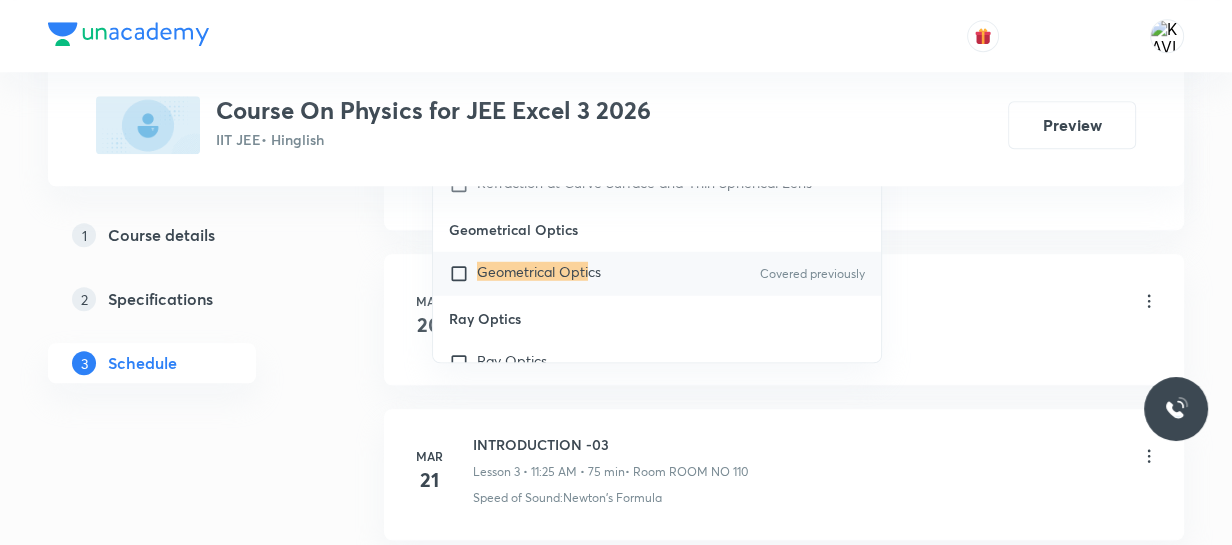 type on "Geometrical Opti" 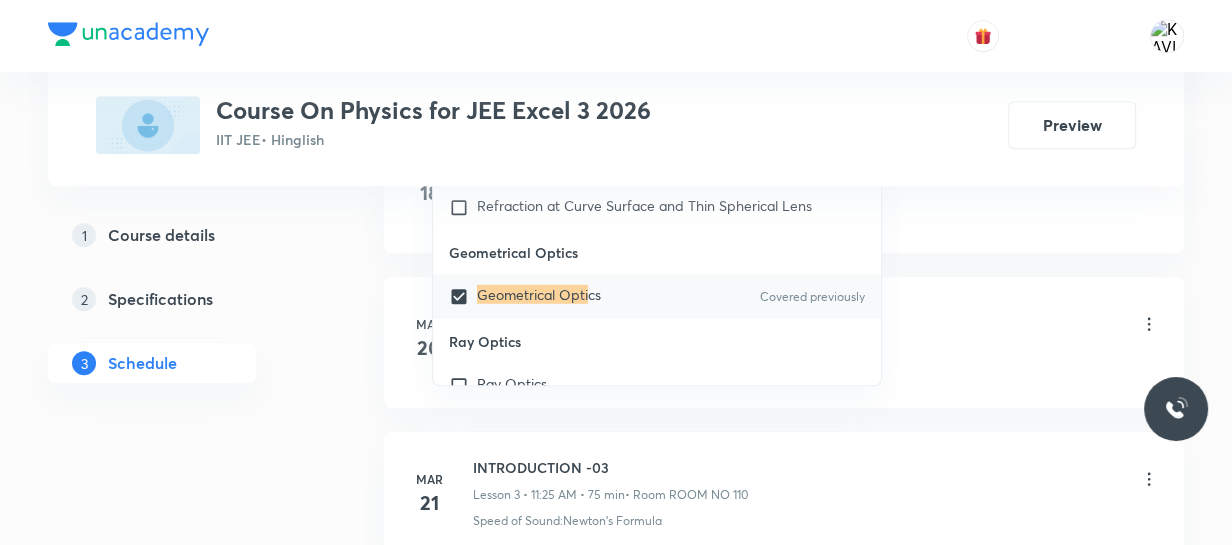click on "Propagation of Disturbance" at bounding box center [816, 211] 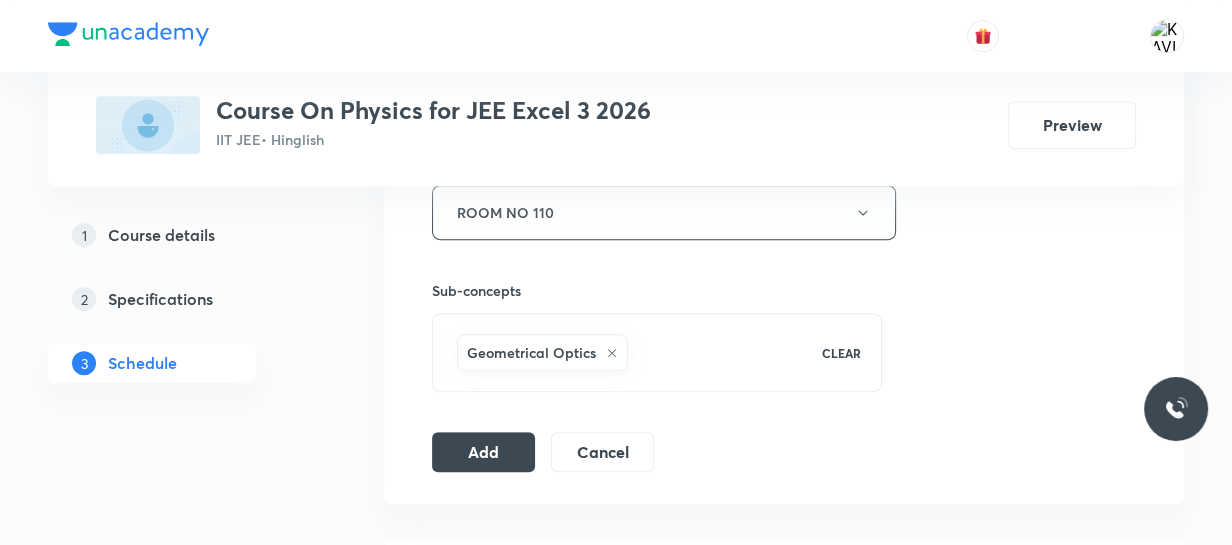 scroll, scrollTop: 923, scrollLeft: 0, axis: vertical 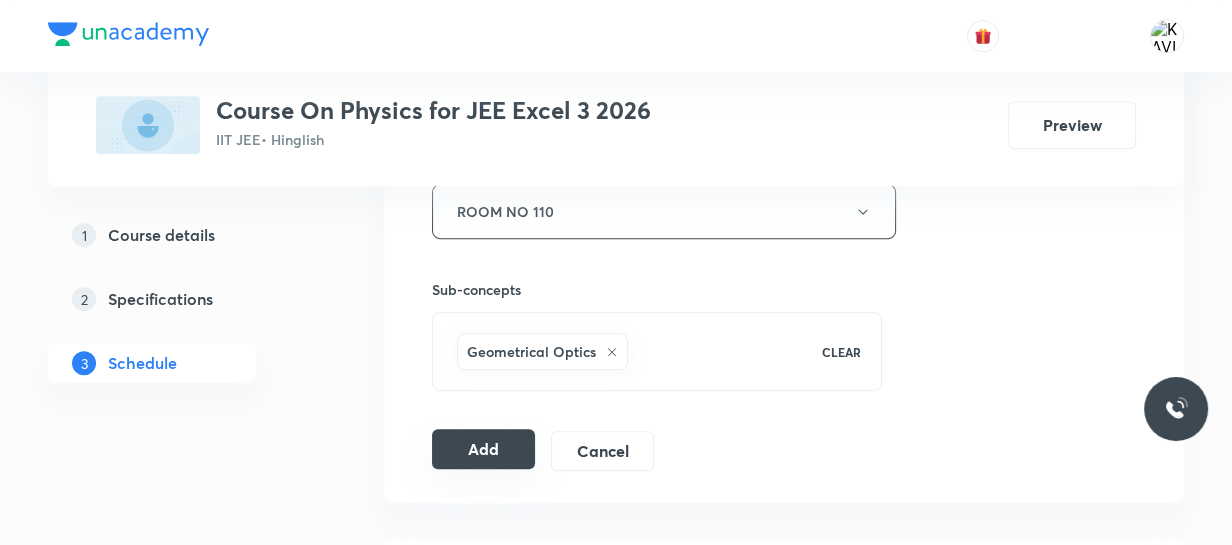 click on "Add" at bounding box center (483, 449) 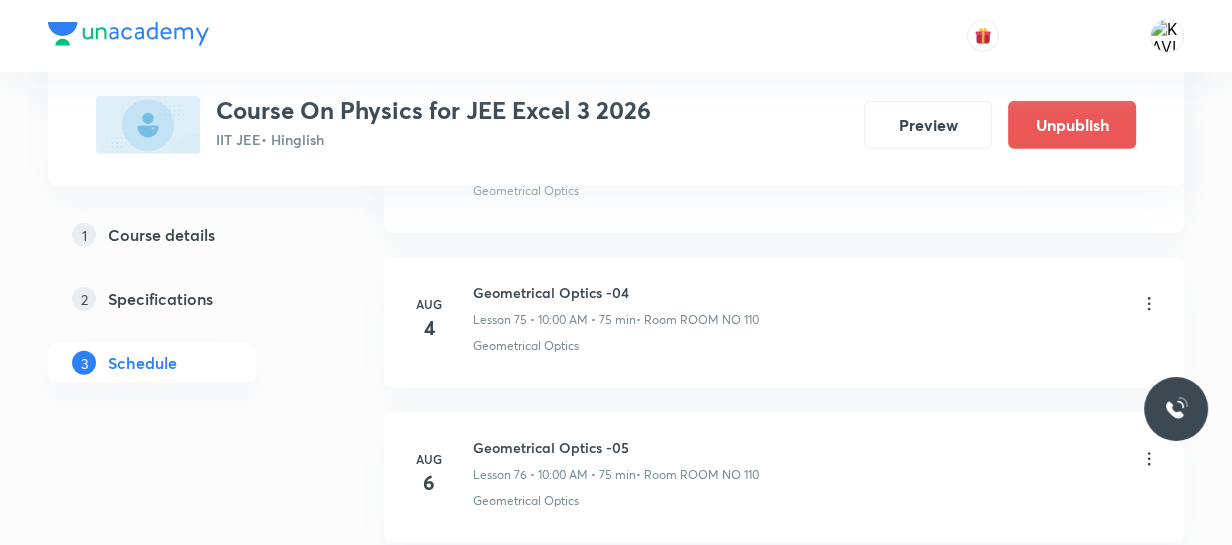 scroll, scrollTop: 11901, scrollLeft: 0, axis: vertical 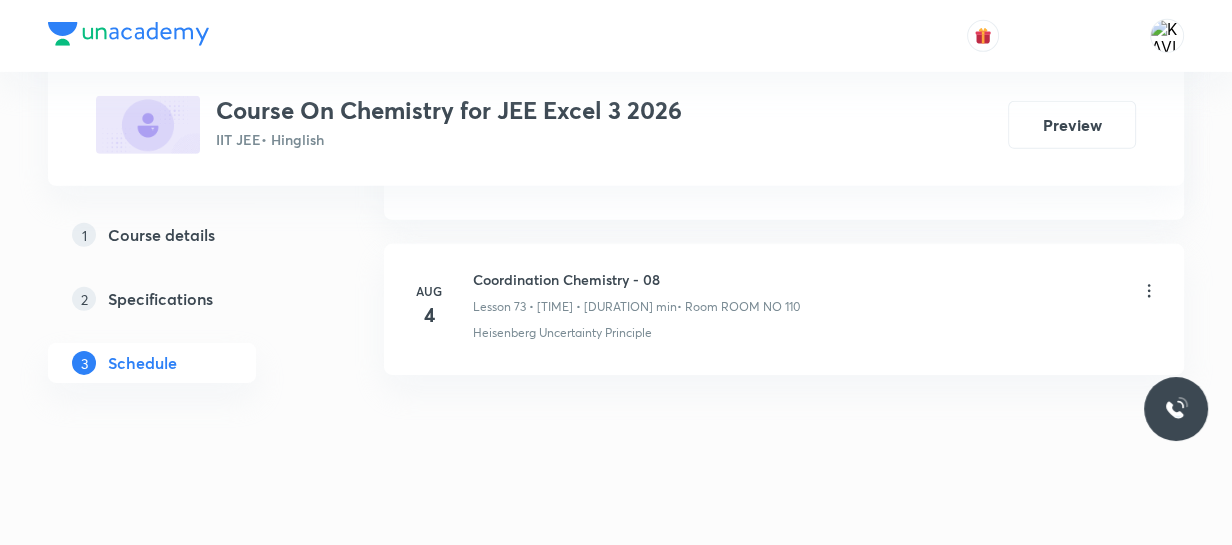 click on "Coordination Chemistry - 08" at bounding box center [636, 279] 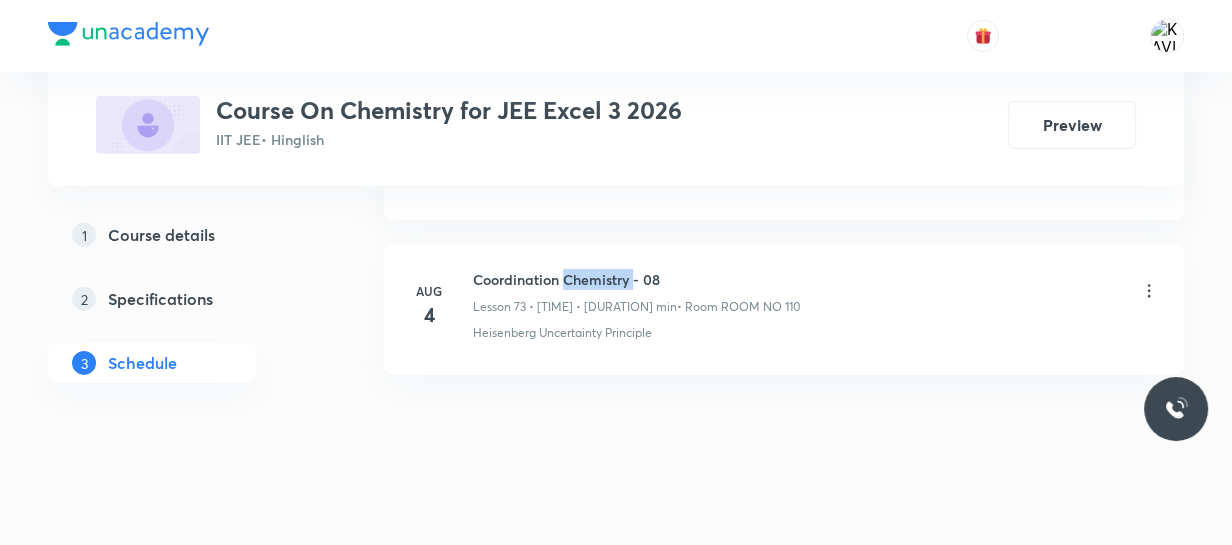 click on "Coordination Chemistry - 08" at bounding box center (636, 279) 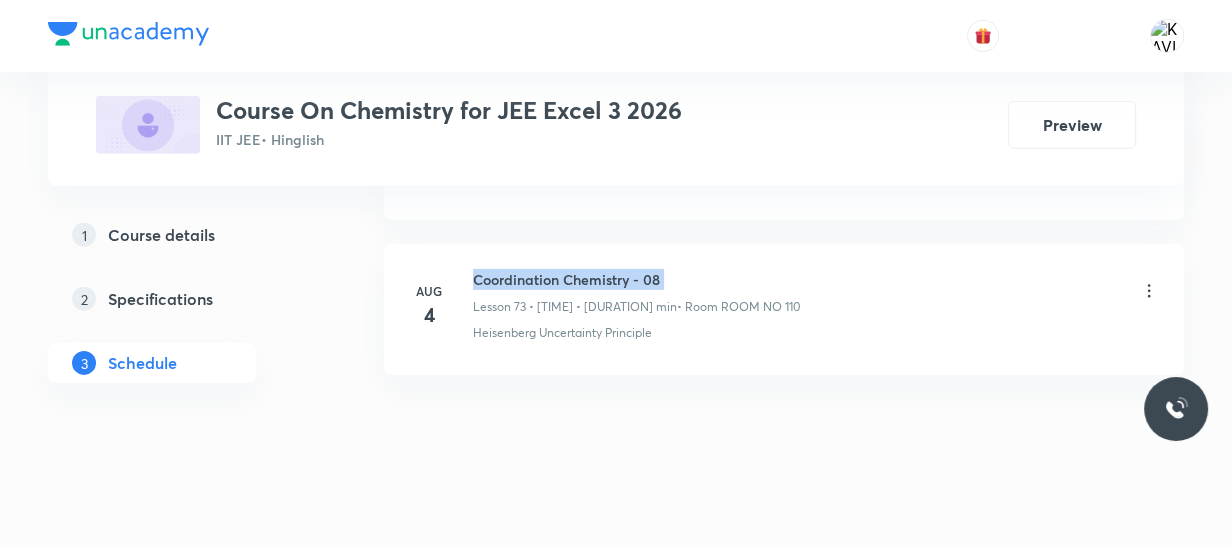 click on "Coordination Chemistry - 08" at bounding box center [636, 279] 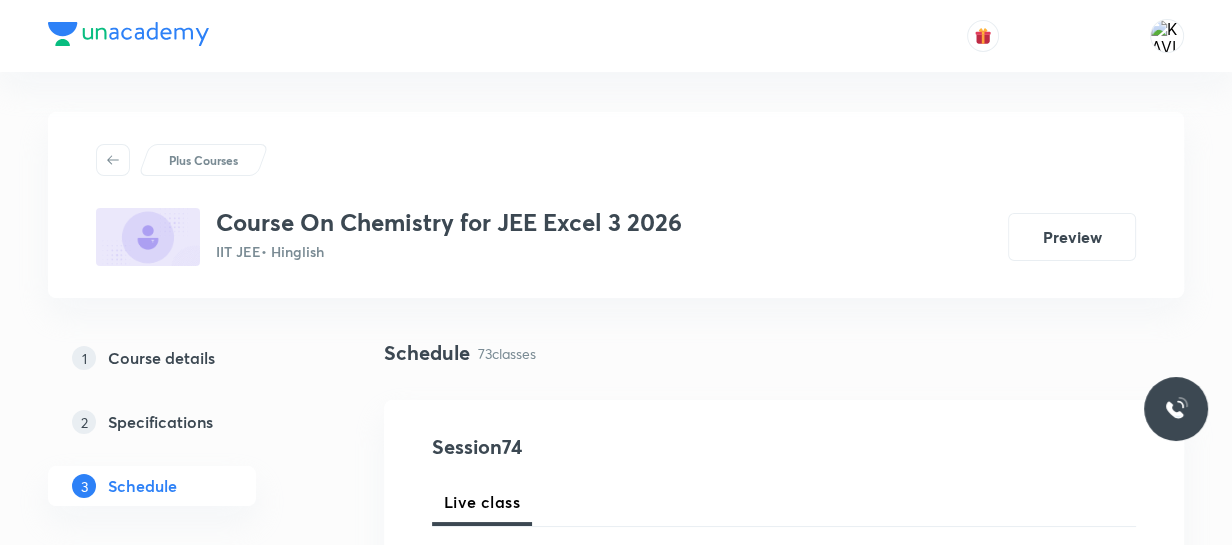 scroll, scrollTop: 277, scrollLeft: 0, axis: vertical 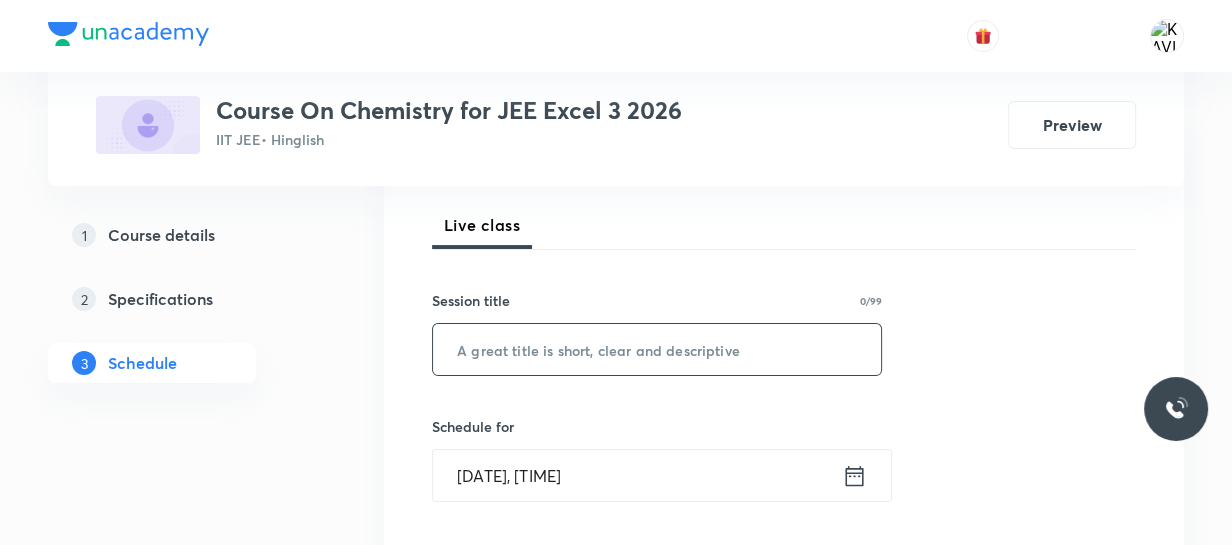 click at bounding box center (657, 349) 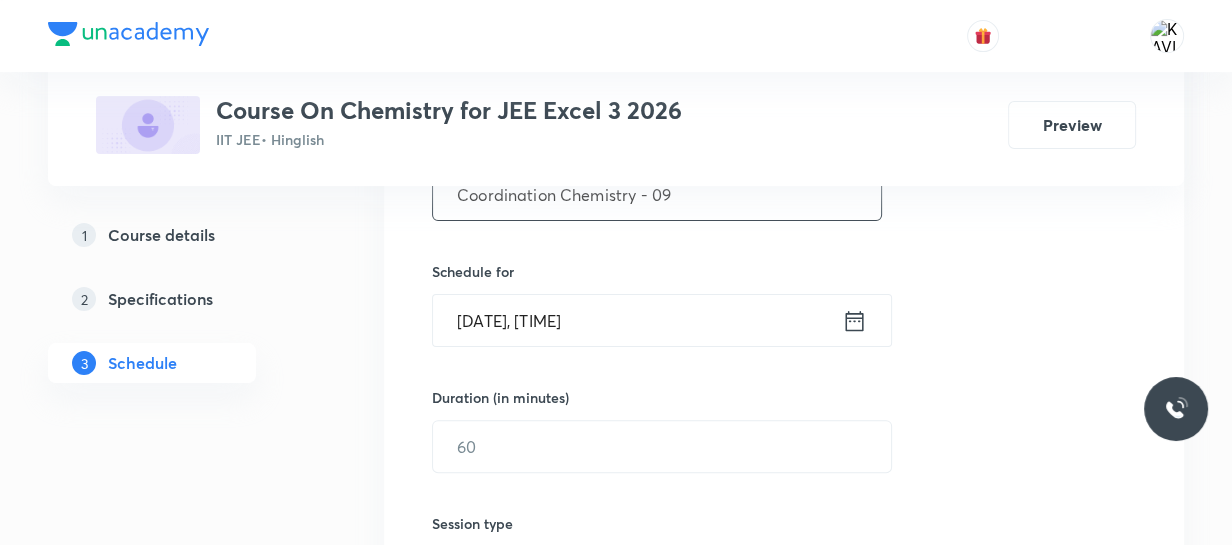 scroll, scrollTop: 435, scrollLeft: 0, axis: vertical 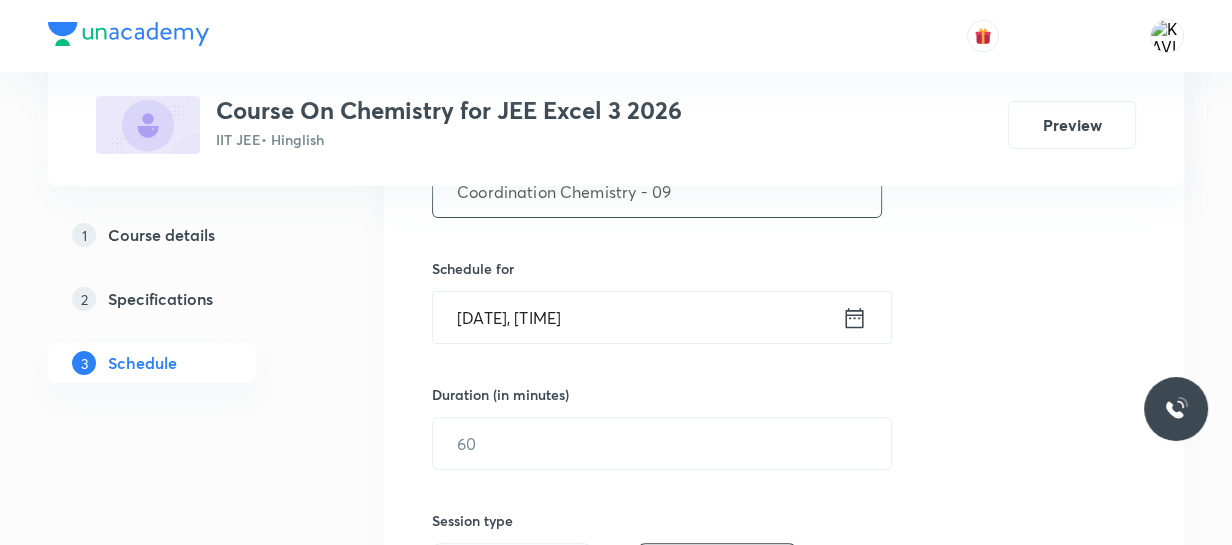 type on "Coordination Chemistry - 09" 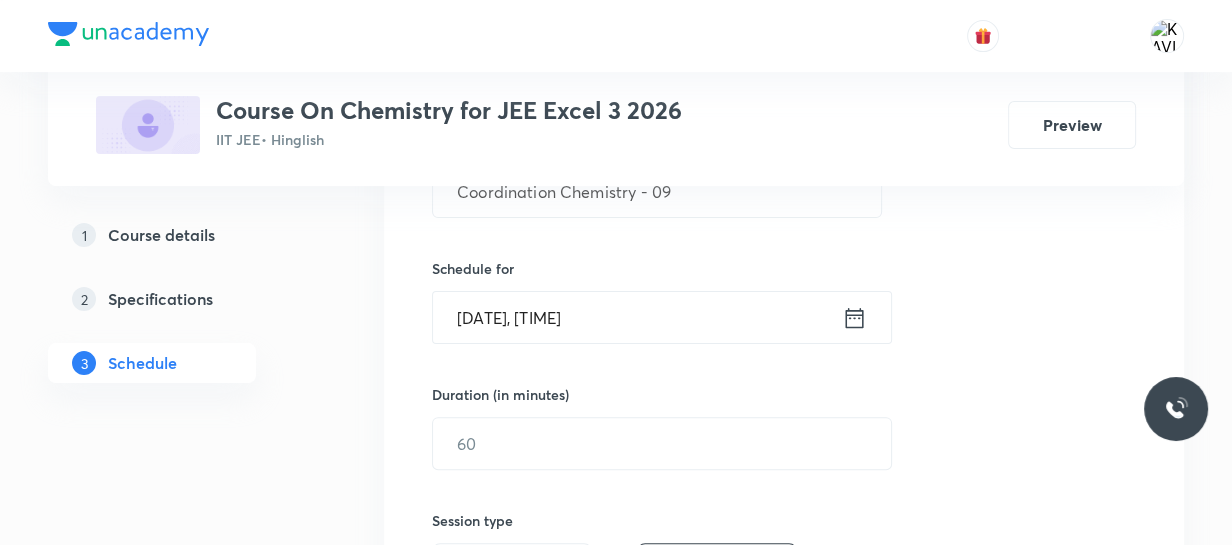 click on "Aug 6, 2025, 7:56 AM ​" at bounding box center (662, 317) 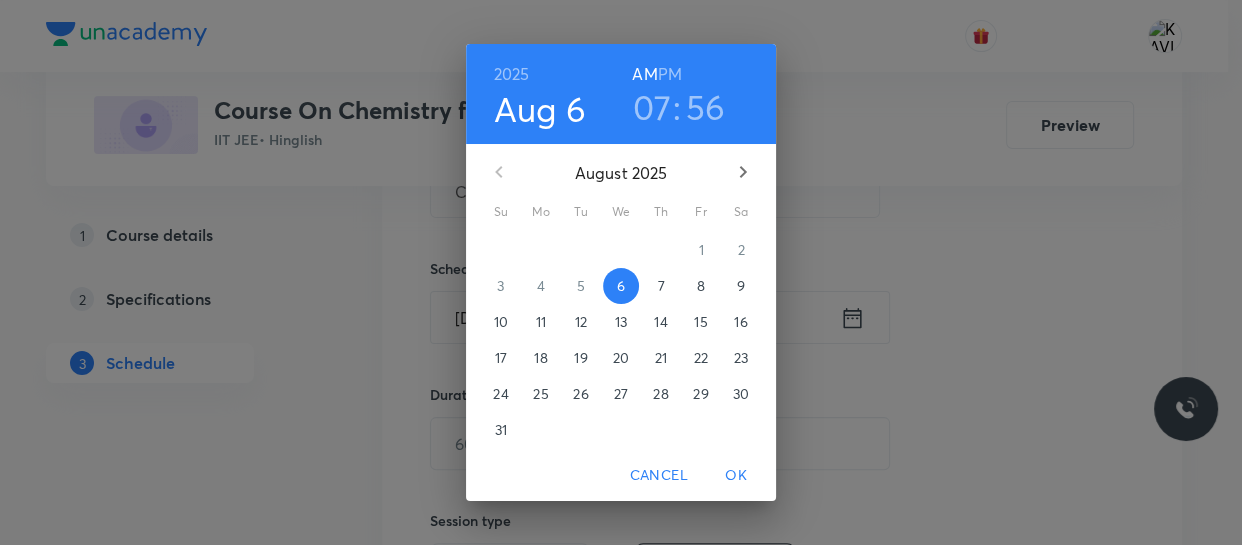 click on "PM" at bounding box center (670, 74) 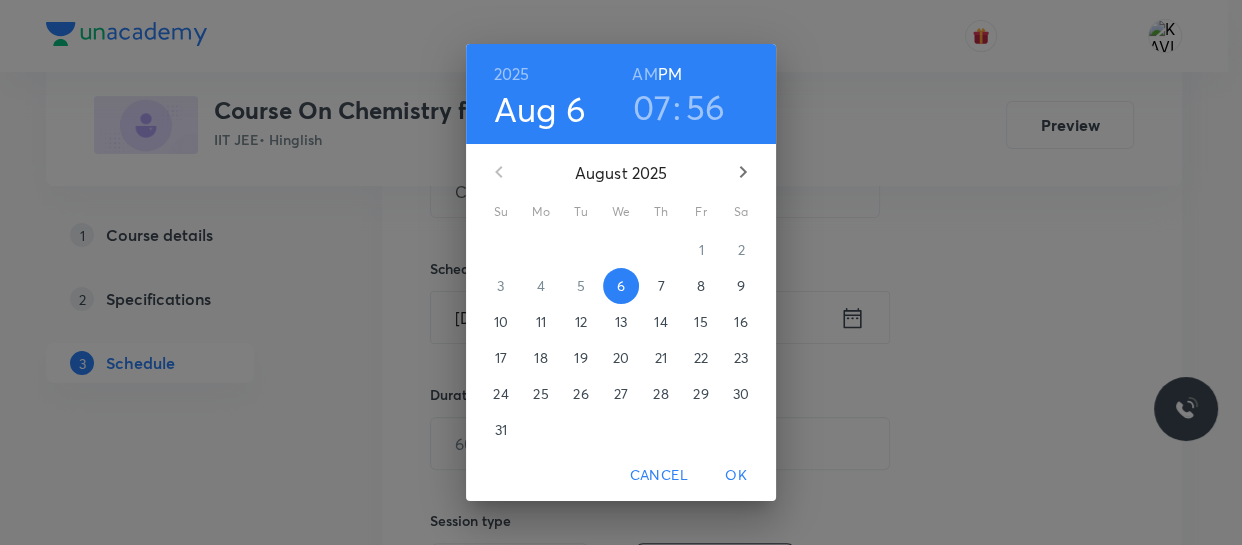 drag, startPoint x: 659, startPoint y: 107, endPoint x: 650, endPoint y: 101, distance: 10.816654 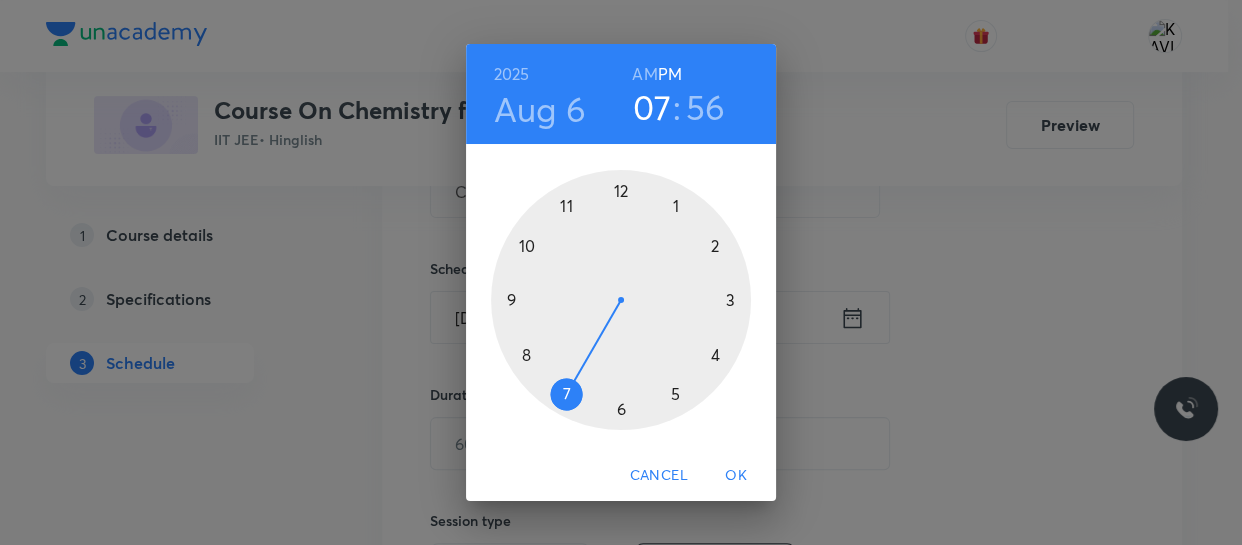click on "07" at bounding box center [652, 107] 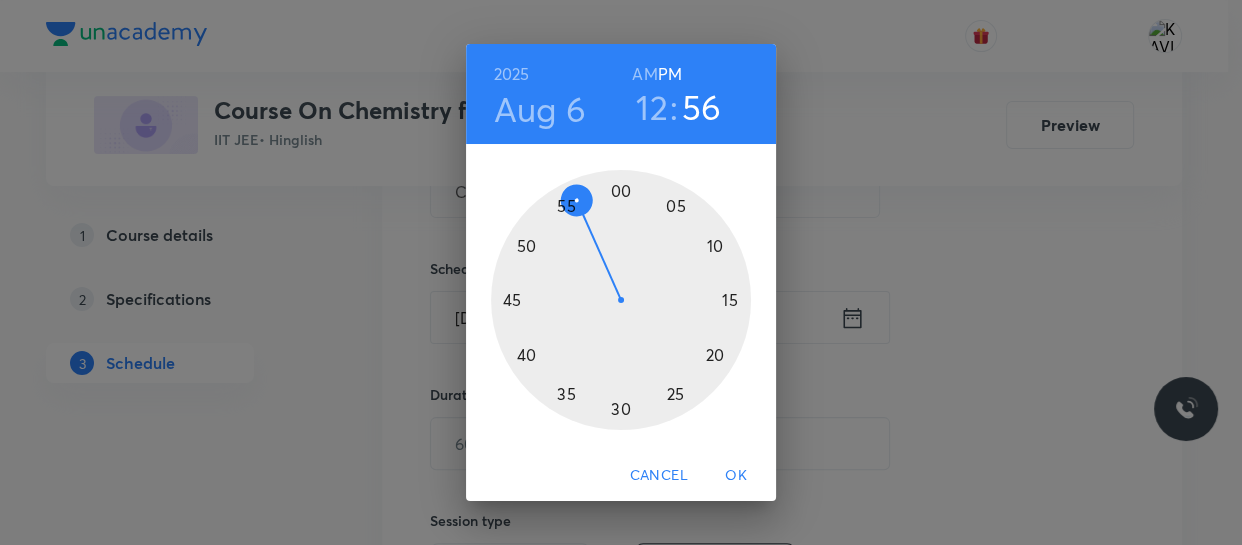 click at bounding box center (621, 300) 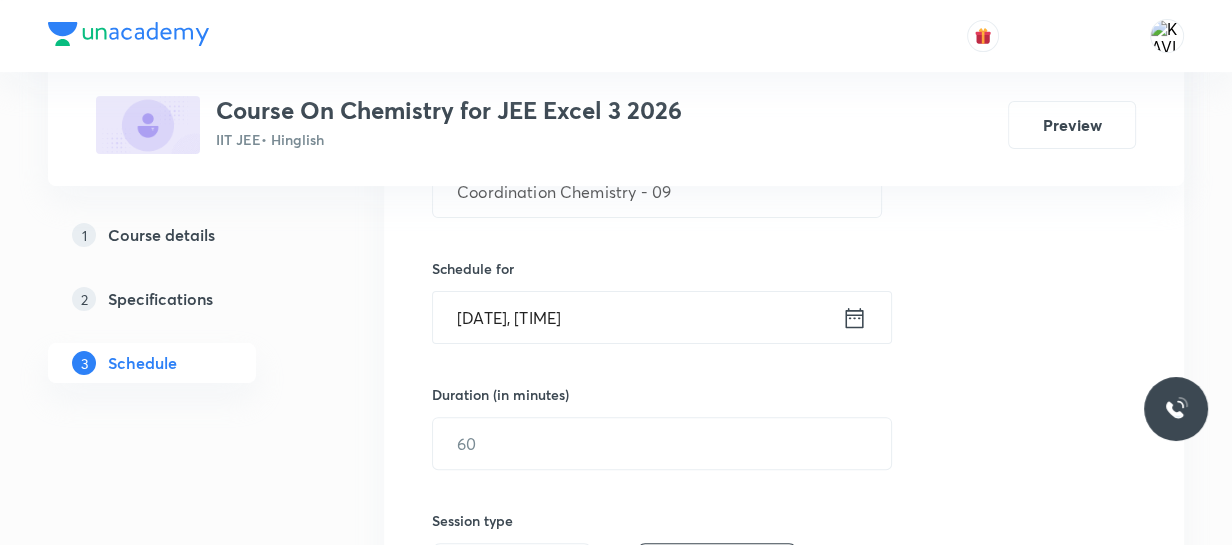 scroll, scrollTop: 535, scrollLeft: 0, axis: vertical 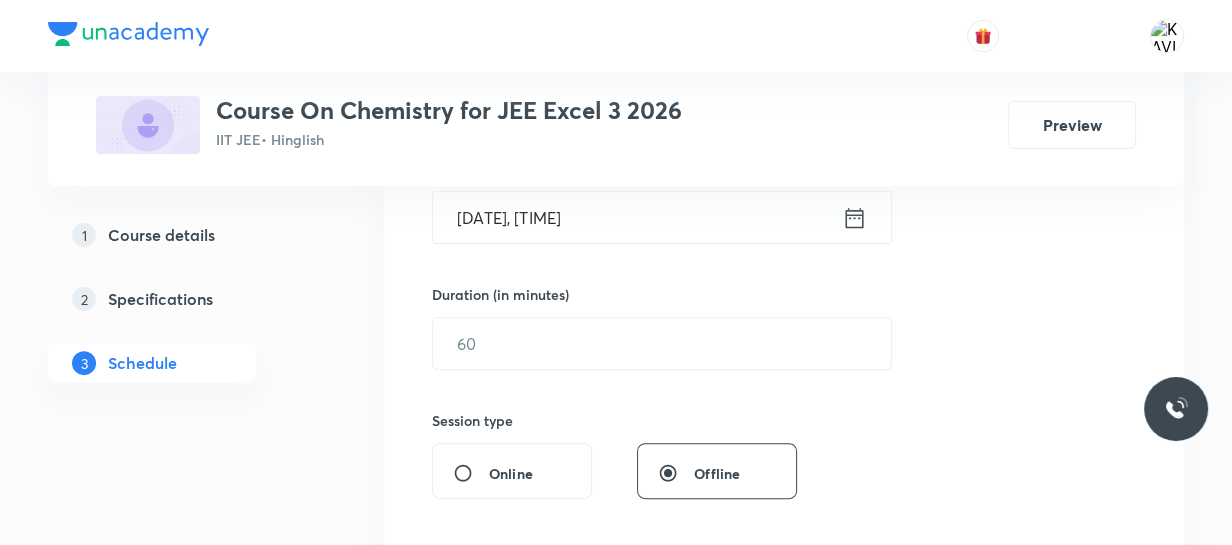 click 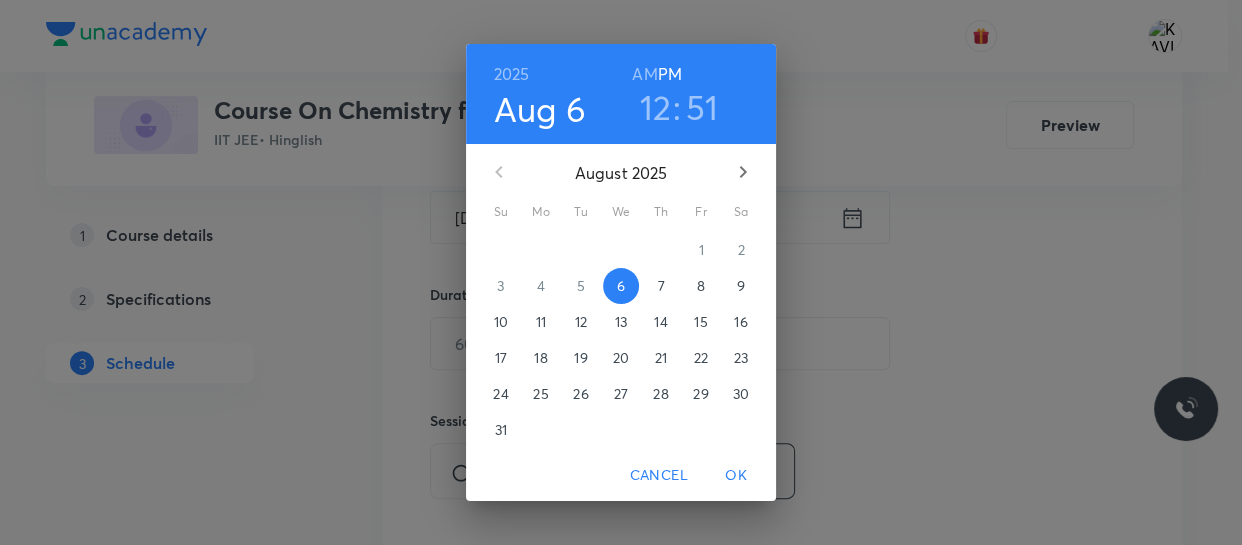 click on "51" at bounding box center [702, 107] 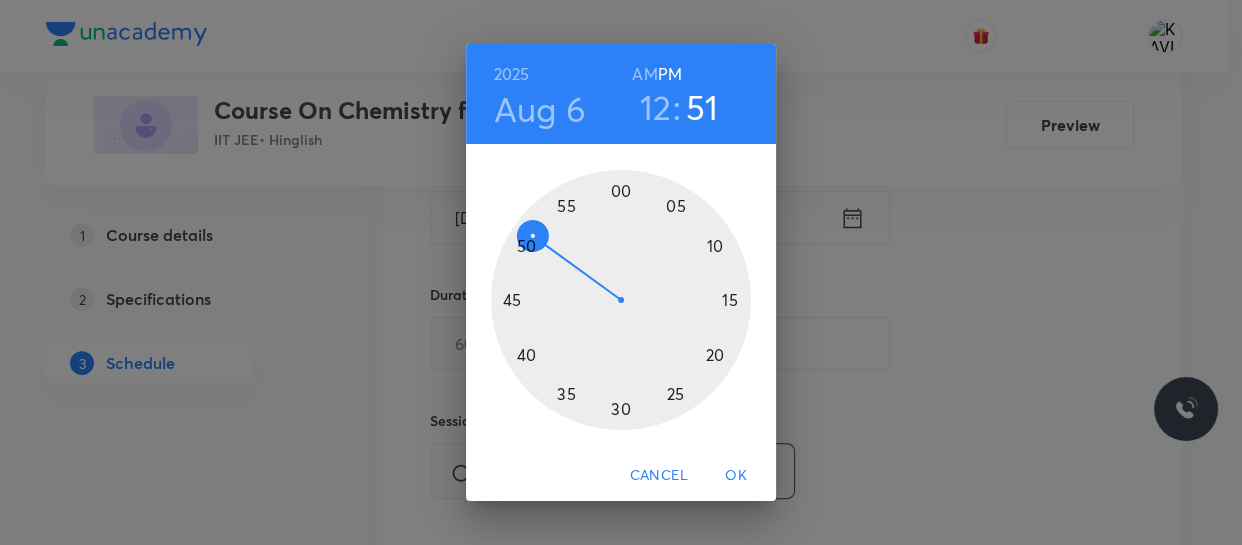 click at bounding box center (621, 300) 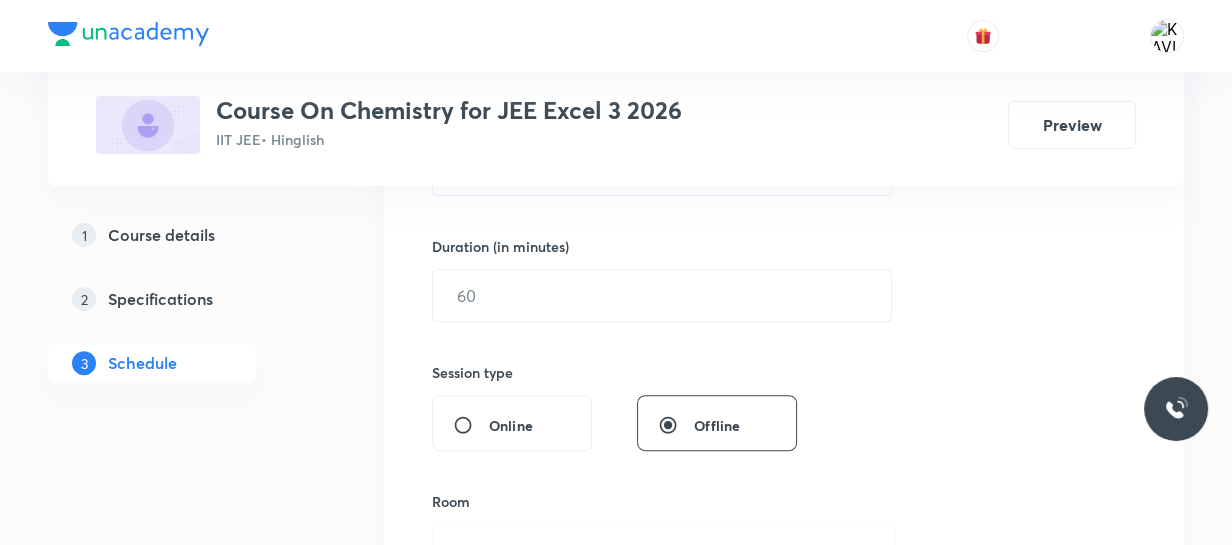 scroll, scrollTop: 584, scrollLeft: 0, axis: vertical 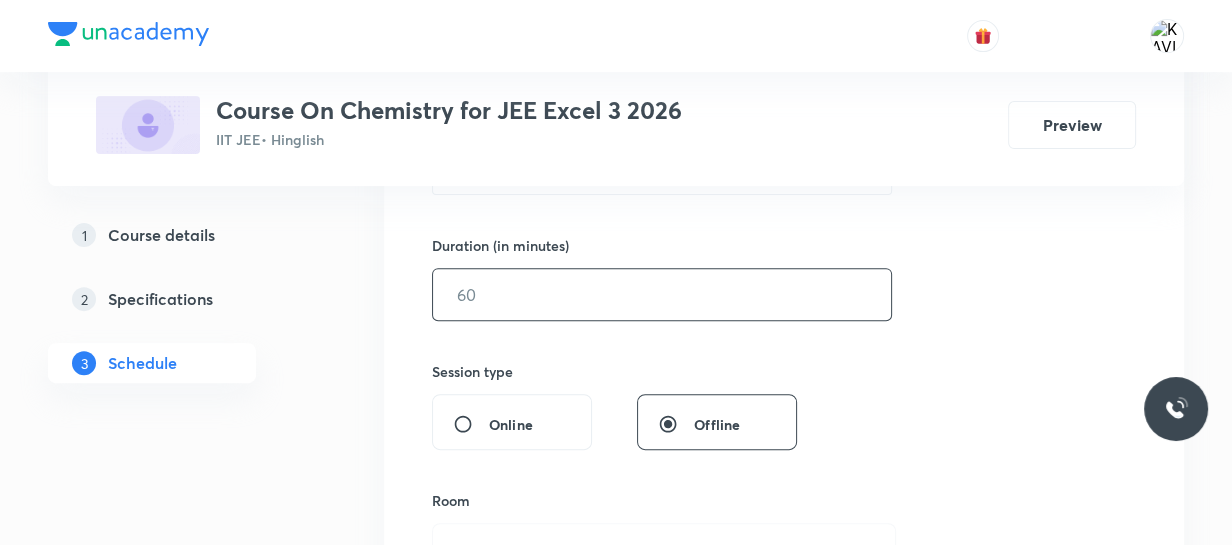 click at bounding box center [662, 294] 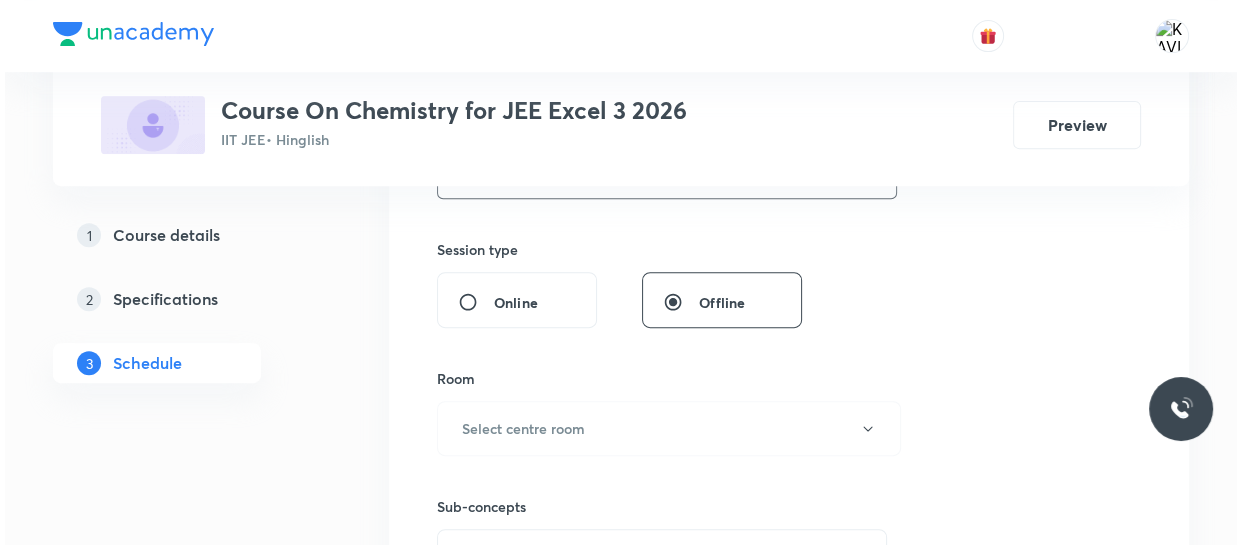 scroll, scrollTop: 768, scrollLeft: 0, axis: vertical 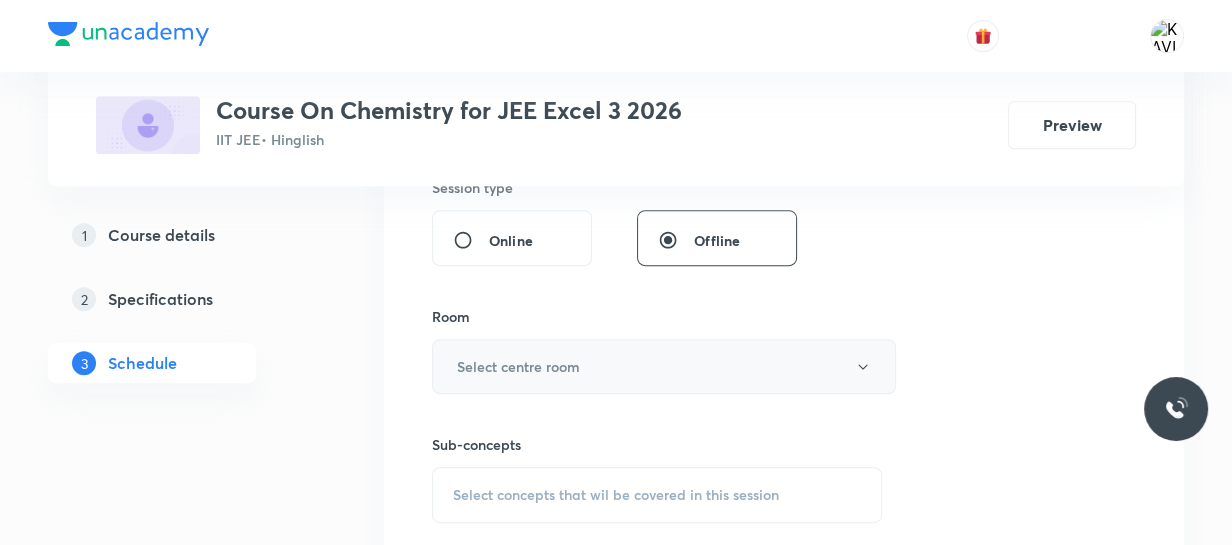 type on "75" 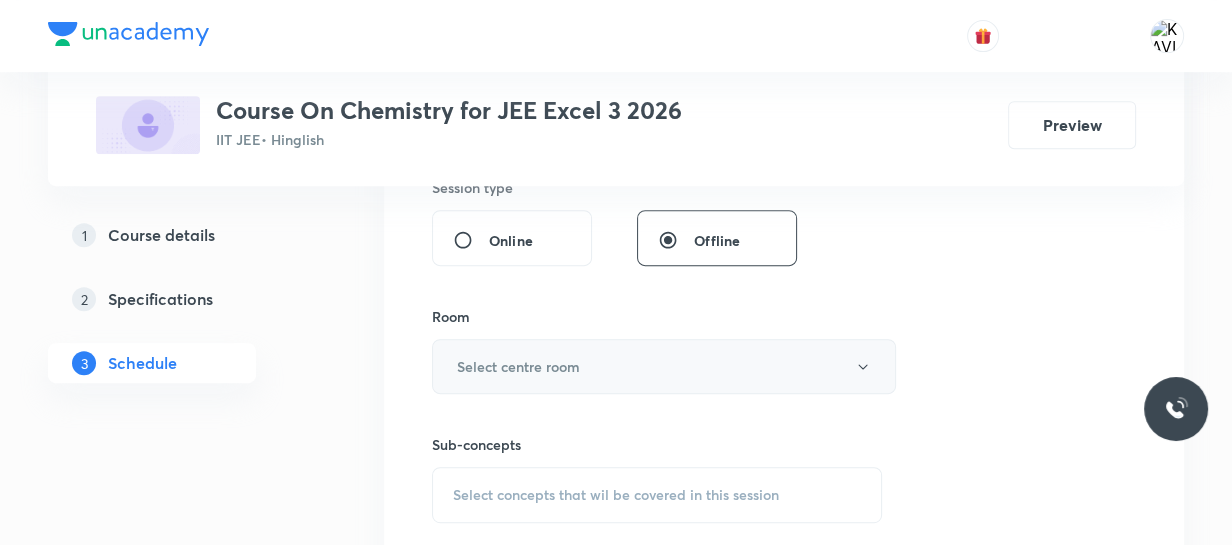click on "Select centre room" at bounding box center (664, 366) 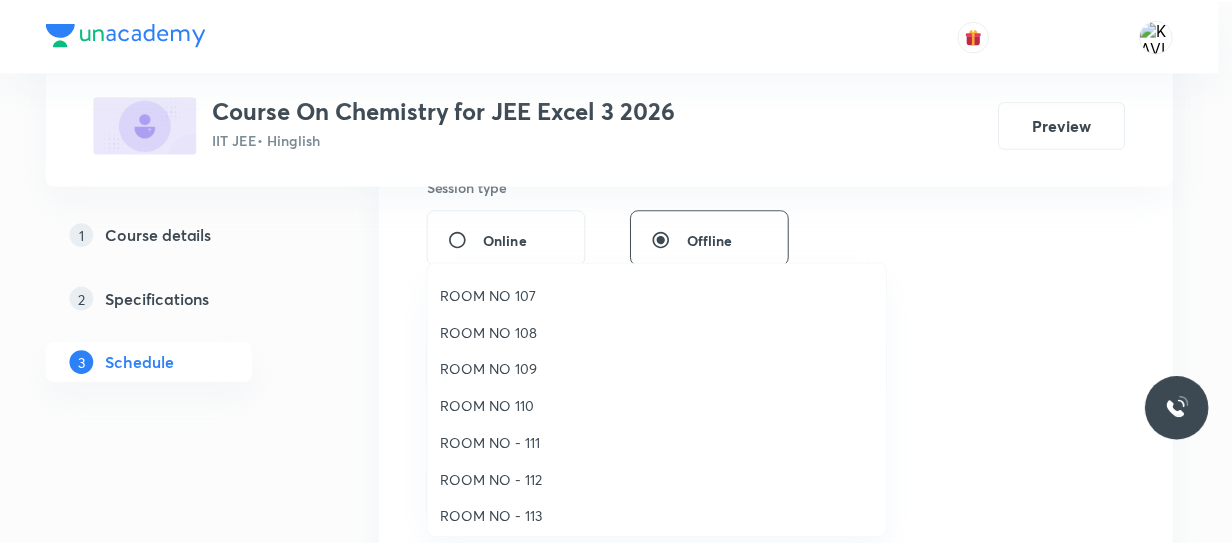scroll, scrollTop: 222, scrollLeft: 0, axis: vertical 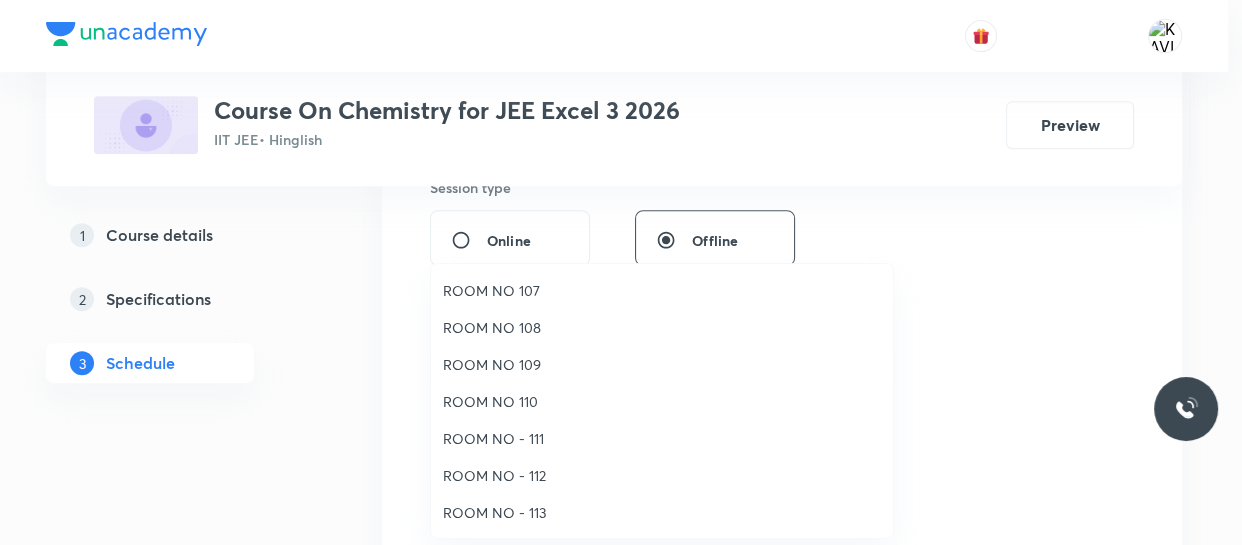 click on "ROOM NO 110" at bounding box center [662, 401] 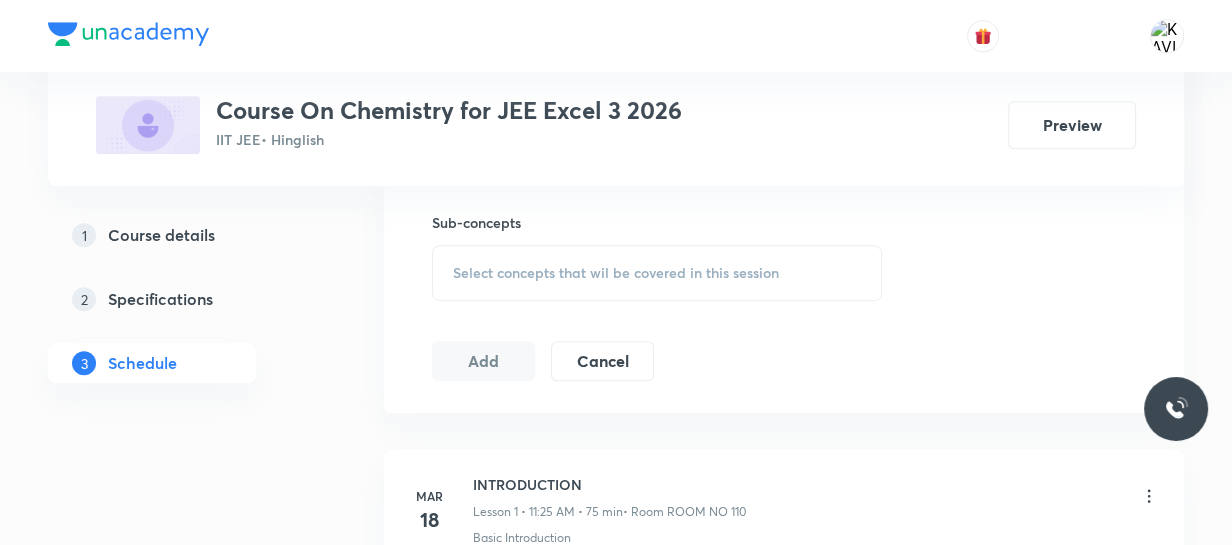 scroll, scrollTop: 991, scrollLeft: 0, axis: vertical 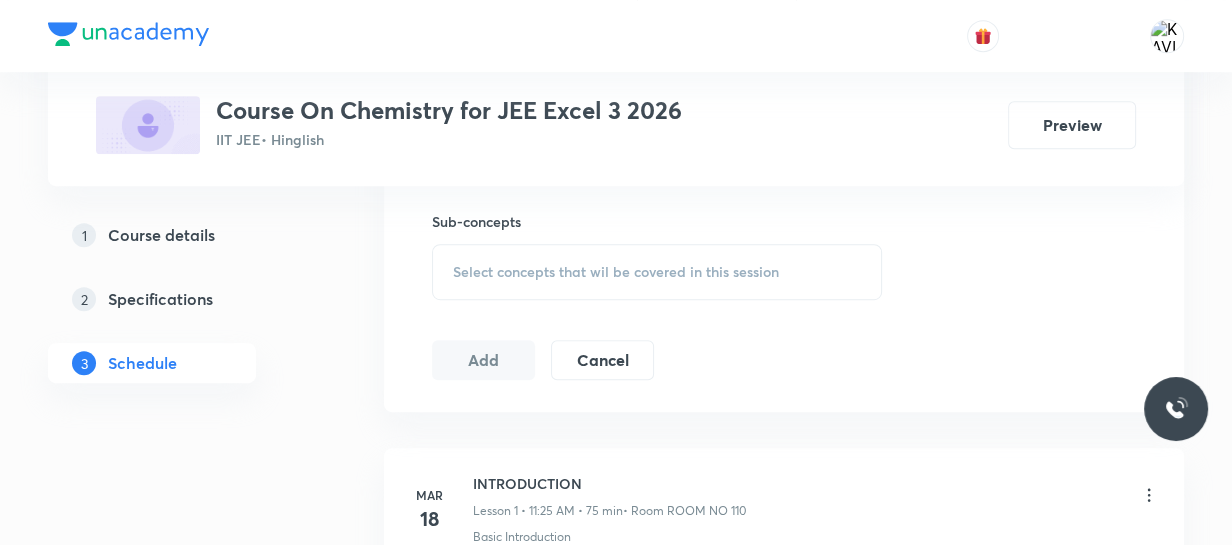 click on "Select concepts that wil be covered in this session" at bounding box center (657, 272) 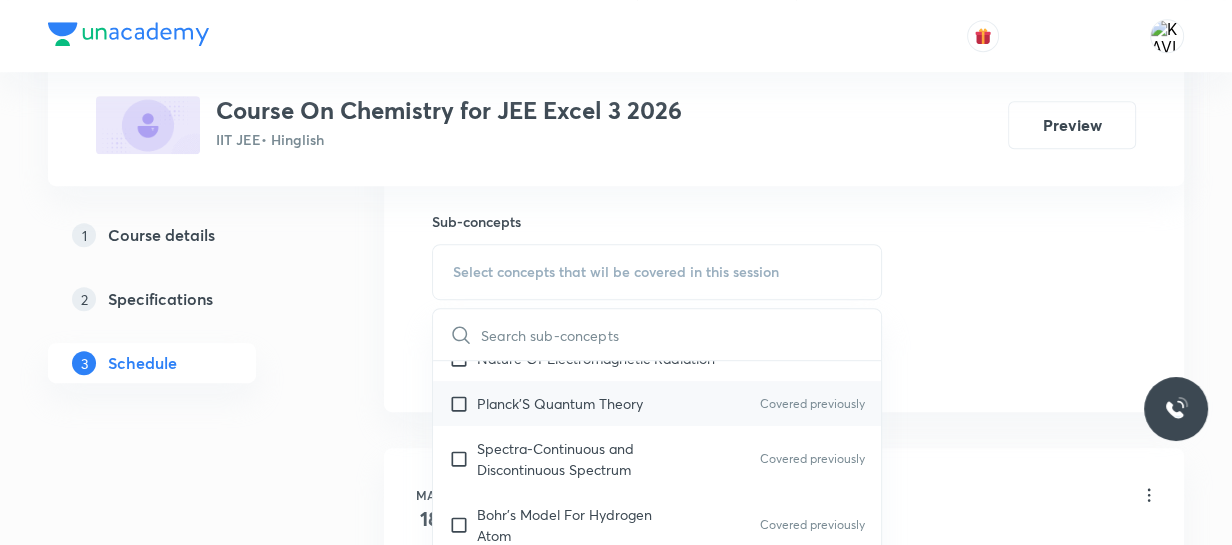 scroll, scrollTop: 956, scrollLeft: 0, axis: vertical 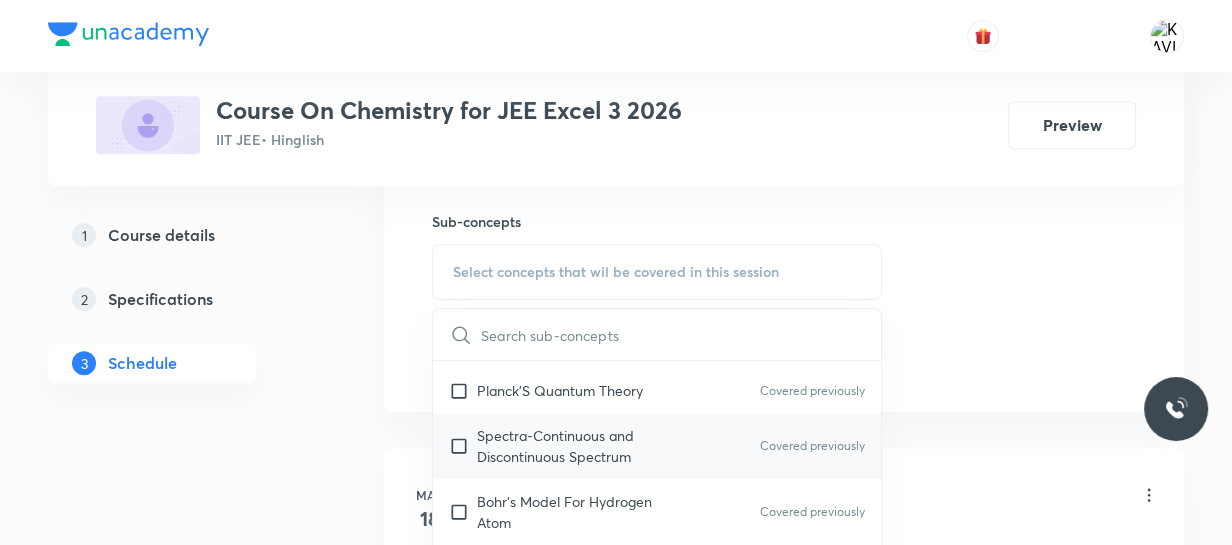 click on "Spectra-Continuous and Discontinuous Spectrum" at bounding box center [578, 446] 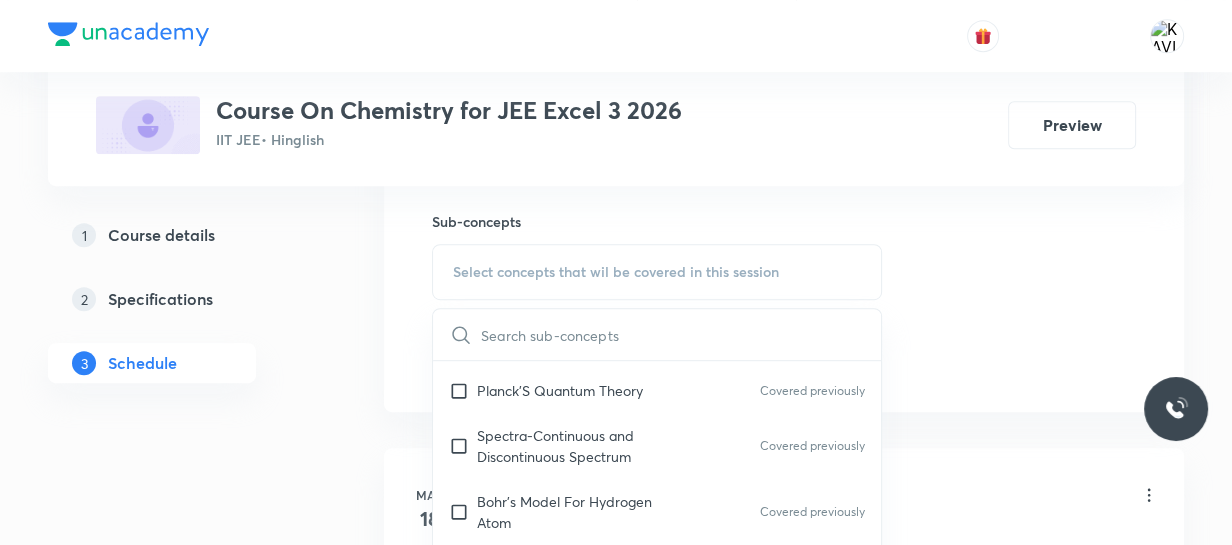 checkbox on "true" 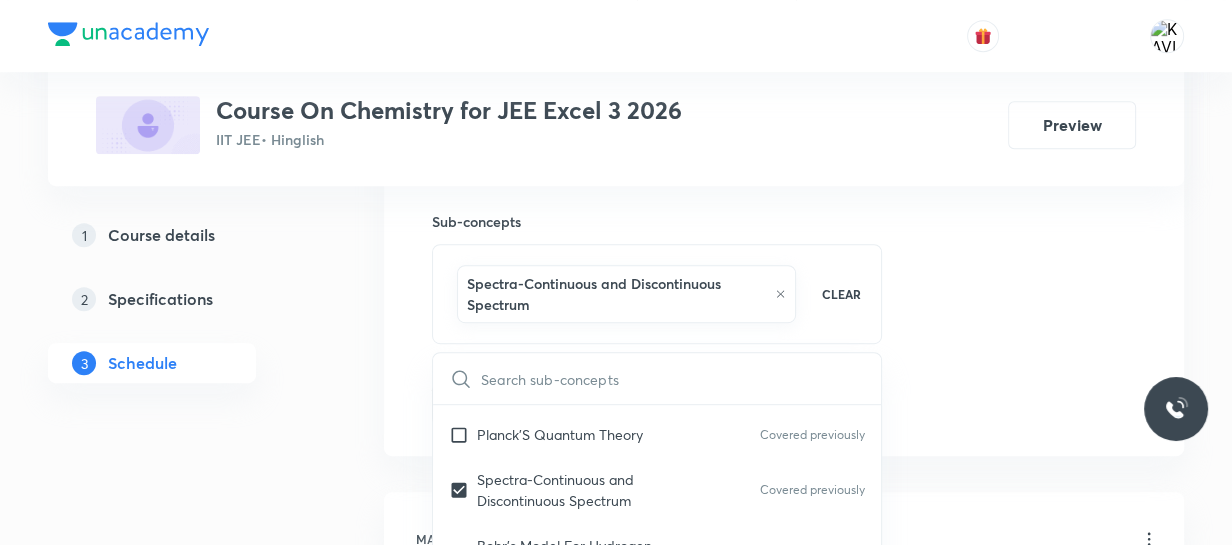click on "Session  74 Live class Session title 27/99 Coordination Chemistry - 09 ​ Schedule for Aug 6, 2025, 12:50 PM ​ Duration (in minutes) 75 ​   Session type Online Offline Room ROOM NO 110 Sub-concepts Spectra-Continuous and Discontinuous Spectrum CLEAR ​ General Topics & Mole Concept Basic Concepts Covered previously Basic Introduction Covered previously Percentage Composition Covered previously Stoichiometry Covered previously Principle of Atom Conservation (POAC) Covered previously Relation between Stoichiometric Quantities Application of Mole Concept: Gravimetric Analysis Different Laws Formula and Composition Covered previously Concentration Terms Some basic concepts of Chemistry Atomic Structure Discovery Of Electron Covered previously Some Prerequisites of Physics Covered previously Discovery Of Protons And Neutrons Covered previously Atomic Models and Theories  Covered previously Representation Of Atom With Electrons And Neutrons Covered previously Nature of Waves Covered previously Bohr's Model" at bounding box center [784, -68] 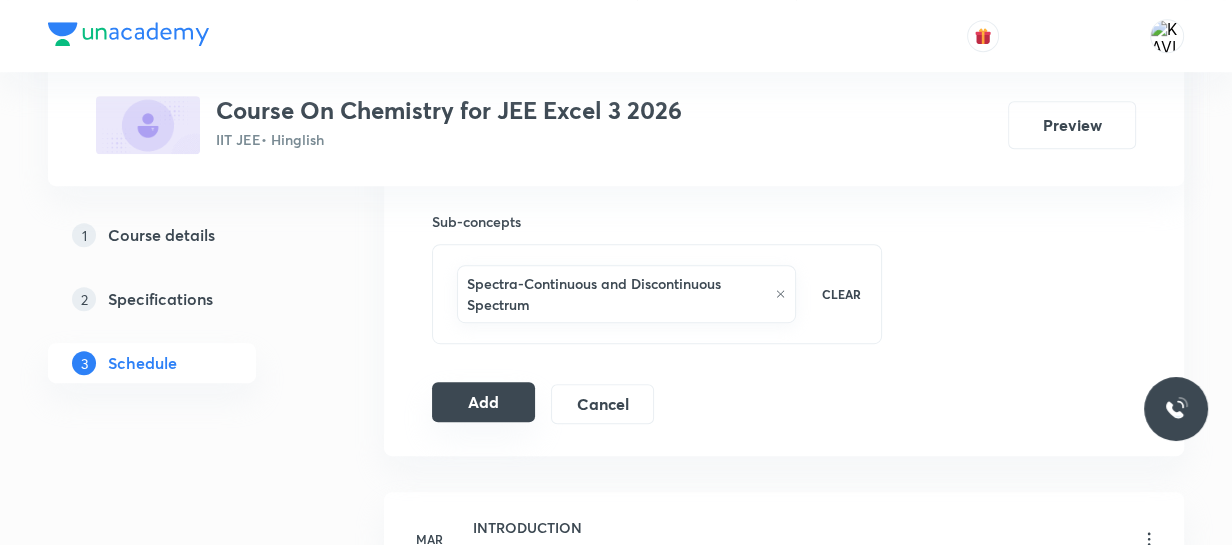 click on "Add" at bounding box center [483, 402] 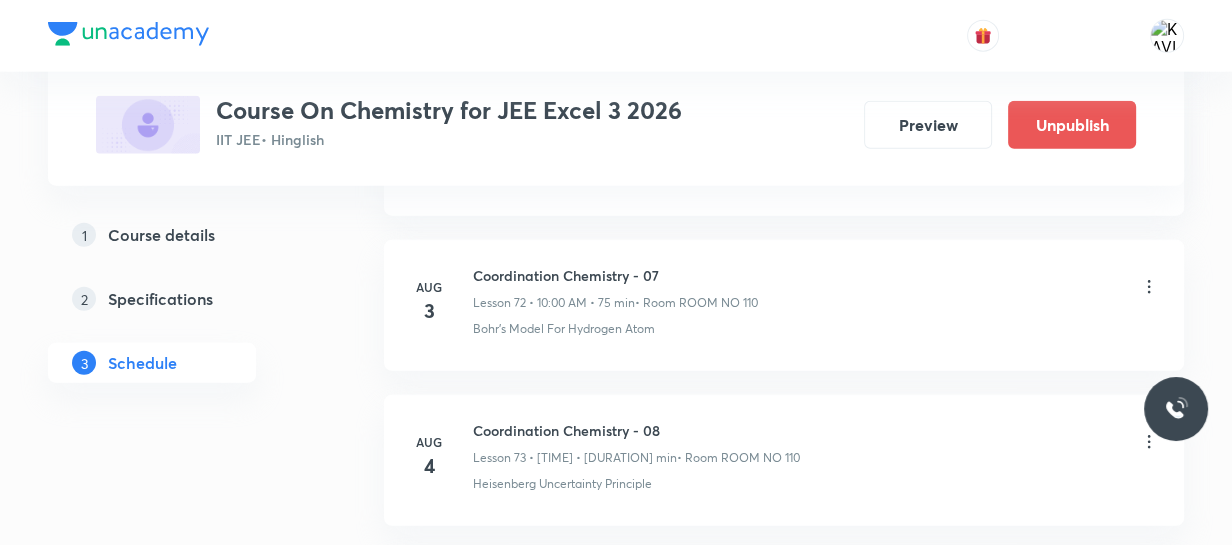 scroll, scrollTop: 11592, scrollLeft: 0, axis: vertical 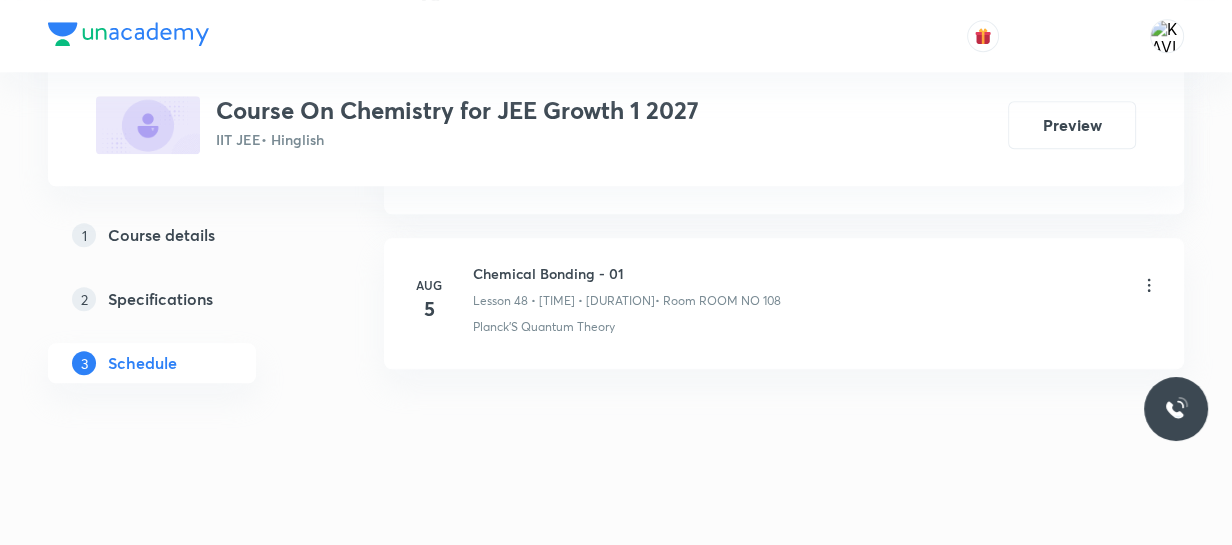 click on "Chemical Bonding - 01" at bounding box center [627, 273] 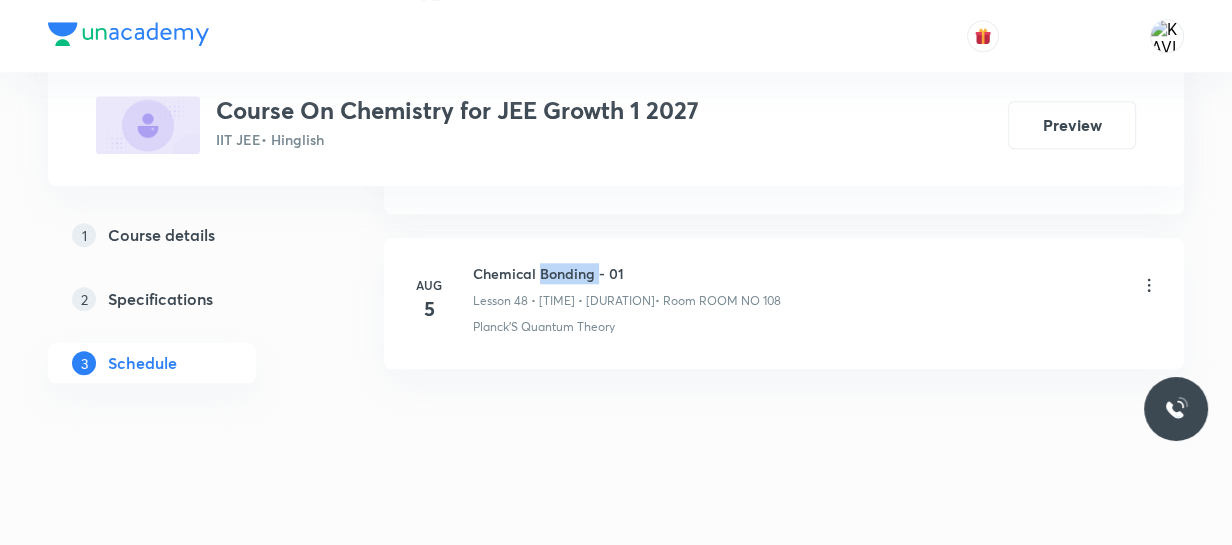 click on "Chemical Bonding - 01" at bounding box center [627, 273] 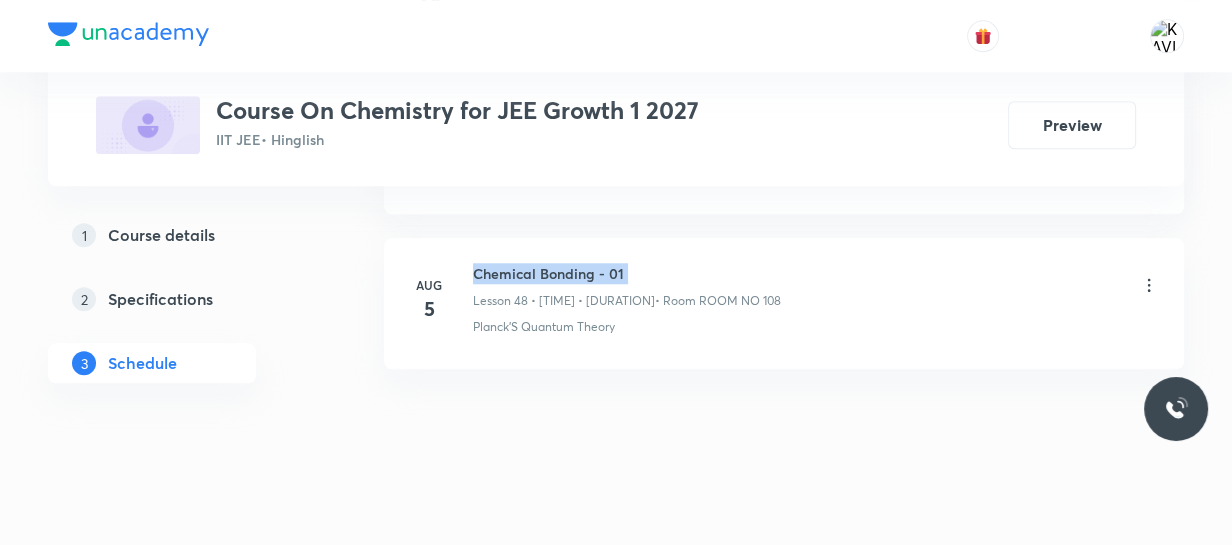 click on "Chemical Bonding - 01" at bounding box center (627, 273) 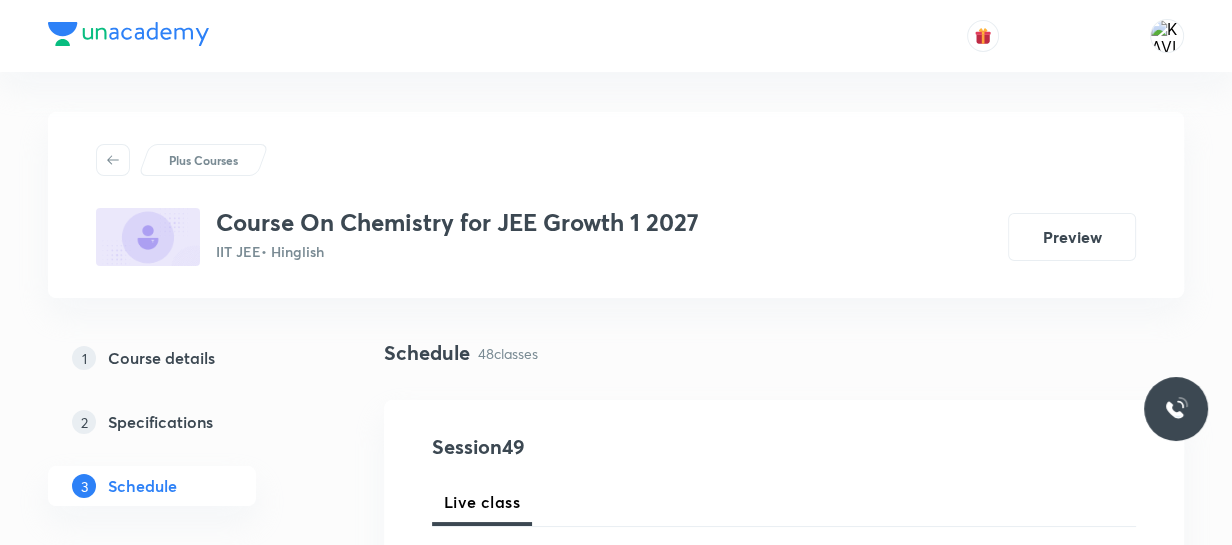 scroll, scrollTop: 278, scrollLeft: 0, axis: vertical 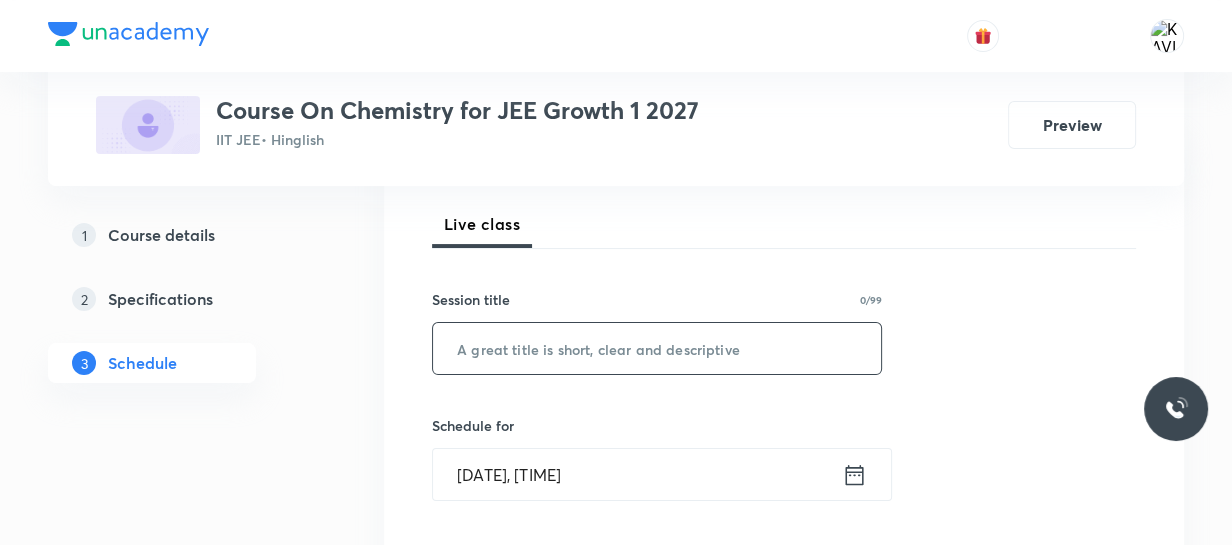 click at bounding box center (657, 348) 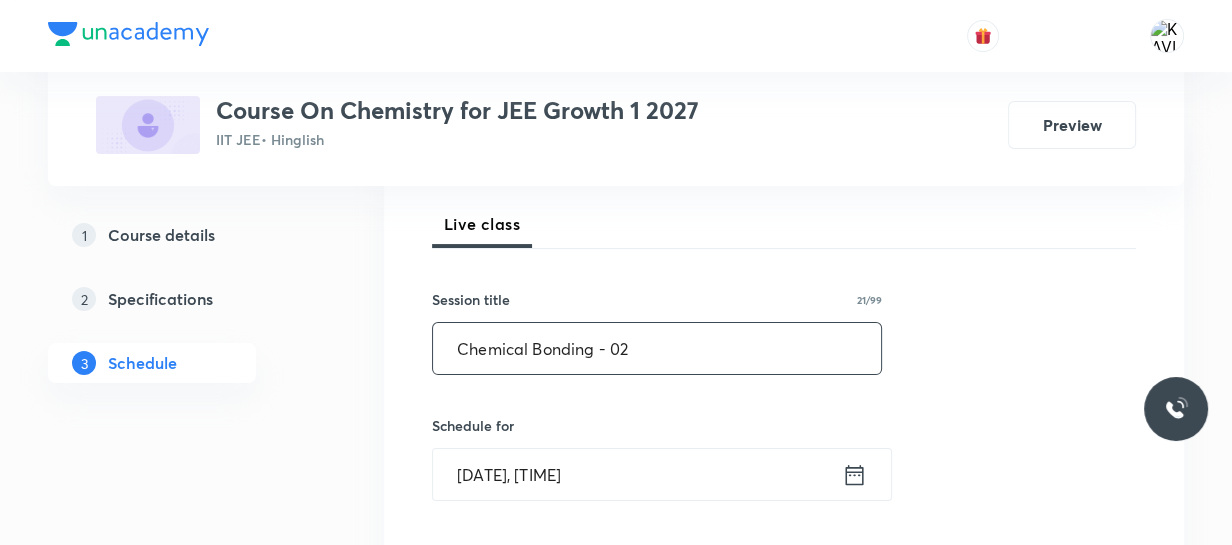 scroll, scrollTop: 547, scrollLeft: 0, axis: vertical 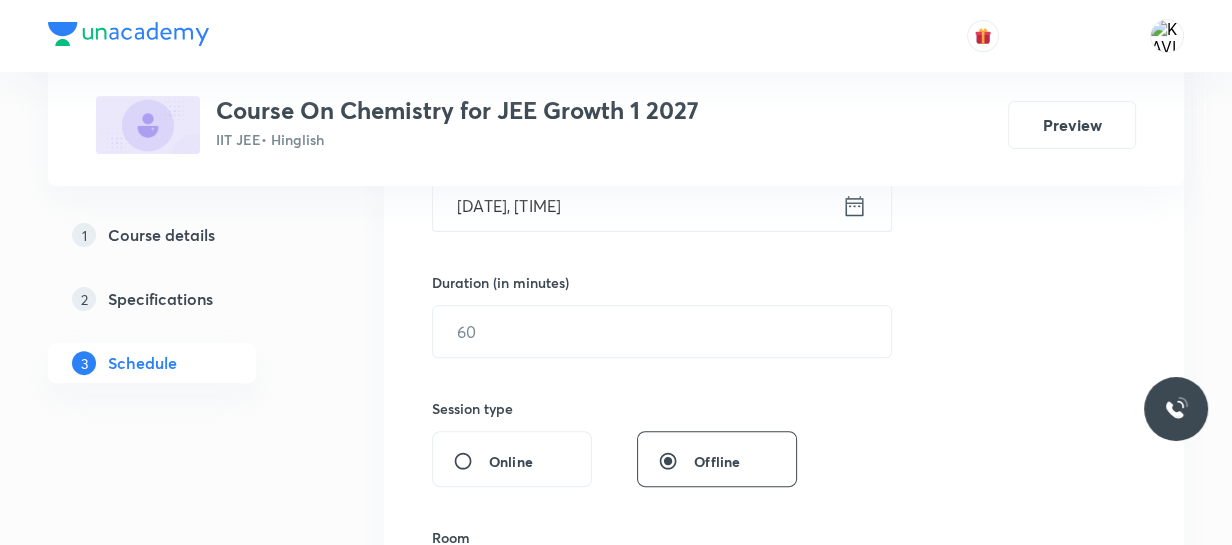 type on "Chemical Bonding - 02" 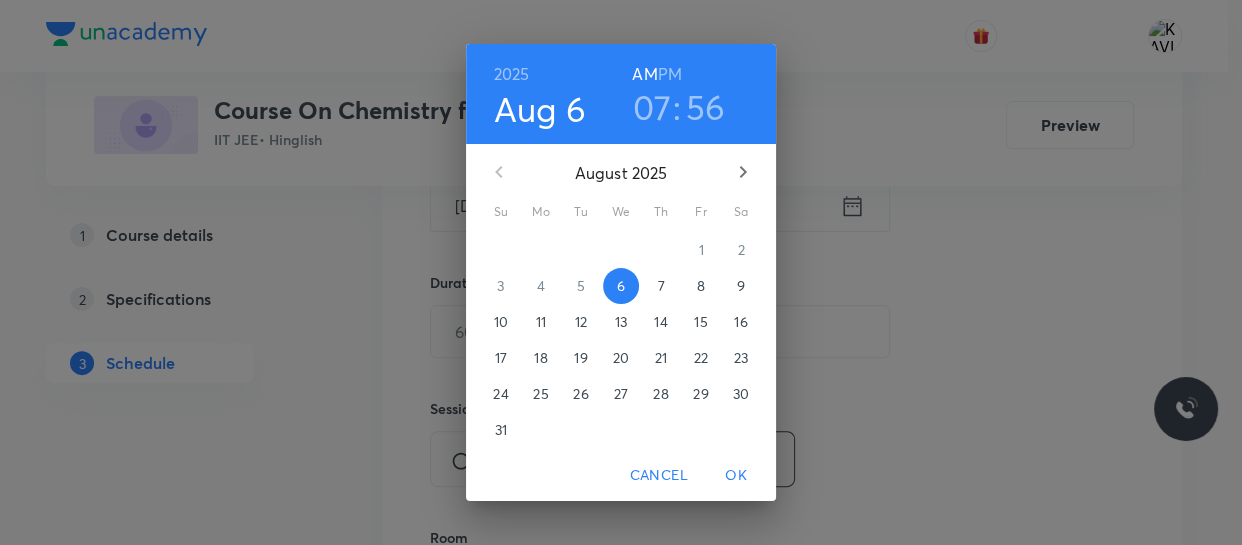 click on "PM" at bounding box center (670, 74) 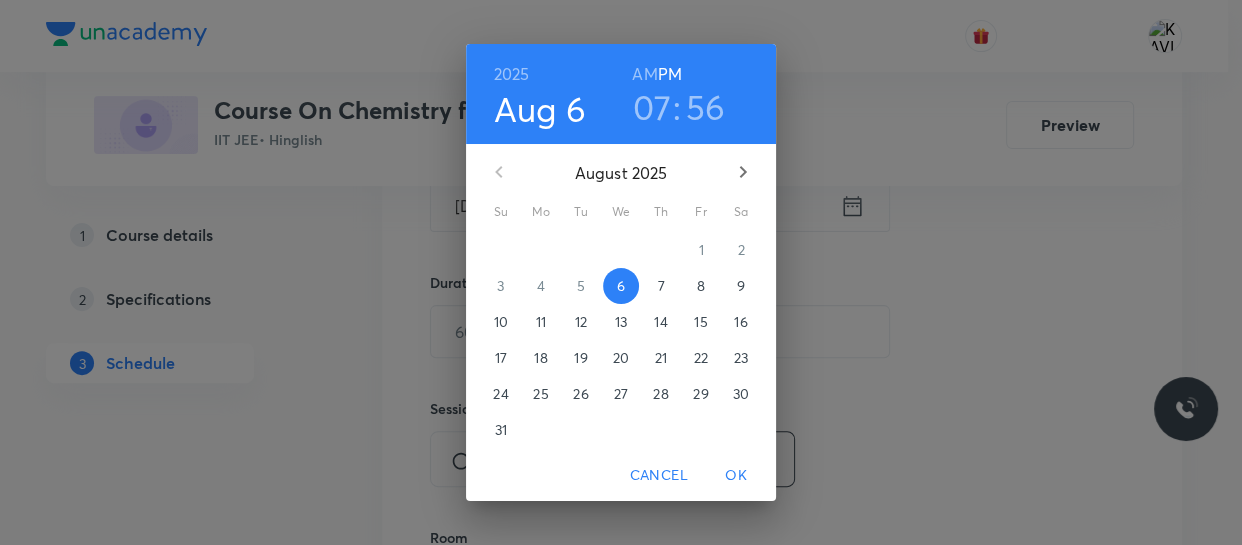 click on "07" at bounding box center [652, 107] 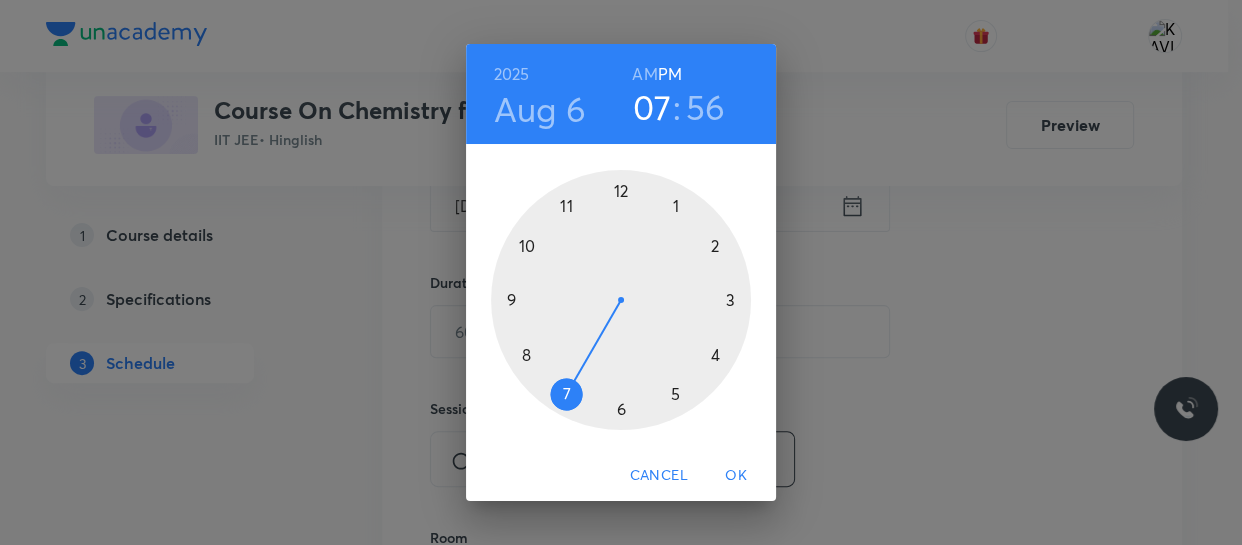 click at bounding box center (621, 300) 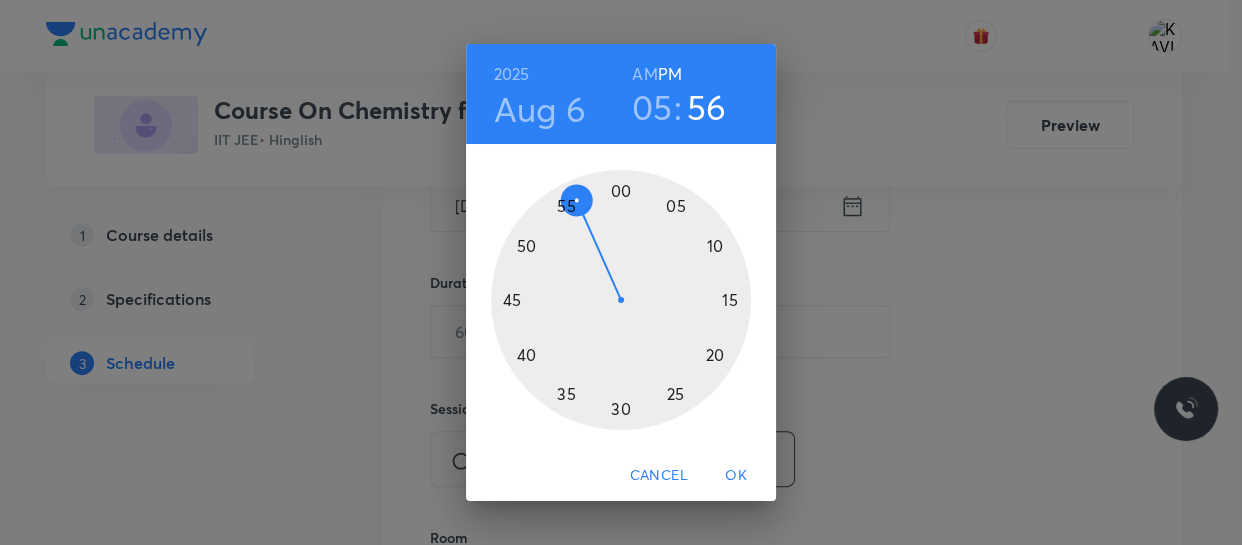 click at bounding box center [621, 300] 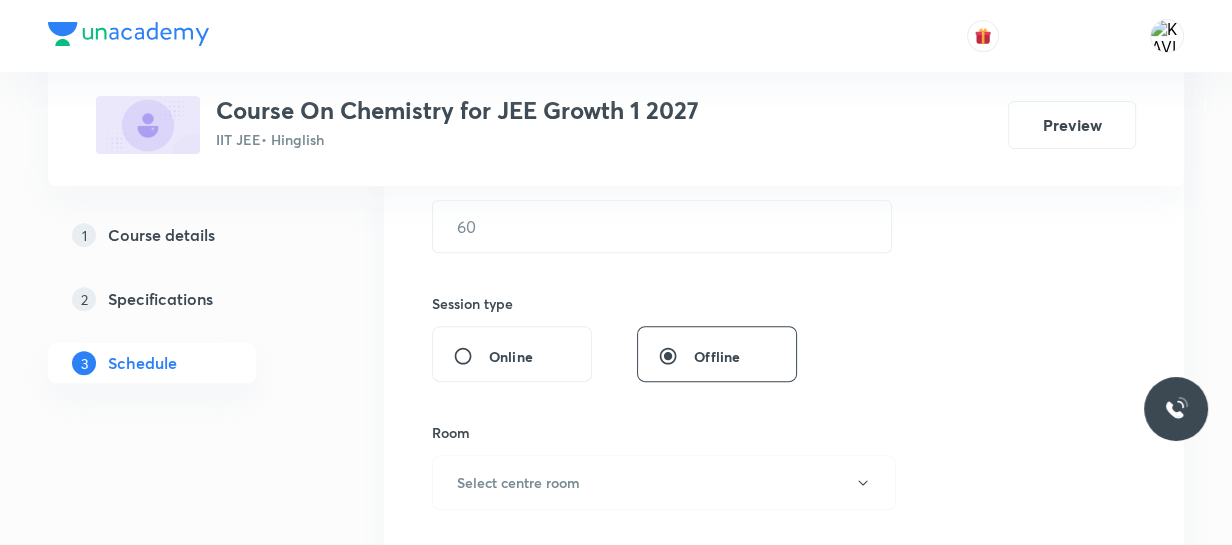 scroll, scrollTop: 653, scrollLeft: 0, axis: vertical 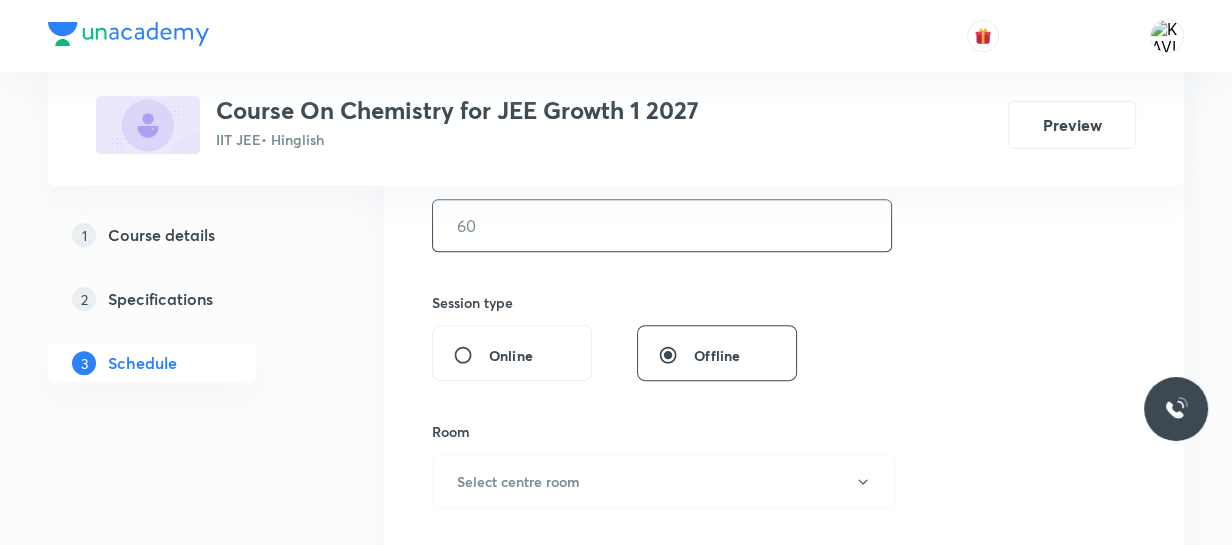 click at bounding box center [662, 225] 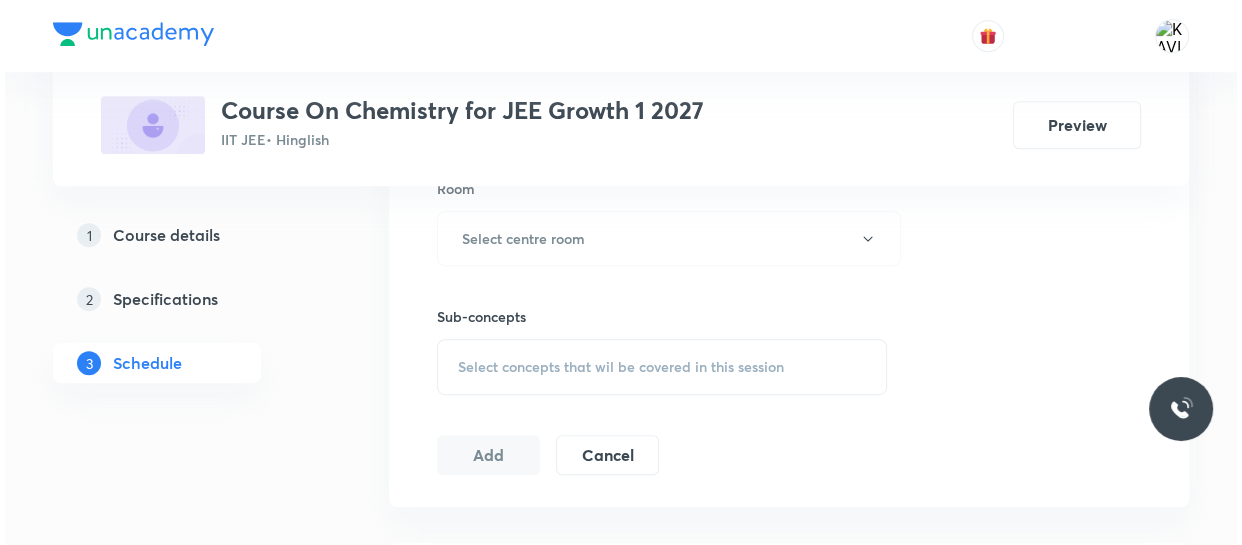 scroll, scrollTop: 897, scrollLeft: 0, axis: vertical 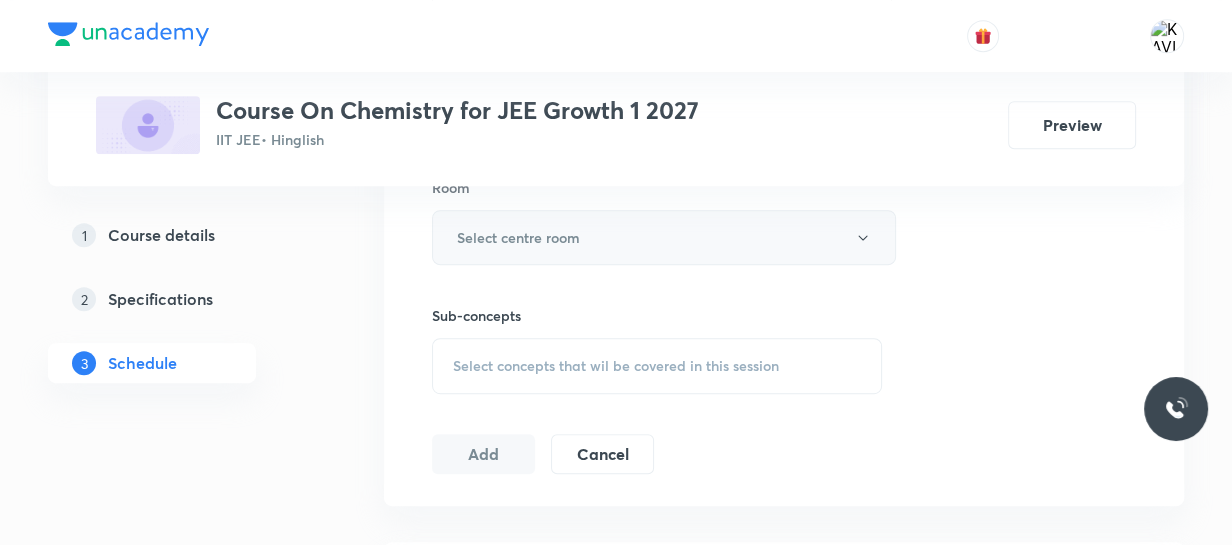 type on "90" 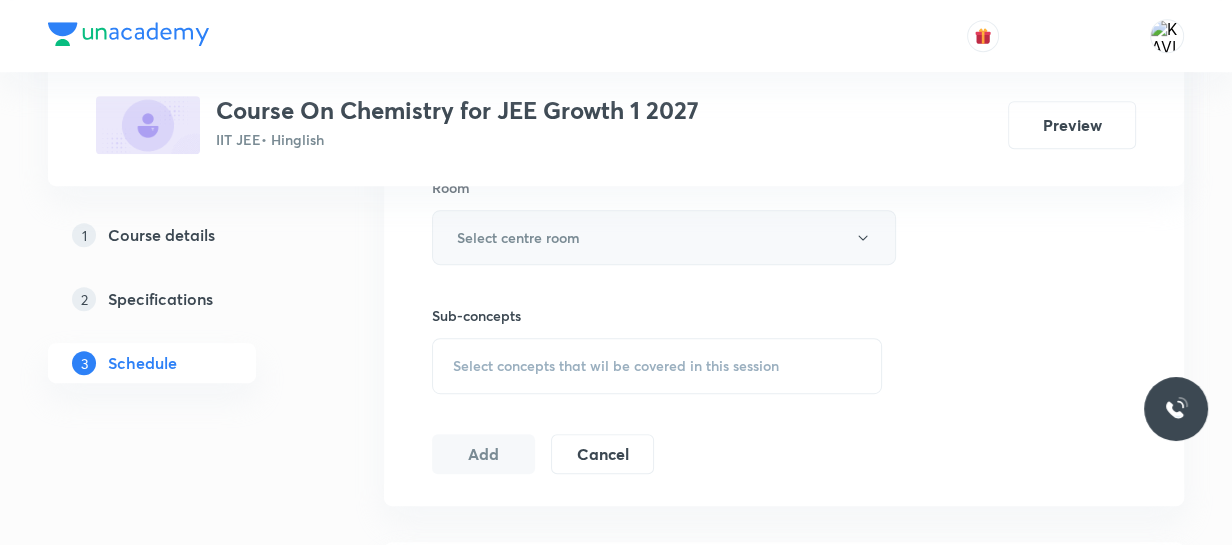 click on "Select centre room" at bounding box center [518, 237] 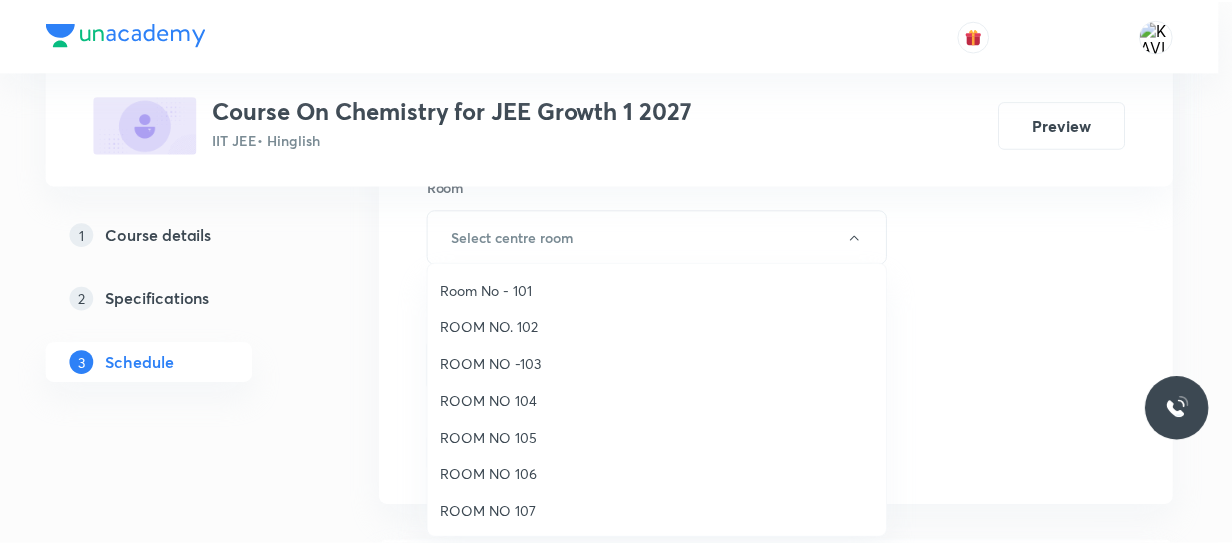 scroll, scrollTop: 222, scrollLeft: 0, axis: vertical 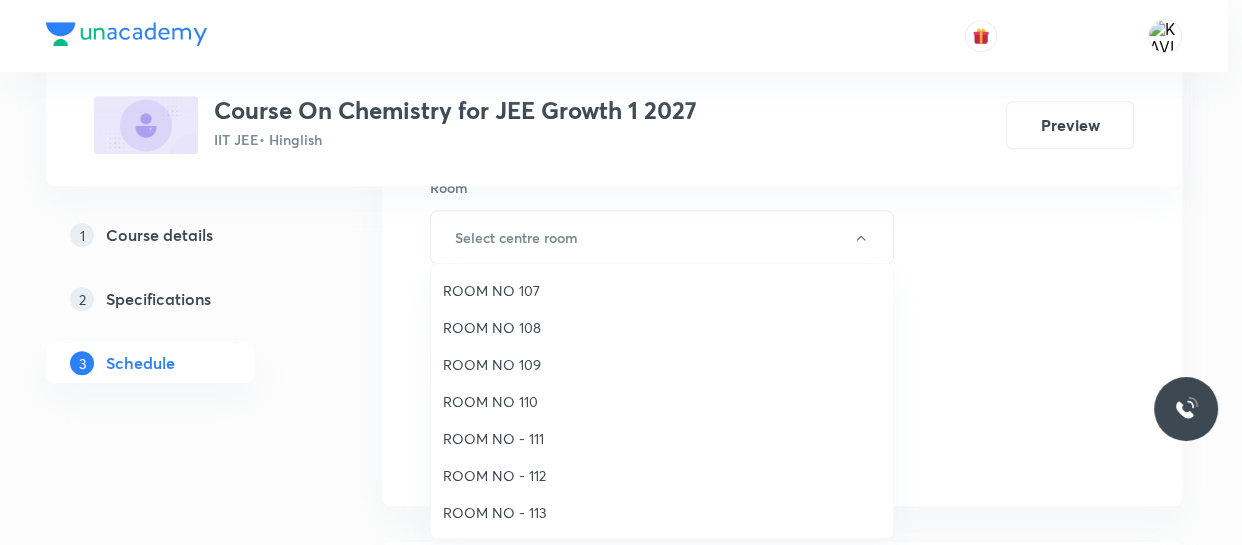 click on "ROOM NO 108" at bounding box center [662, 327] 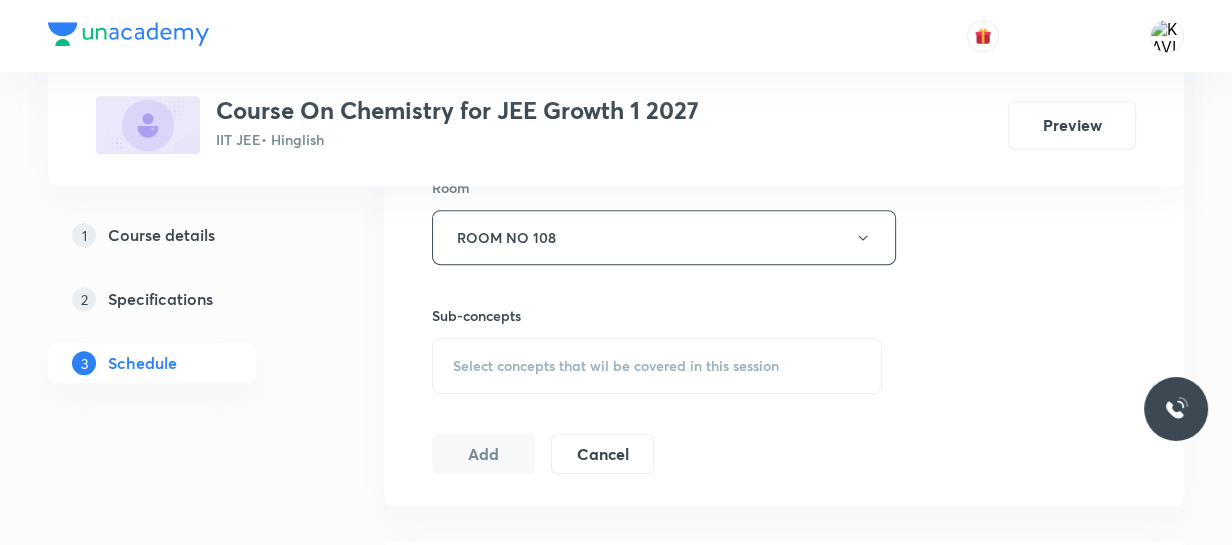 scroll, scrollTop: 1031, scrollLeft: 0, axis: vertical 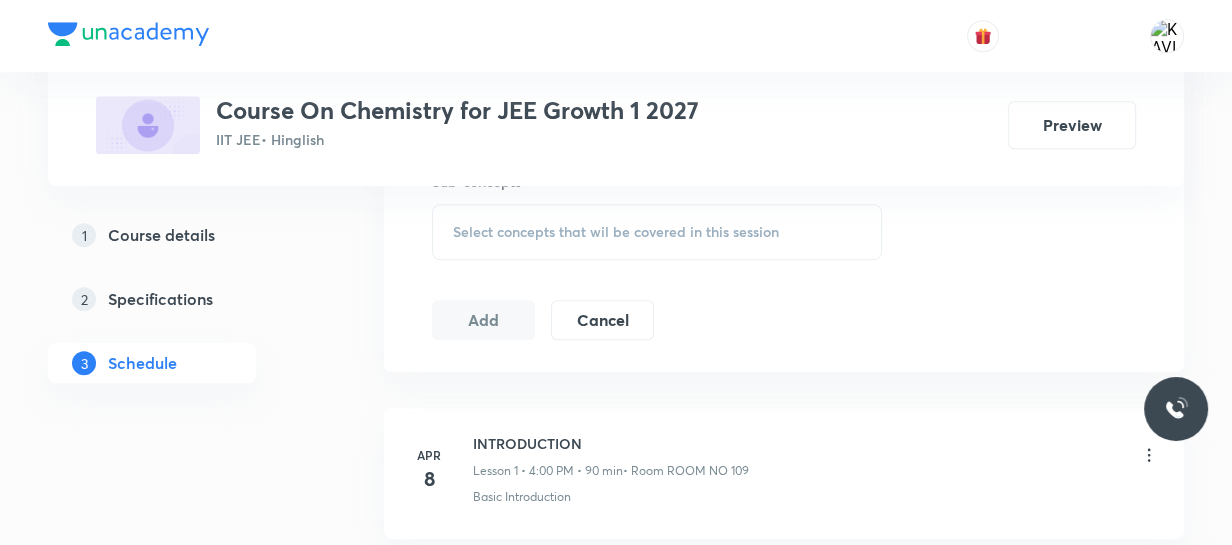 click on "Select concepts that wil be covered in this session" at bounding box center (616, 232) 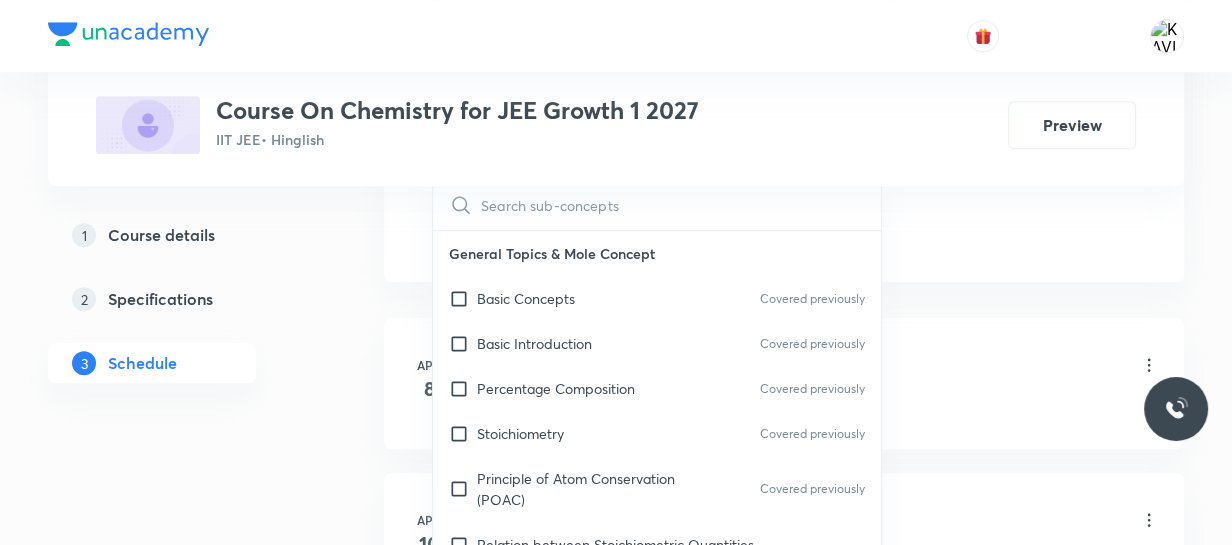 scroll, scrollTop: 1122, scrollLeft: 0, axis: vertical 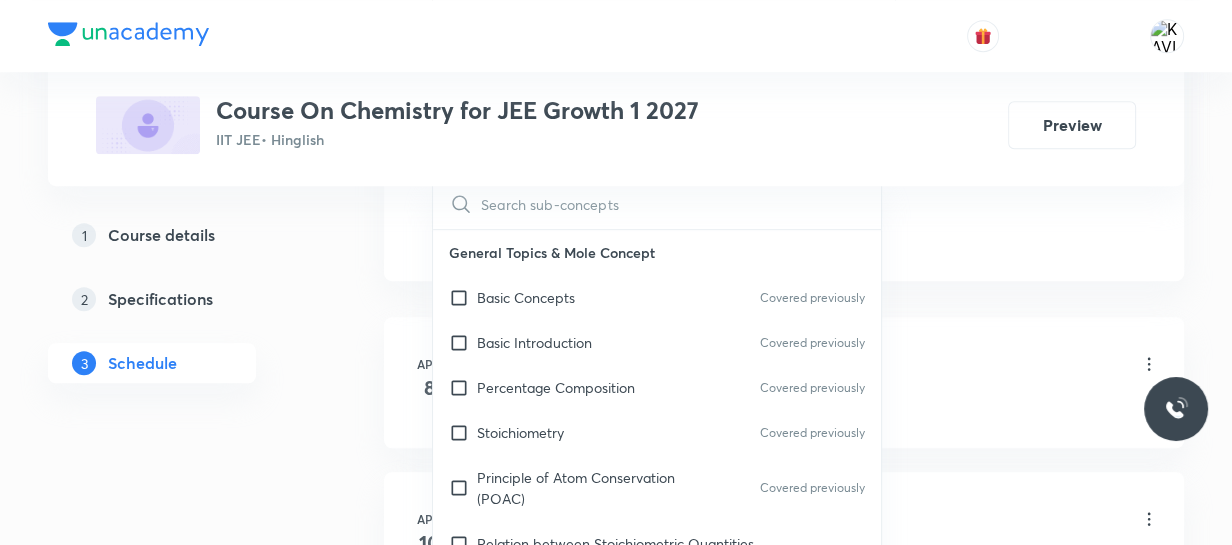click at bounding box center [681, 203] 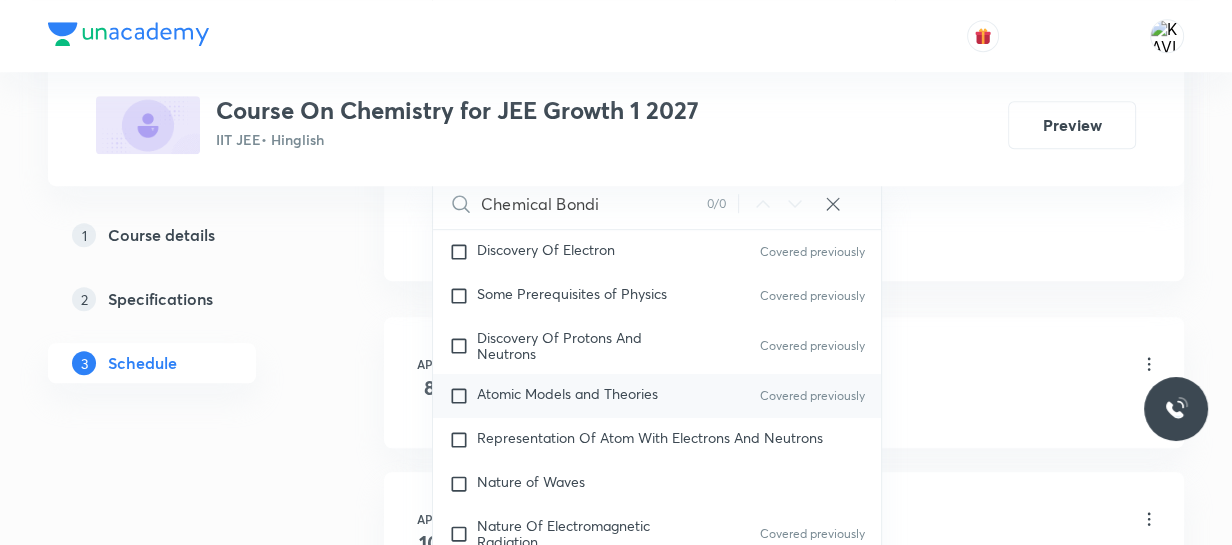 scroll, scrollTop: 635, scrollLeft: 0, axis: vertical 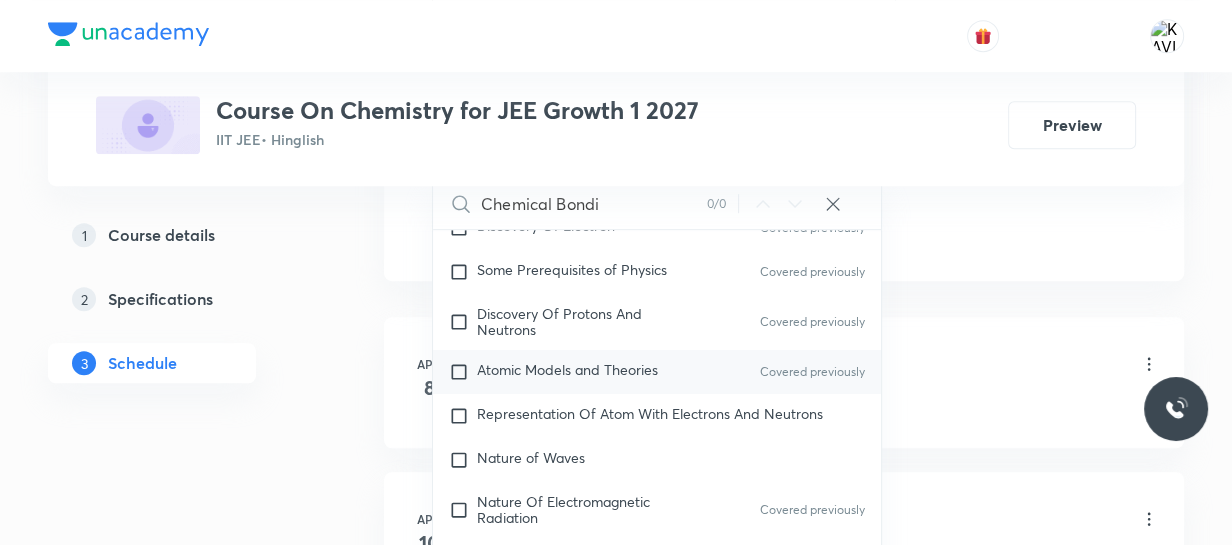 type on "Chemical Bondi" 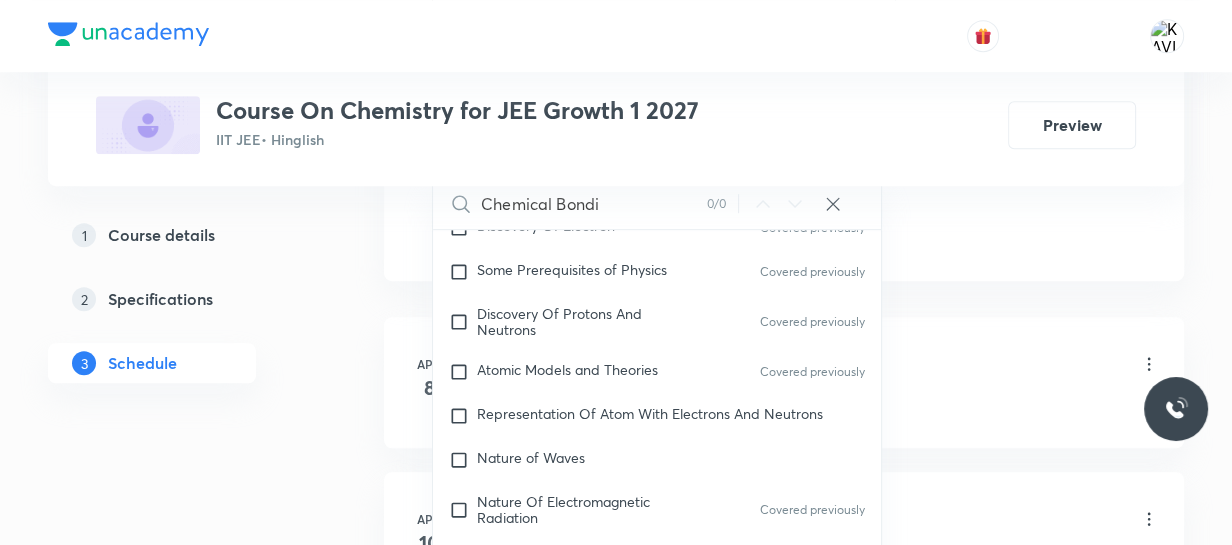 checkbox on "true" 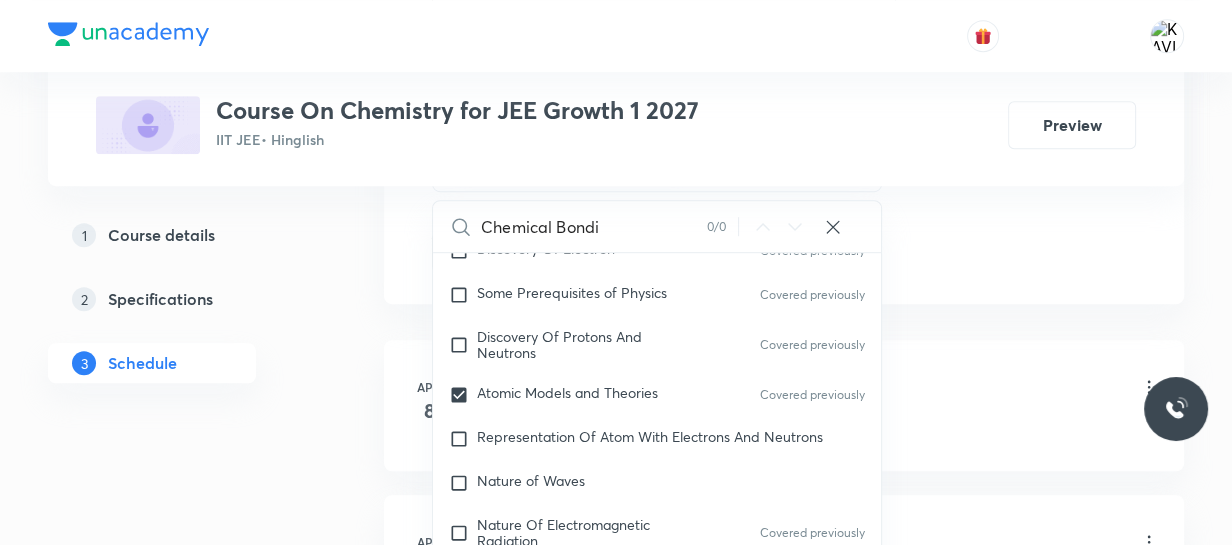 click on "Session  49 Live class Session title 21/99 Chemical Bonding - 02 ​ Schedule for [DATE], [TIME] ​ Duration (in minutes) [DURATION] ​   Session type Online Offline Room ROOM NO 108 Sub-concepts Atomic Models and Theories  CLEAR Chemical Bondi 0 / 0 ​ General Topics & Mole Concept Basic Concepts Covered previously Basic Introduction Covered previously Percentage Composition Covered previously Stoichiometry Covered previously Principle of Atom Conservation (POAC) Covered previously Relation between Stoichiometric Quantities Application of Mole Concept: Gravimetric Analysis Covered previously Different Laws Covered previously Formula and Composition Covered previously Concentration Terms Covered previously Some basic concepts of Chemistry Covered previously Atomic Structure Discovery Of Electron Covered previously Some Prerequisites of Physics Covered previously Discovery Of Protons And Neutrons Covered previously Atomic Models and Theories  Covered previously Nature of Waves Covered previously Bohr's Model" at bounding box center (784, -209) 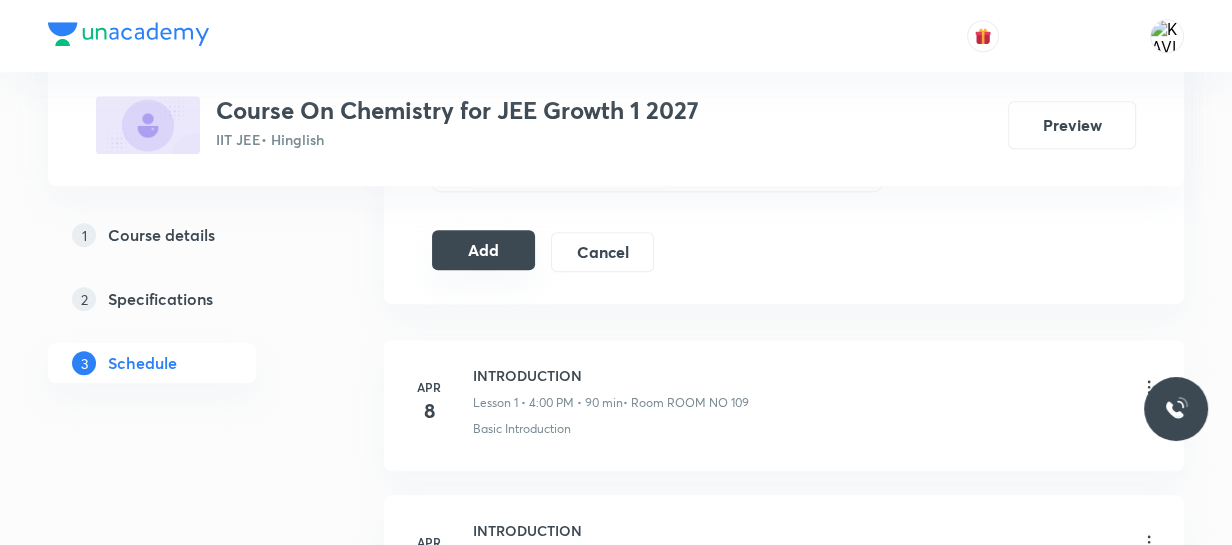 click on "Add" at bounding box center (483, 250) 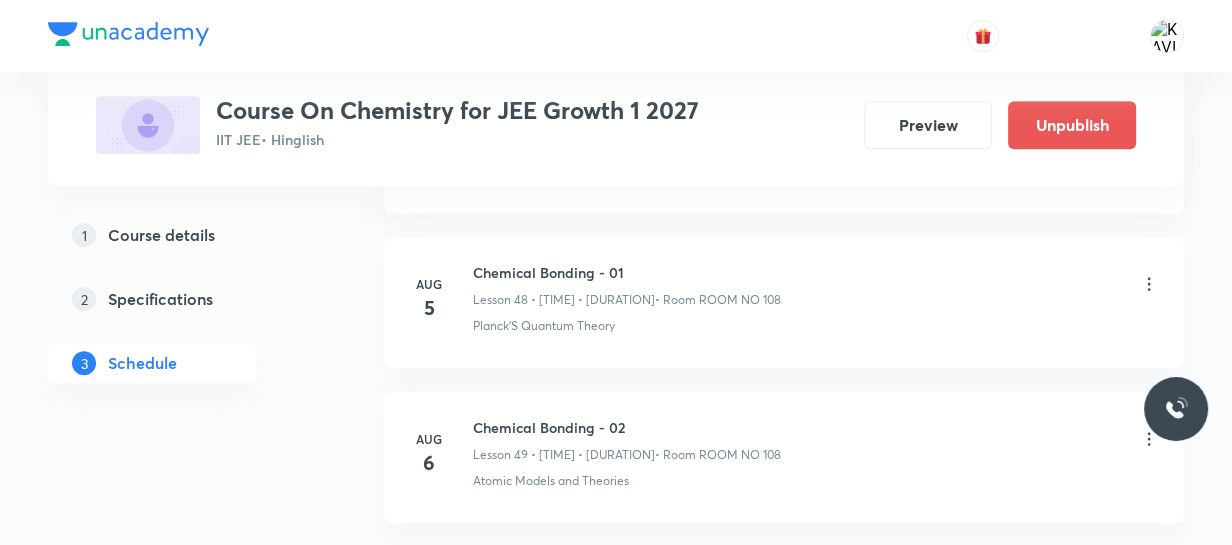 scroll, scrollTop: 7723, scrollLeft: 0, axis: vertical 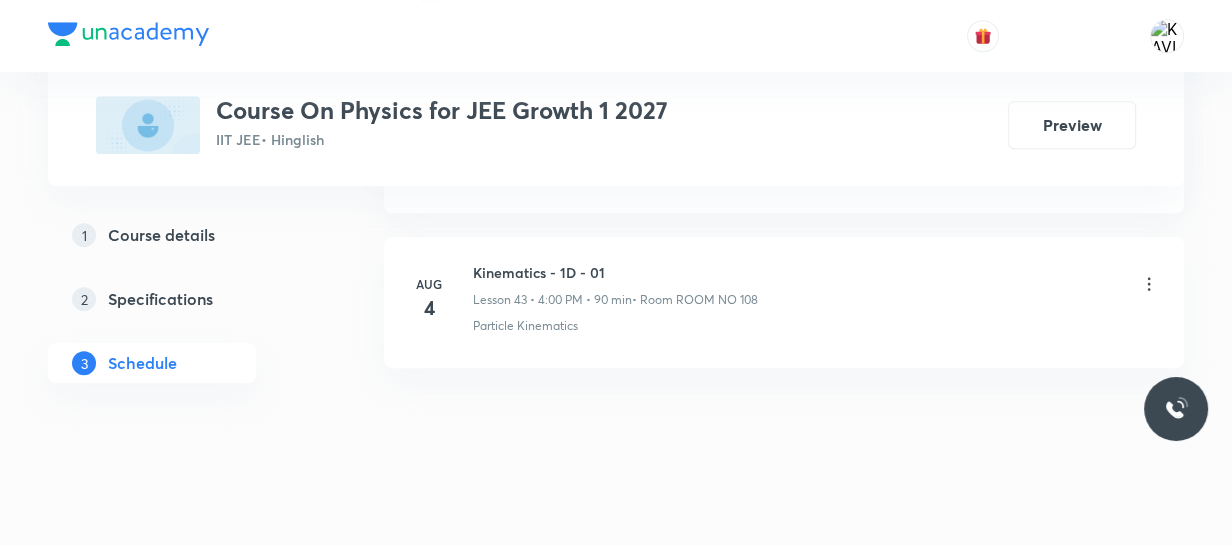 click on "Kinematics - 1D - 01" at bounding box center [615, 272] 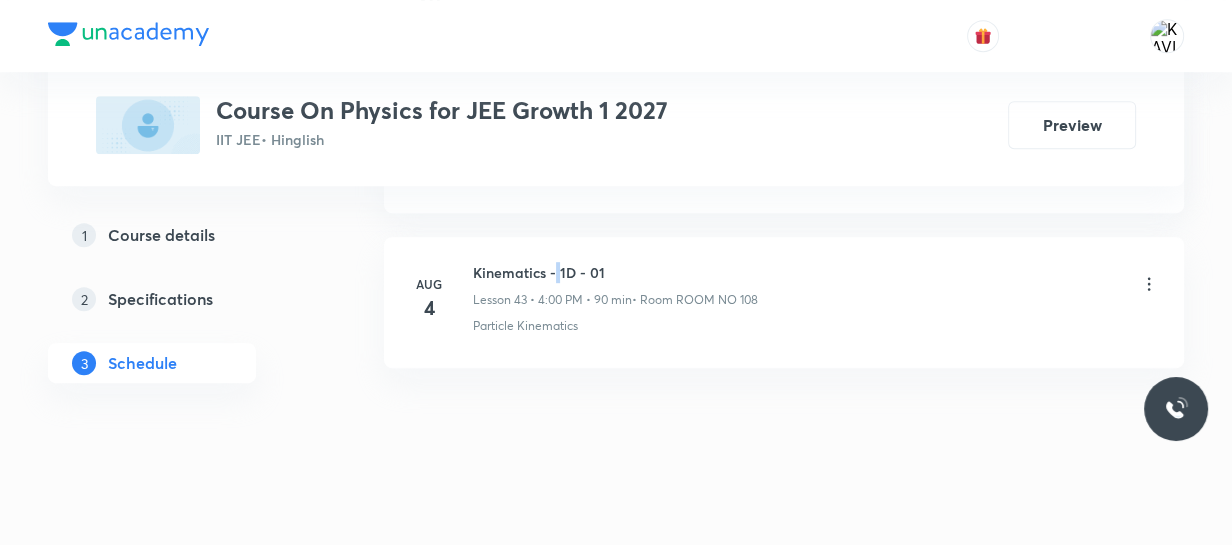 click on "Kinematics - 1D - 01" at bounding box center (615, 272) 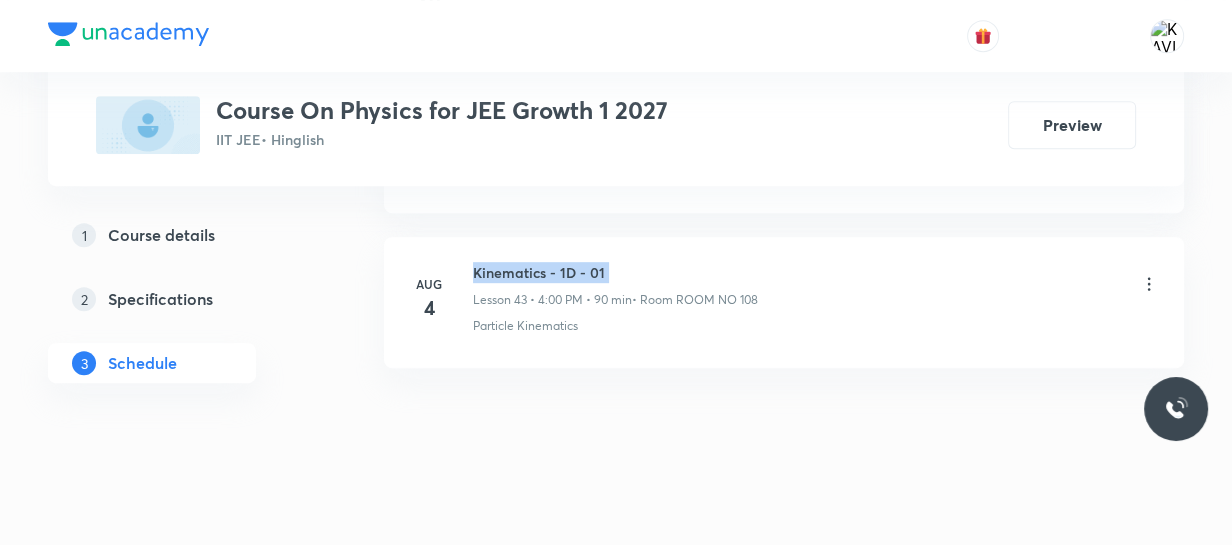 click on "Kinematics - 1D - 01" at bounding box center (615, 272) 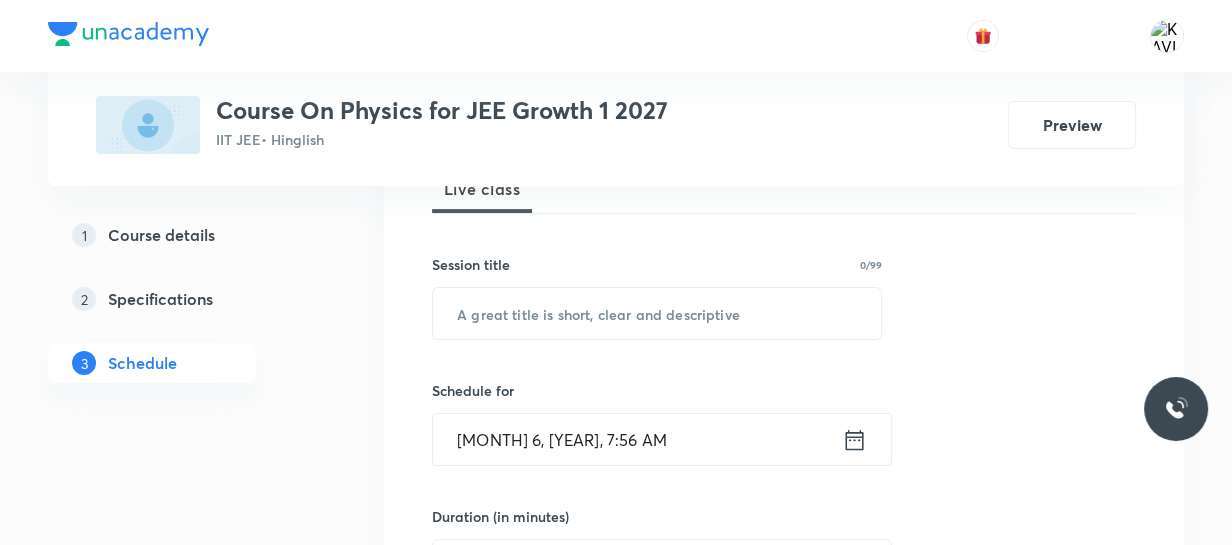 scroll, scrollTop: 314, scrollLeft: 0, axis: vertical 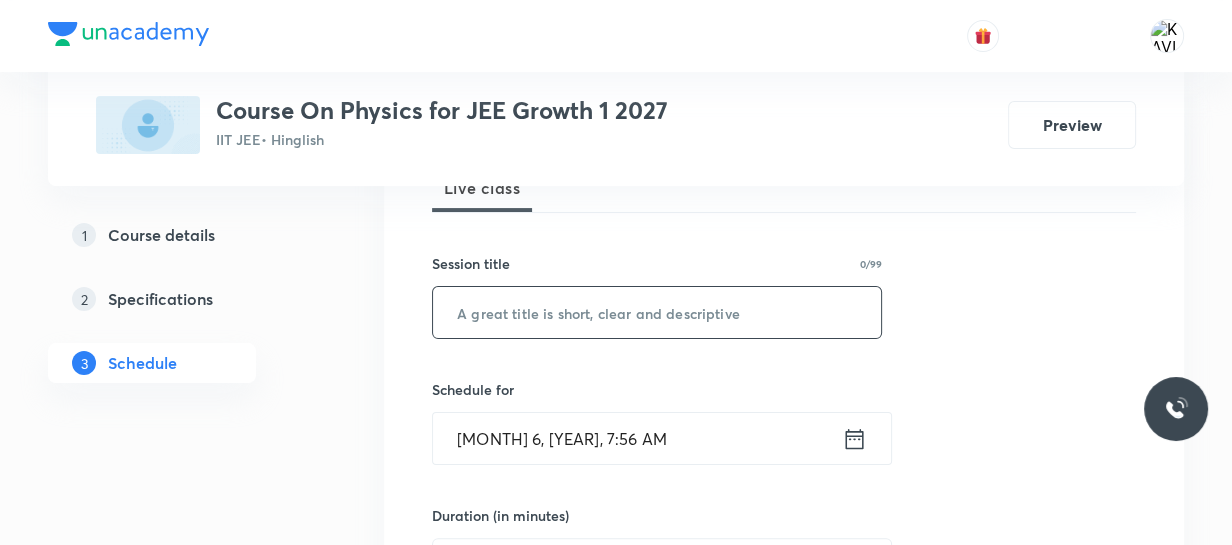 click at bounding box center (657, 312) 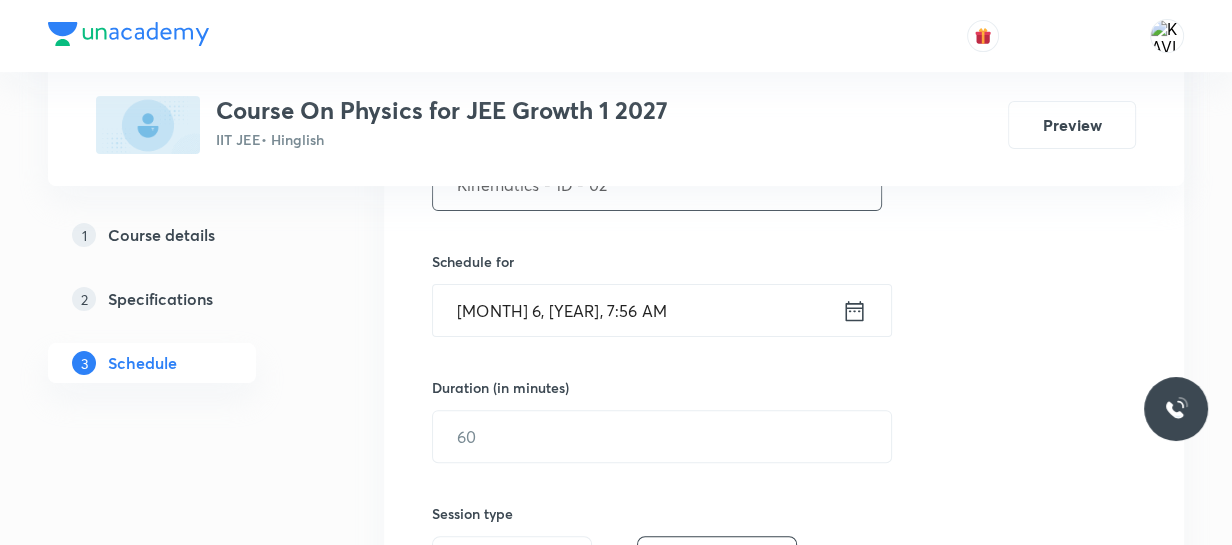 scroll, scrollTop: 444, scrollLeft: 0, axis: vertical 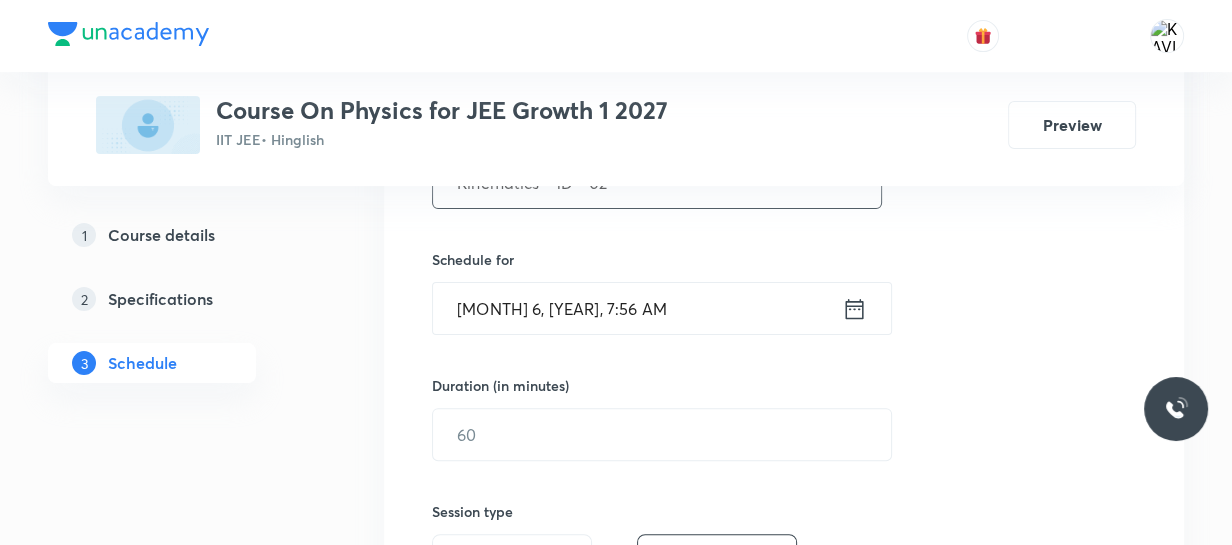 type on "Kinematics - 1D - 02" 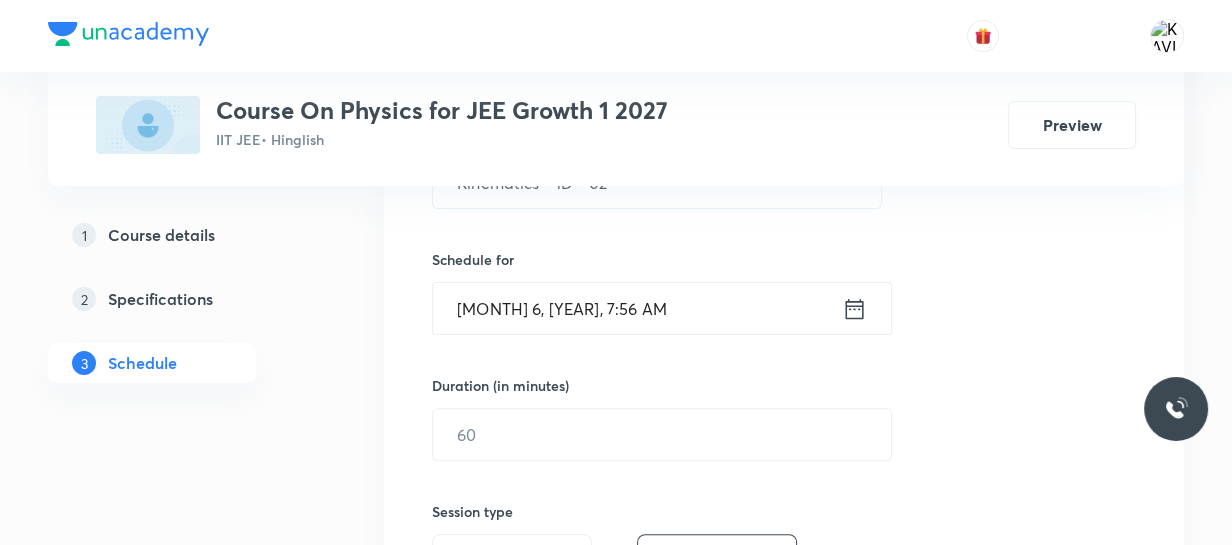 click 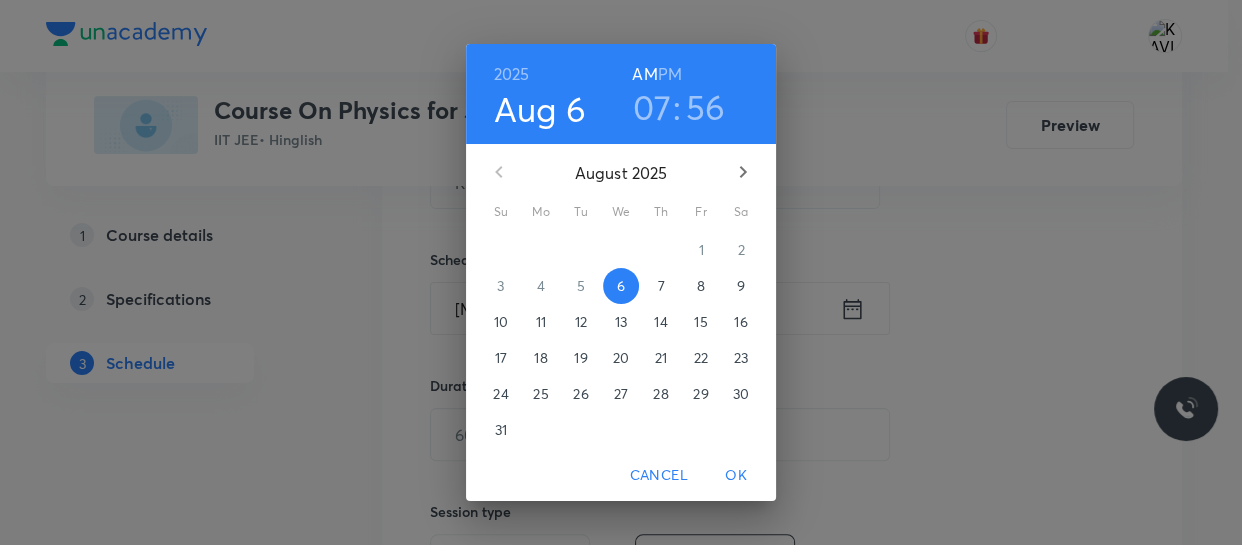 drag, startPoint x: 670, startPoint y: 72, endPoint x: 652, endPoint y: 113, distance: 44.777225 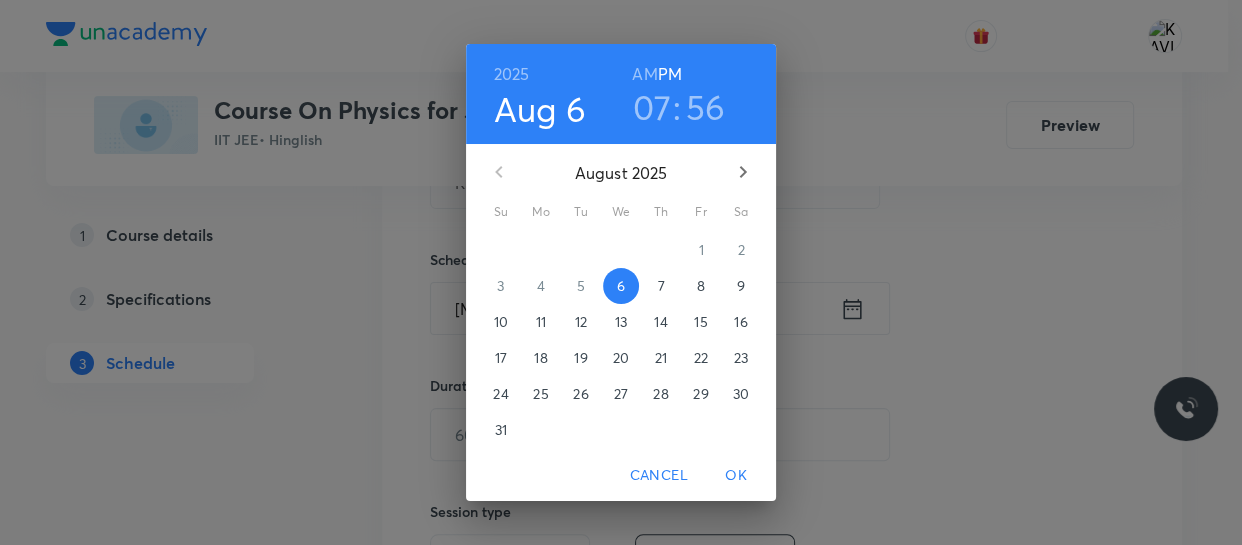 click on "07" at bounding box center (652, 107) 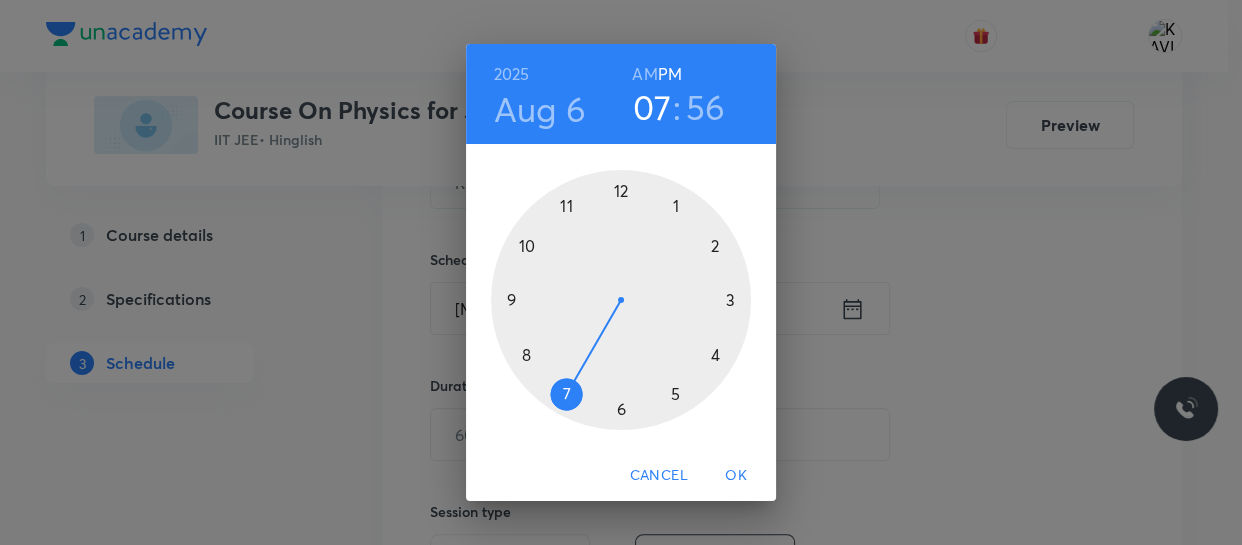 click at bounding box center [621, 300] 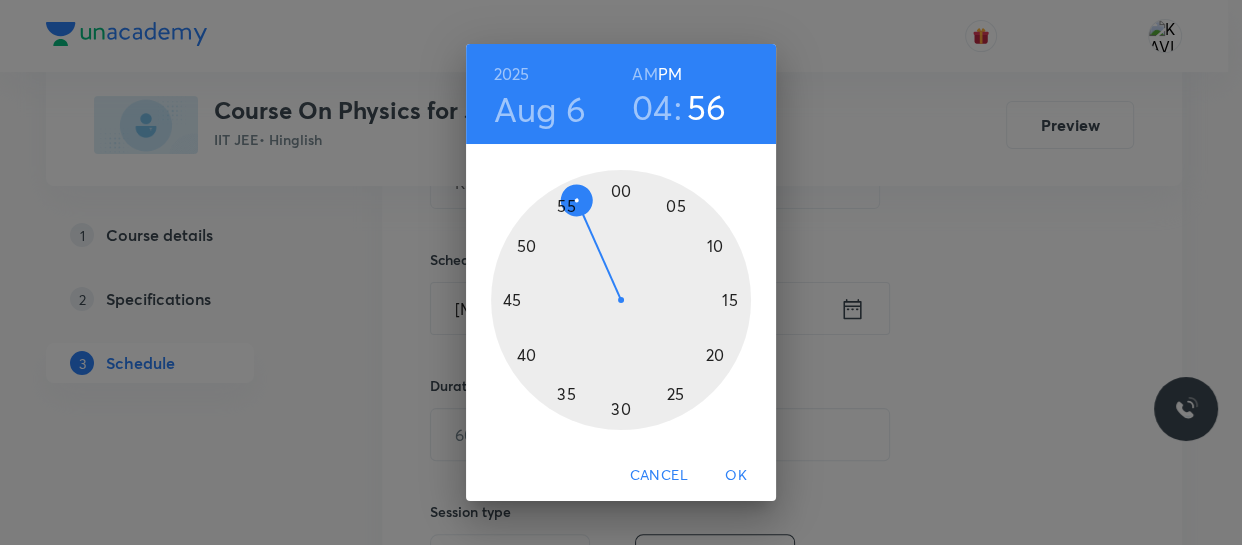 click at bounding box center [621, 300] 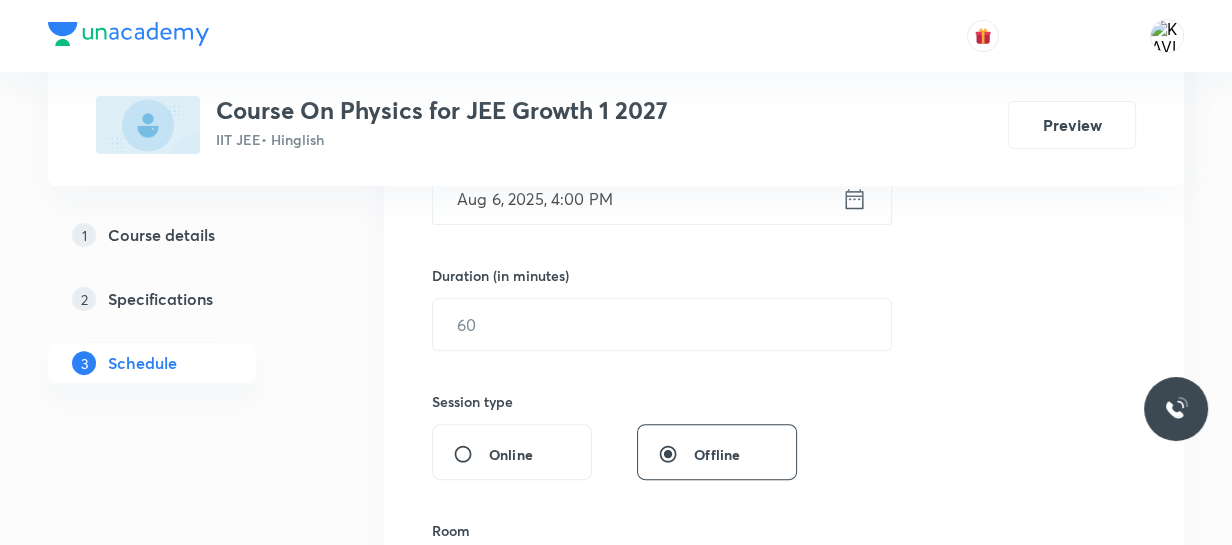 scroll, scrollTop: 556, scrollLeft: 0, axis: vertical 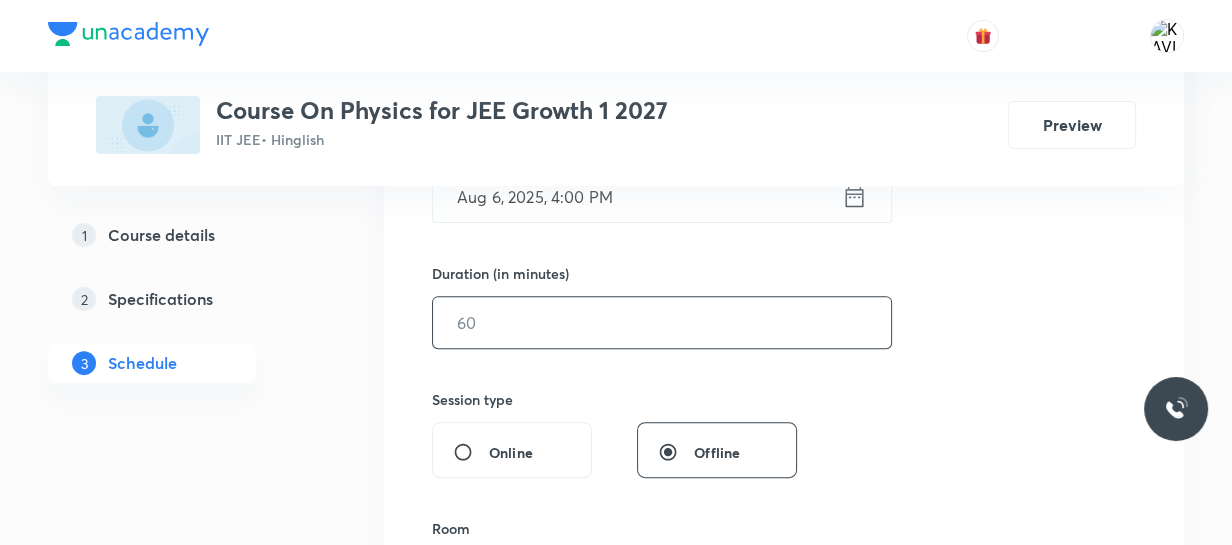 click at bounding box center (662, 322) 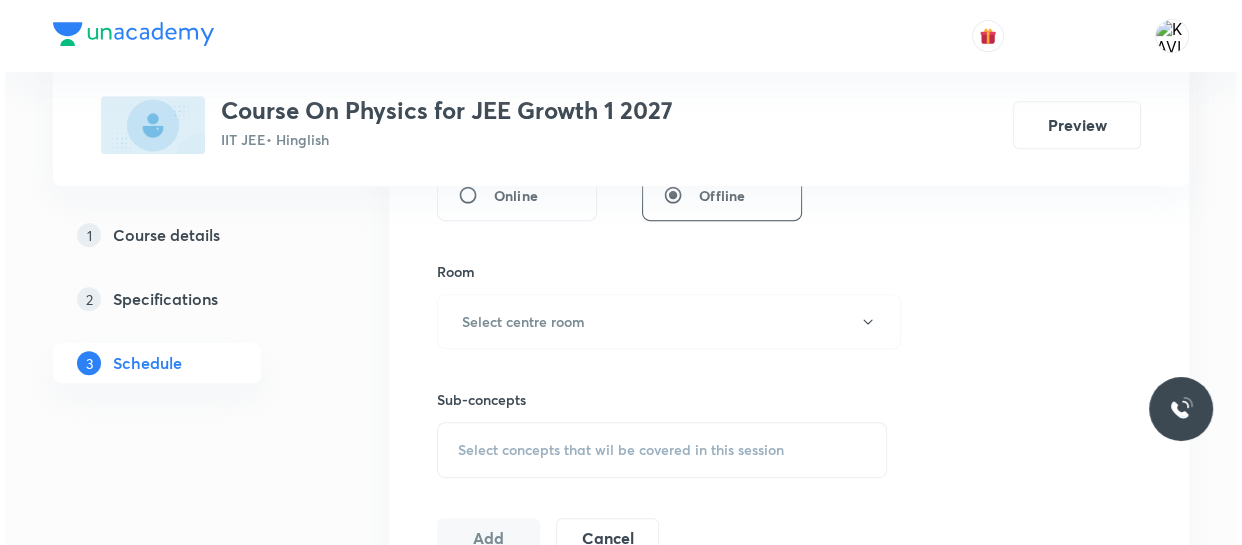 scroll, scrollTop: 814, scrollLeft: 0, axis: vertical 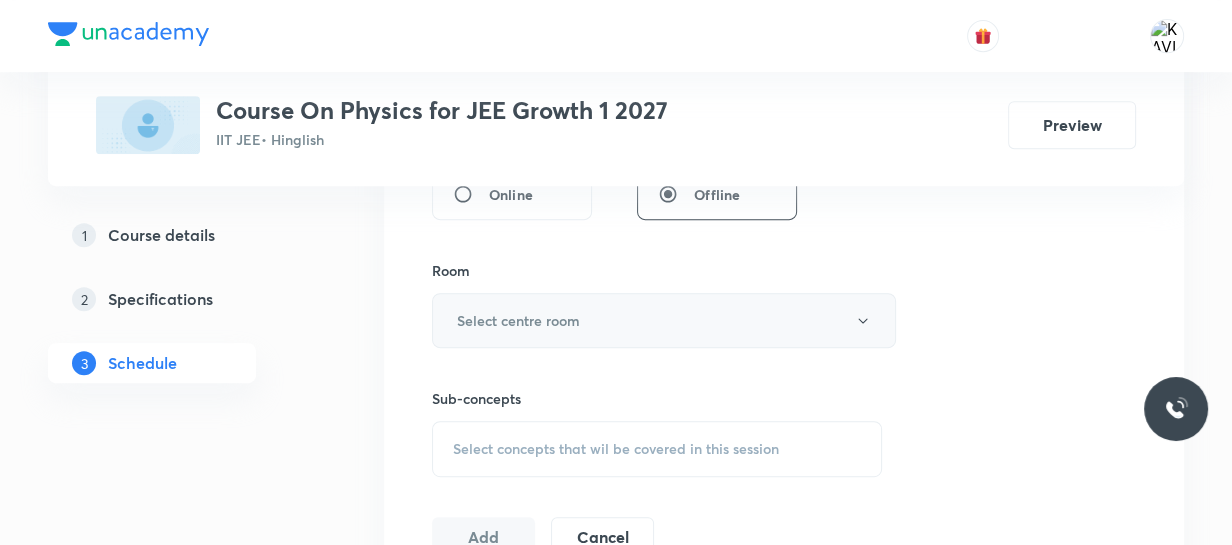 type on "90" 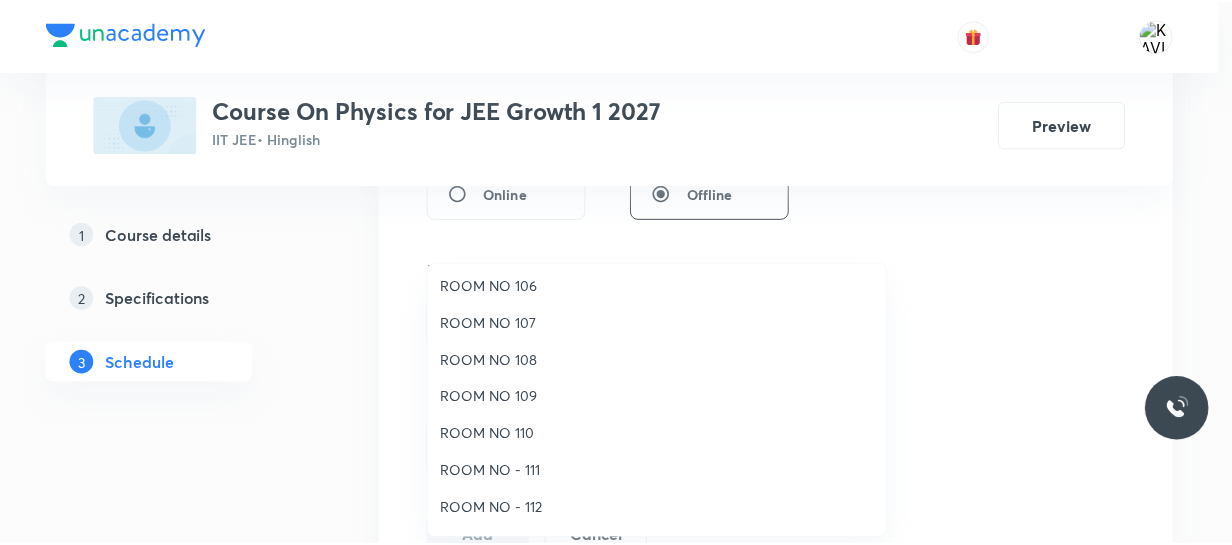 scroll, scrollTop: 191, scrollLeft: 0, axis: vertical 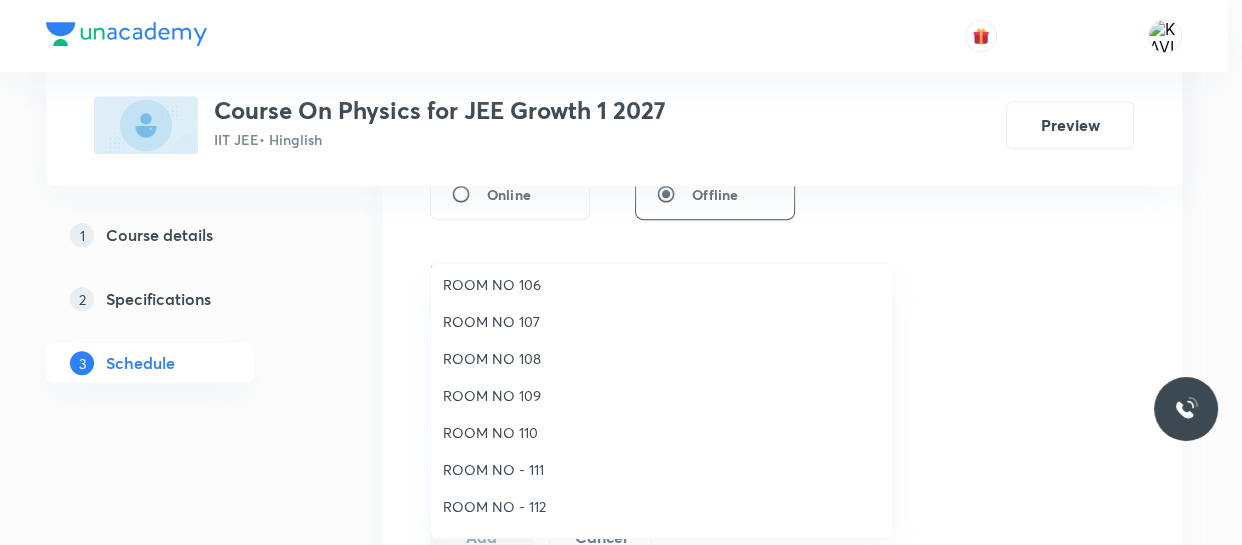 click on "ROOM NO 108" at bounding box center (662, 358) 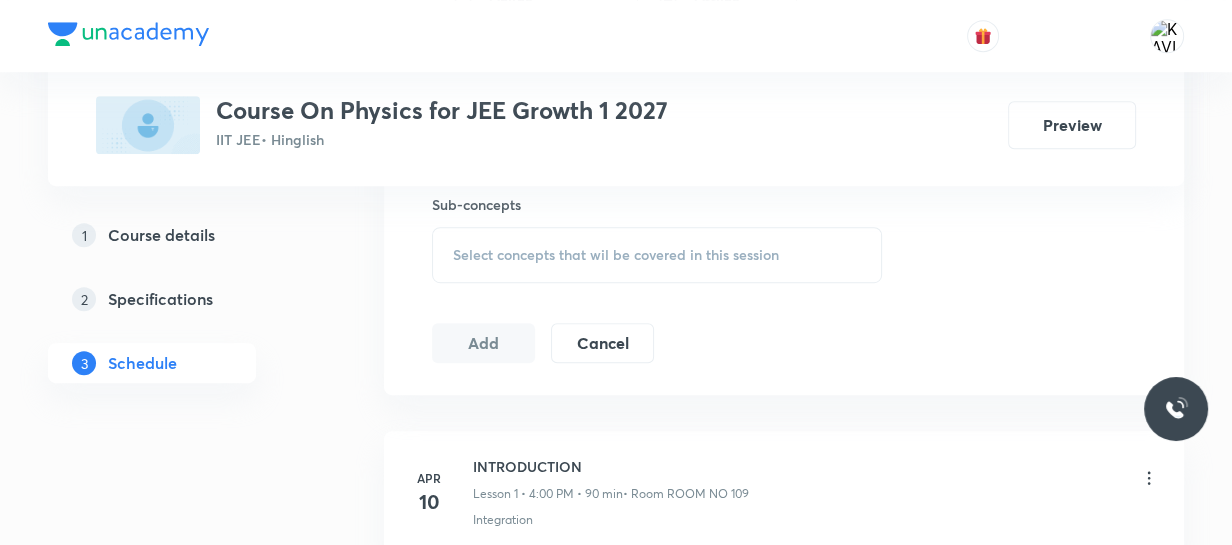 scroll, scrollTop: 1009, scrollLeft: 0, axis: vertical 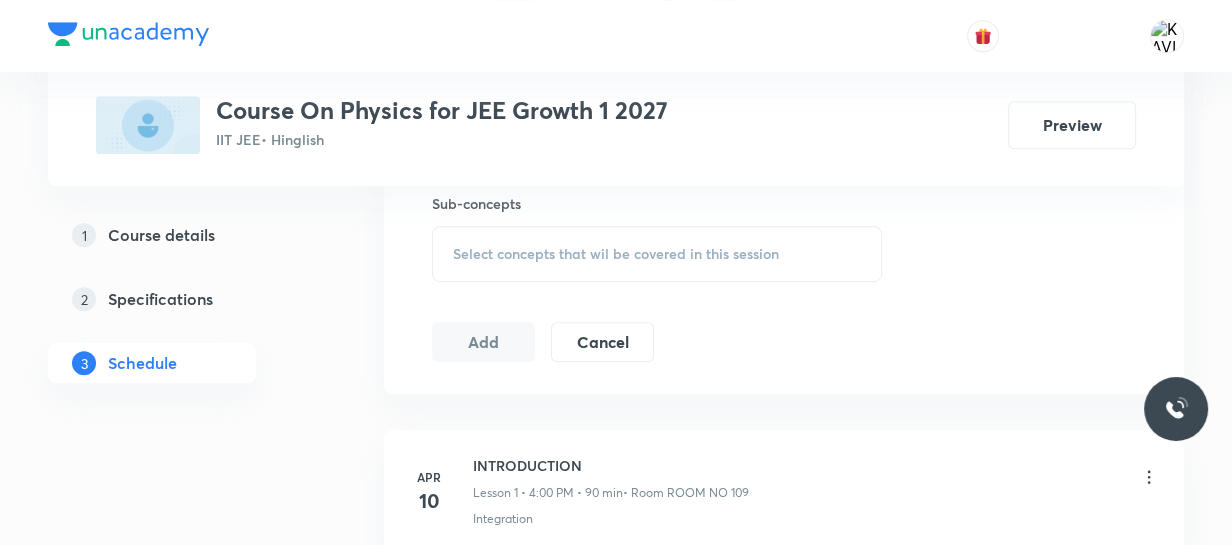 click on "Select concepts that wil be covered in this session" at bounding box center [657, 254] 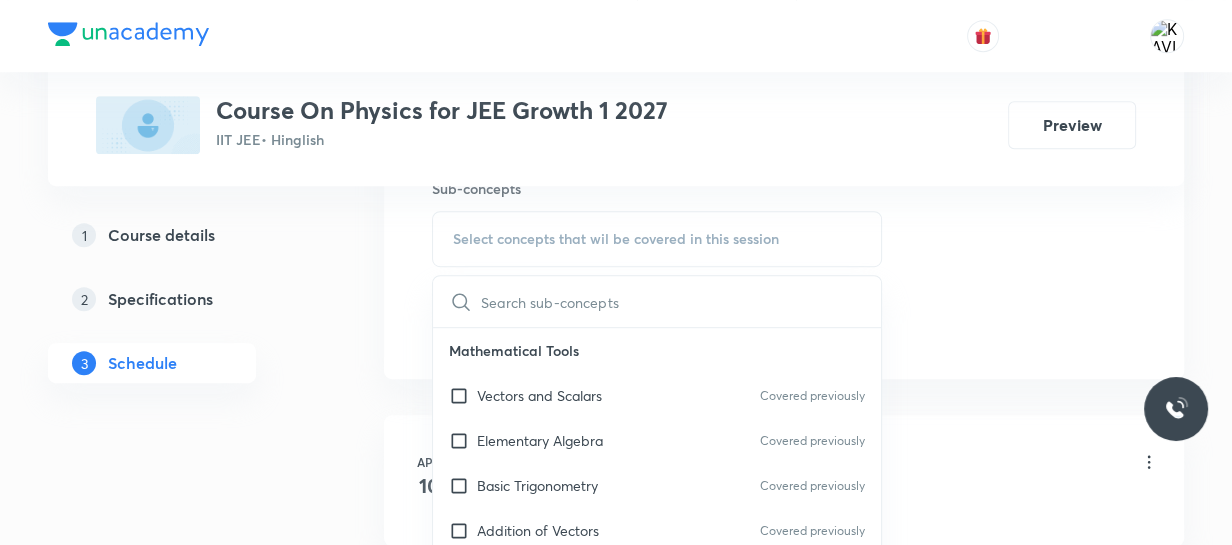scroll, scrollTop: 1027, scrollLeft: 0, axis: vertical 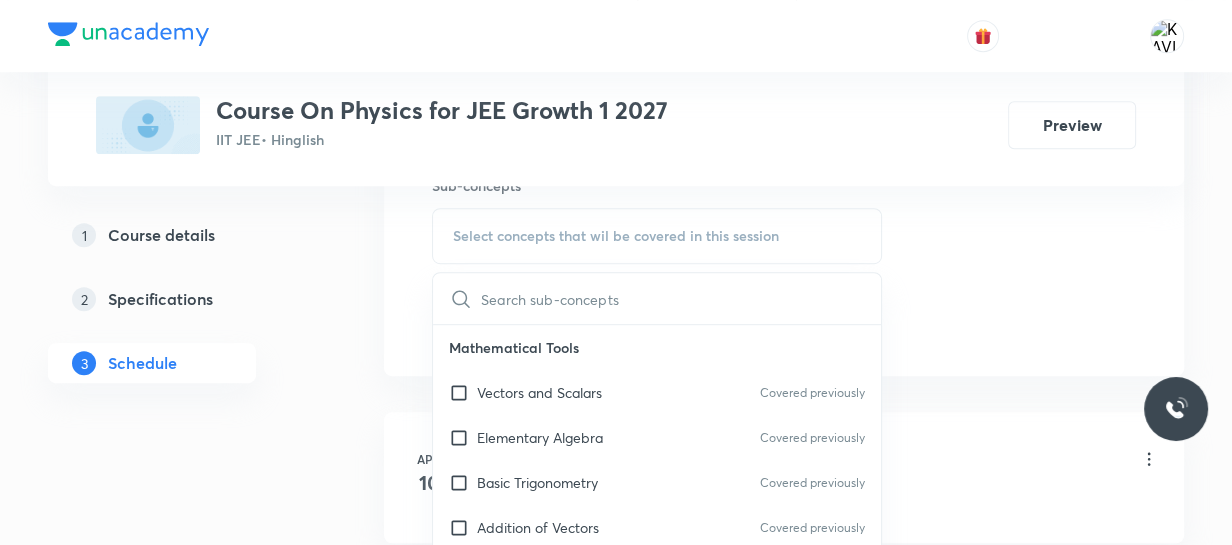 click at bounding box center (681, 298) 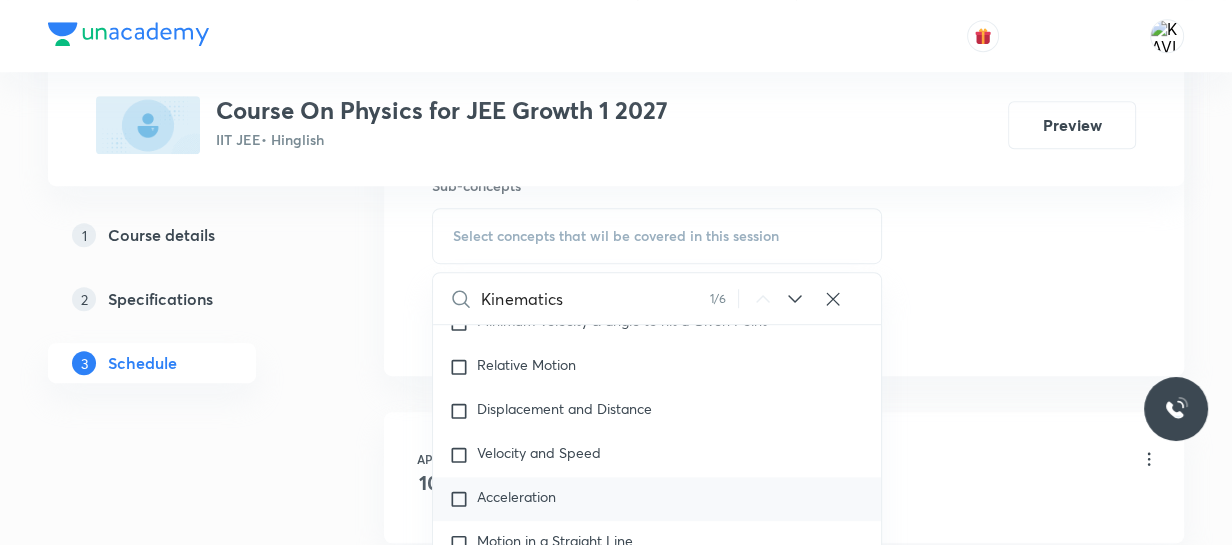 scroll, scrollTop: 2363, scrollLeft: 0, axis: vertical 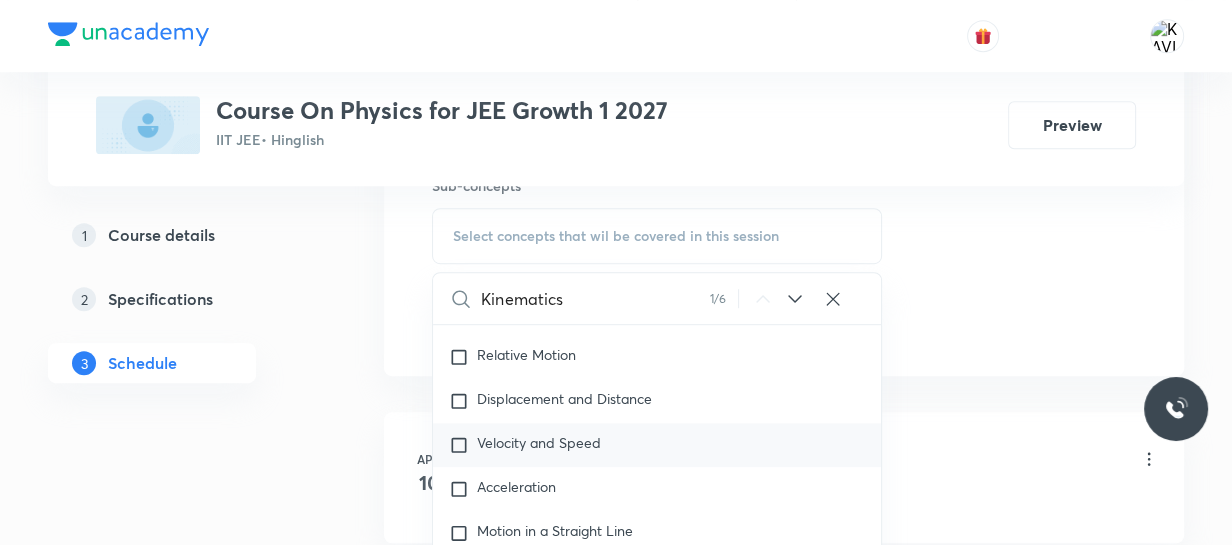 type on "Kinematics" 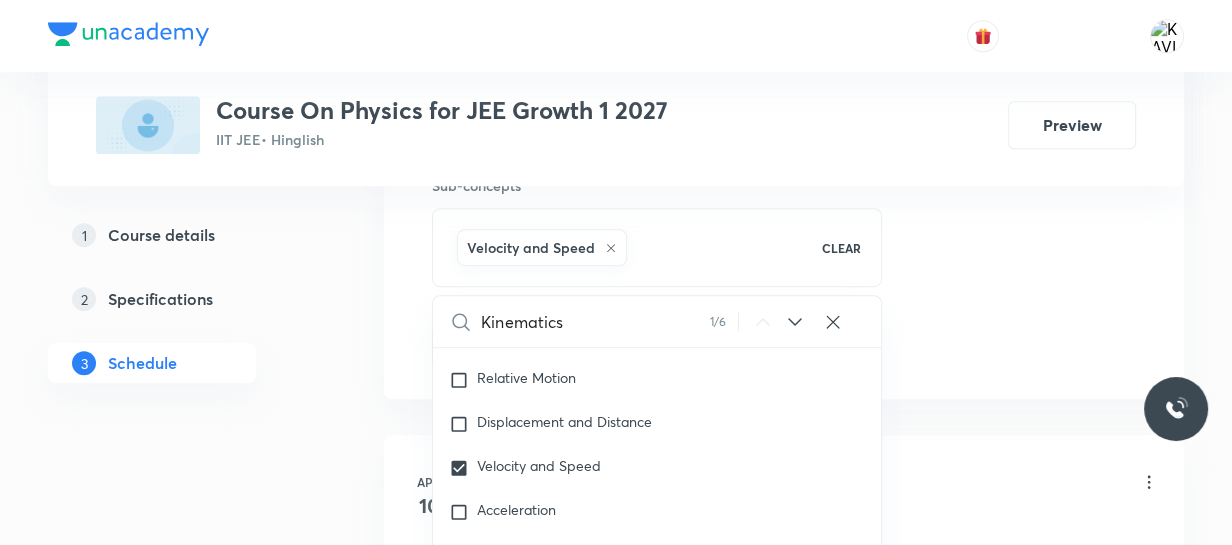 click on "Session  44 Live class Session title 20/99 Kinematics - 1D - 02 ​ Schedule for [MONTH] 6, [YEAR], 4:00 PM ​ Duration (in minutes) 90 ​   Session type Online Offline Room ROOM NO 108 Sub-concepts Velocity and Speed  CLEAR Kinematics 1 / 6 ​ Mathematical Tools Vectors and Scalars  Covered previously Elementary Algebra Covered previously Basic Trigonometry Covered previously Addition of Vectors Covered previously 2D and 3D Geometry Representation of Vector  Covered previously Components of a Vector Functions Covered previously Unit Vectors Covered previously Differentiation Covered previously Integration Covered previously Rectangular Components of a Vector in Three Dimensions Position Vector Covered previously Use of Differentiation & Integration in One Dimensional Motion Displacement Vector Covered previously Derivatives of Equations of Motion by Calculus Vectors Product of Two Vectors Covered previously Differentiation: Basic Formula and Rule Covered previously Definite Integration and Area Under The Curve" at bounding box center [784, -114] 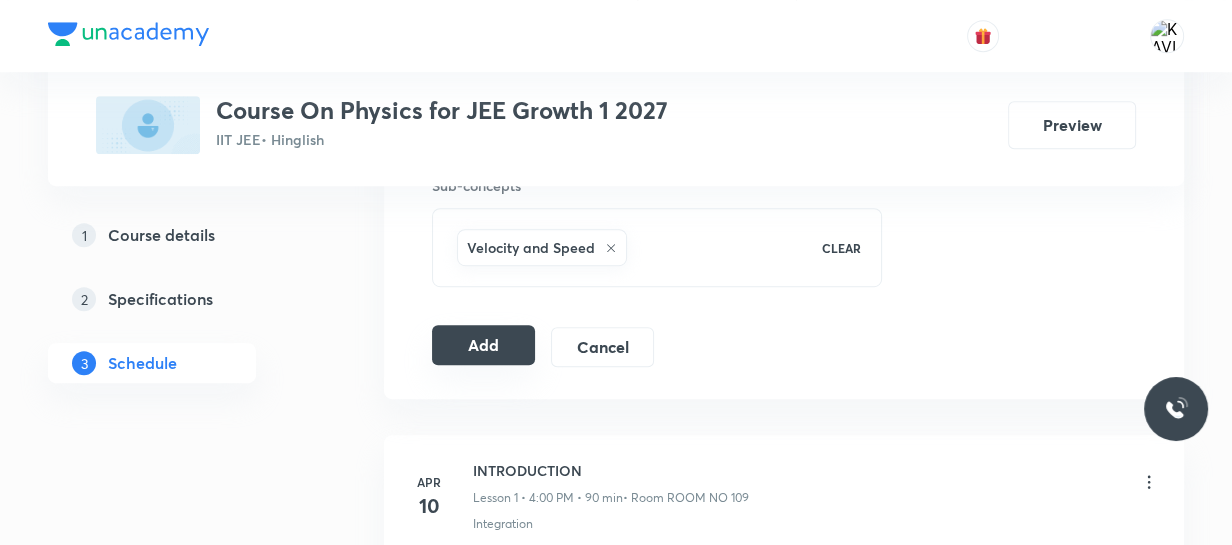 click on "Add" at bounding box center (483, 345) 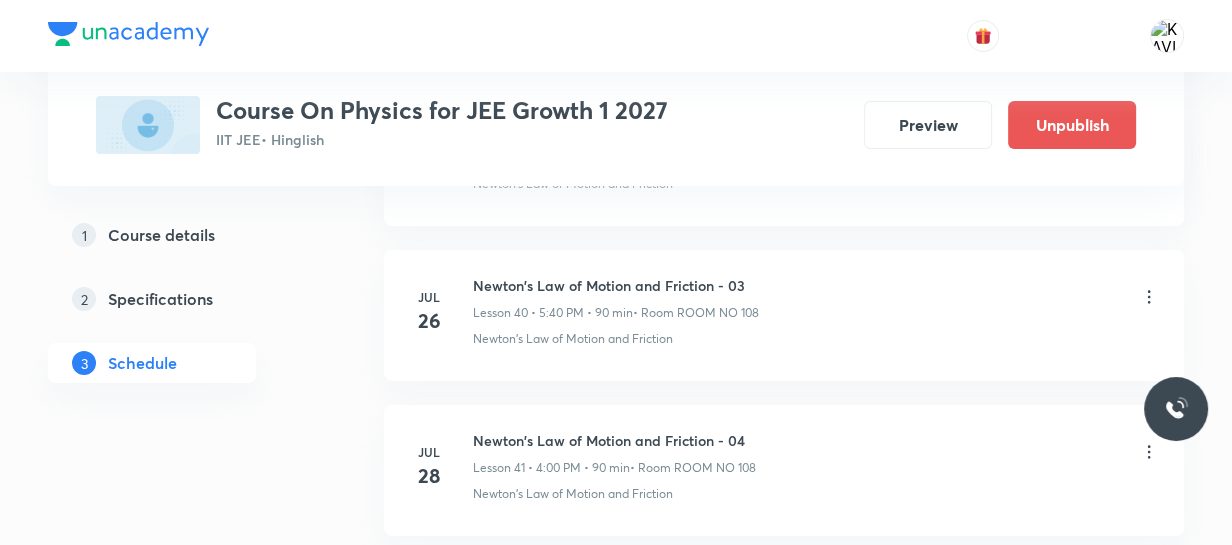 scroll, scrollTop: 6949, scrollLeft: 0, axis: vertical 